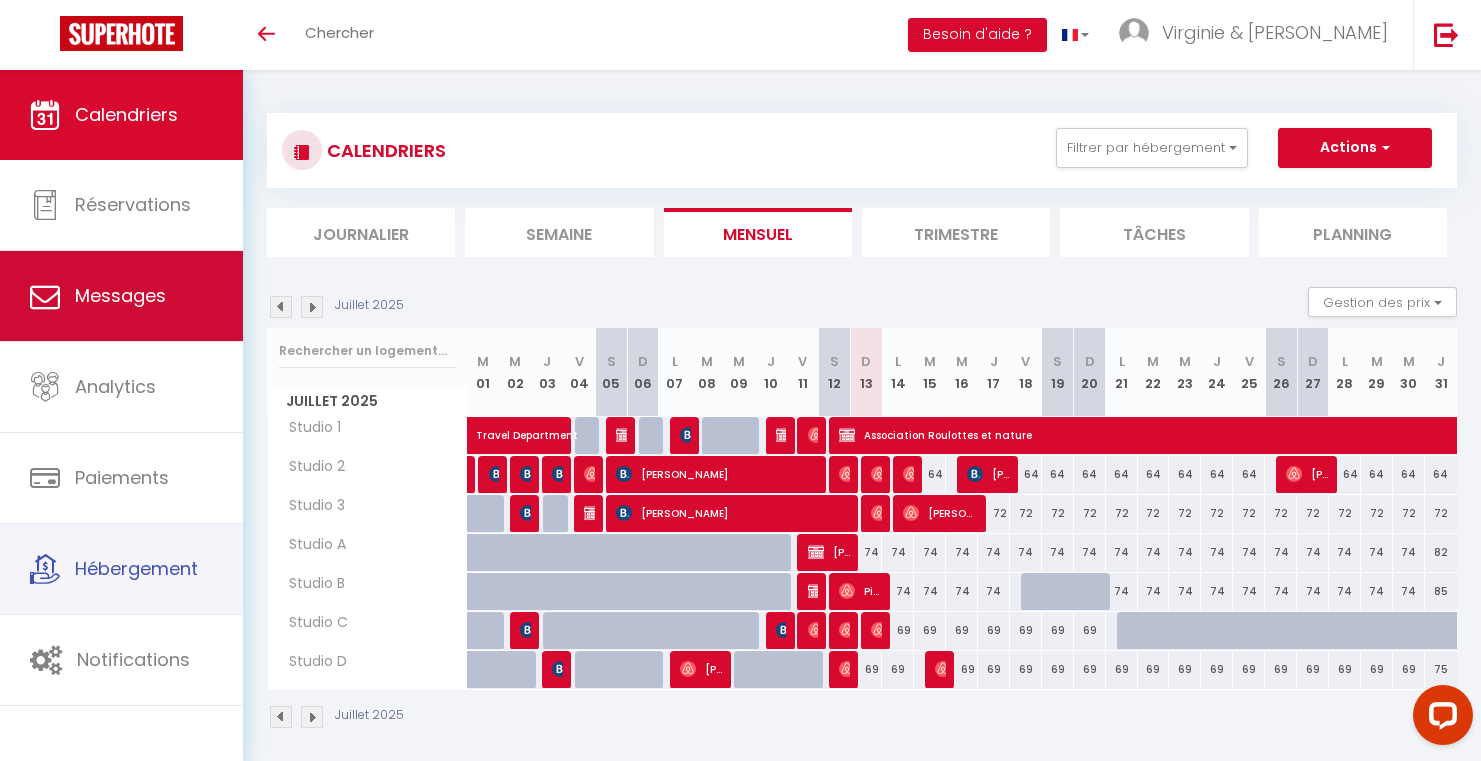 scroll, scrollTop: 0, scrollLeft: 0, axis: both 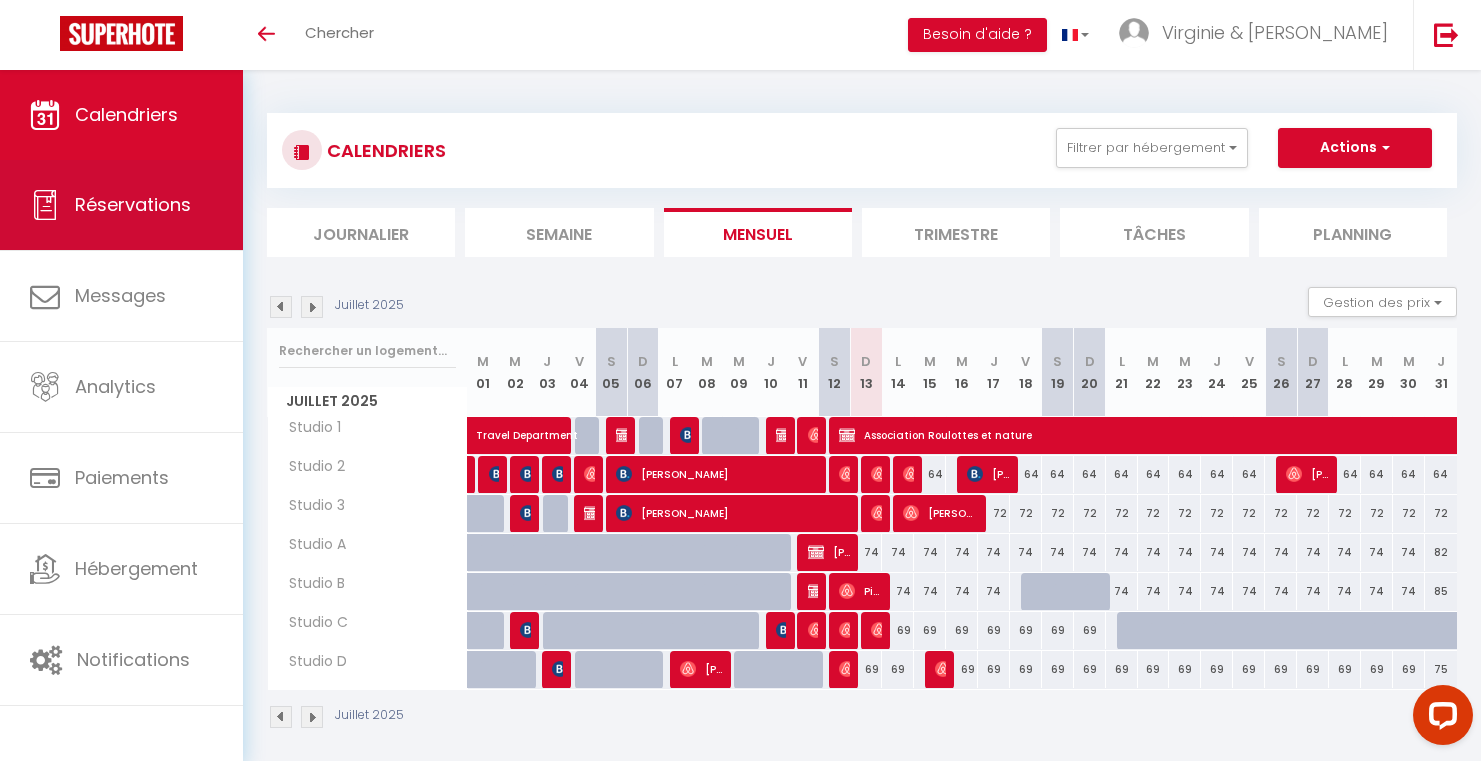 click on "Réservations" at bounding box center (121, 205) 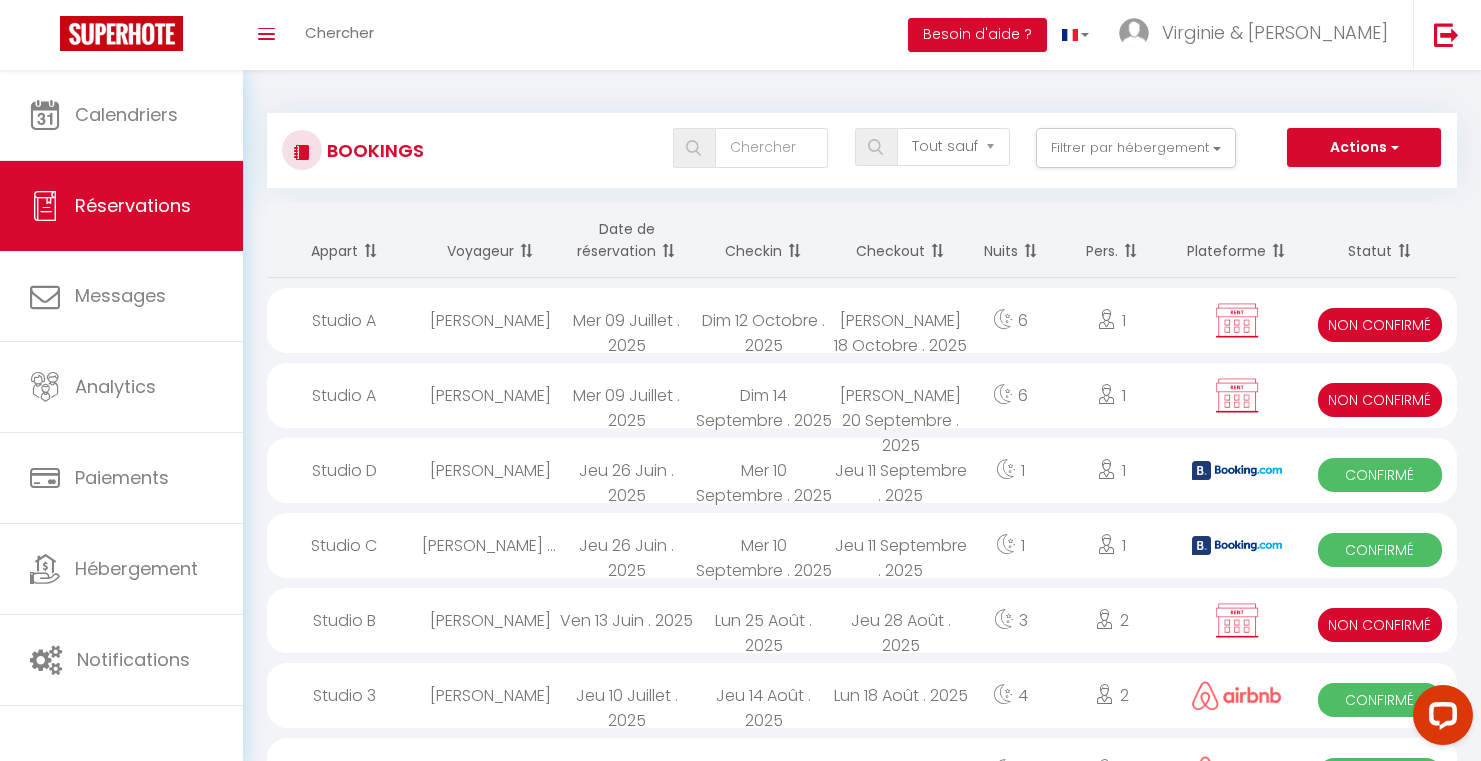 click on "Date de réservation" at bounding box center [627, 240] 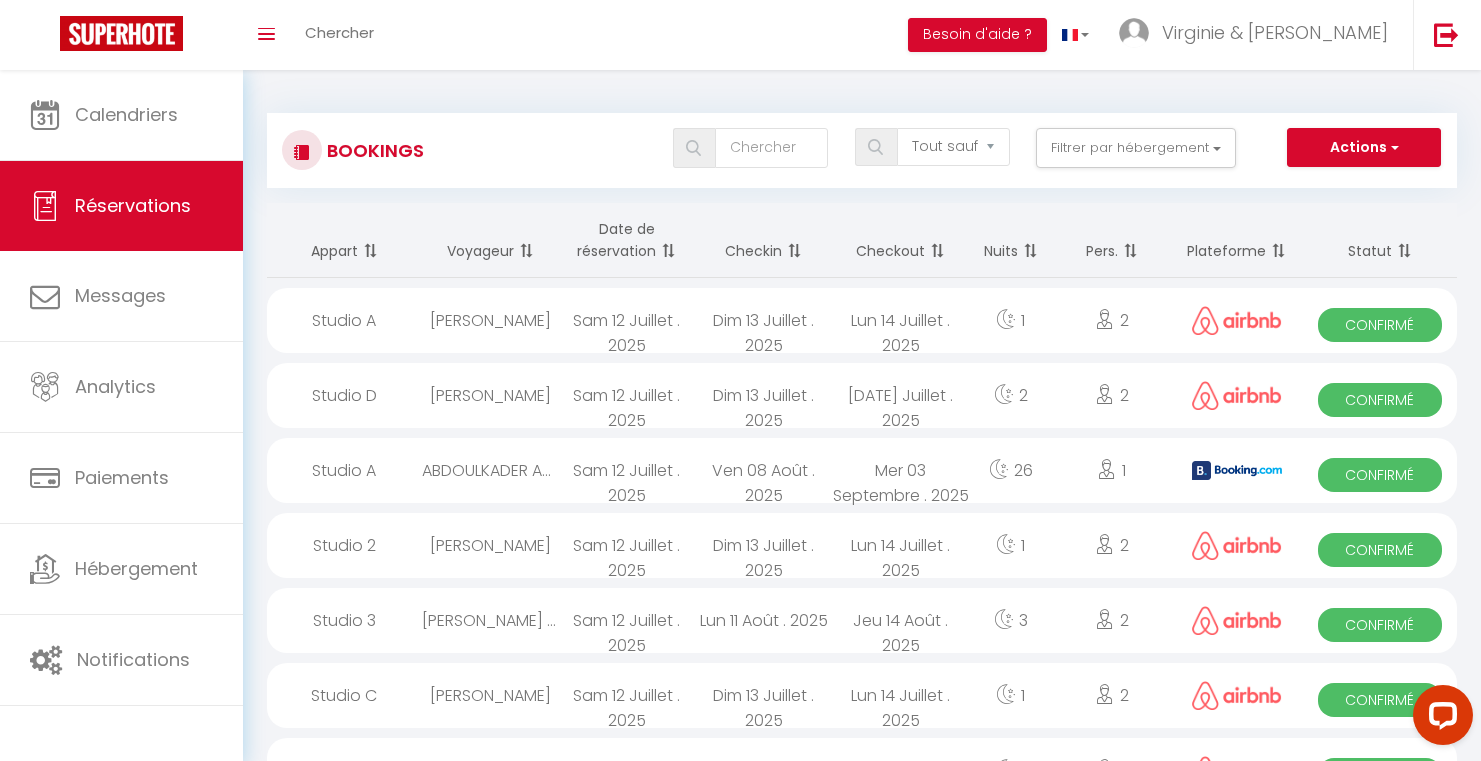 click on "Date de réservation" at bounding box center (627, 240) 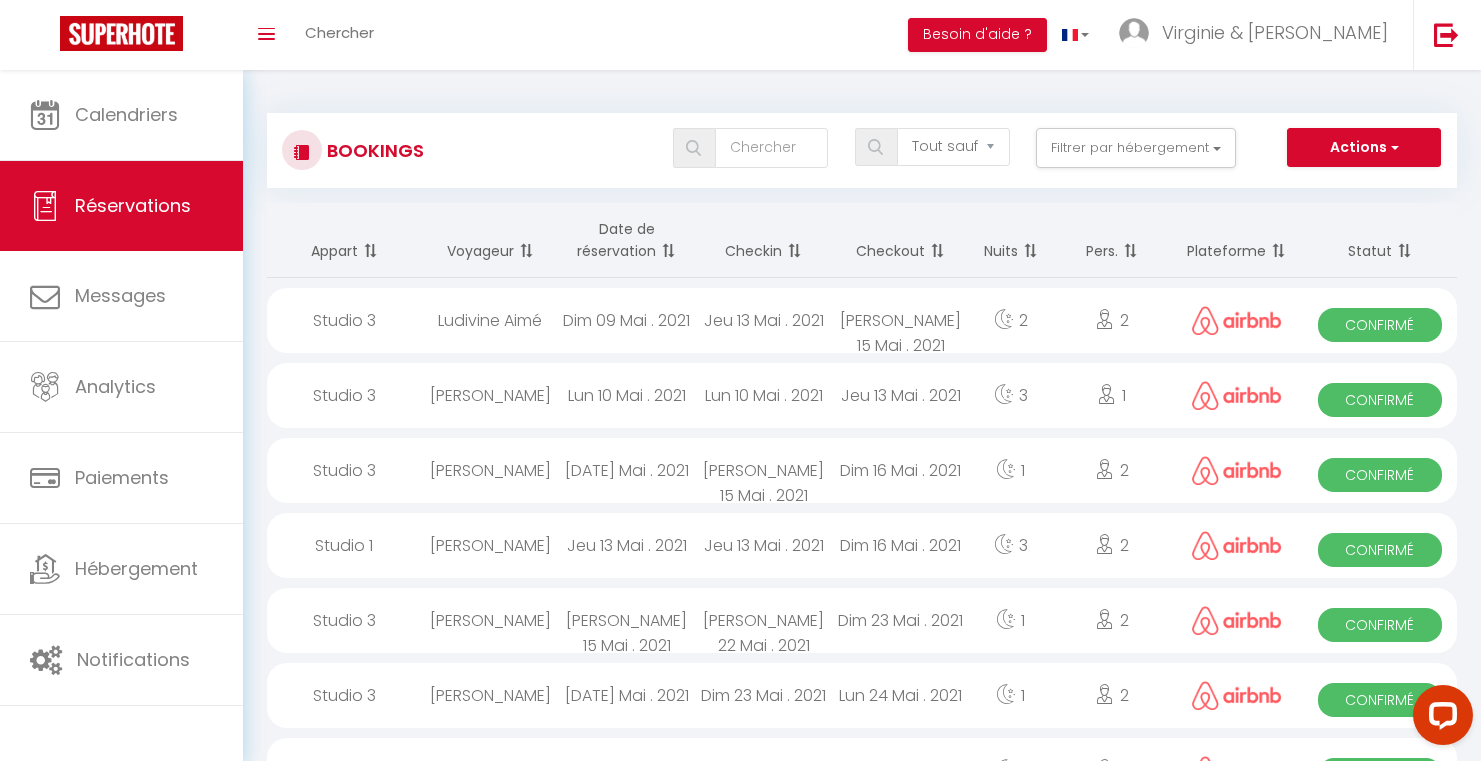 click on "Date de réservation" at bounding box center [627, 240] 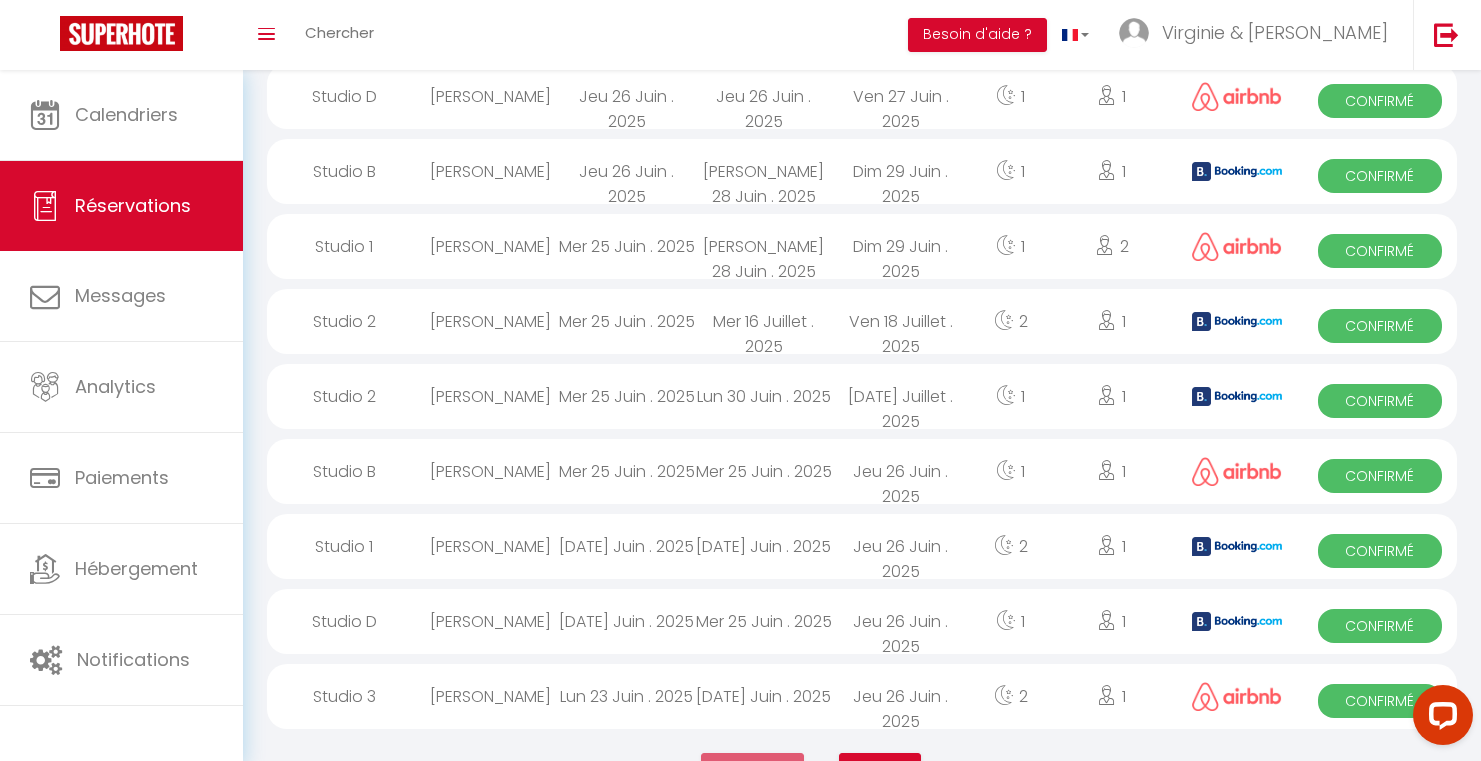 scroll, scrollTop: 3357, scrollLeft: 0, axis: vertical 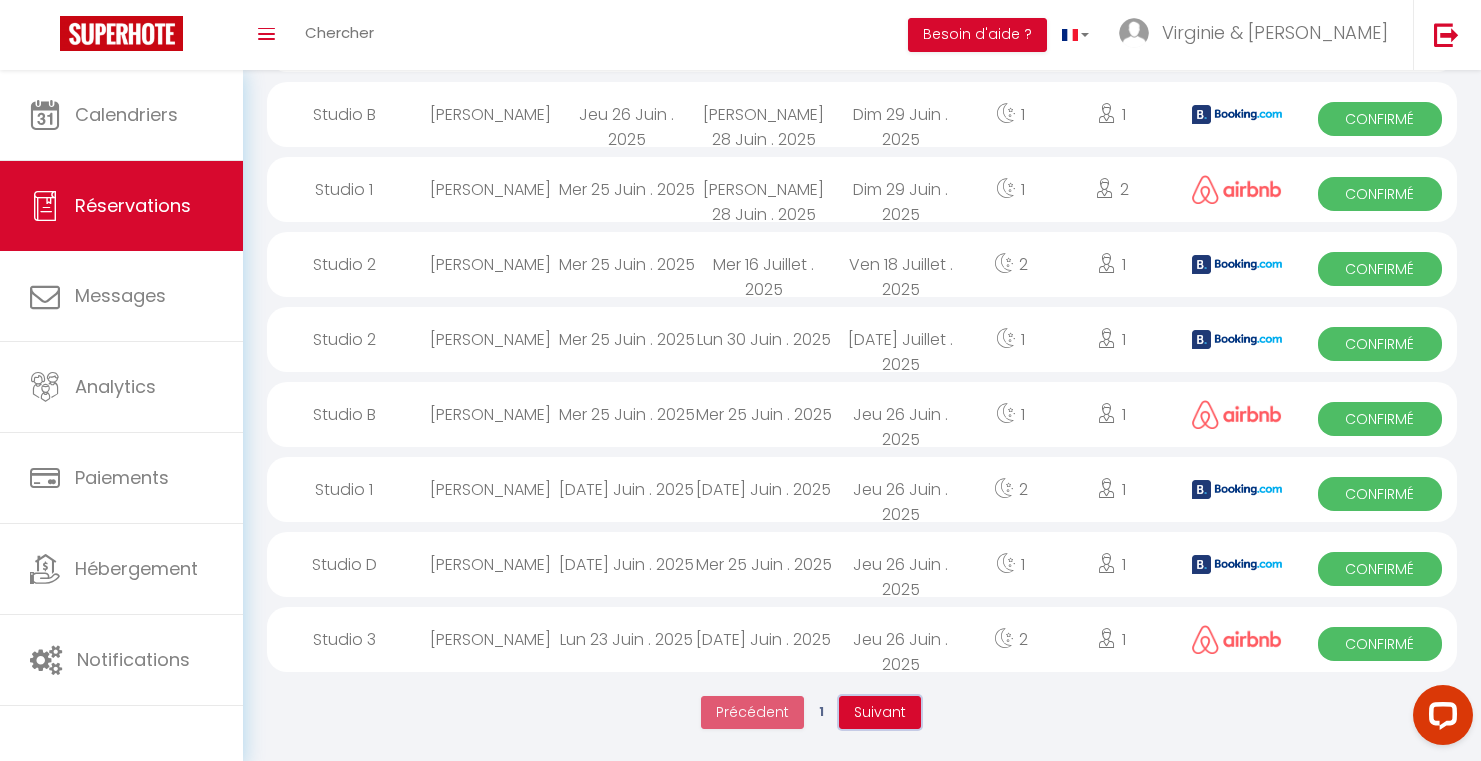 click on "Suivant" at bounding box center [880, 712] 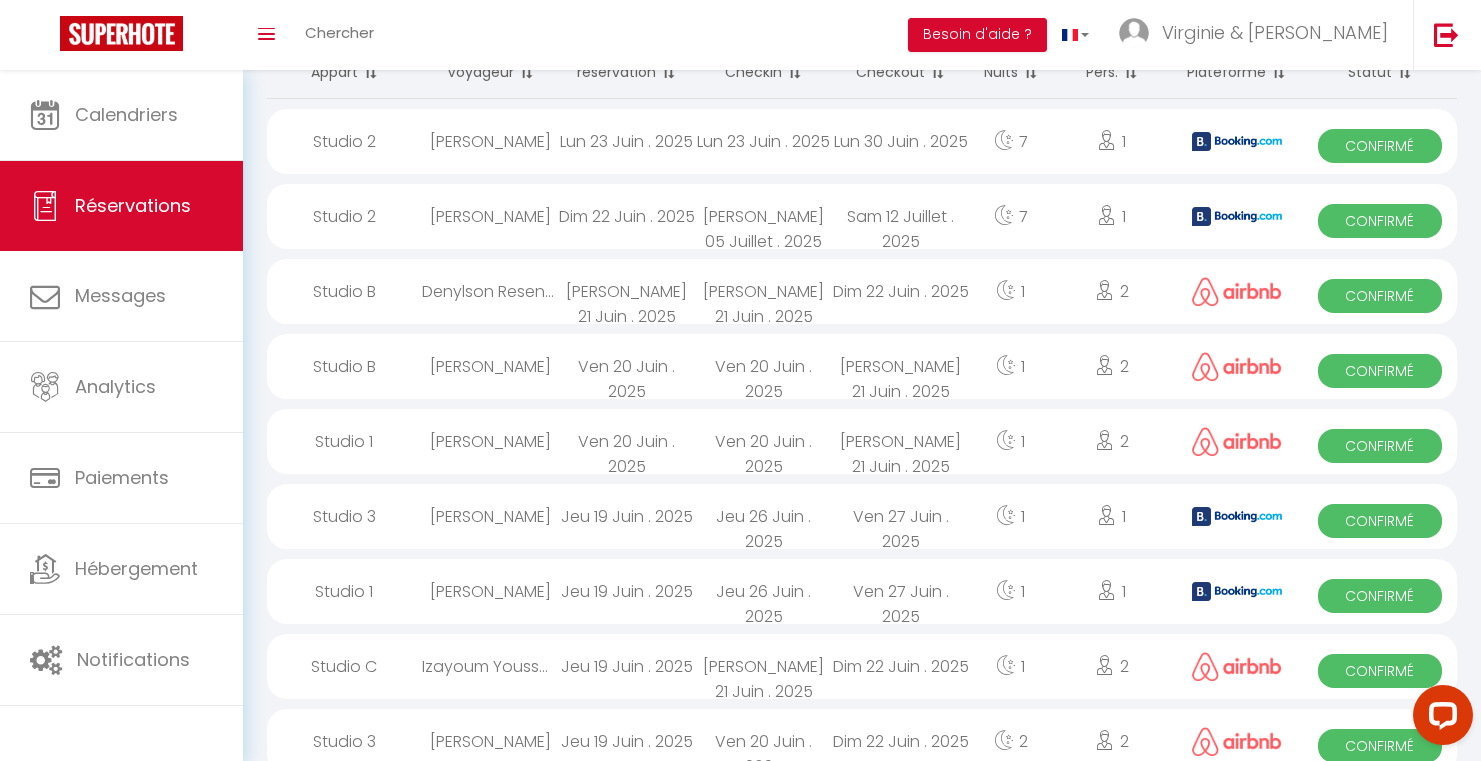 scroll, scrollTop: 205, scrollLeft: 0, axis: vertical 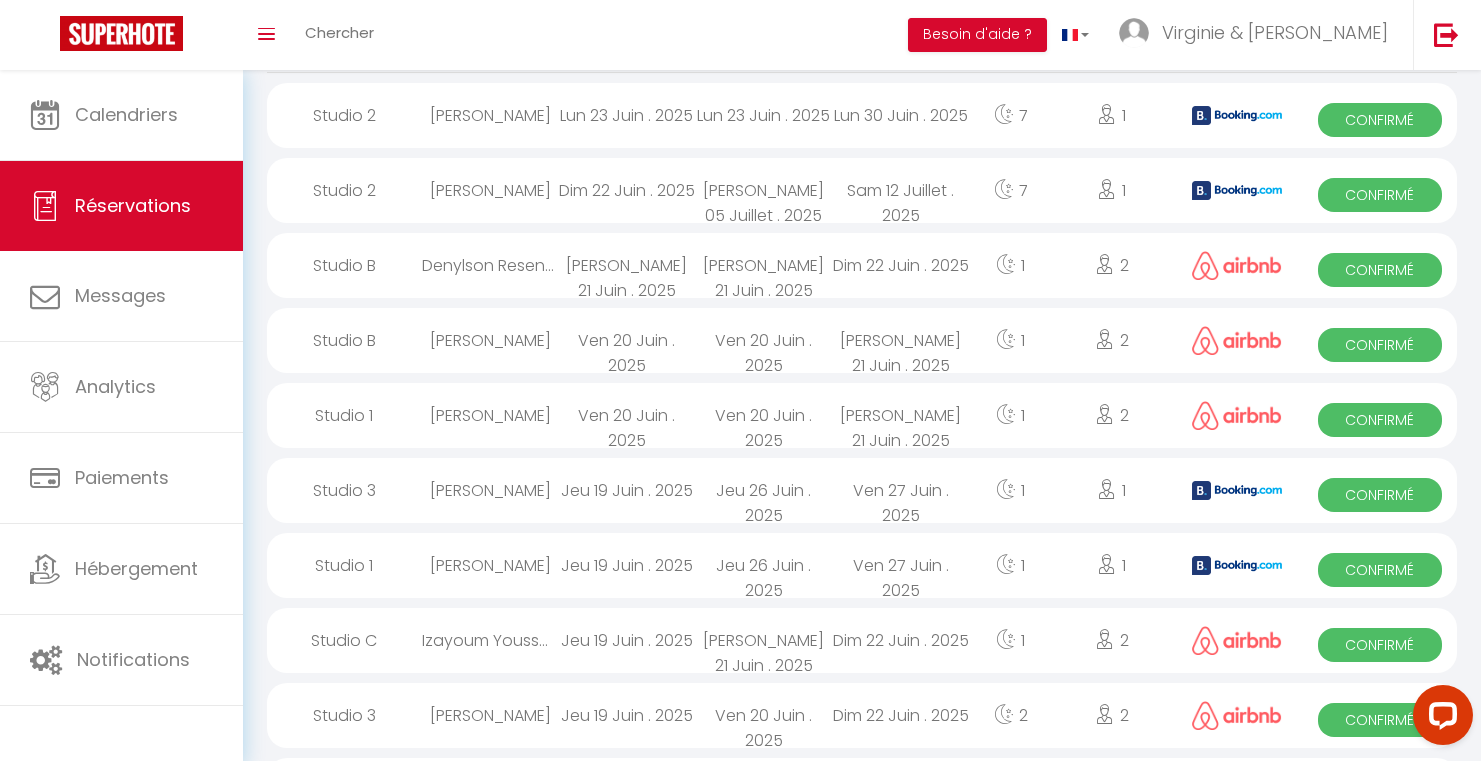 click on "Sam 21 Juin . 2025" at bounding box center [627, 265] 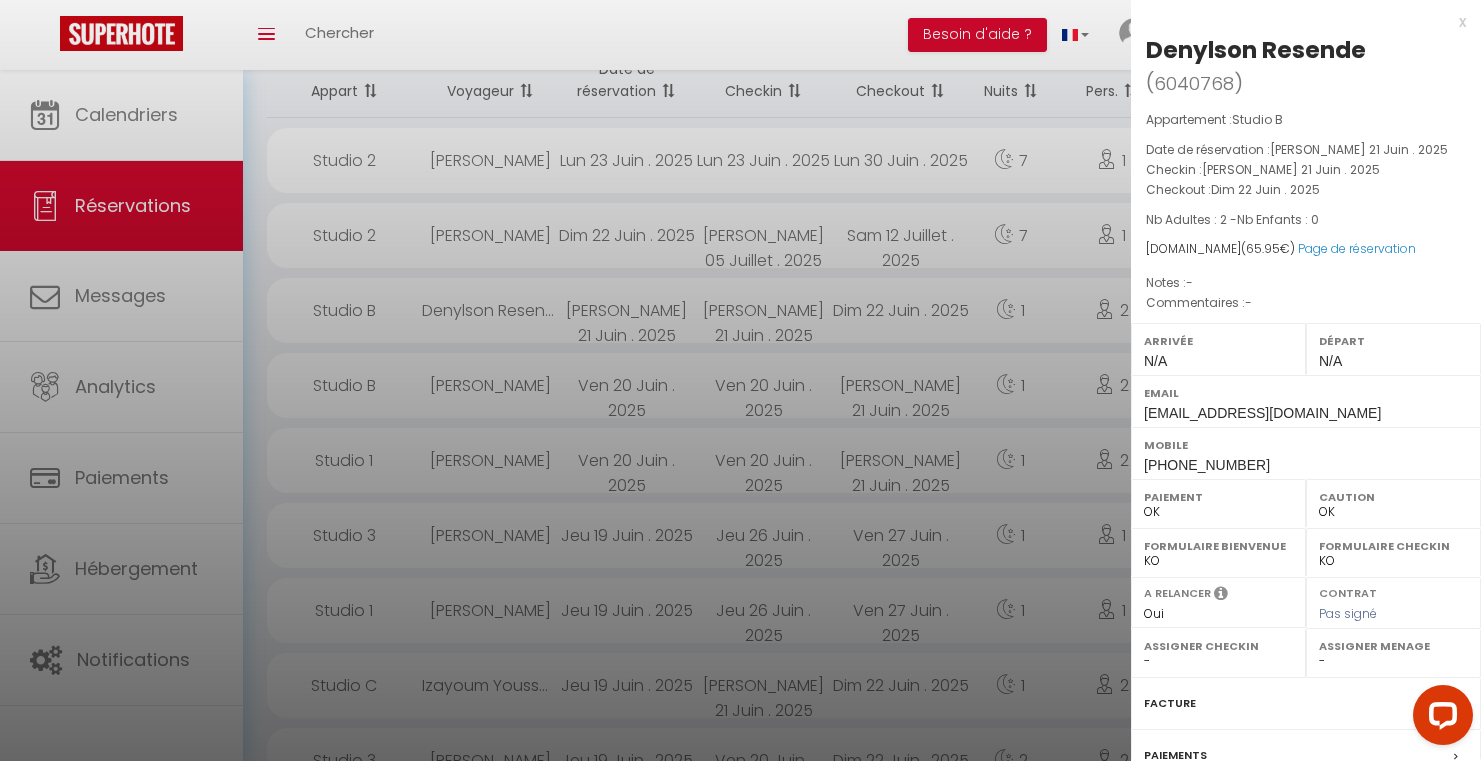 scroll, scrollTop: 143, scrollLeft: 0, axis: vertical 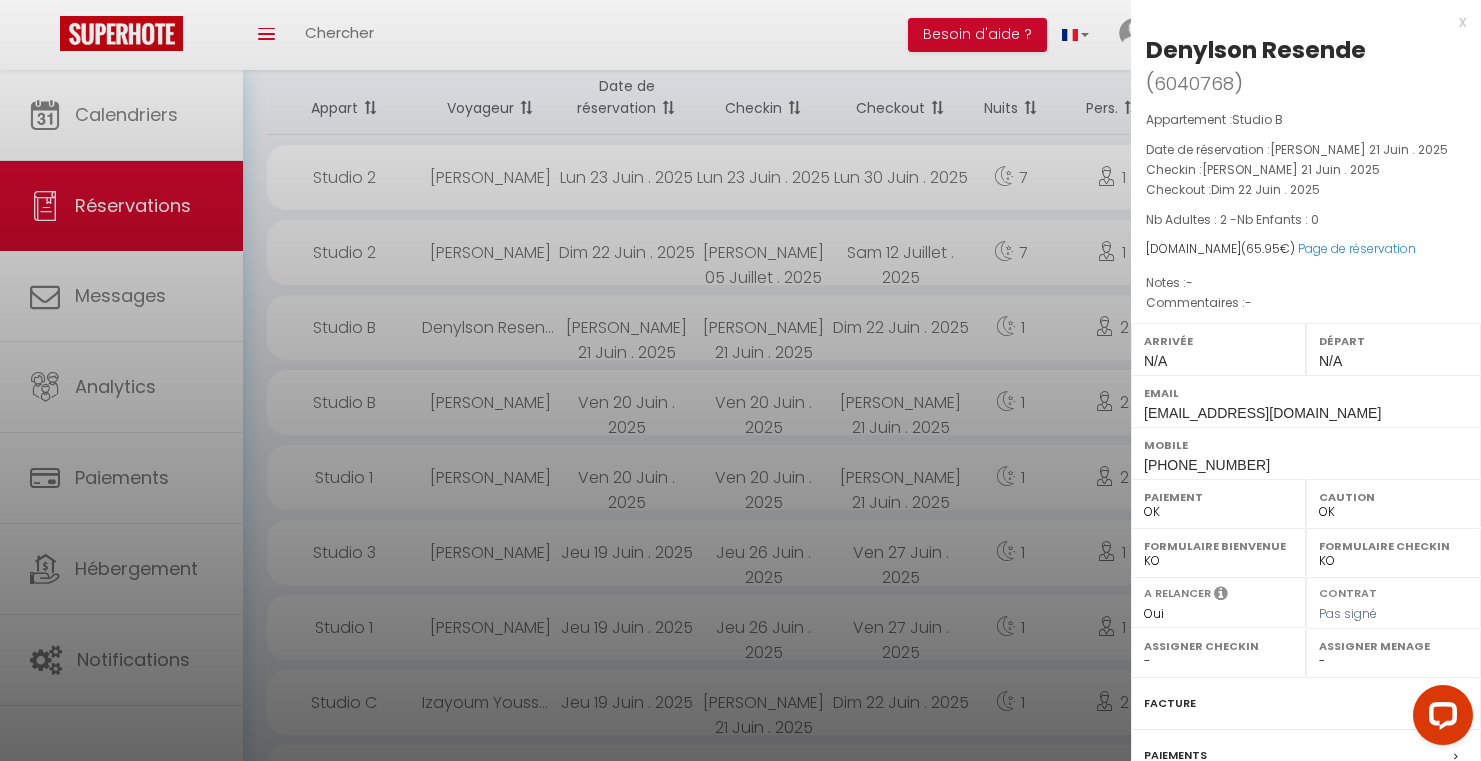 click at bounding box center (740, 380) 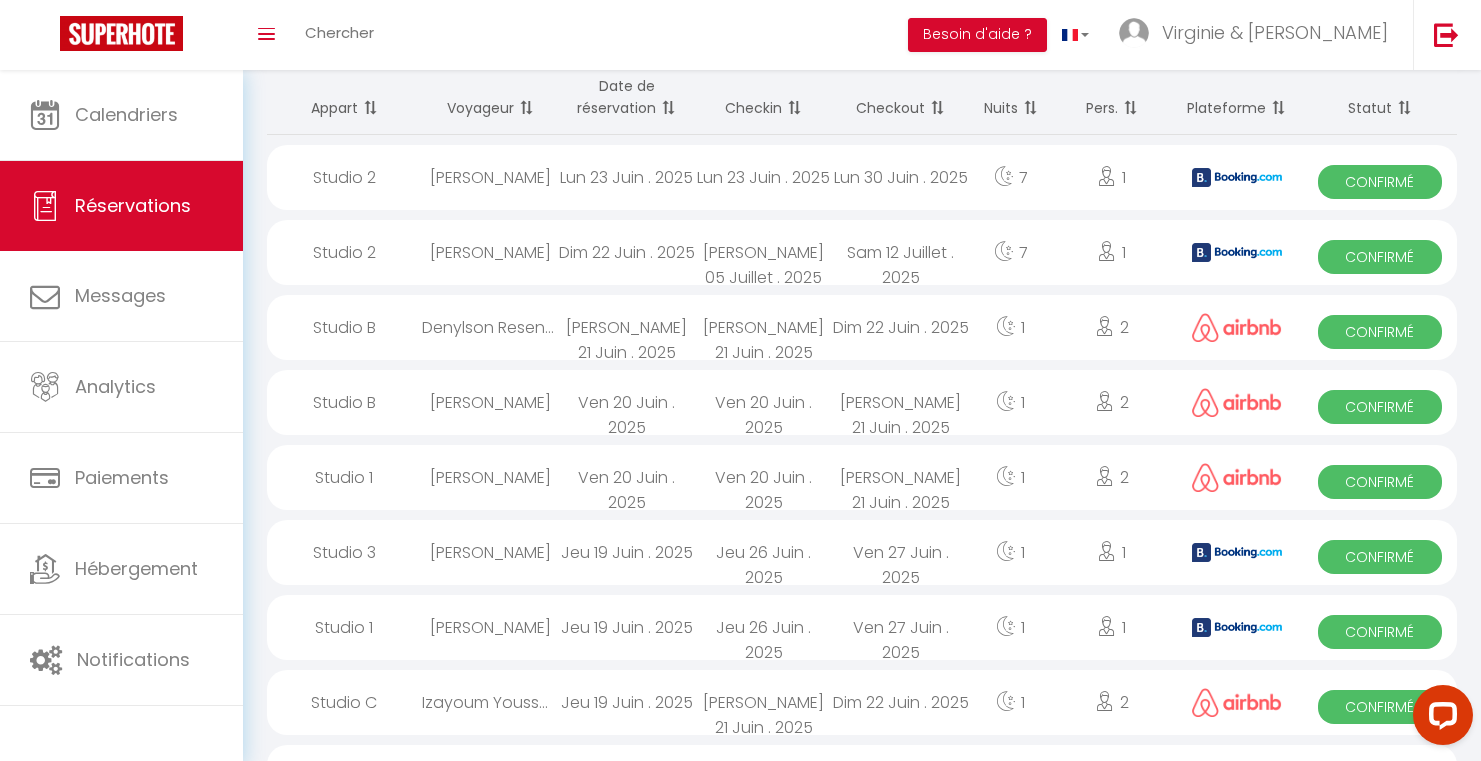 click on "Ven 20 Juin . 2025" at bounding box center (627, 402) 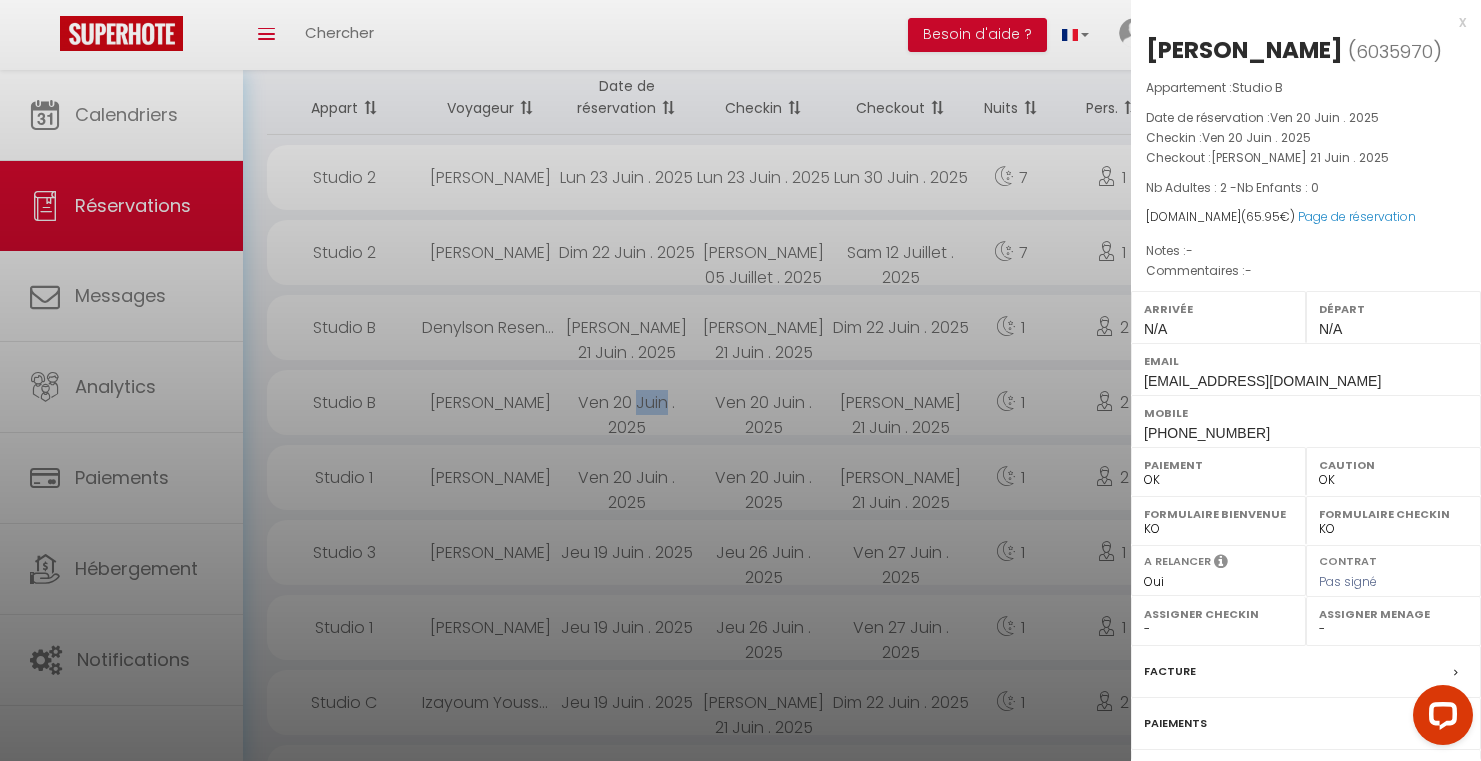click at bounding box center [740, 380] 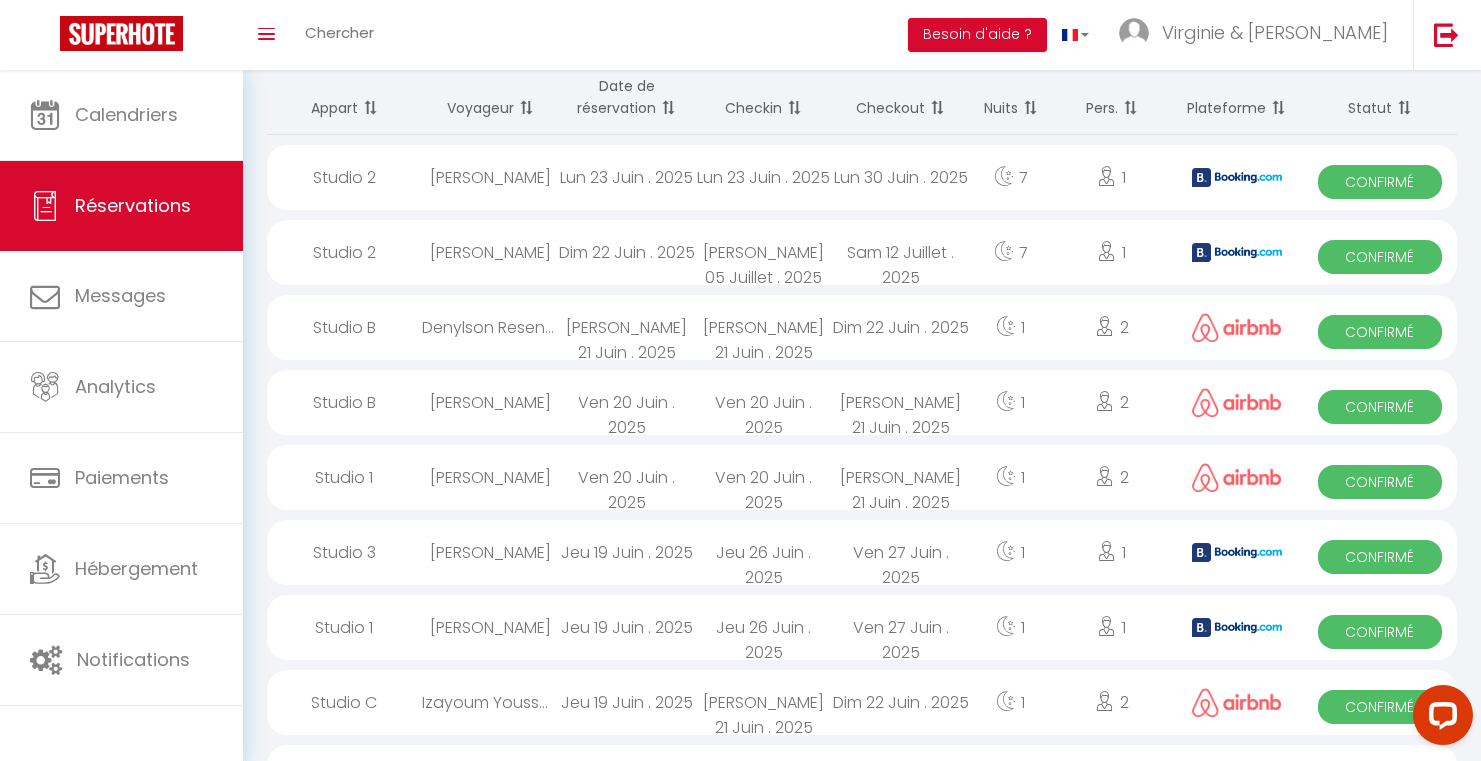 click on "Ven 20 Juin . 2025" at bounding box center (627, 477) 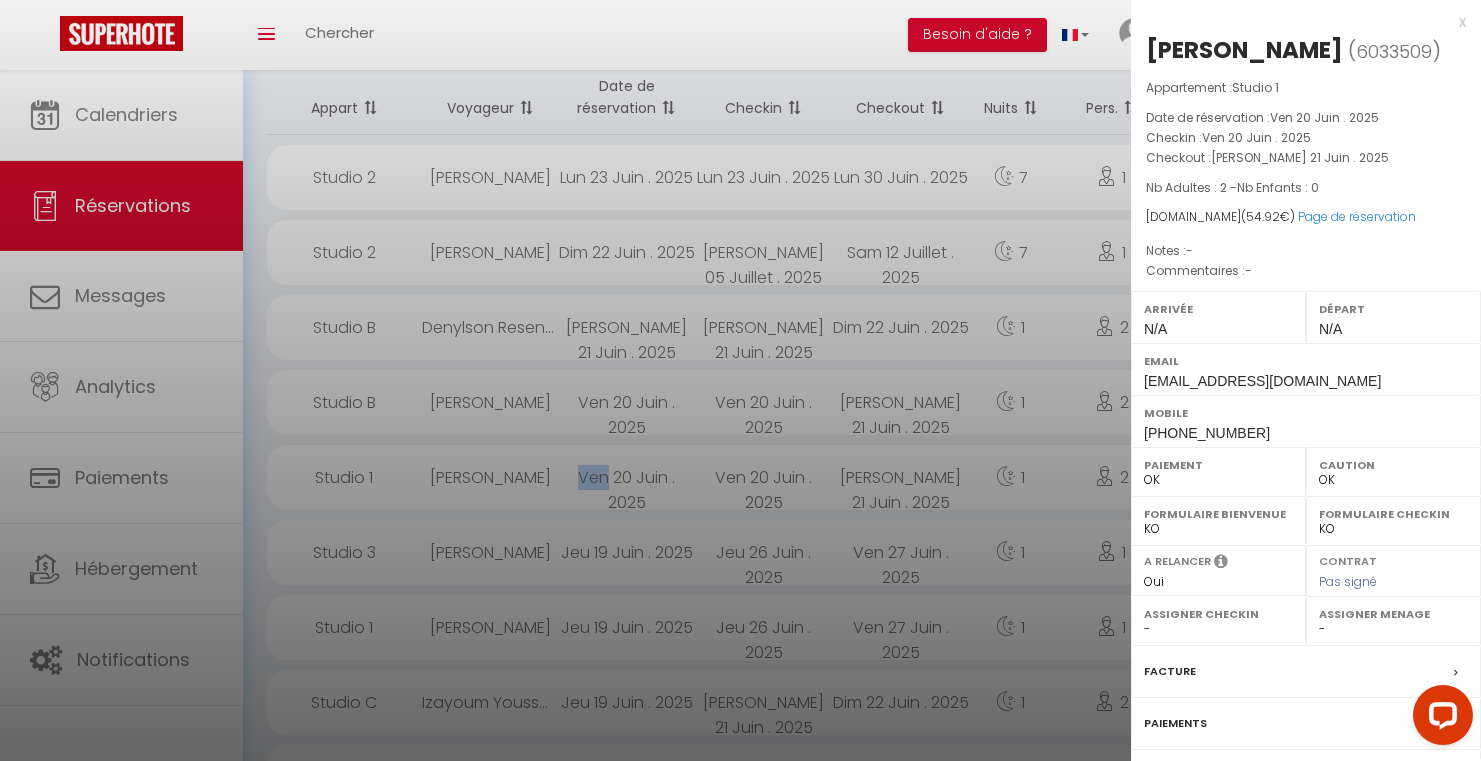 click at bounding box center (740, 380) 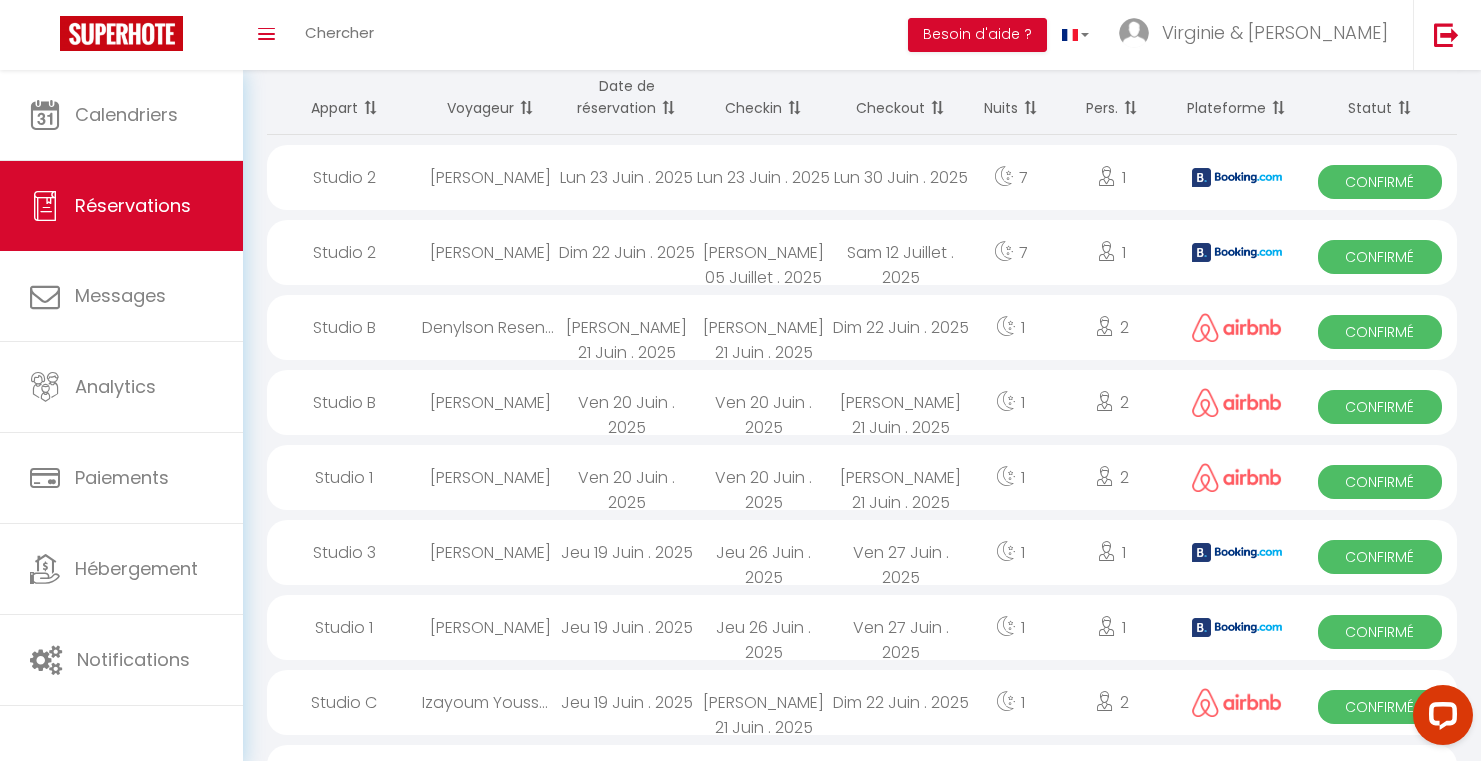 click on "Jeu 19 Juin . 2025" at bounding box center (627, 552) 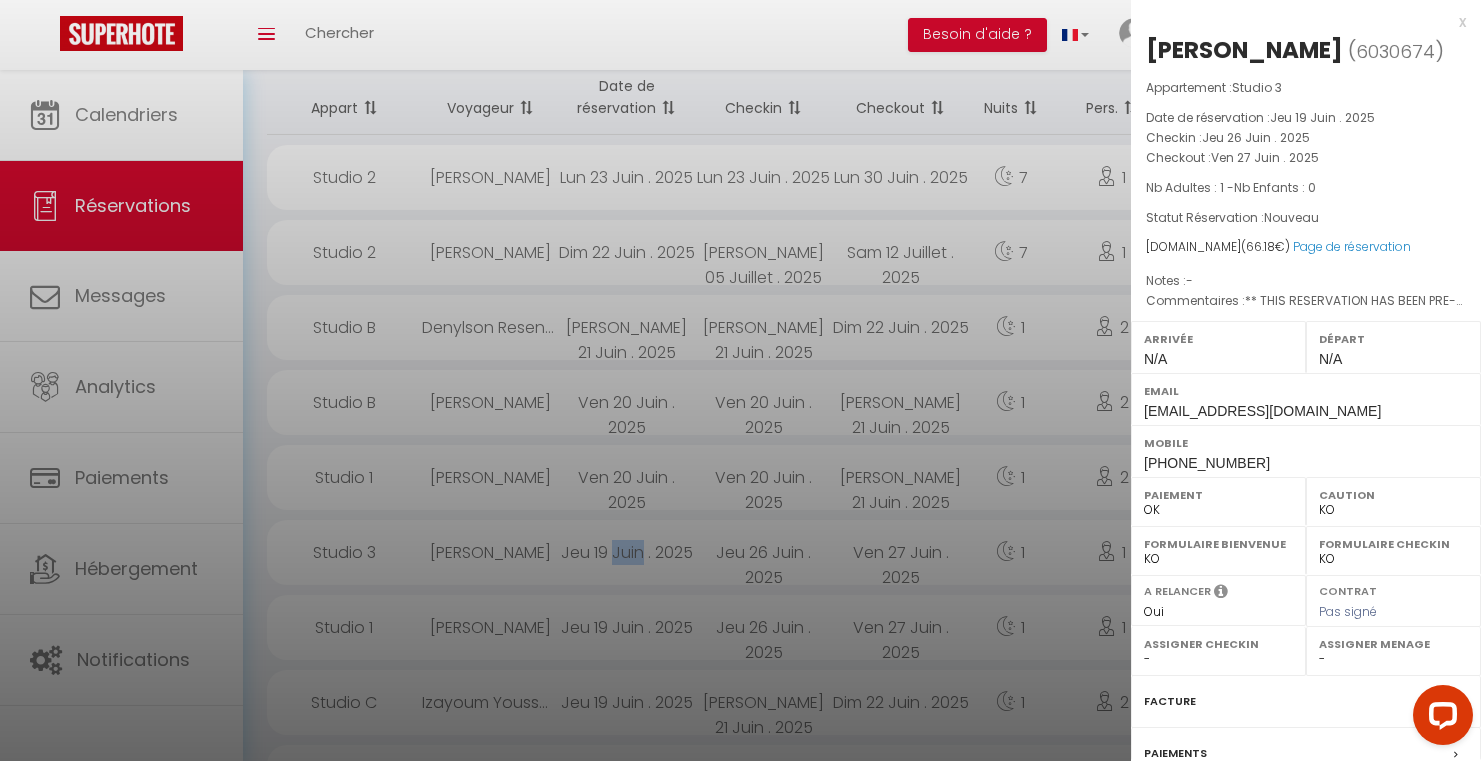 click at bounding box center [740, 380] 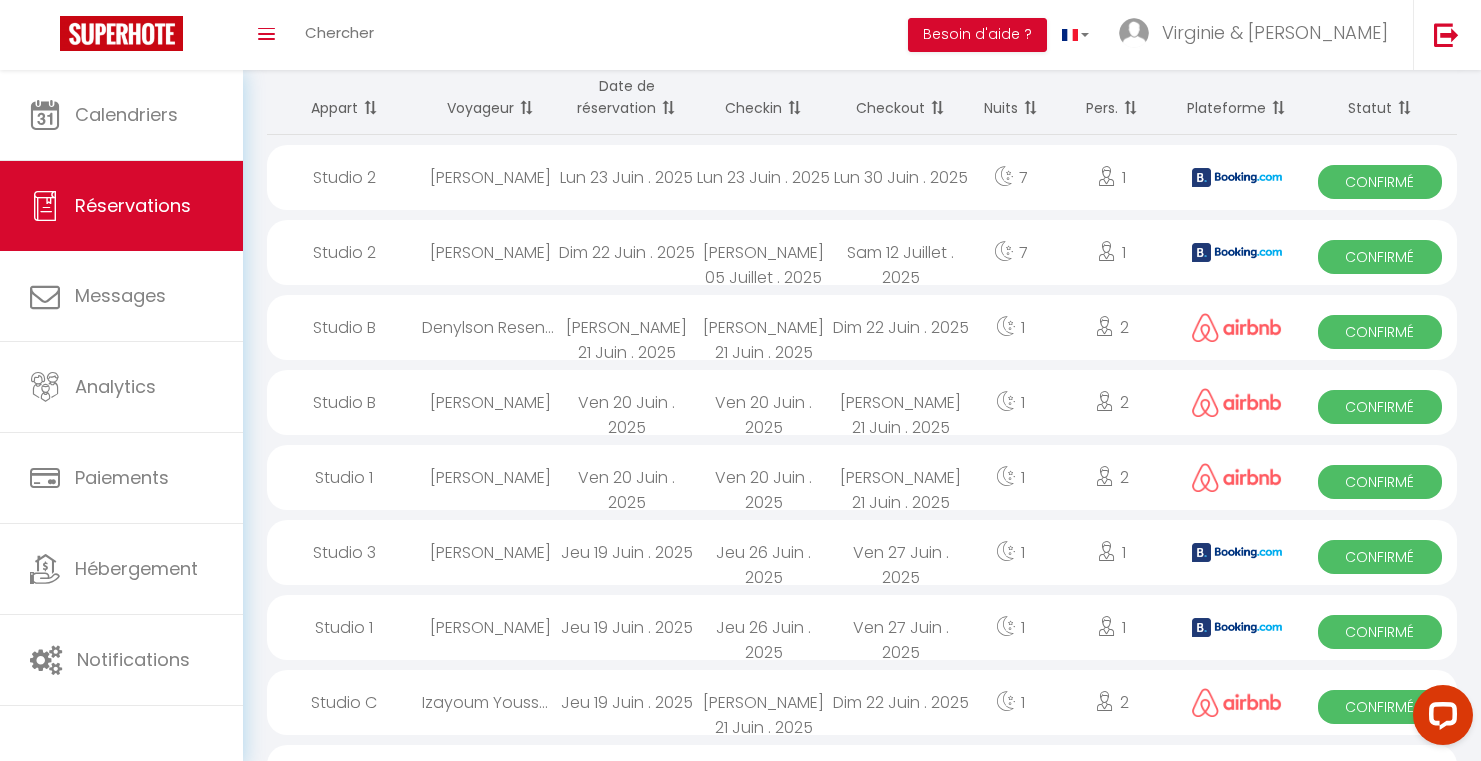 click on "Jeu 19 Juin . 2025" at bounding box center [627, 627] 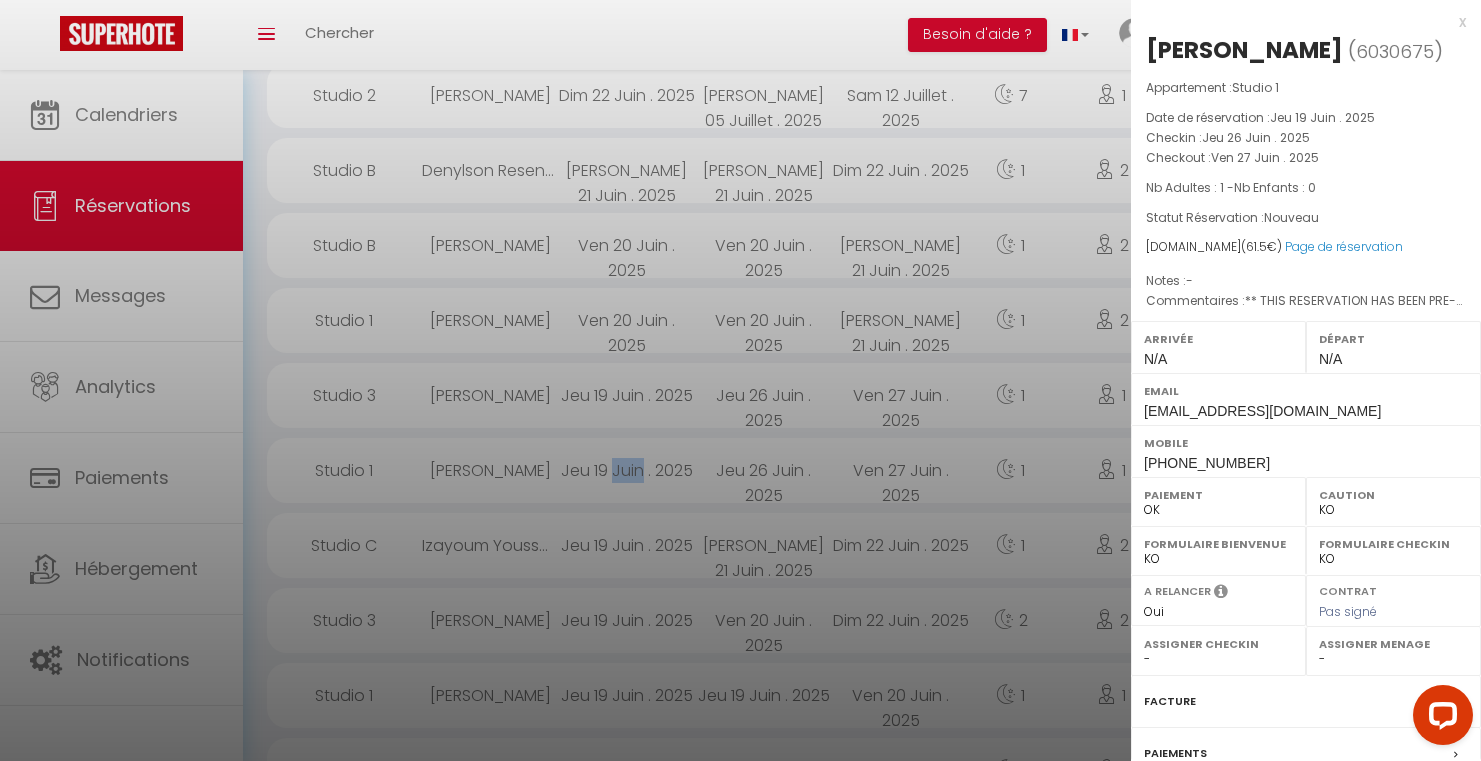scroll, scrollTop: 324, scrollLeft: 0, axis: vertical 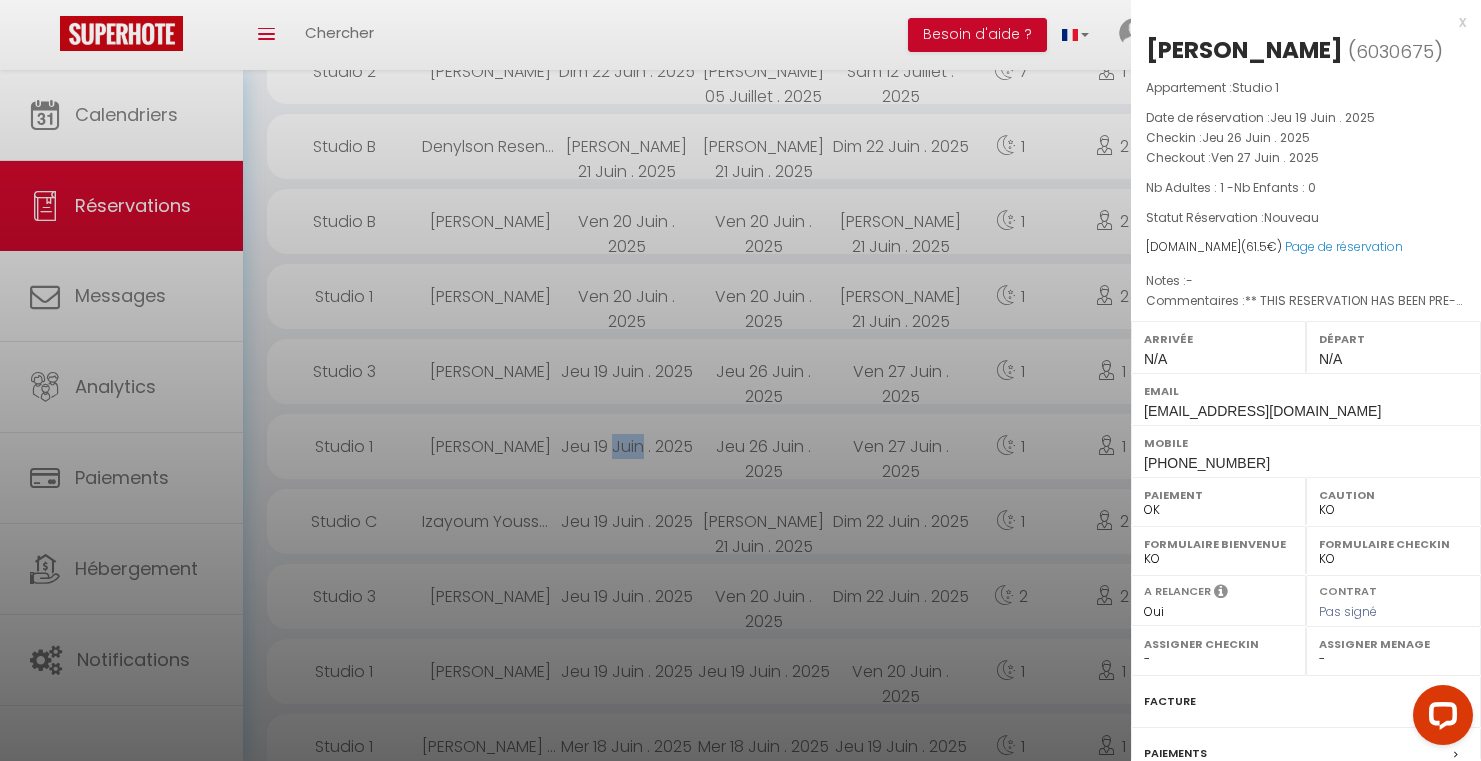 click at bounding box center (740, 380) 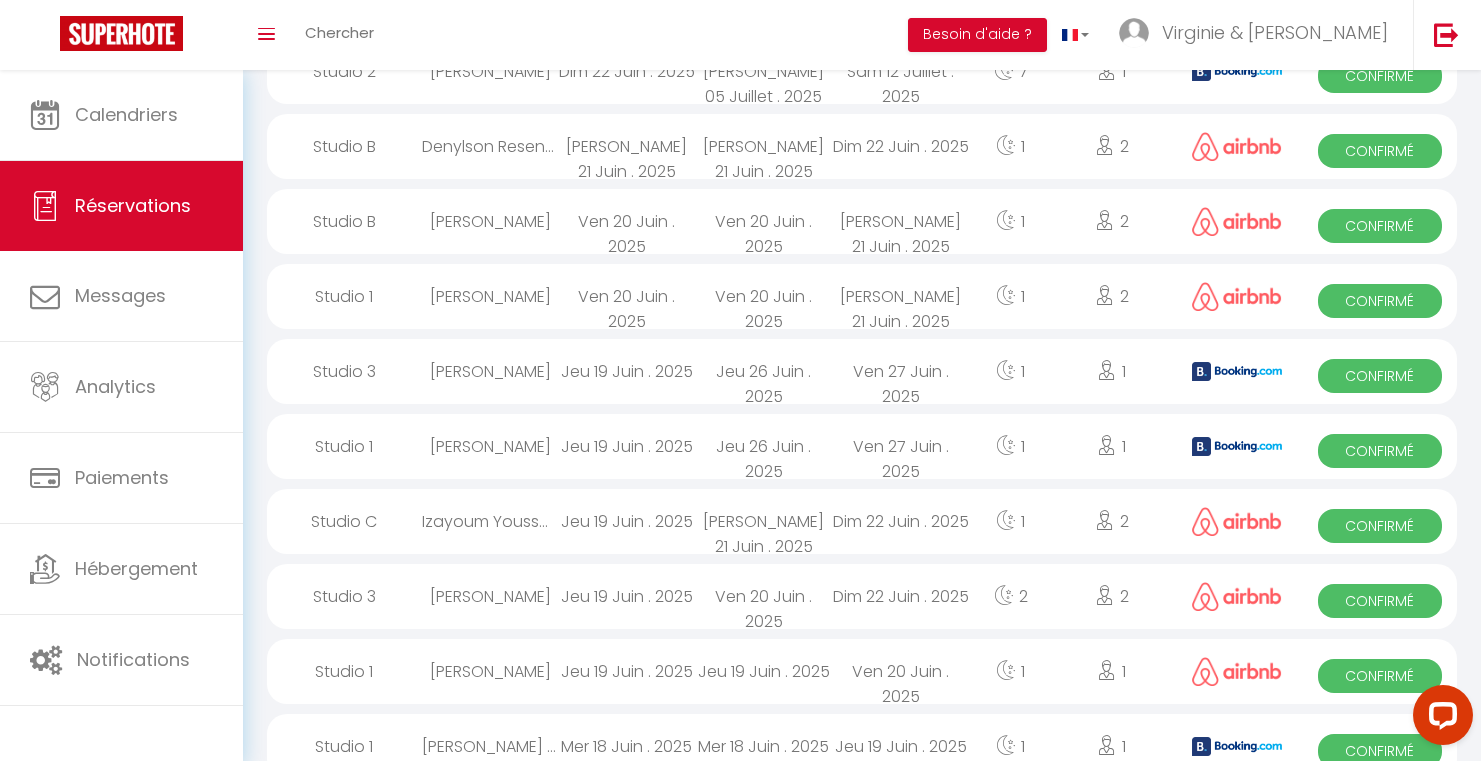 click on "Jeu 19 Juin . 2025" at bounding box center (627, 521) 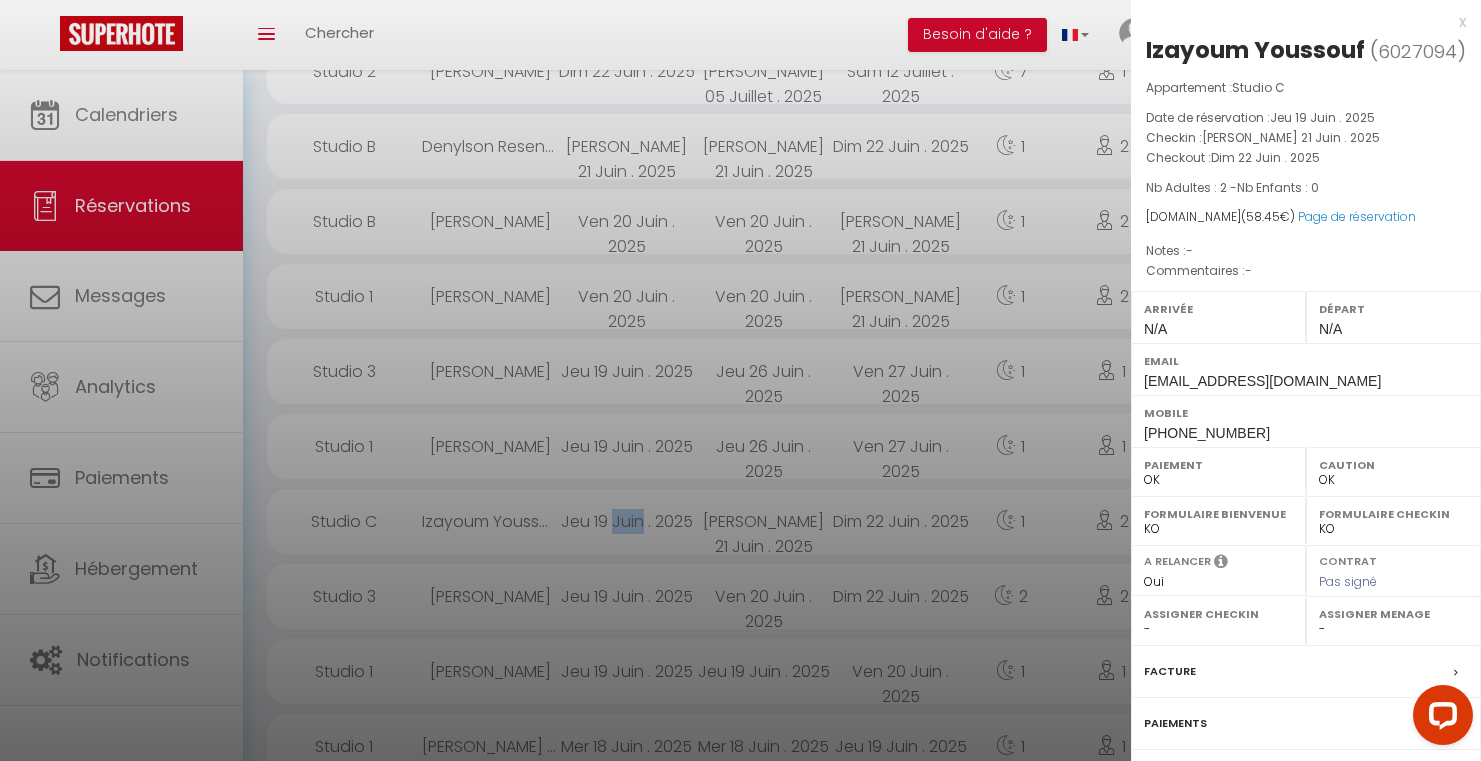 click at bounding box center (740, 380) 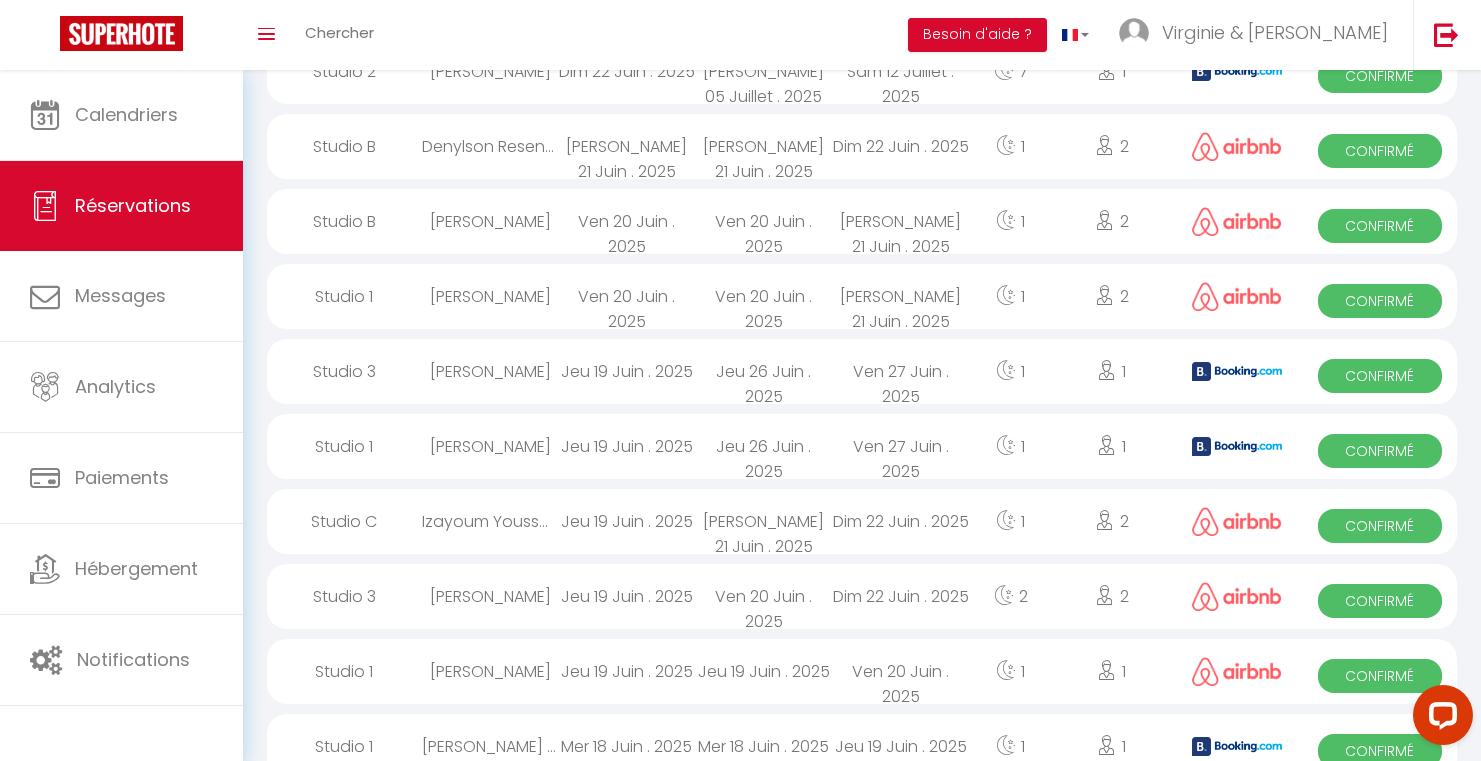 click on "Jeu 19 Juin . 2025" at bounding box center (627, 596) 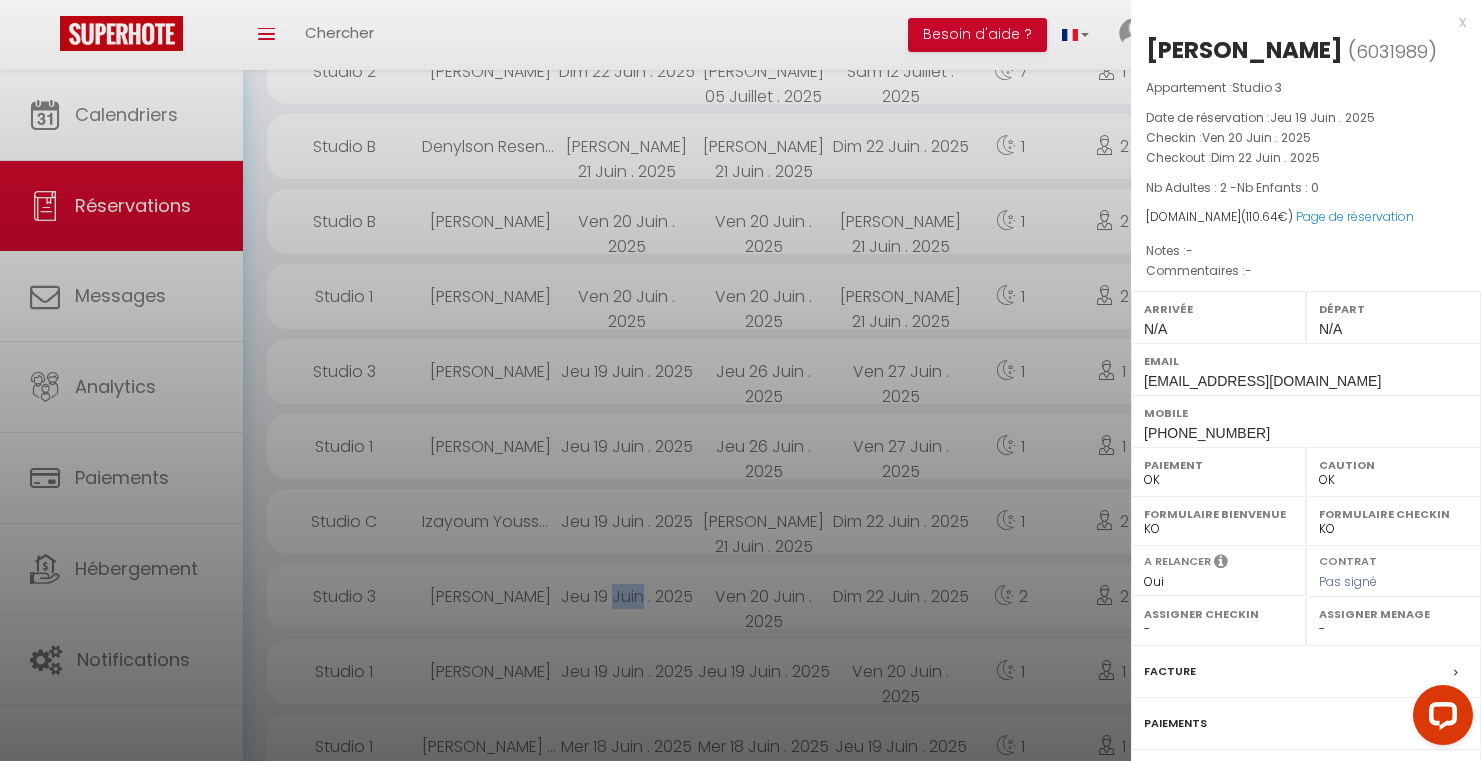click at bounding box center [740, 380] 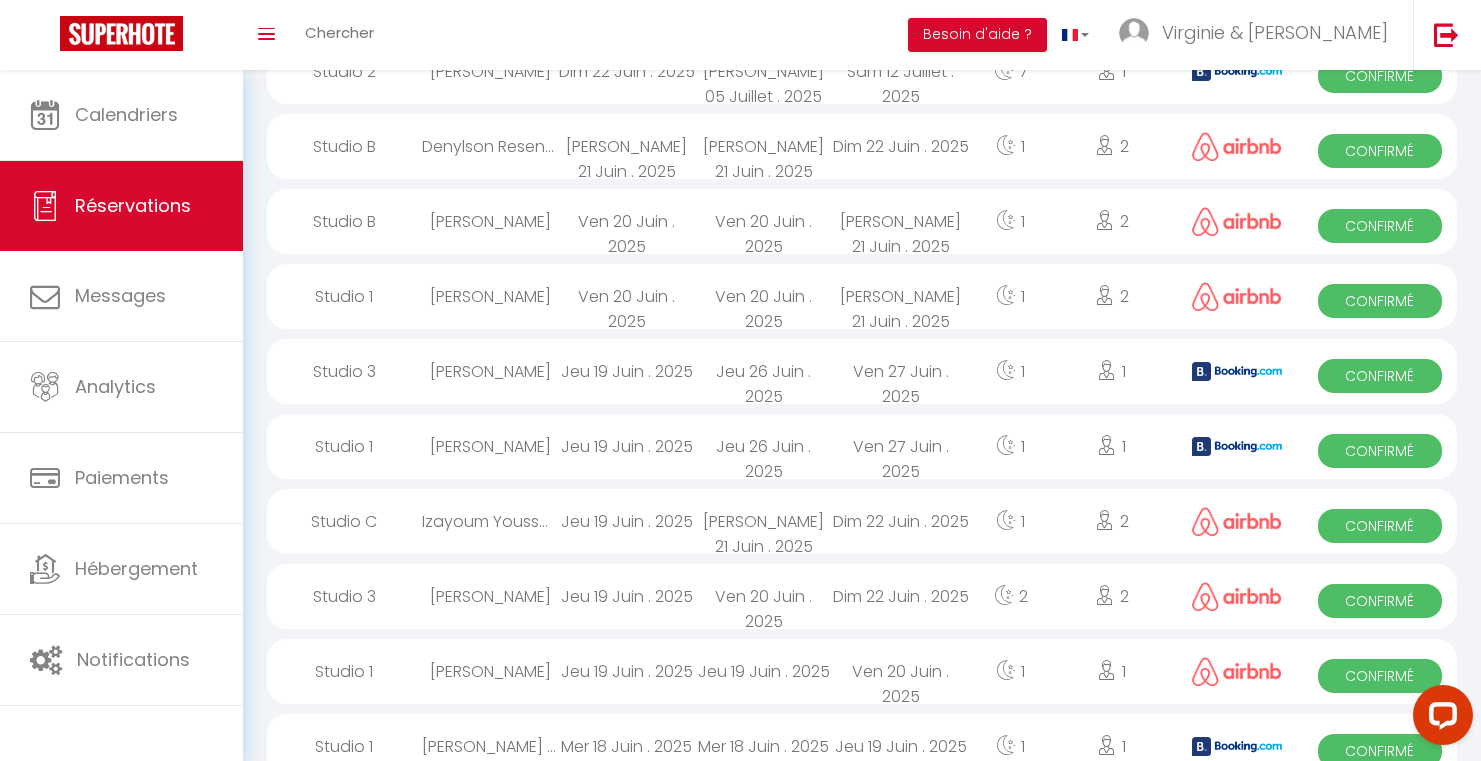 click on "Jeu 19 Juin . 2025" at bounding box center (627, 671) 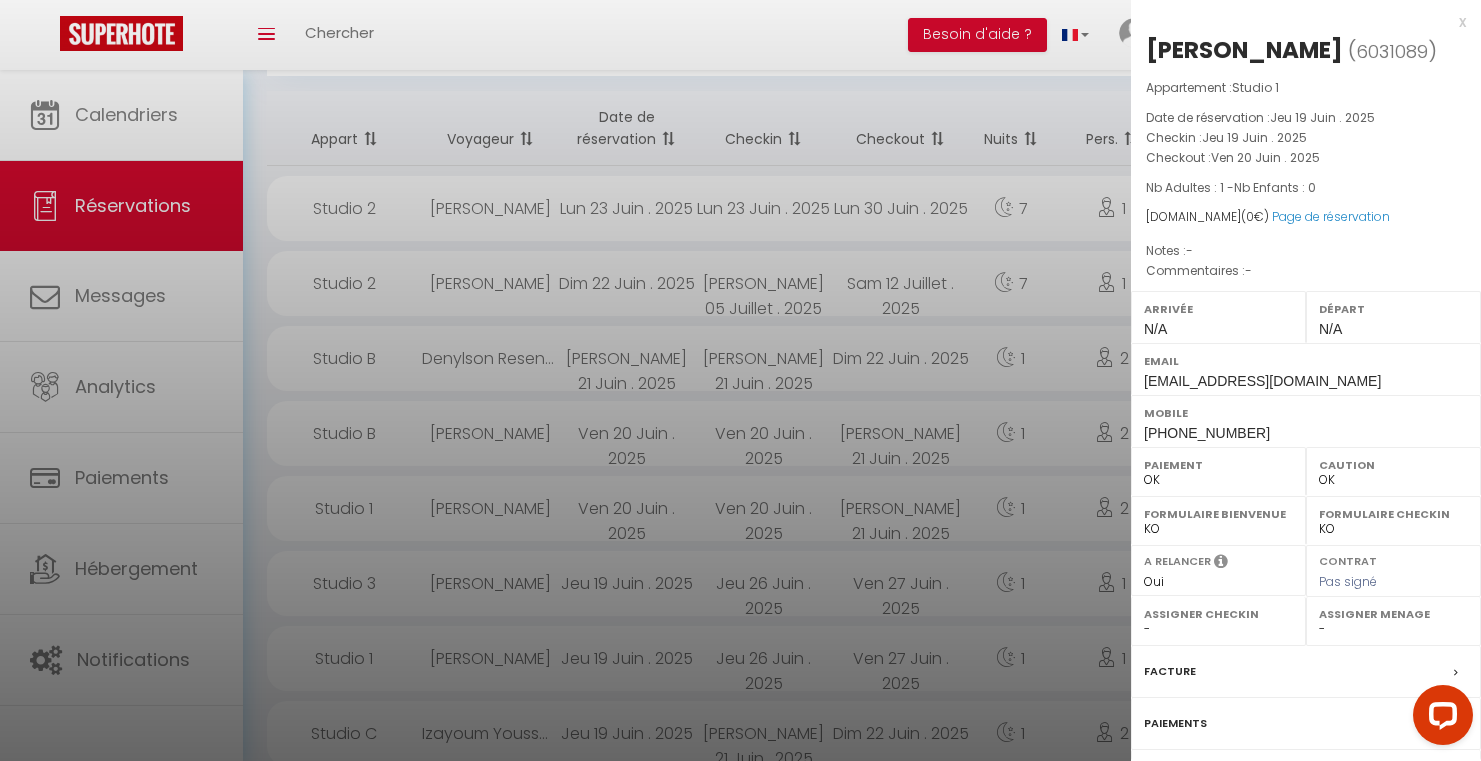 scroll, scrollTop: 102, scrollLeft: 0, axis: vertical 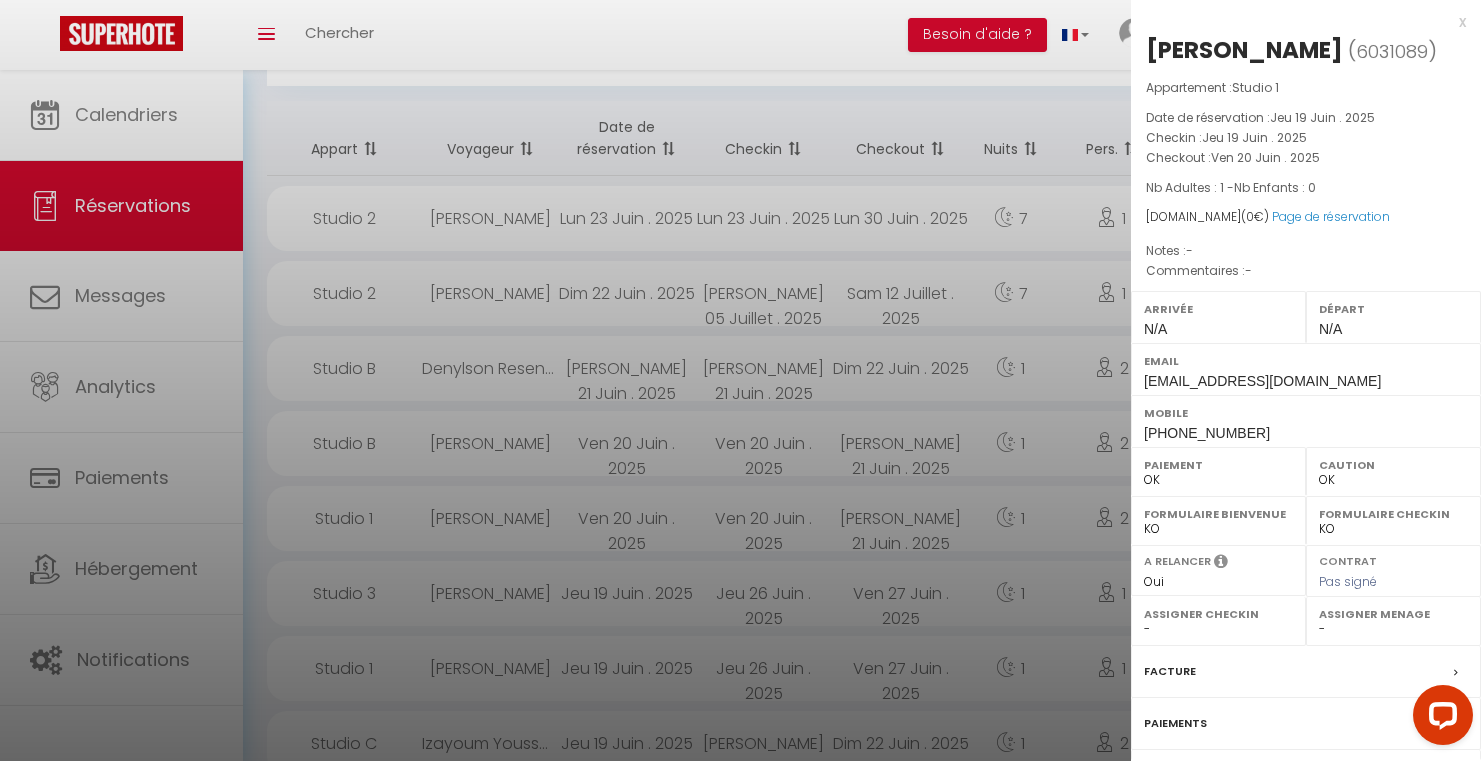 click at bounding box center (740, 380) 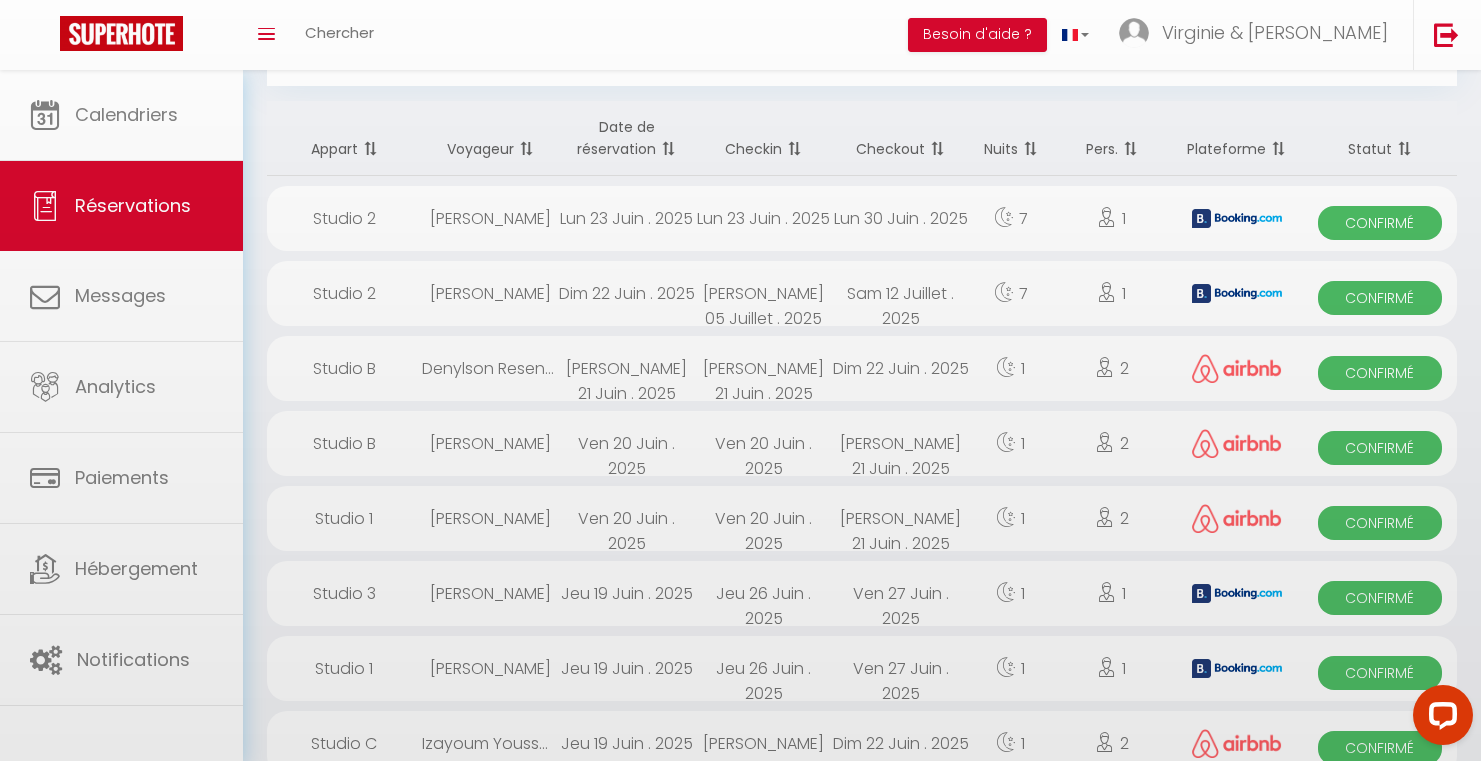 click on "Dim 22 Juin . 2025" at bounding box center (627, 293) 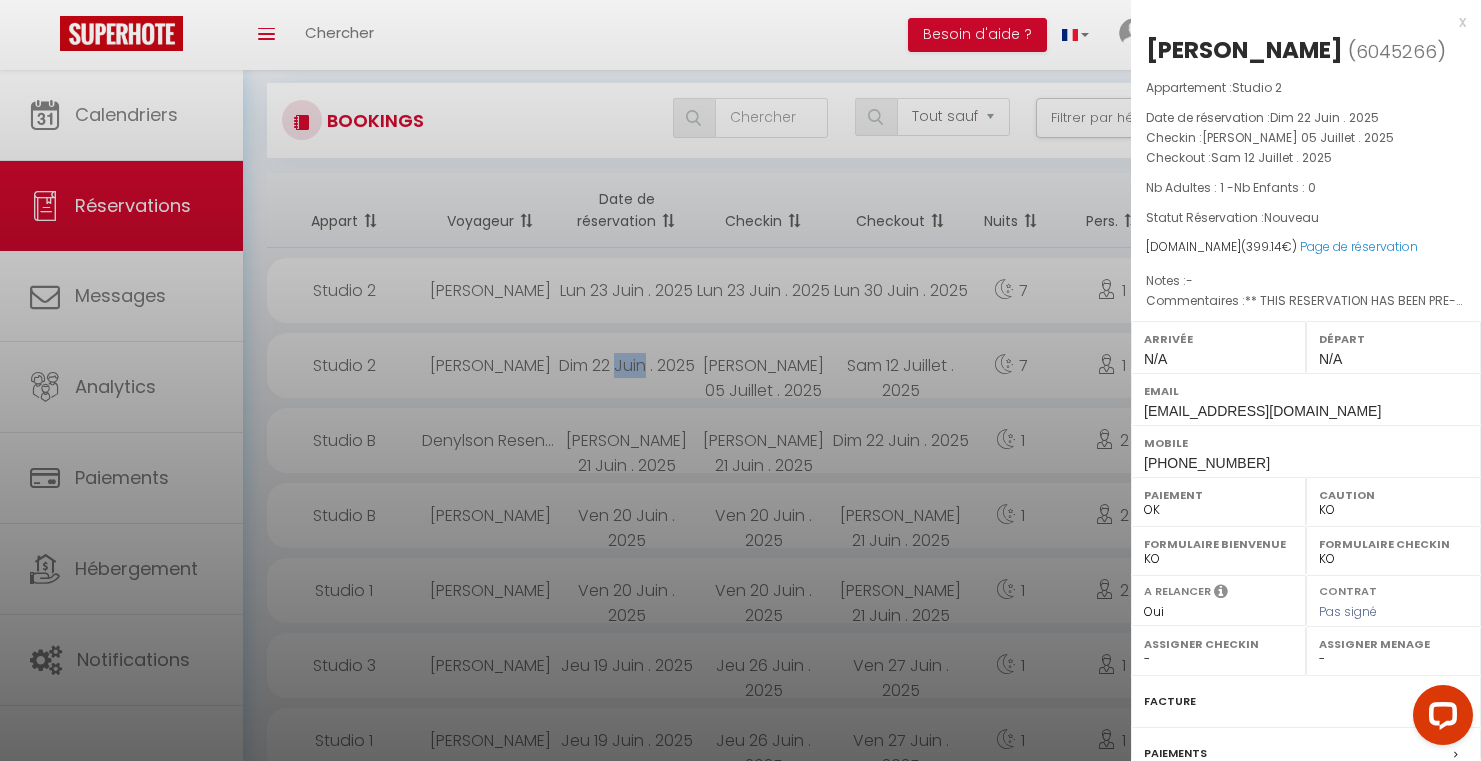 scroll, scrollTop: 6, scrollLeft: 0, axis: vertical 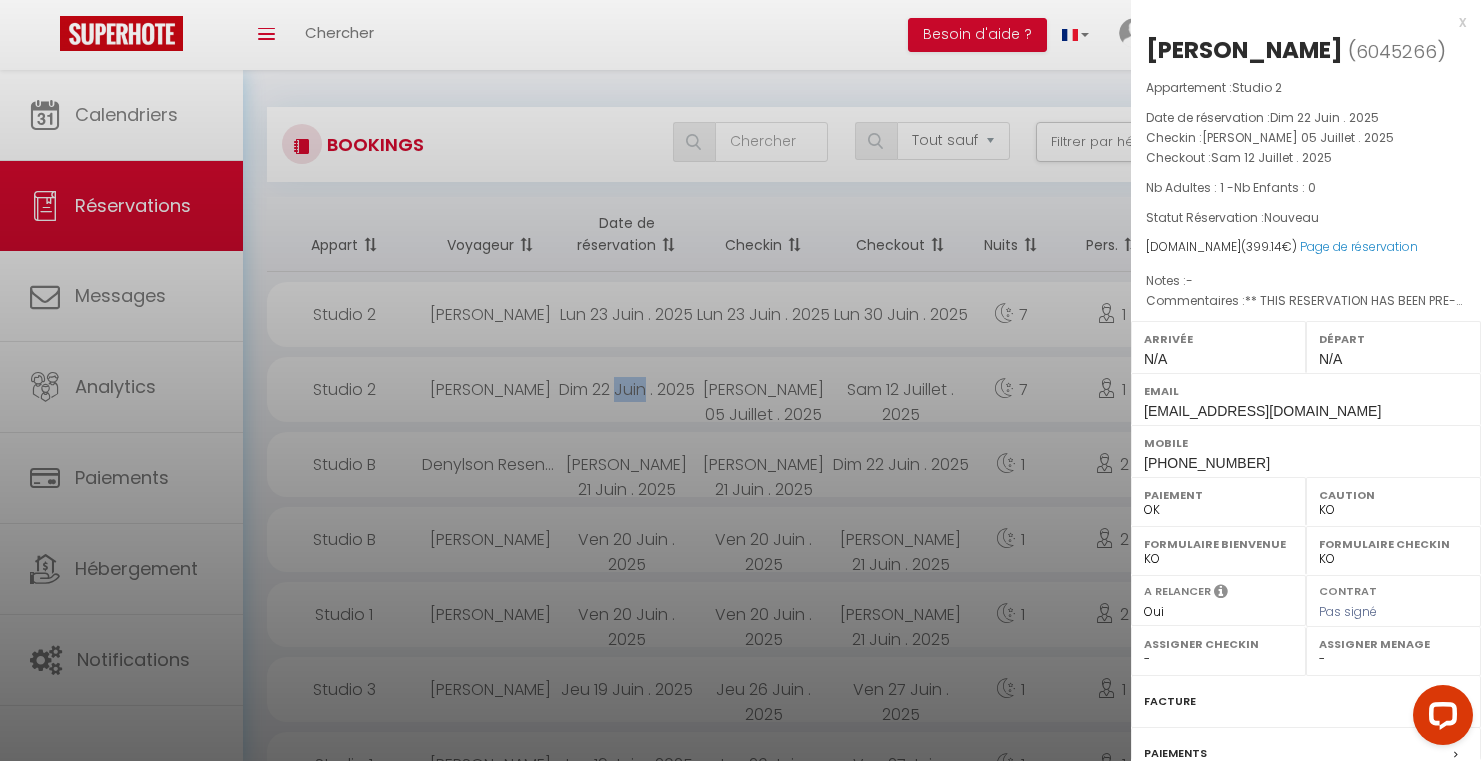 click at bounding box center (740, 380) 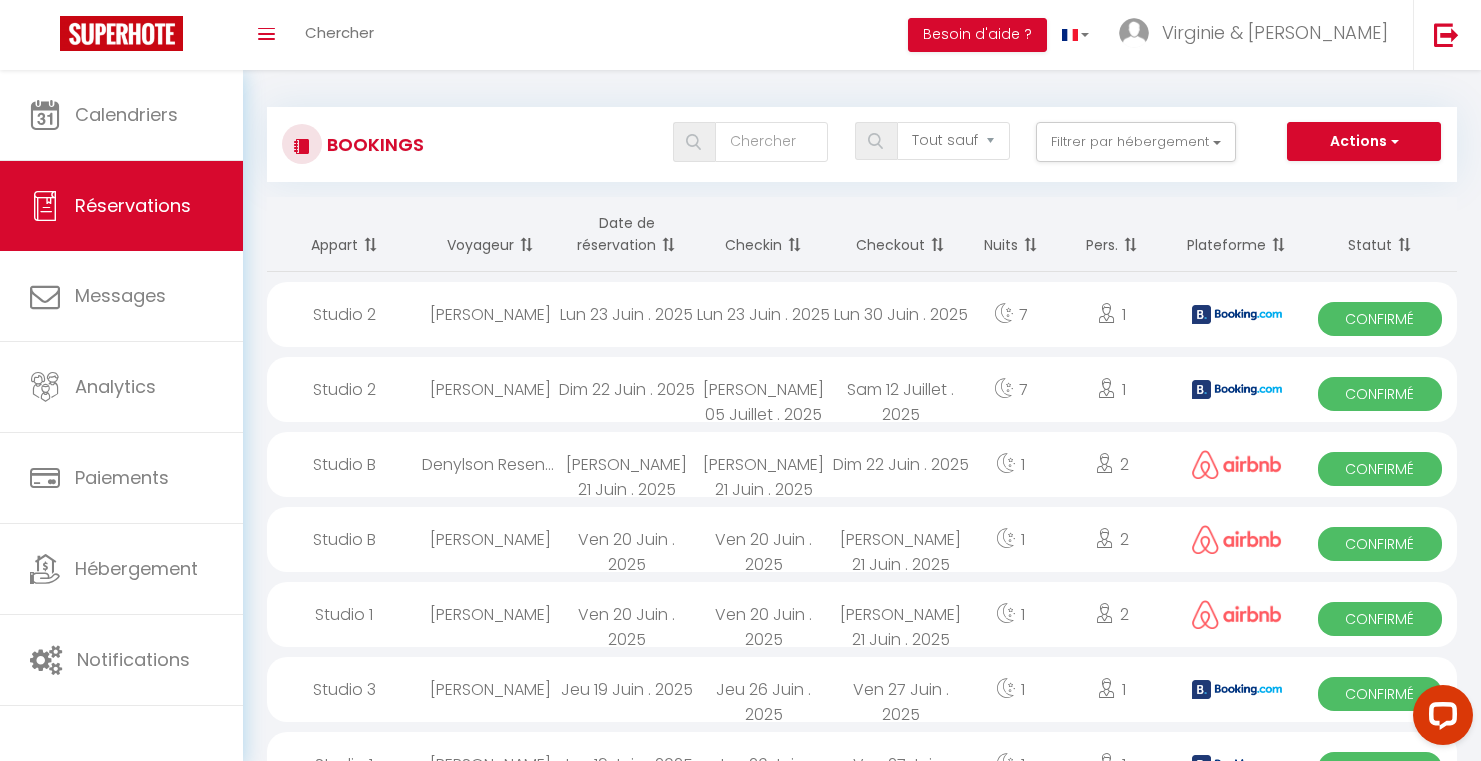 click on "Lun 23 Juin . 2025" at bounding box center [627, 314] 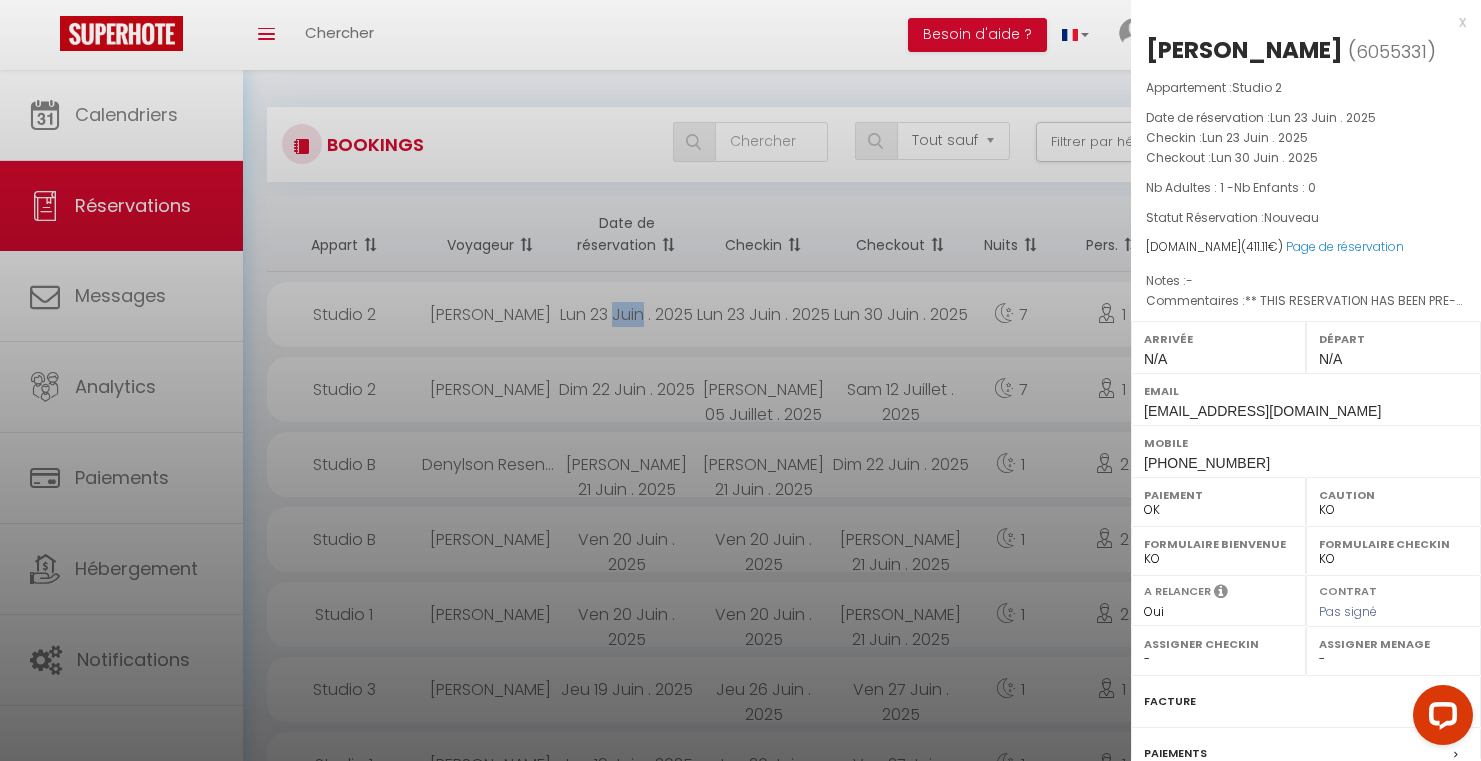 click at bounding box center (740, 380) 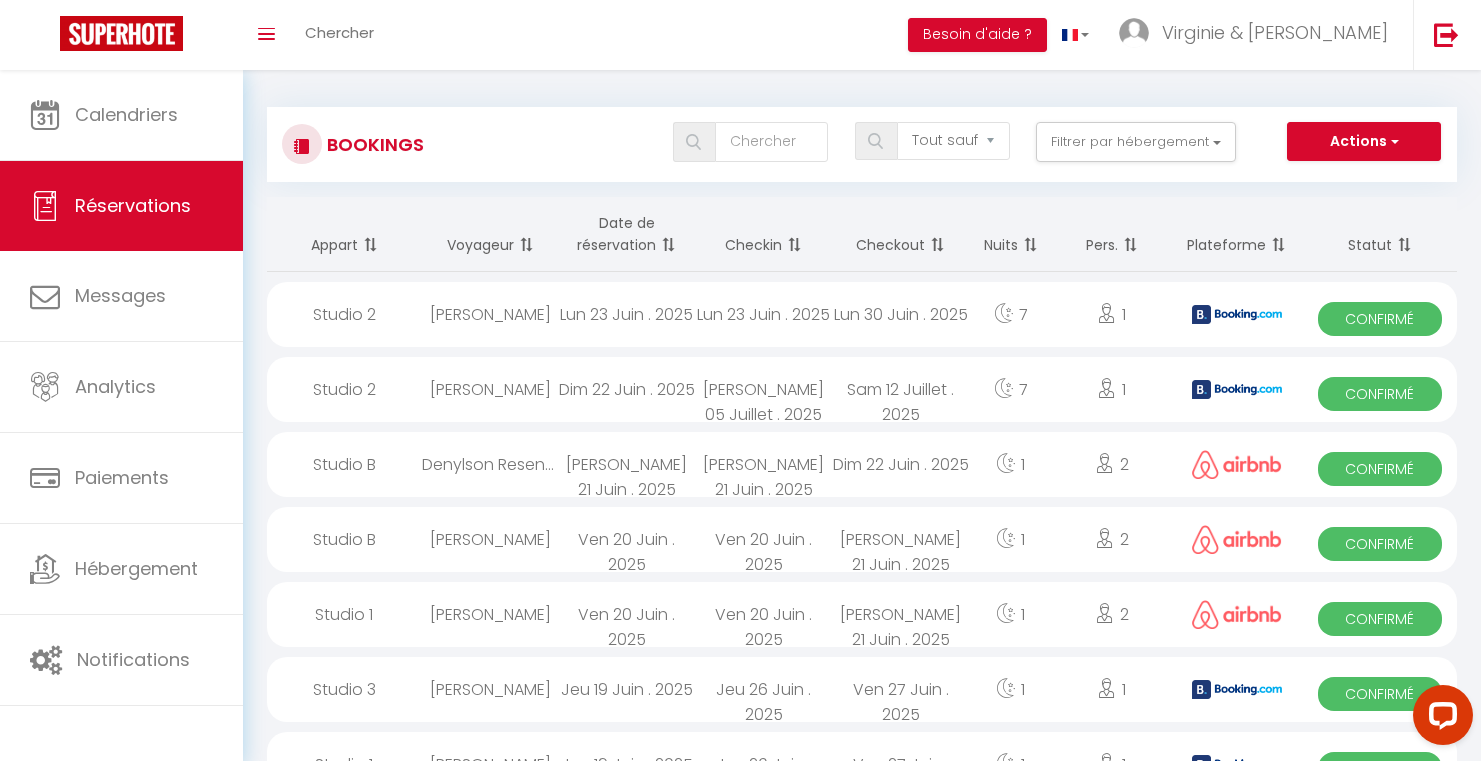 click on "Dim 22 Juin . 2025" at bounding box center [627, 389] 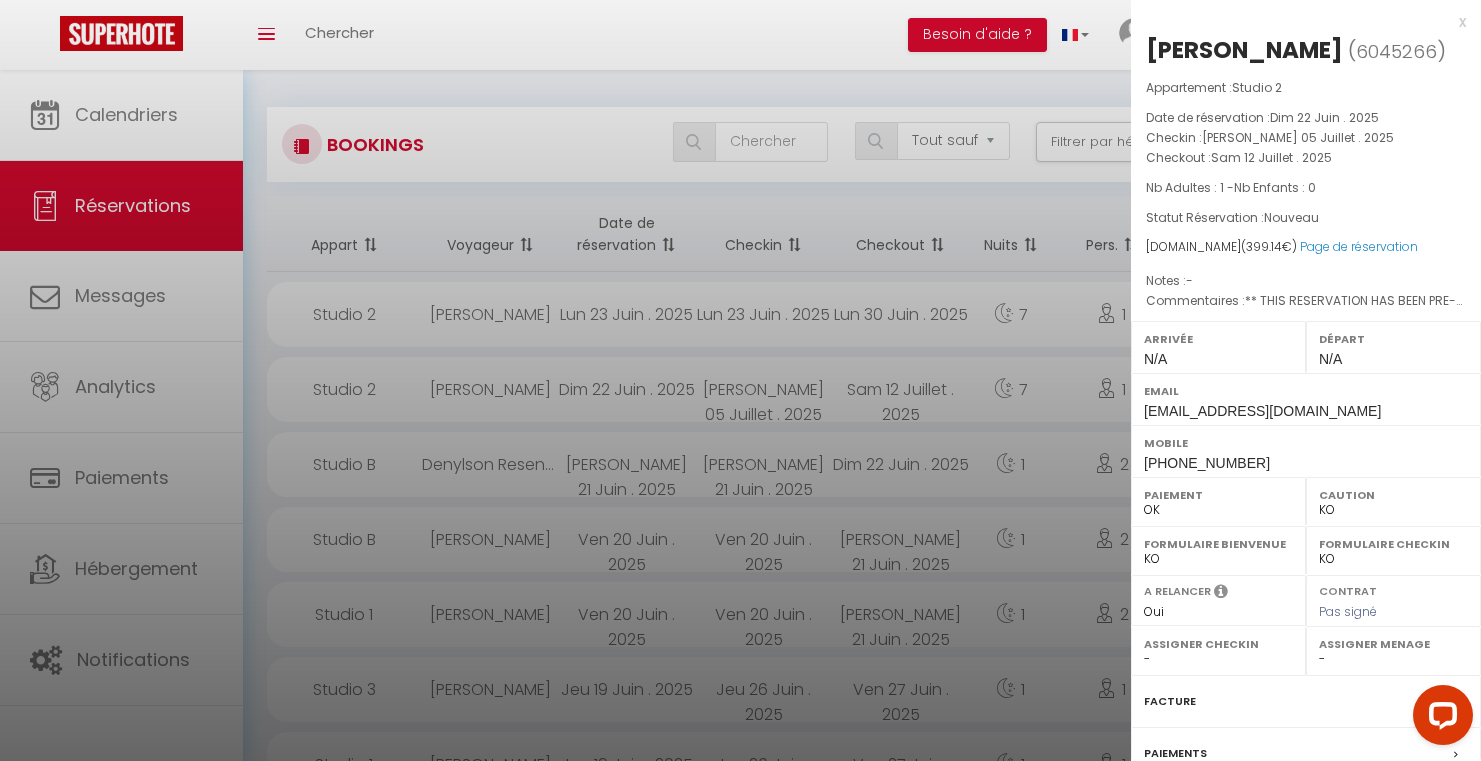 click on "x" at bounding box center [1298, 22] 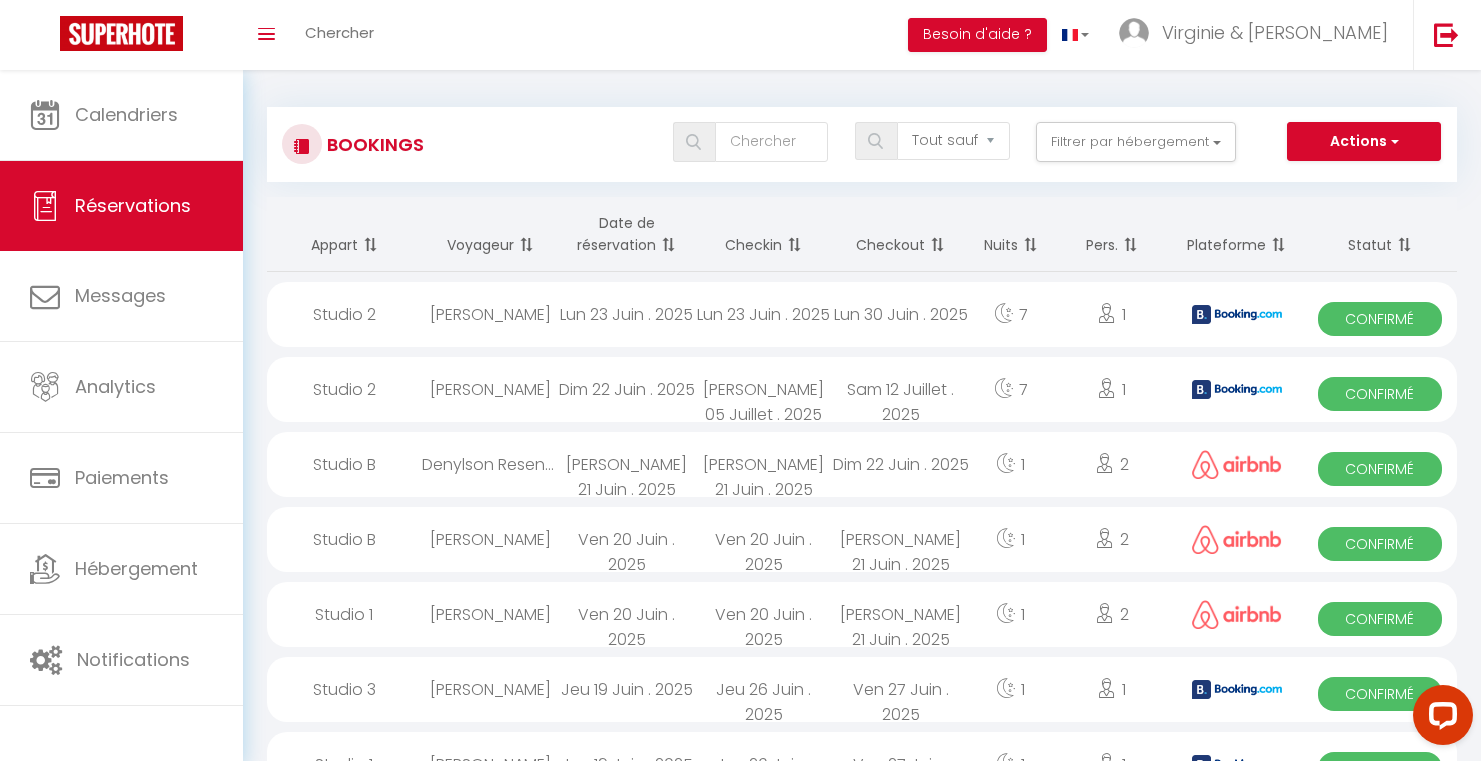 click on "1" at bounding box center [1111, 389] 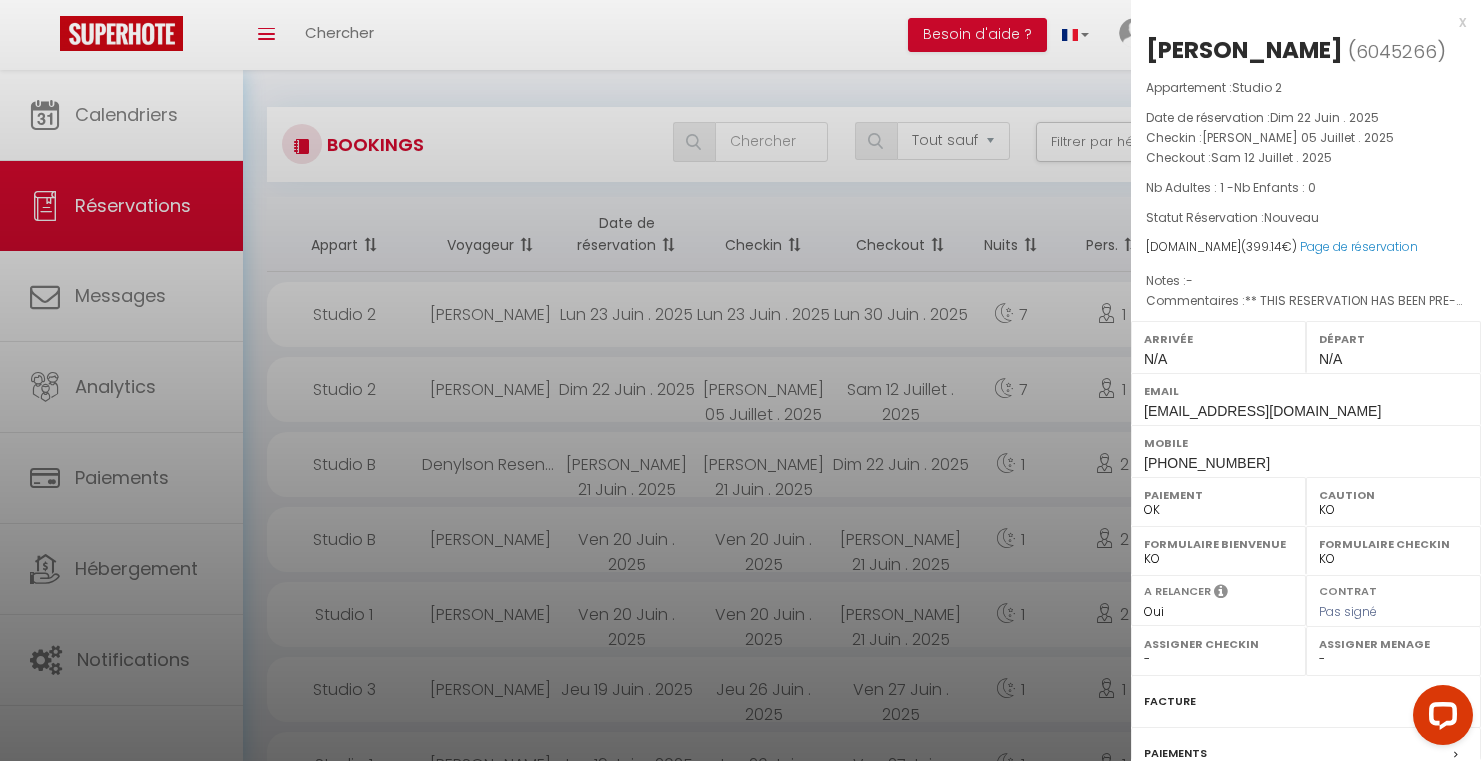 click on "x" at bounding box center (1298, 22) 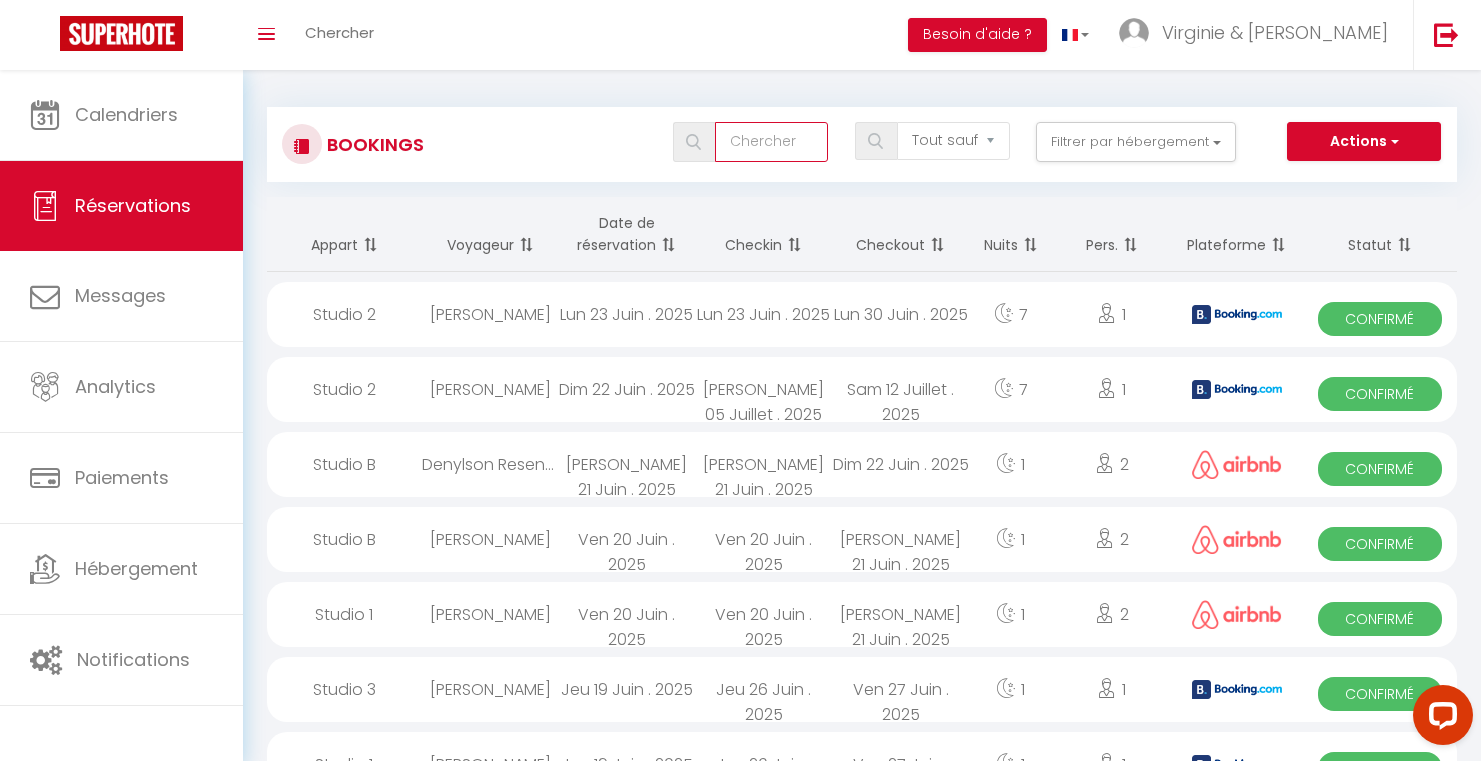 click at bounding box center (771, 142) 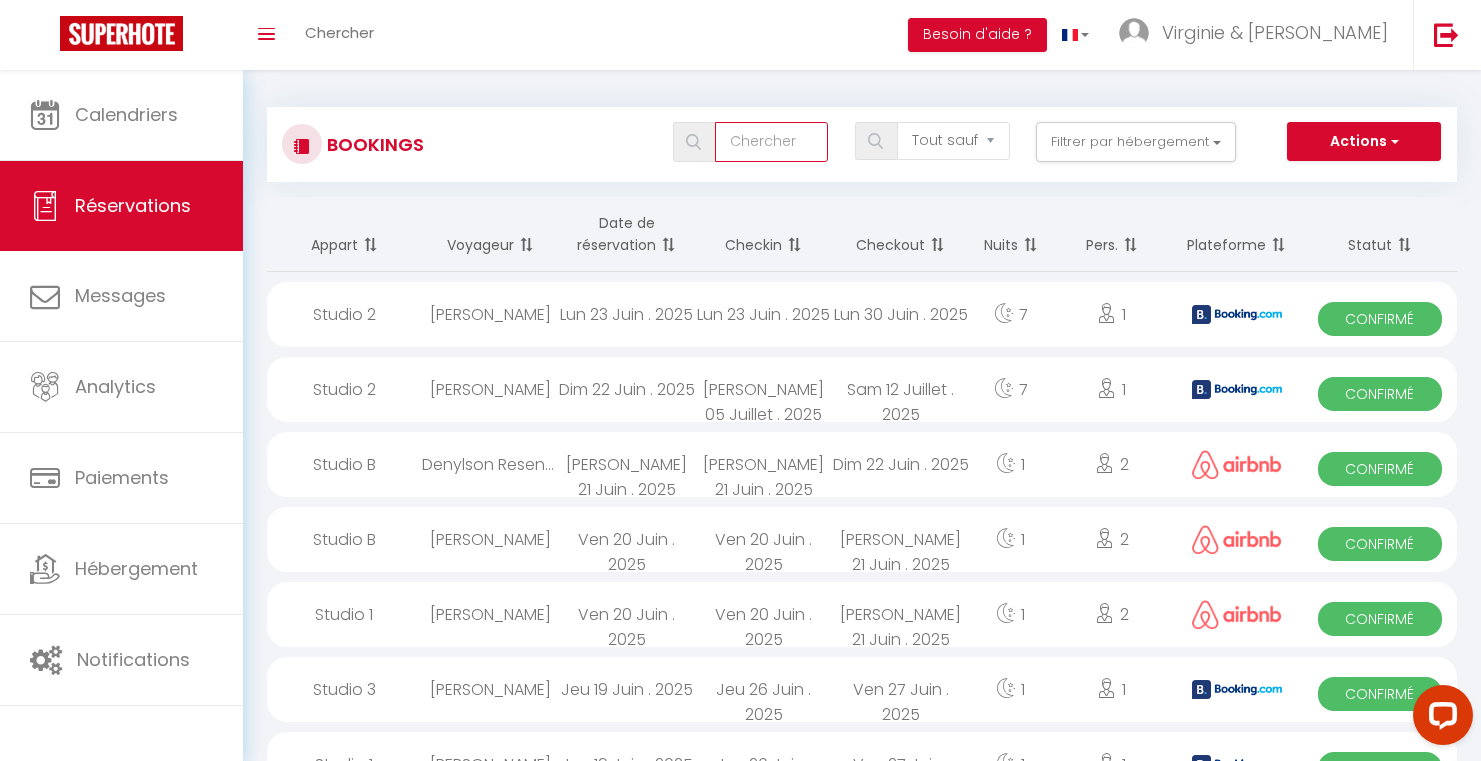 paste on "3767063739" 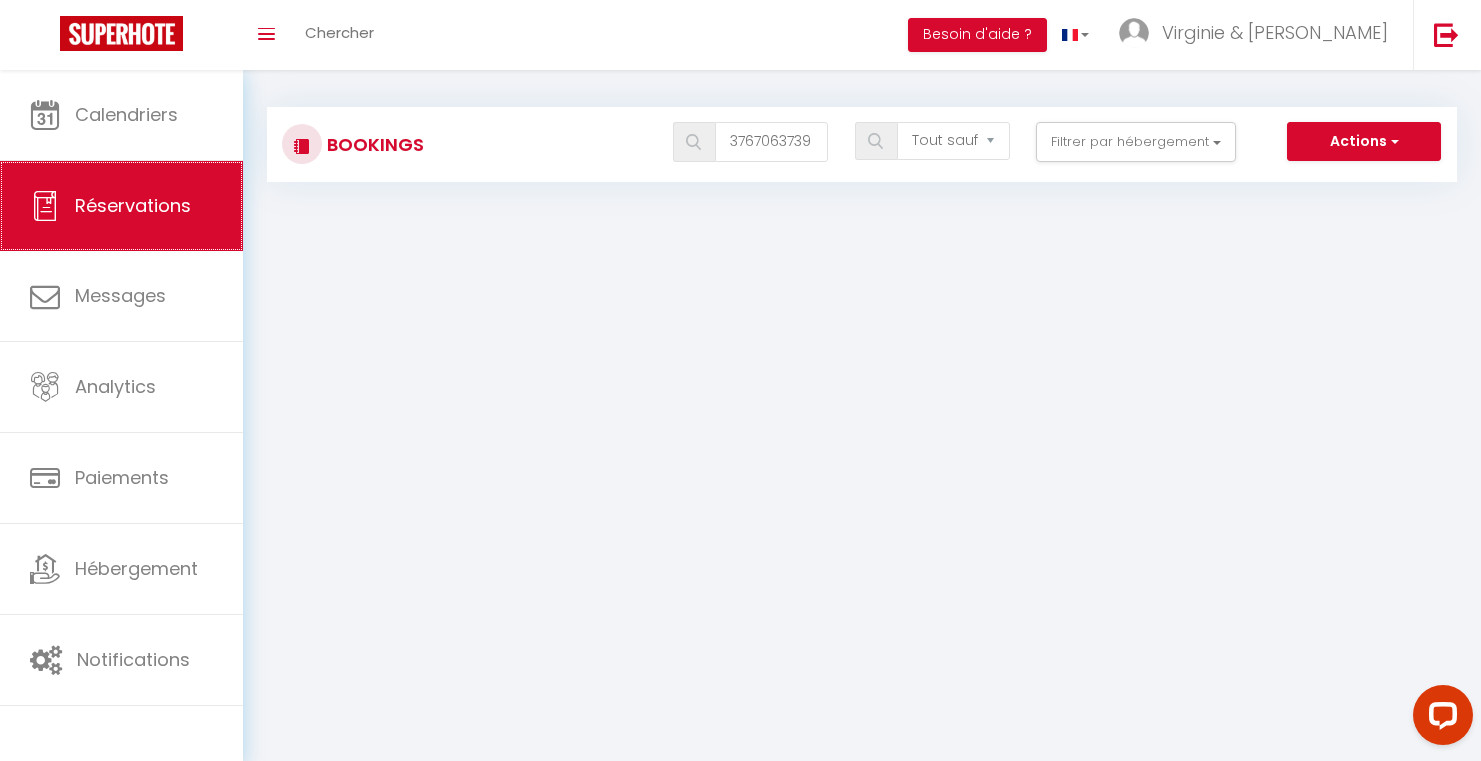 click on "Réservations" at bounding box center [133, 205] 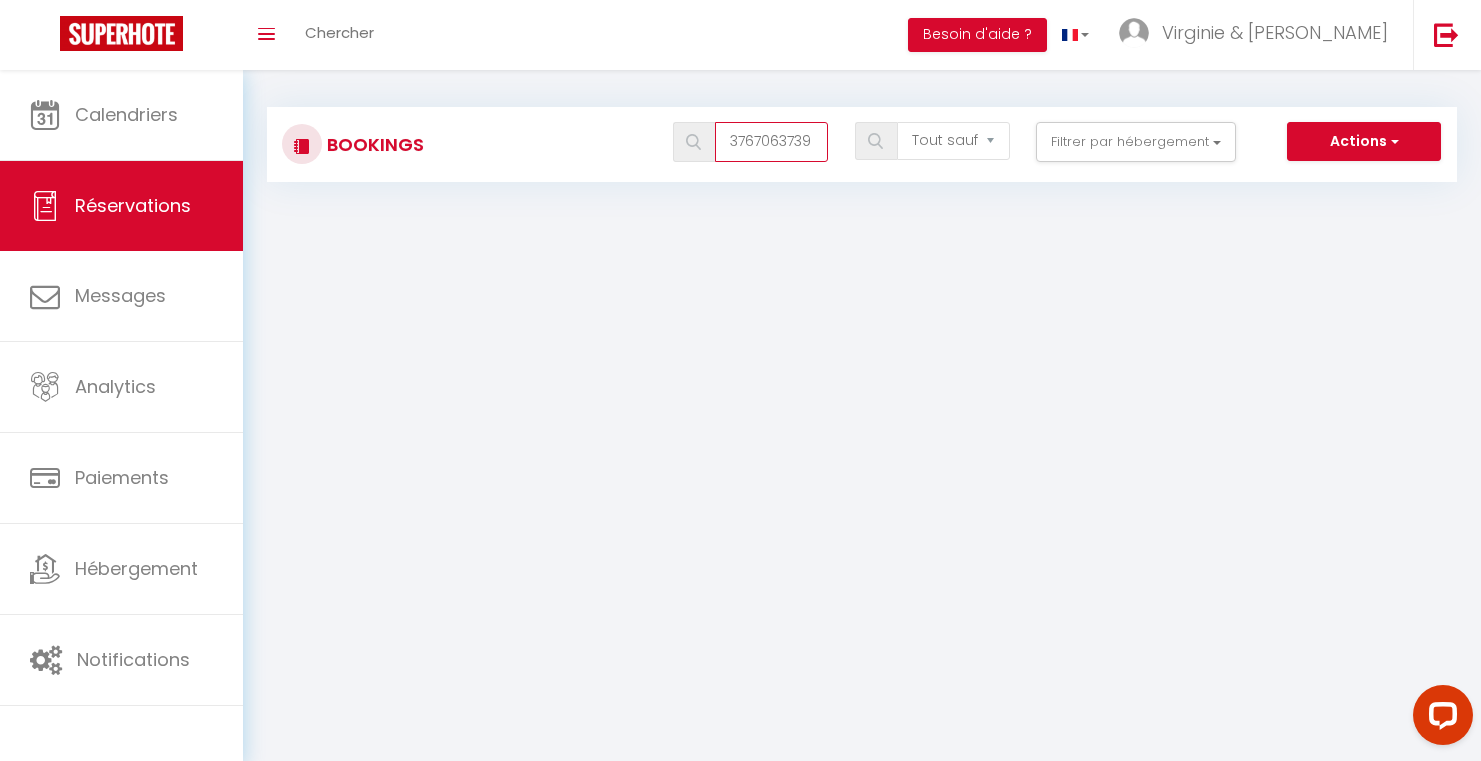click on "3767063739" at bounding box center (771, 142) 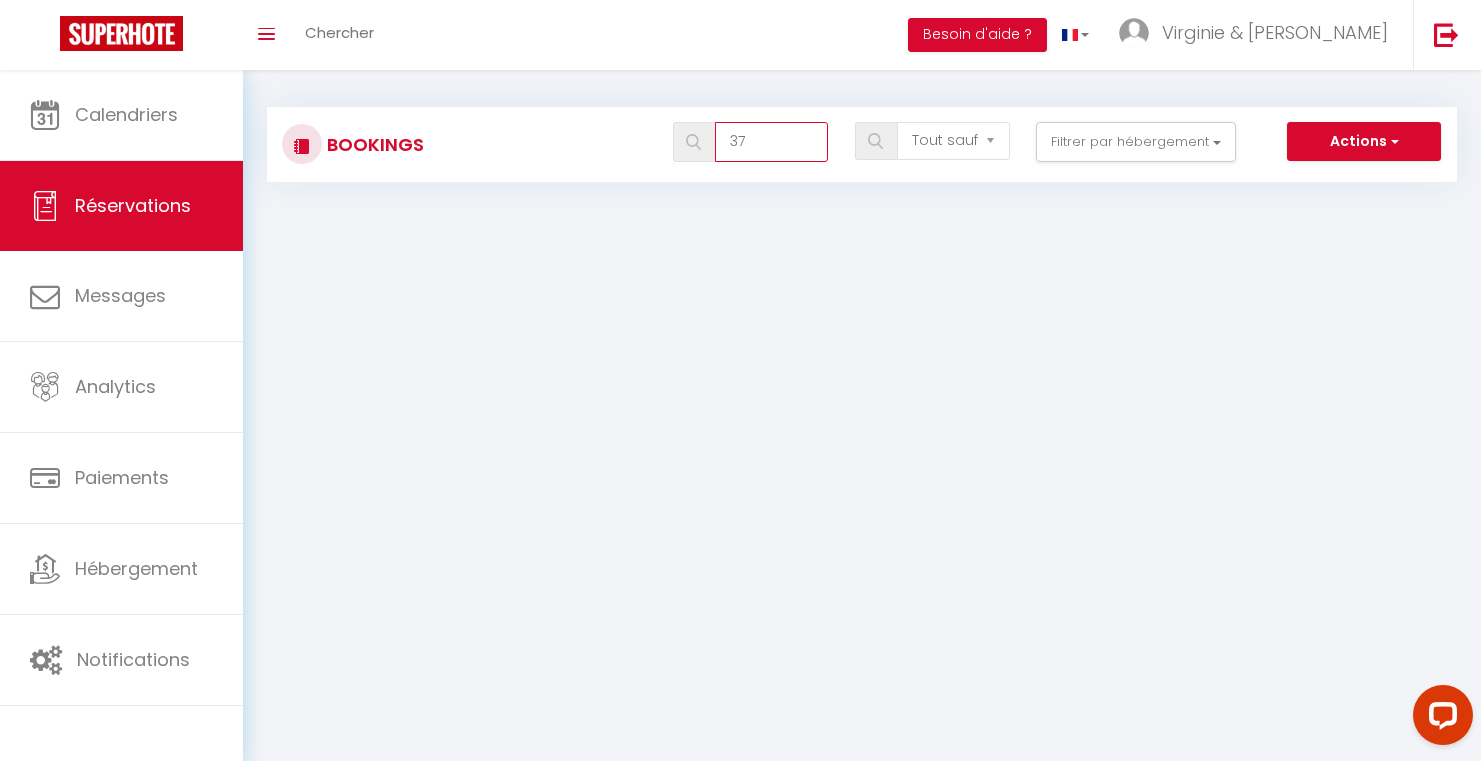 type on "3" 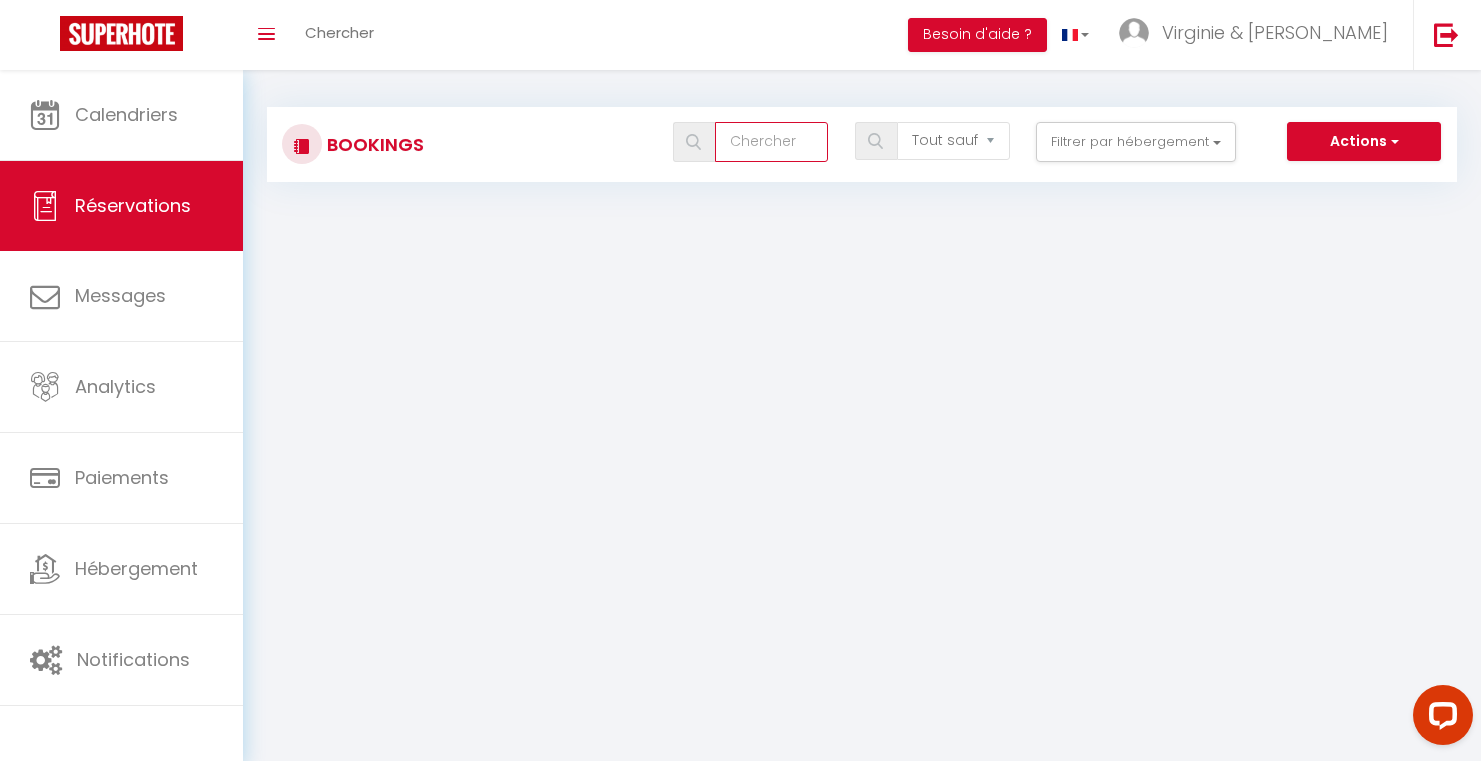 type 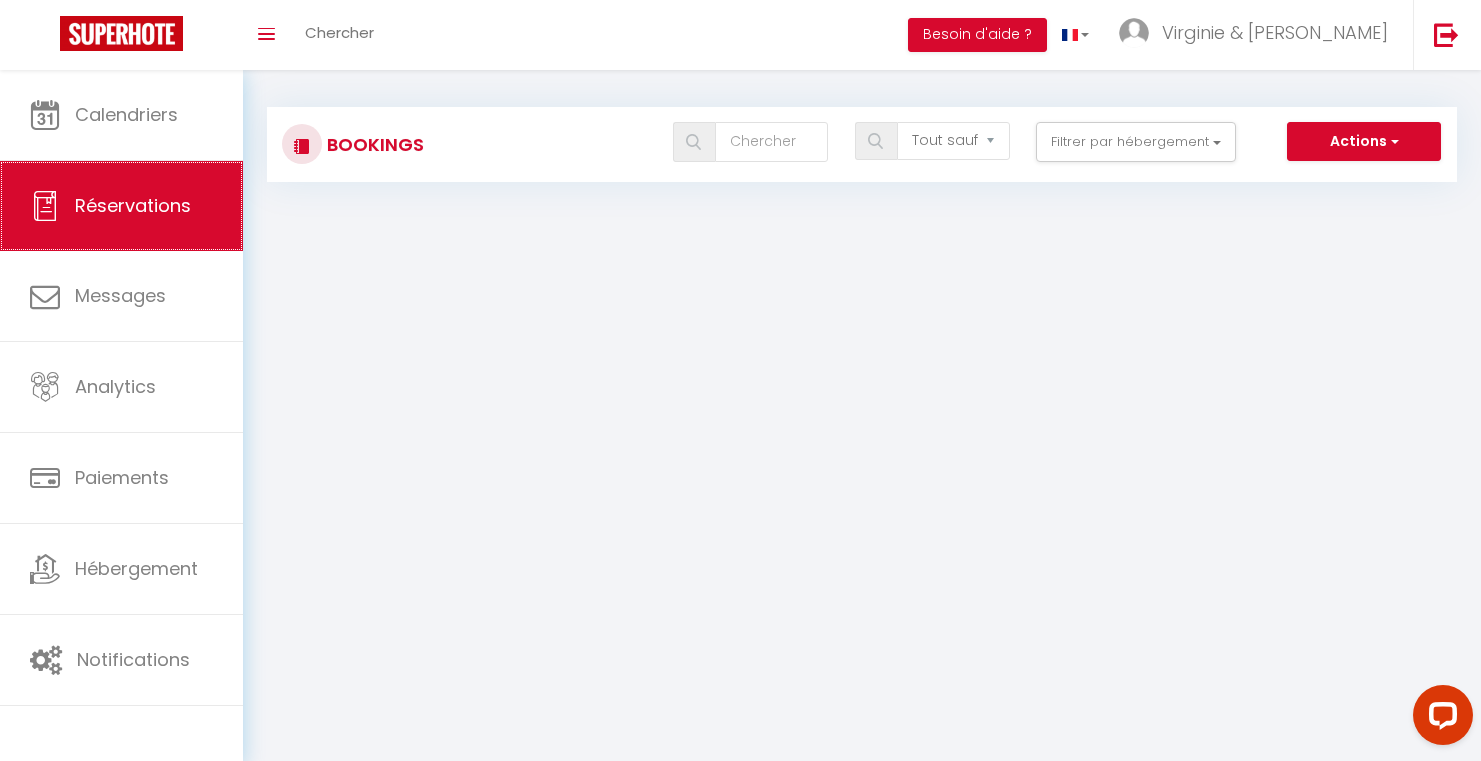 click on "Réservations" at bounding box center (133, 205) 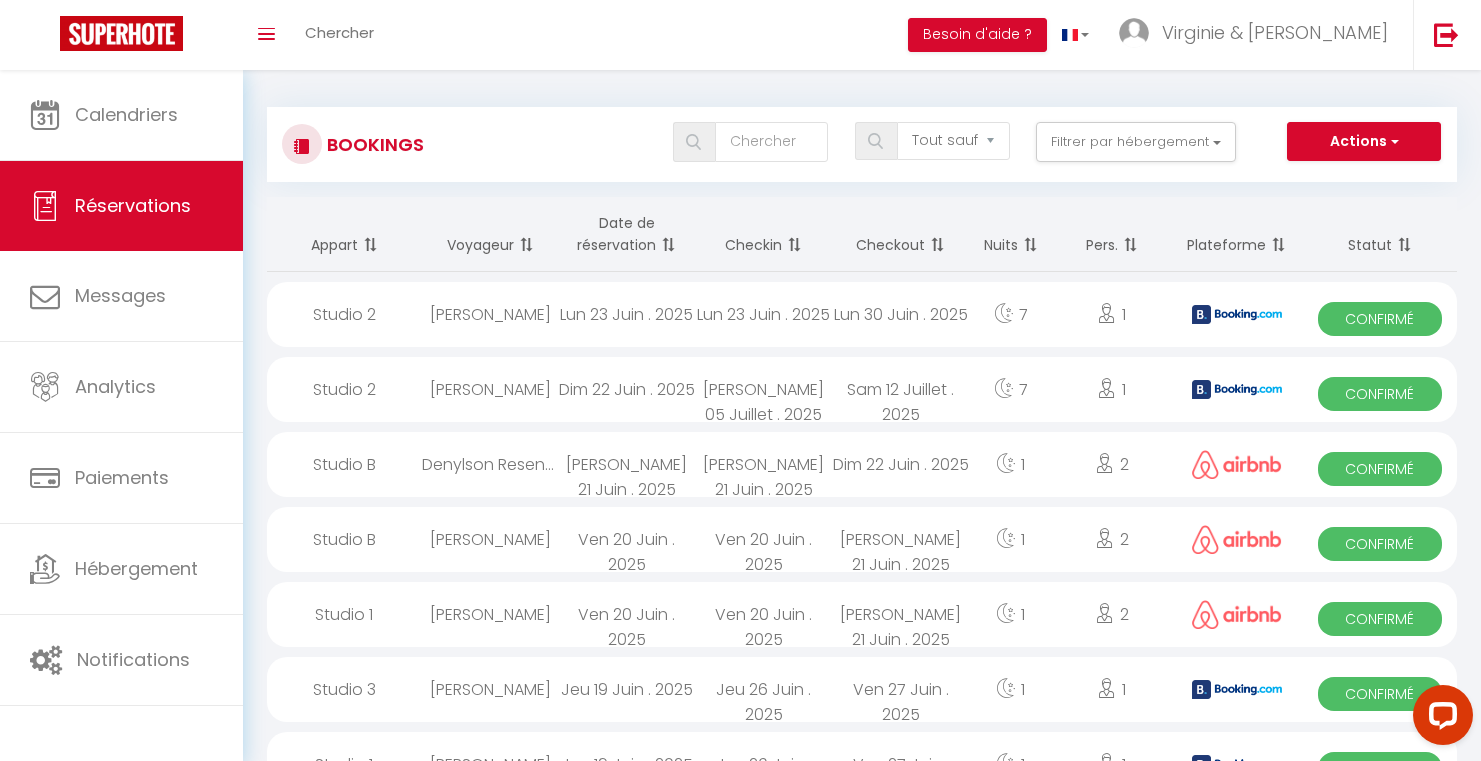 click on "Lun 23 Juin . 2025" at bounding box center [627, 314] 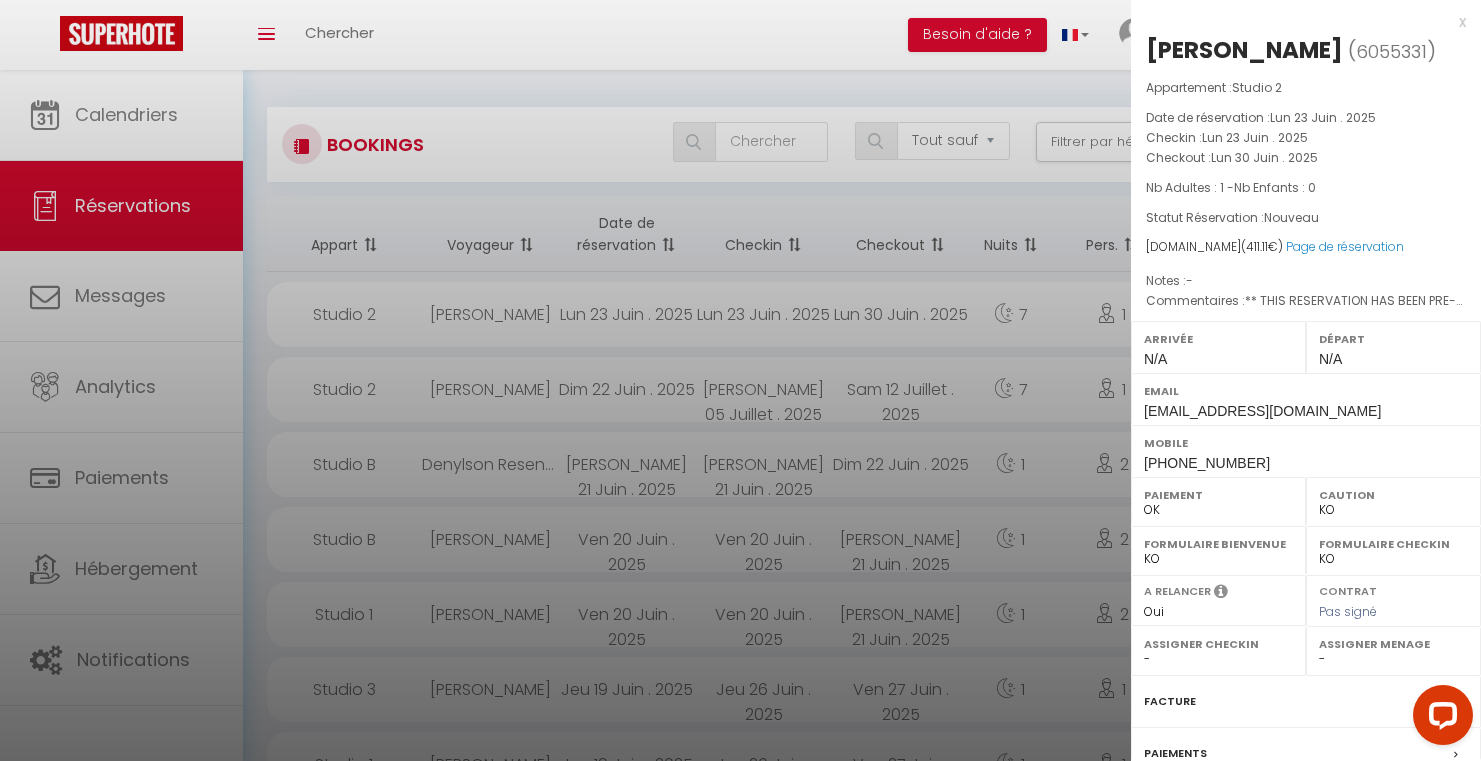 click at bounding box center [740, 380] 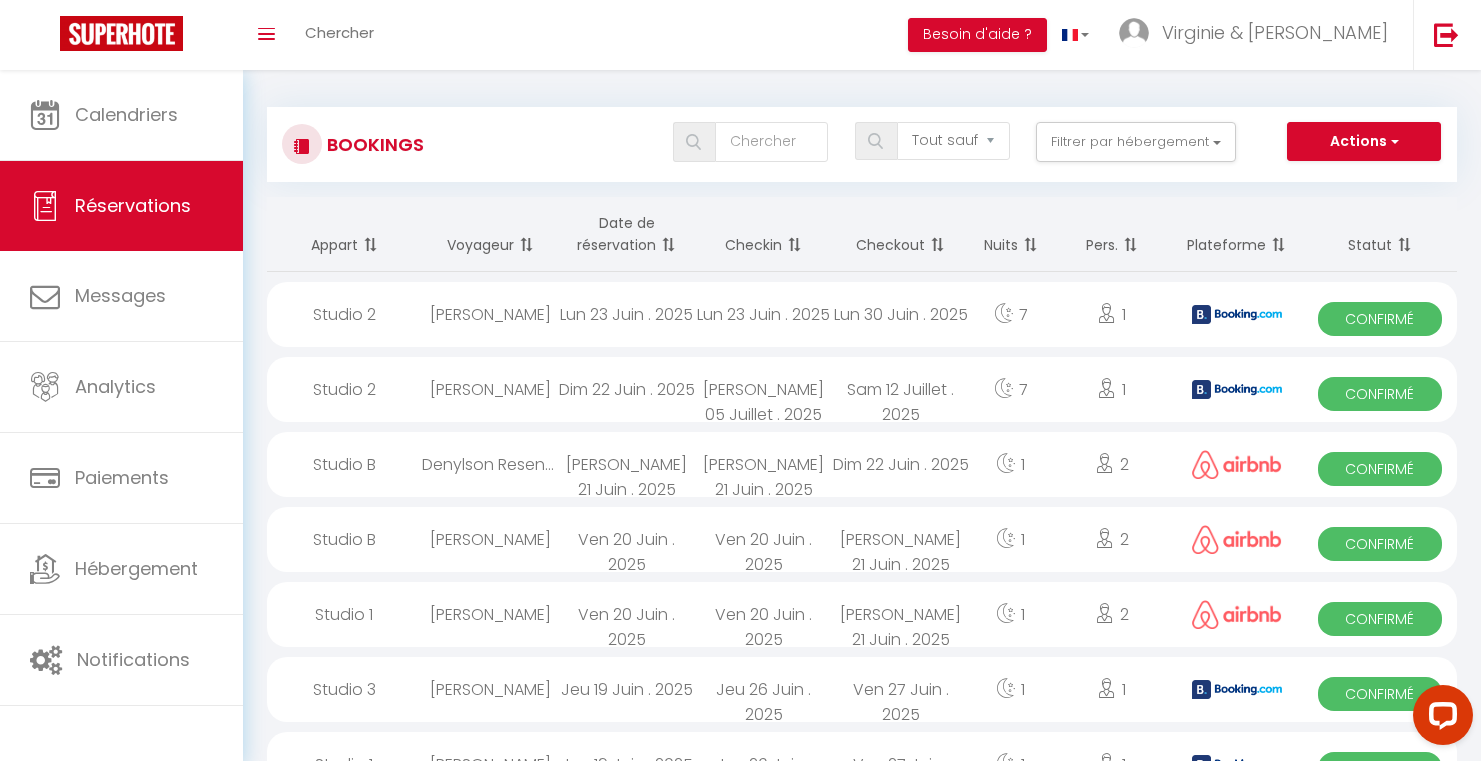 click on "Dim 22 Juin . 2025" at bounding box center (627, 389) 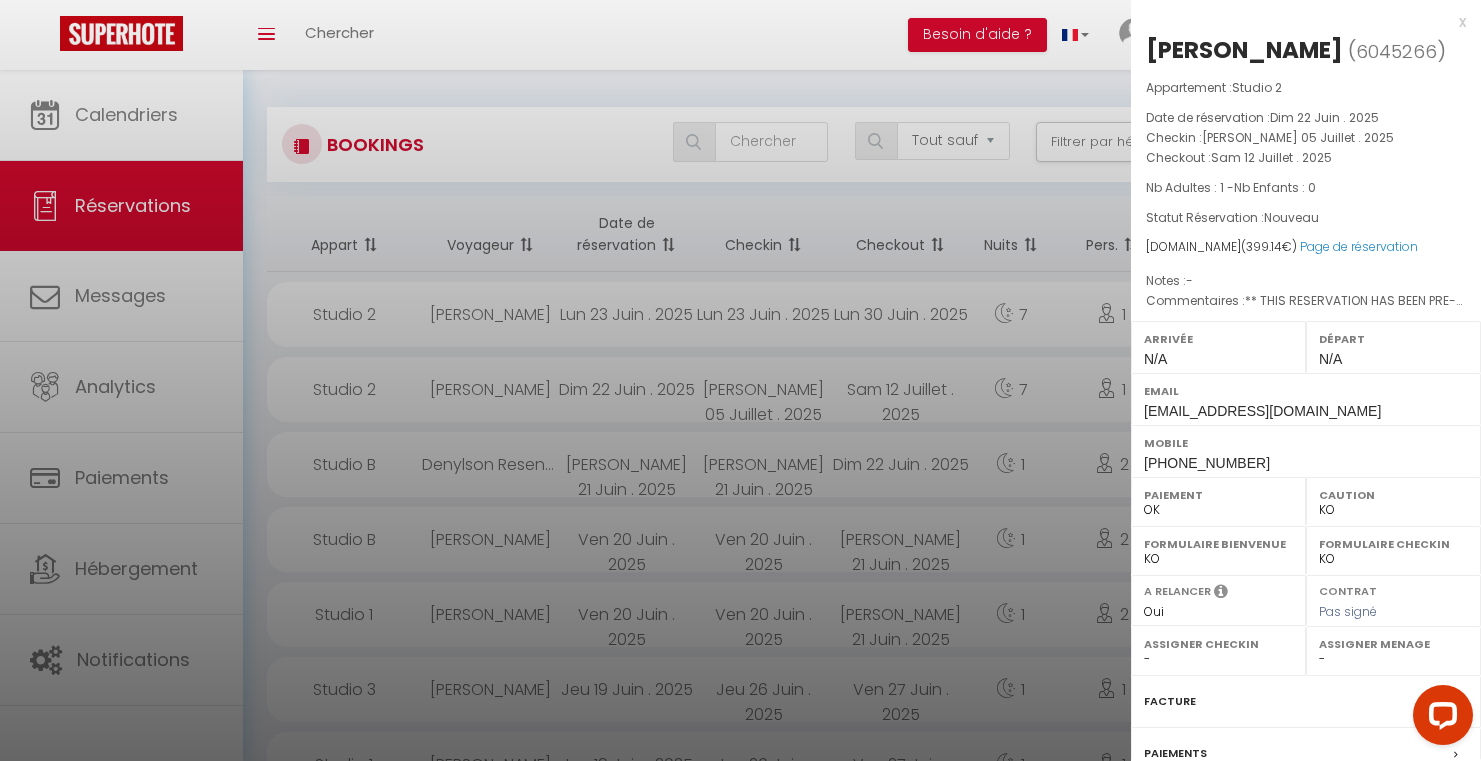 click at bounding box center [740, 380] 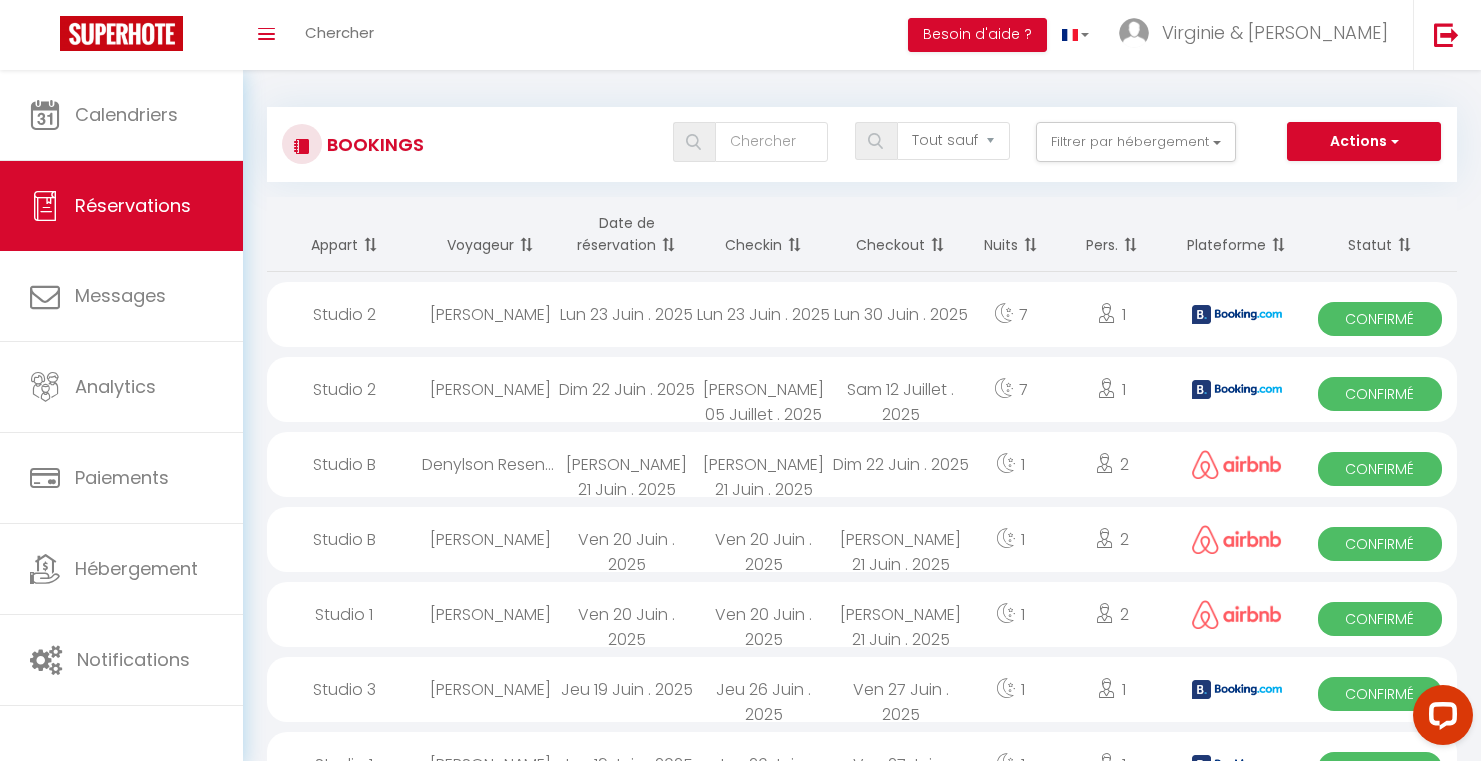 click on "Sam 21 Juin . 2025" at bounding box center [627, 464] 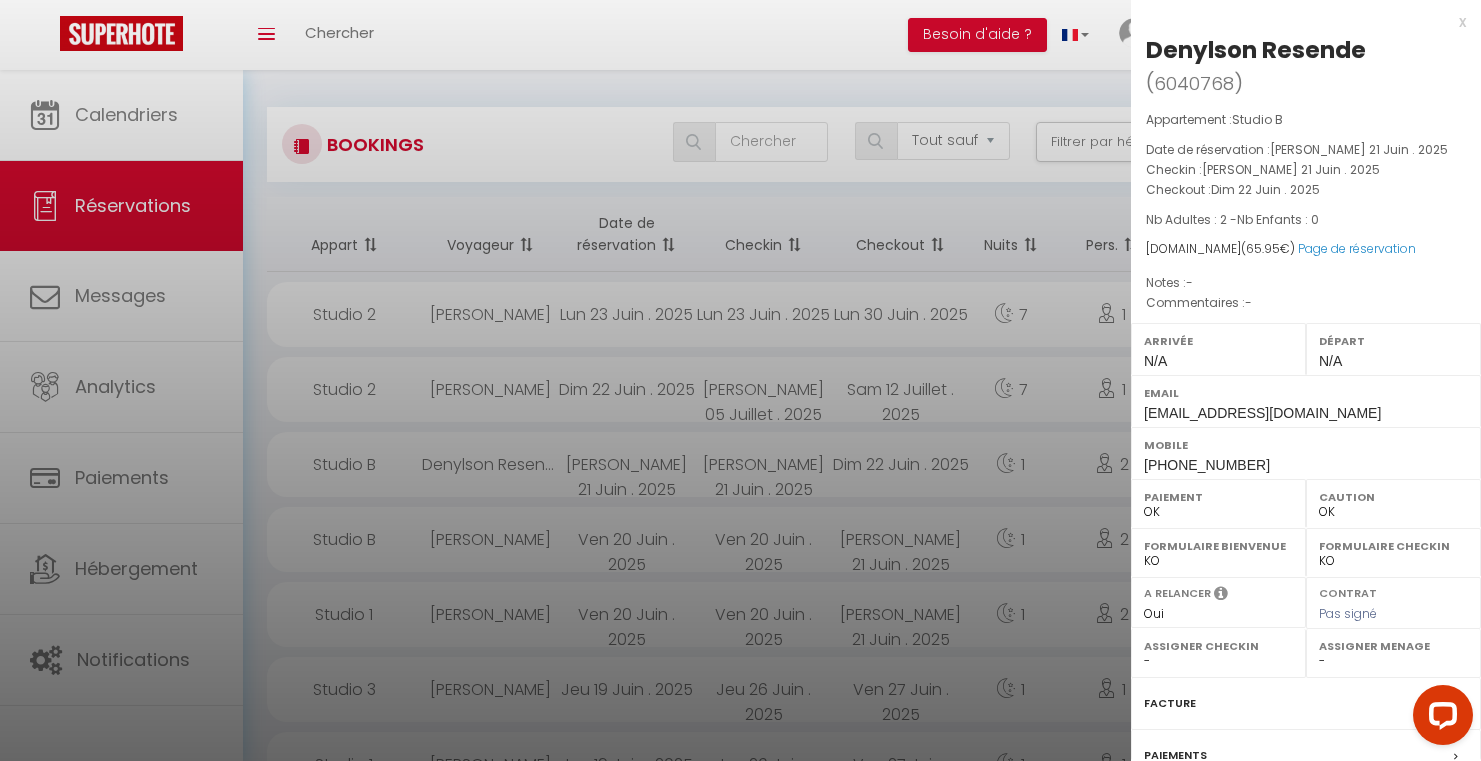 click at bounding box center (740, 380) 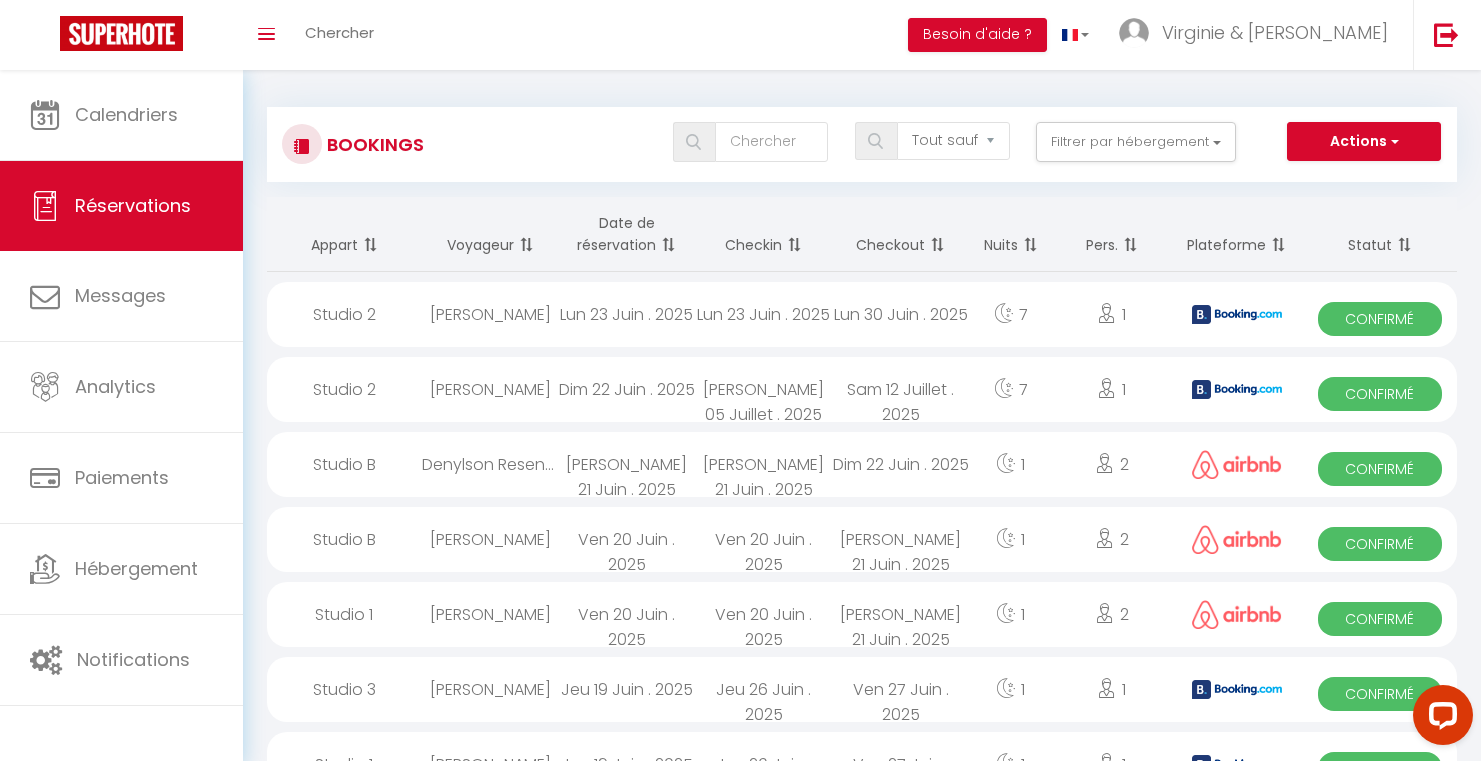 click on "Ven 20 Juin . 2025" at bounding box center (627, 539) 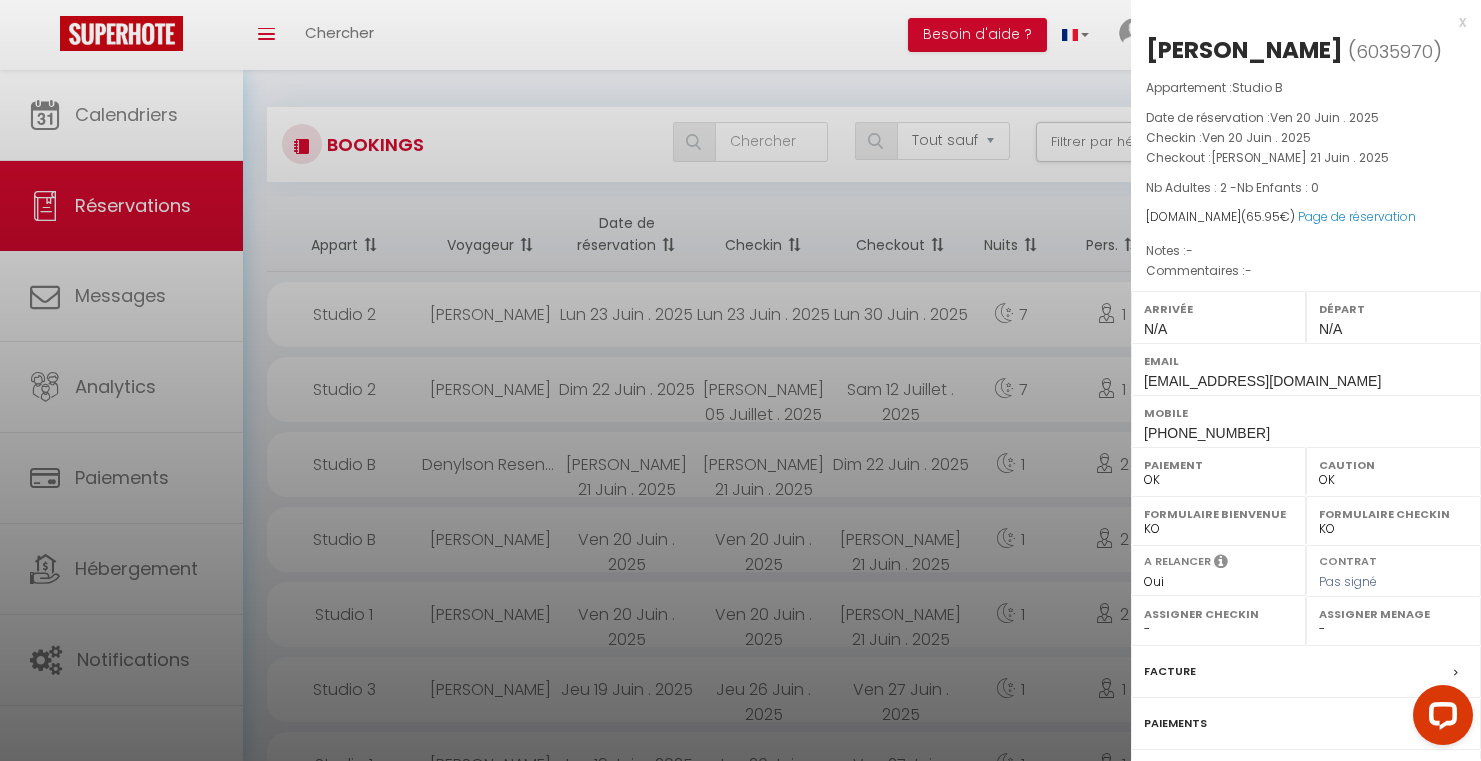 click at bounding box center [740, 380] 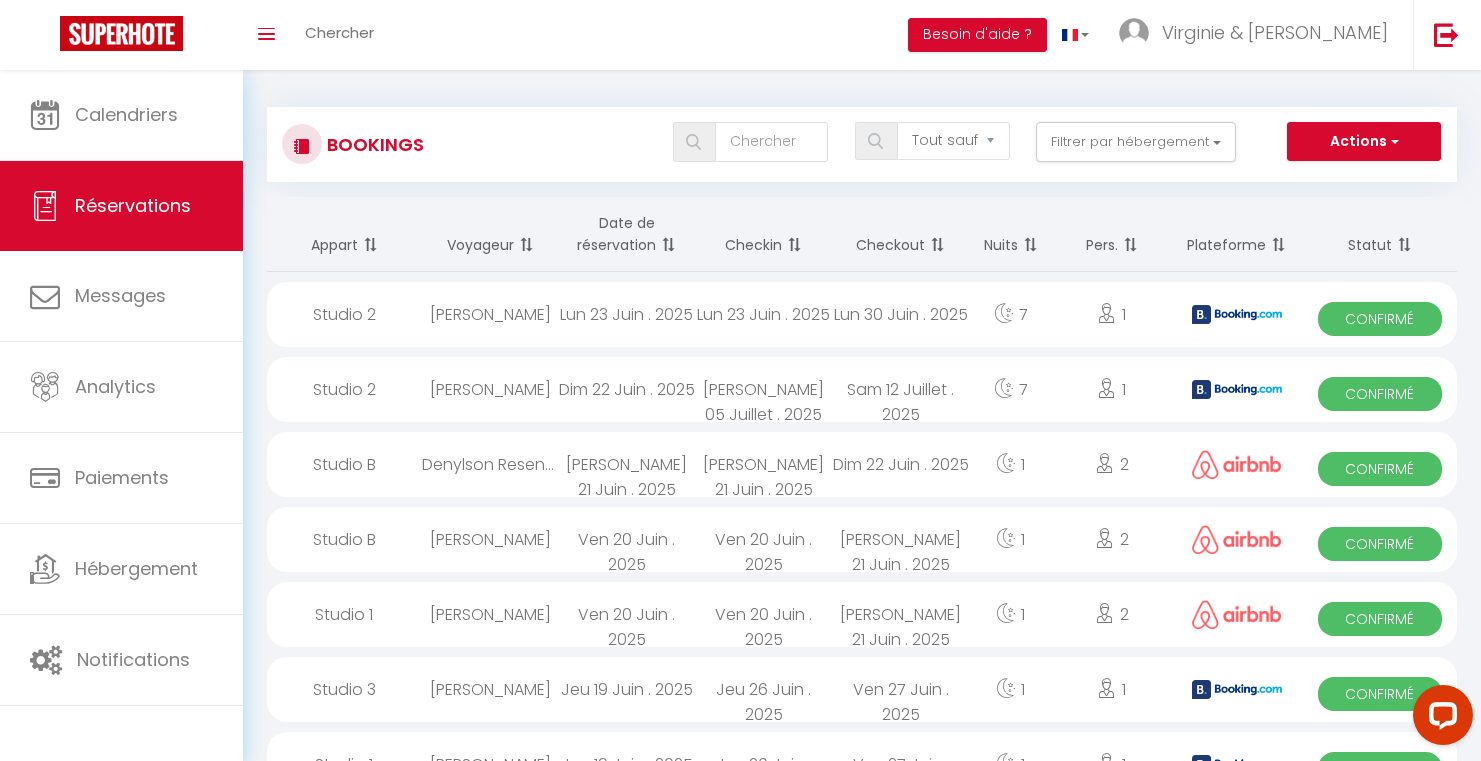 click on "Ven 20 Juin . 2025" at bounding box center [627, 614] 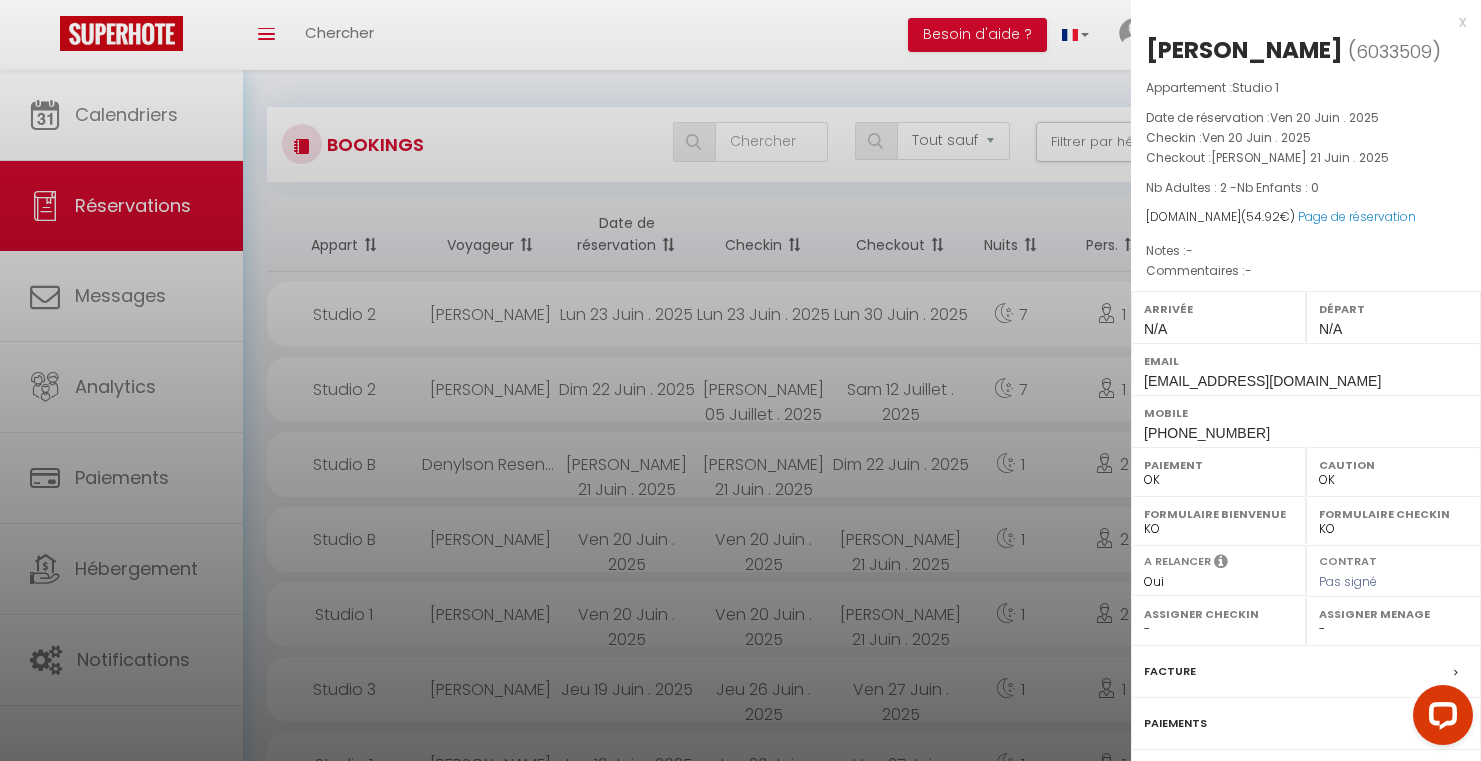 click at bounding box center [740, 380] 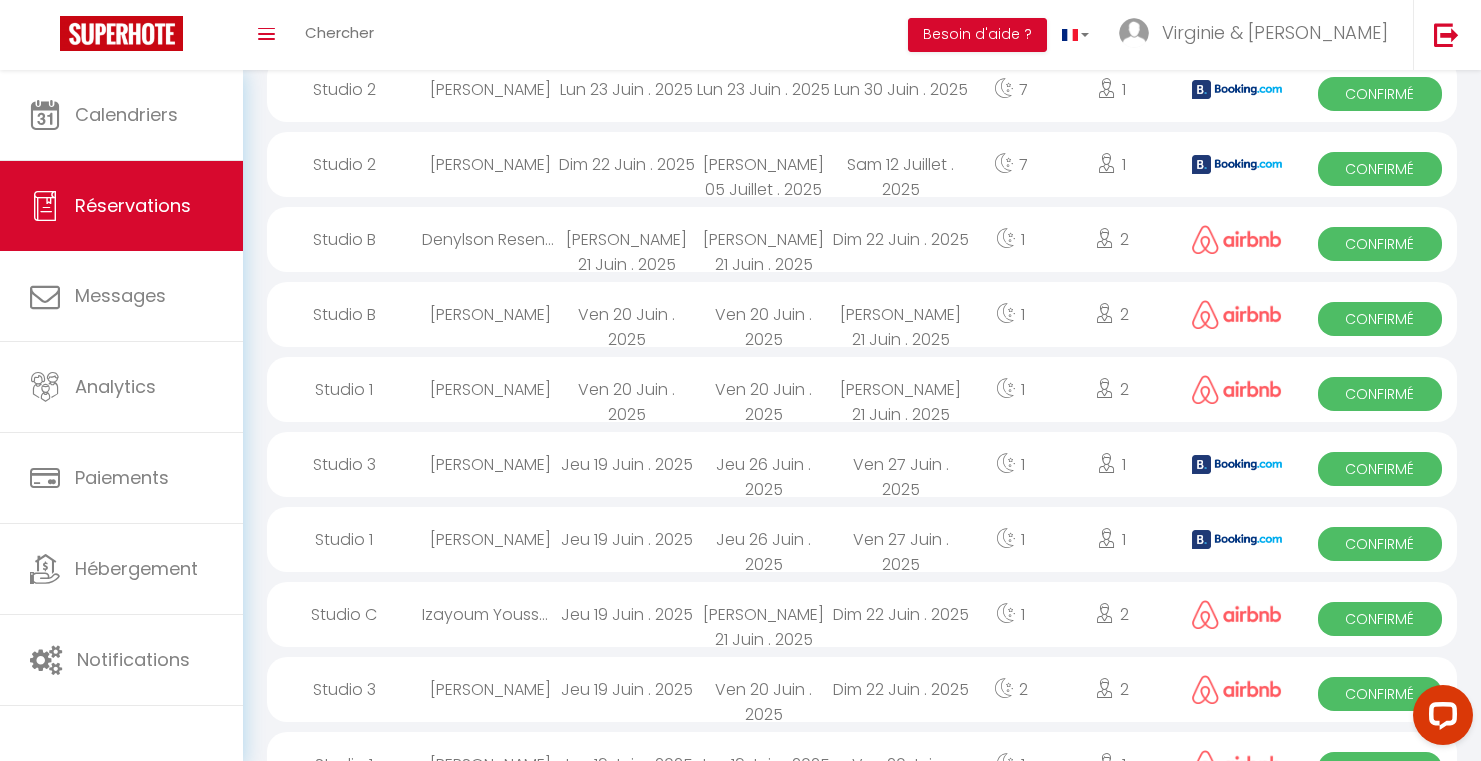 scroll, scrollTop: 249, scrollLeft: 0, axis: vertical 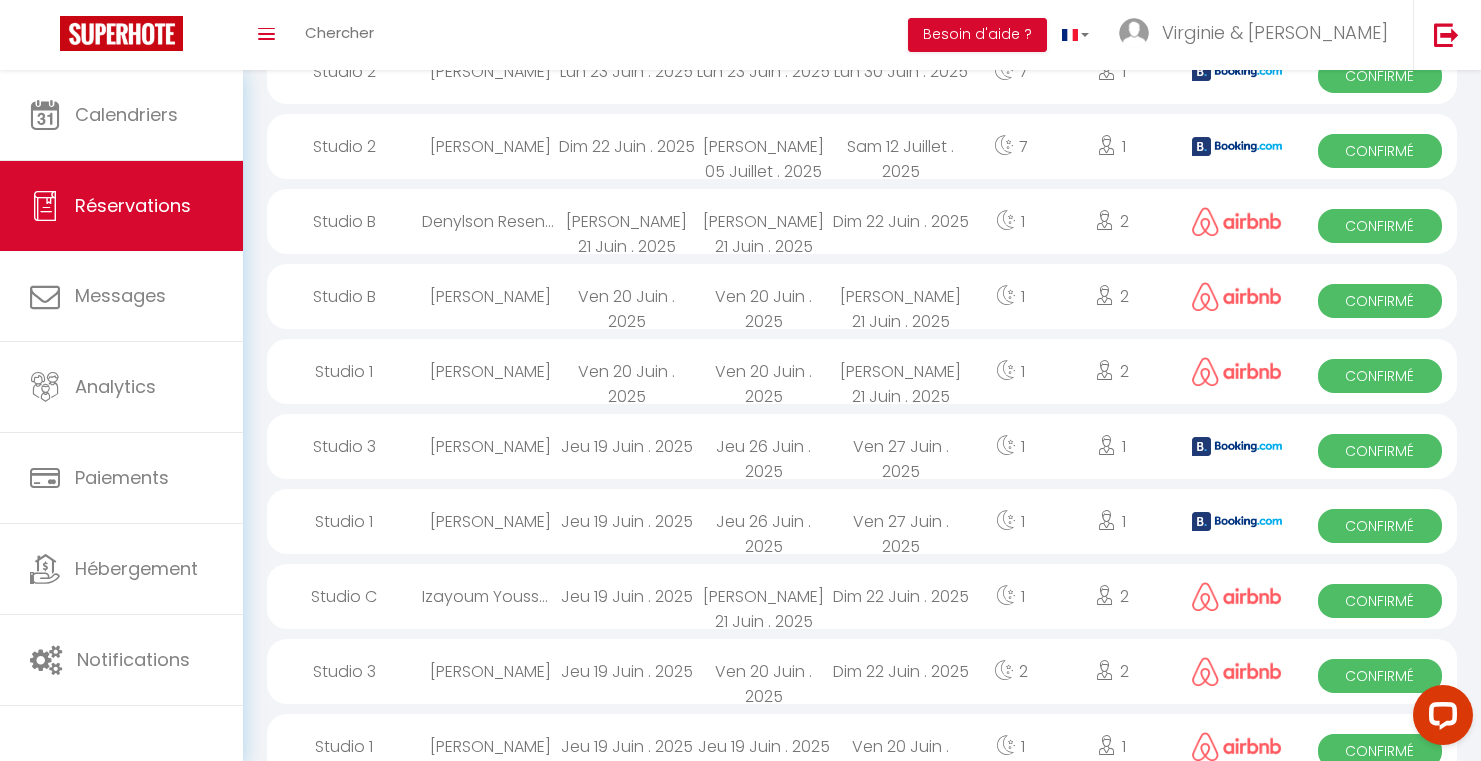 click on "Jeu 19 Juin . 2025" at bounding box center [627, 446] 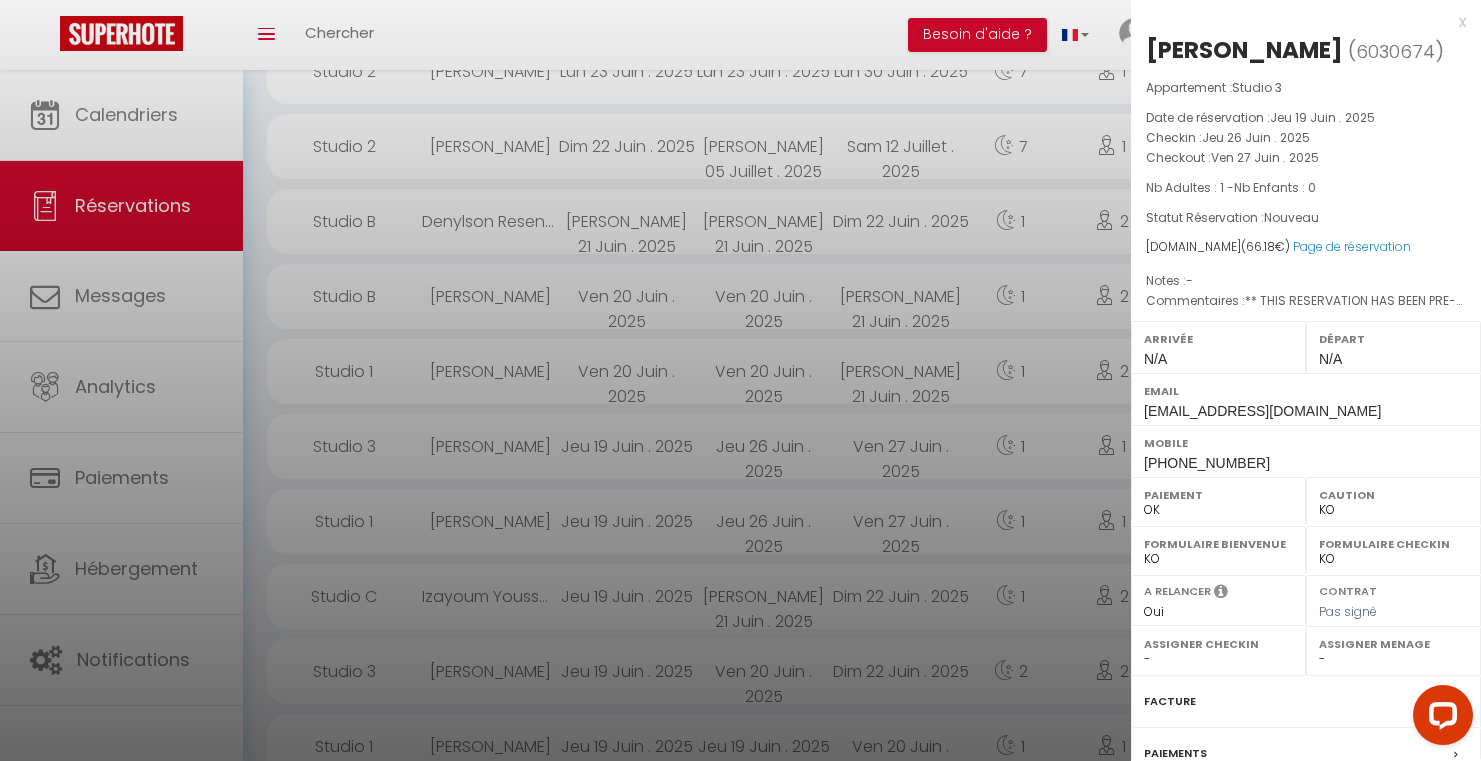 click at bounding box center (740, 380) 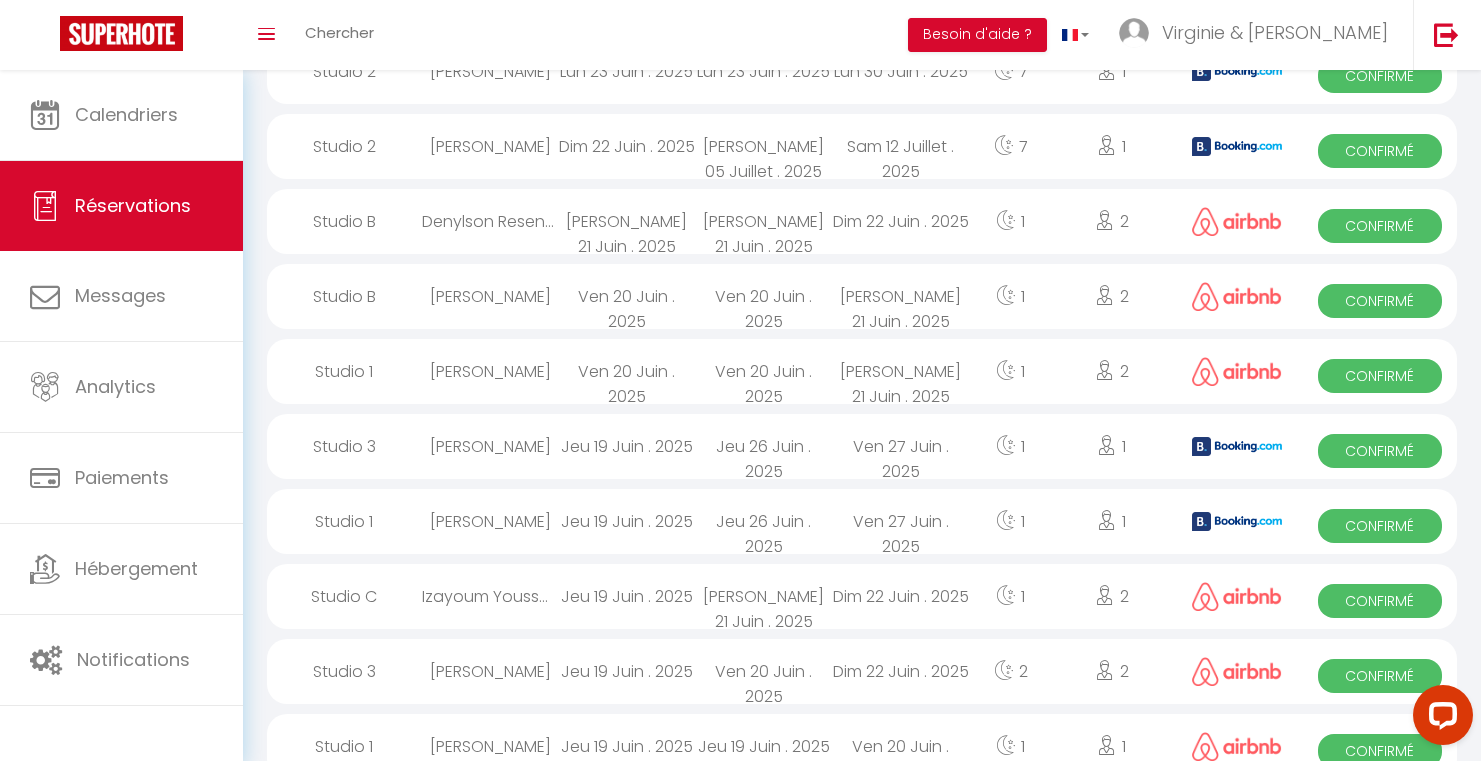 click on "Jeu 19 Juin . 2025" at bounding box center (627, 521) 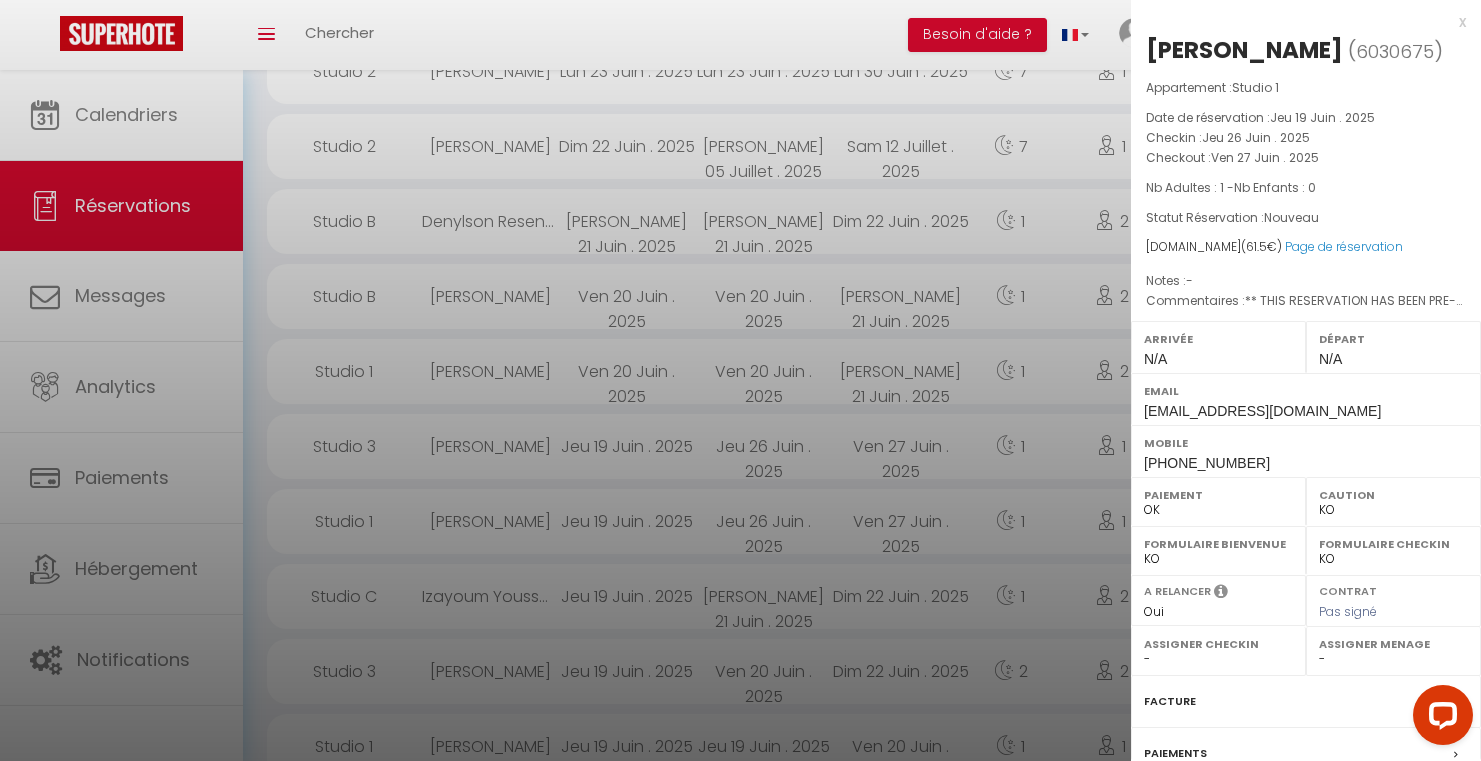 click at bounding box center (740, 380) 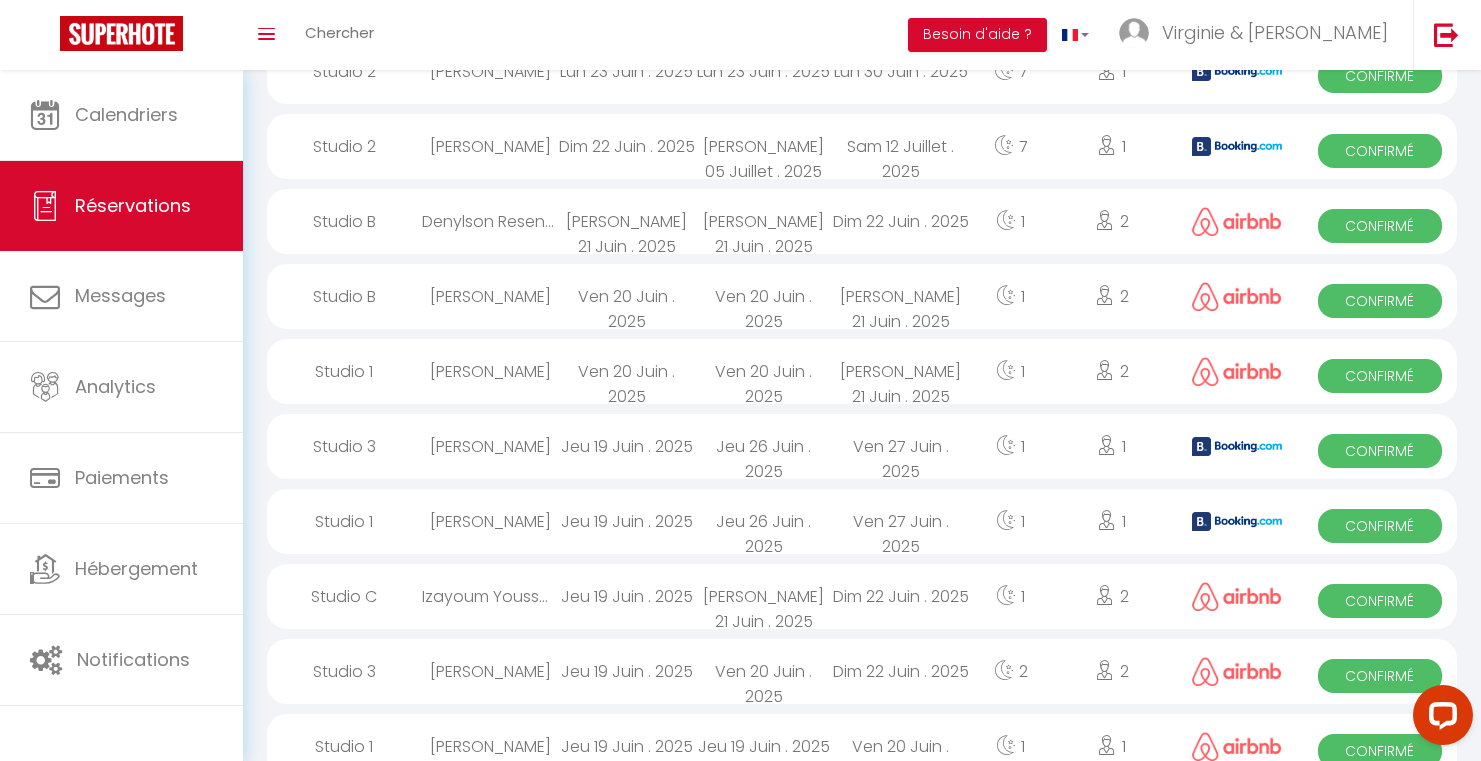 click on "Jeu 19 Juin . 2025" at bounding box center (627, 596) 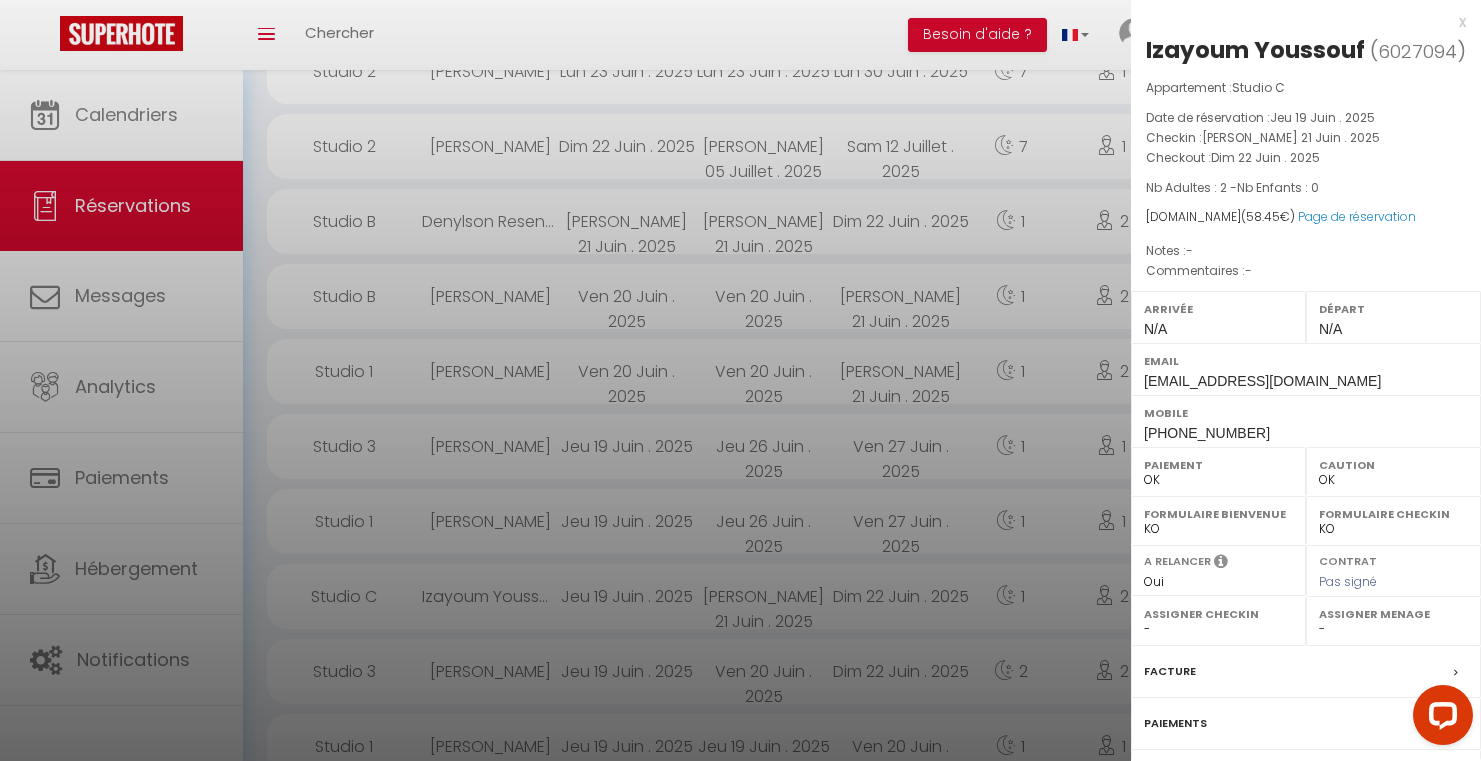 click at bounding box center (740, 380) 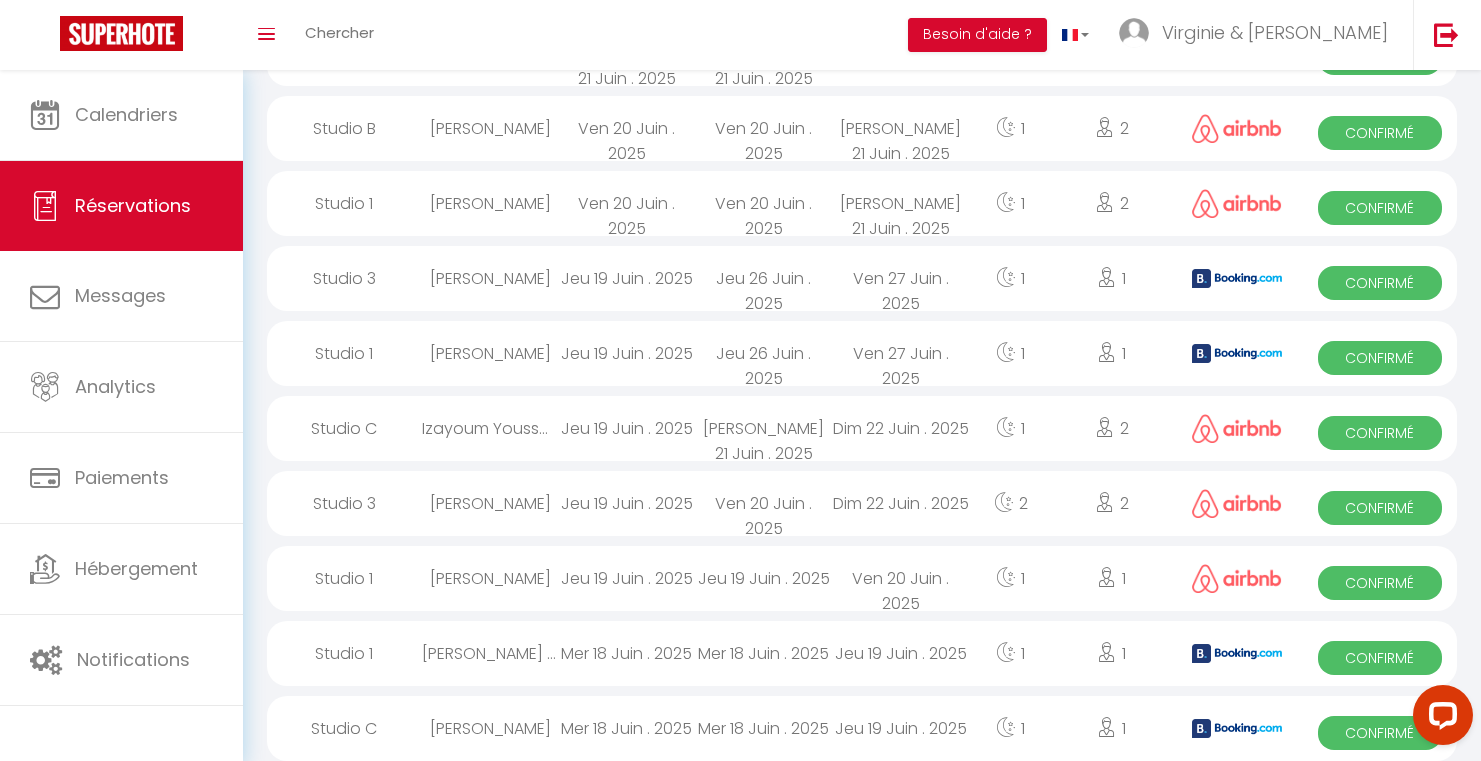 scroll, scrollTop: 450, scrollLeft: 0, axis: vertical 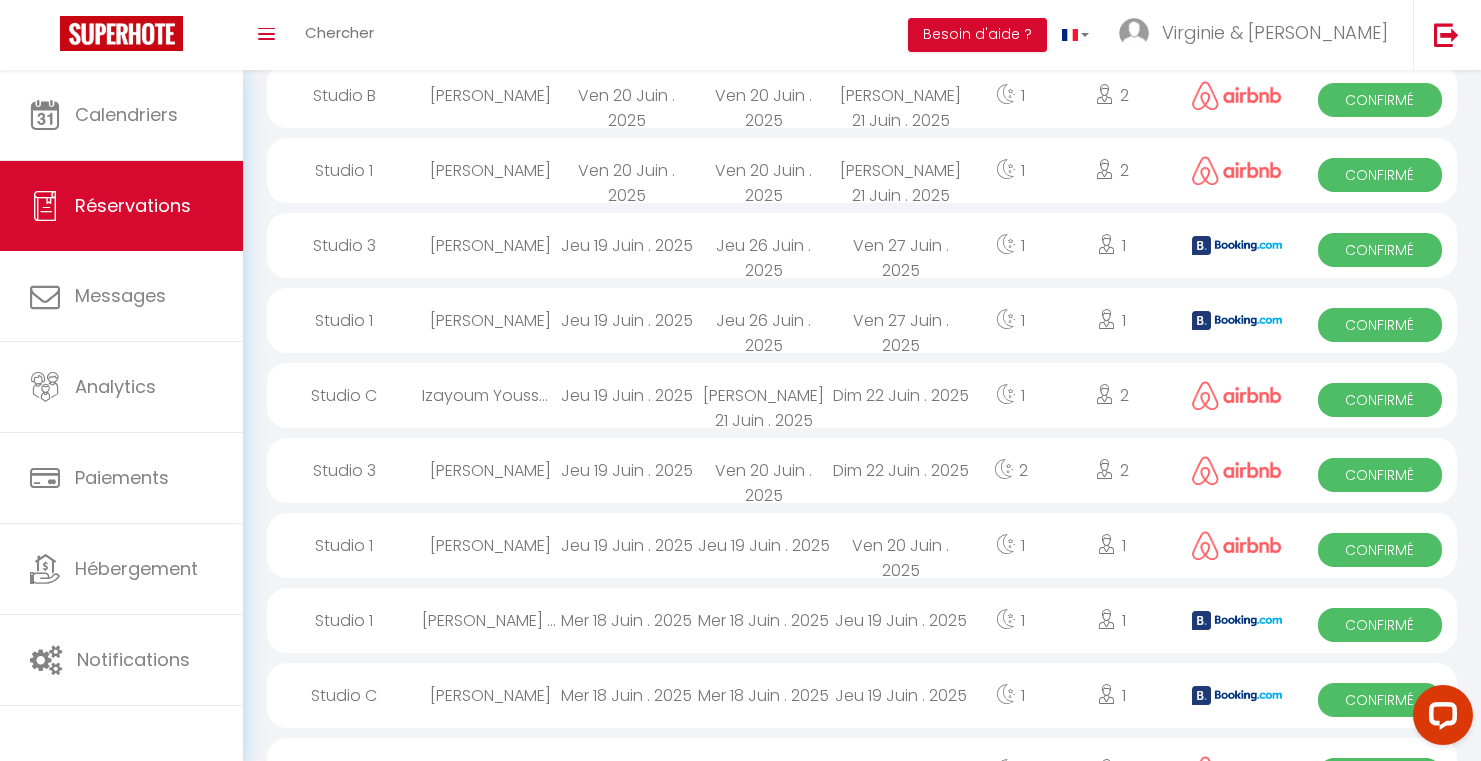 click on "Jeu 19 Juin . 2025" at bounding box center [627, 470] 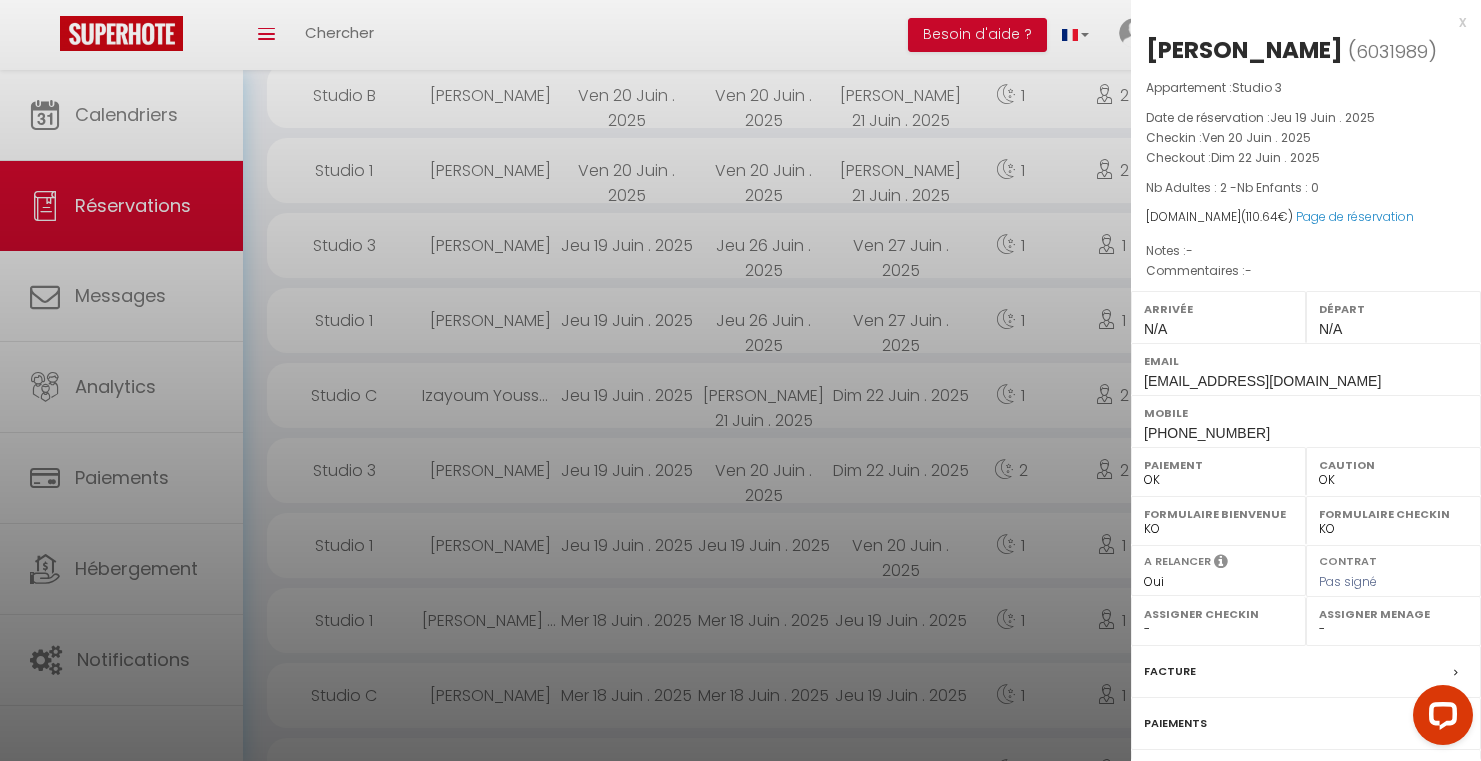 click at bounding box center [740, 380] 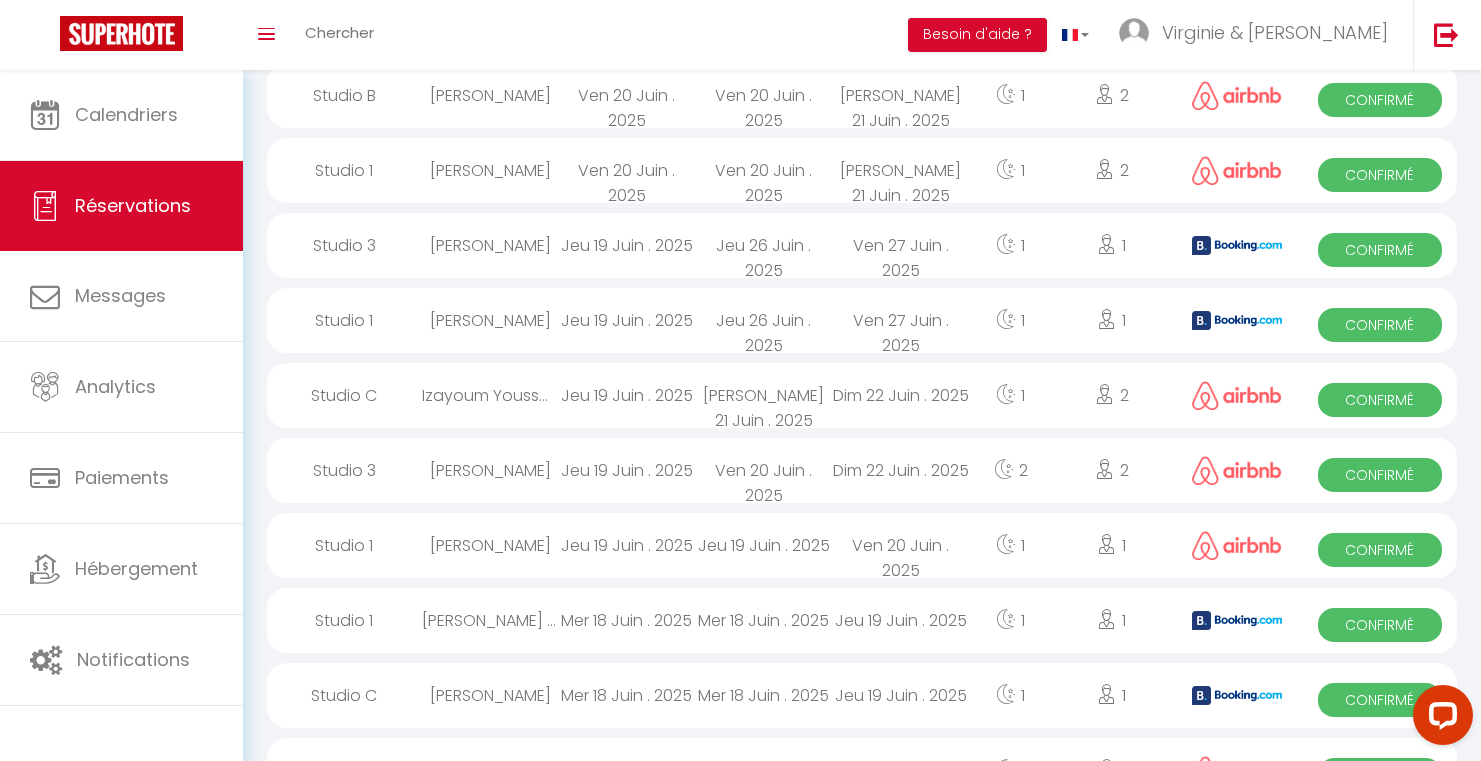 click on "Jeu 19 Juin . 2025" at bounding box center [627, 545] 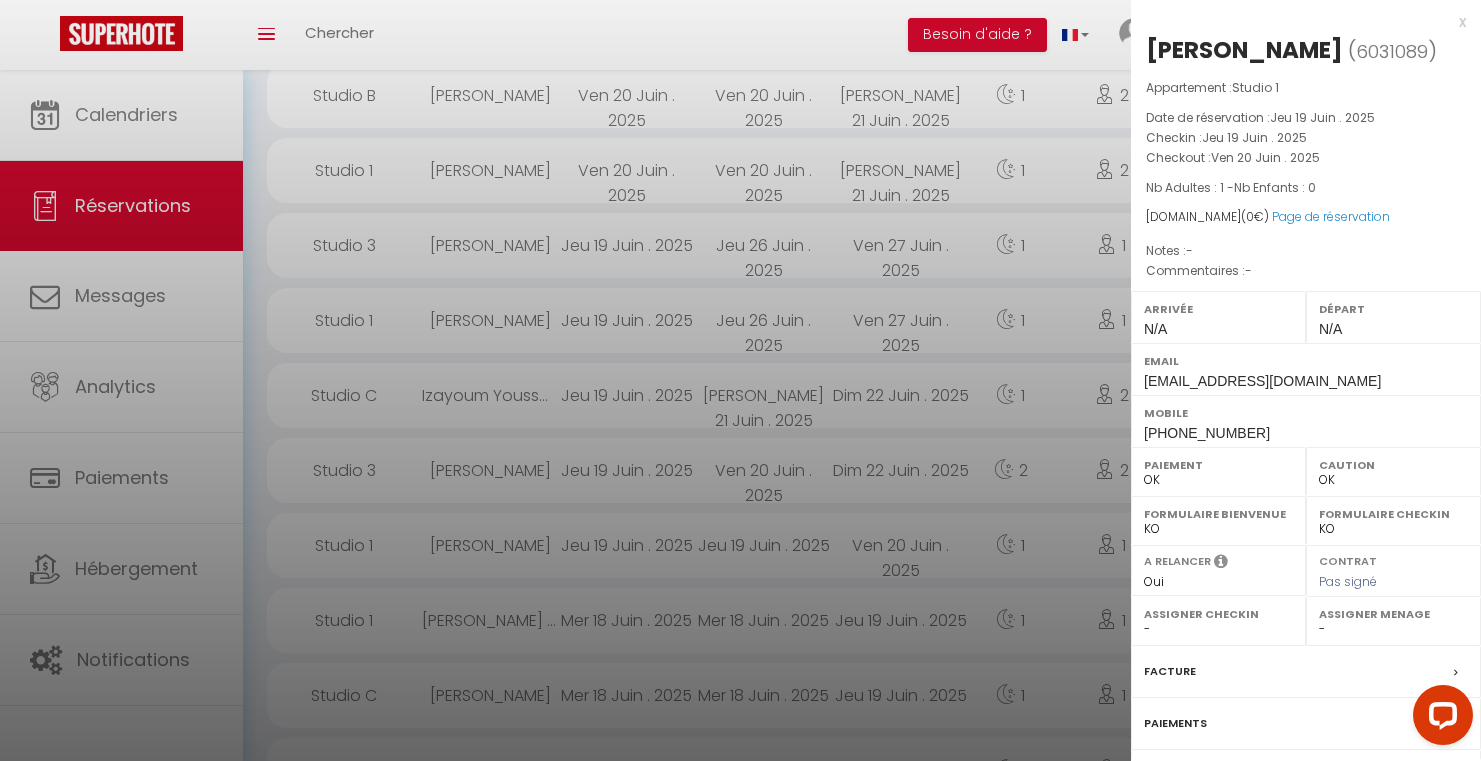 click at bounding box center [740, 380] 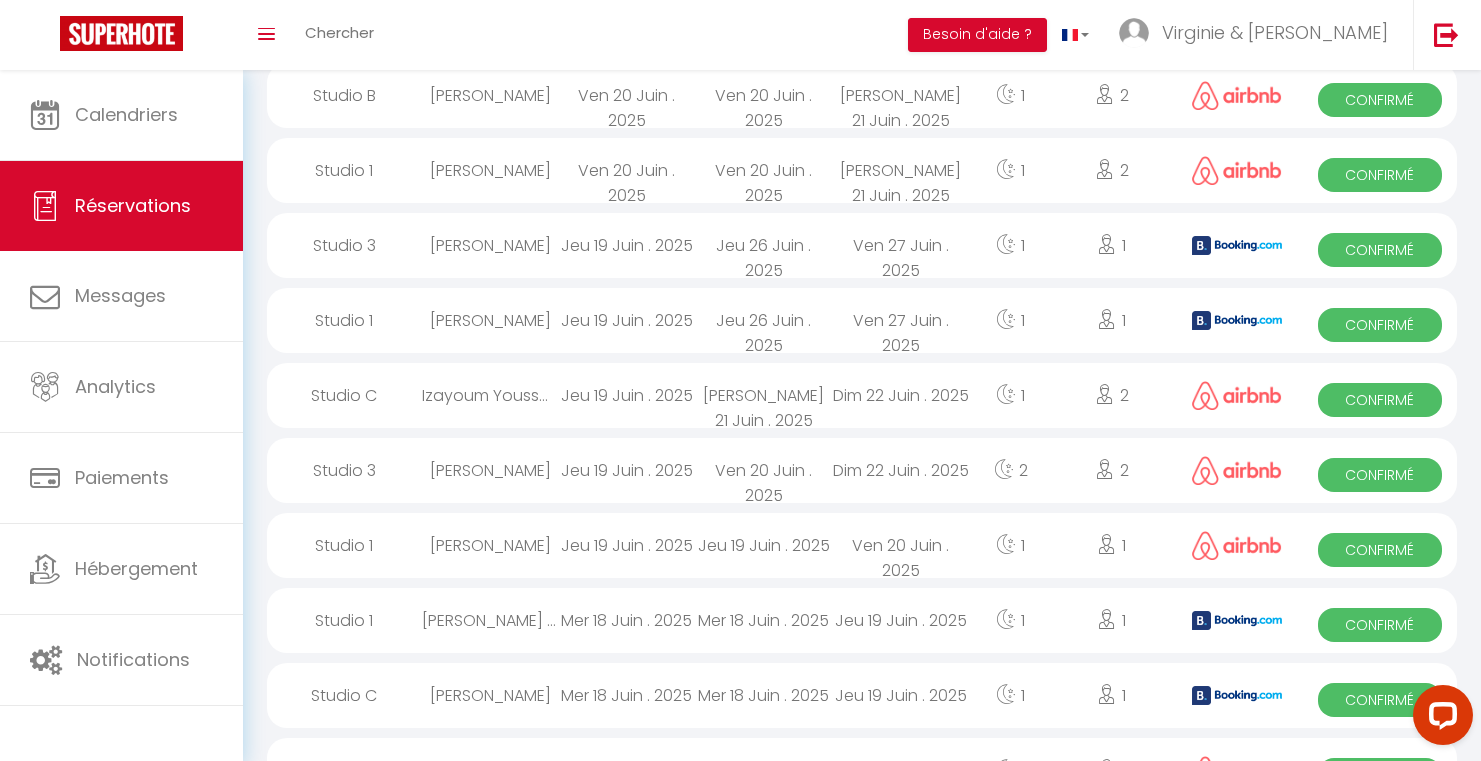 click on "Mer 18 Juin . 2025" at bounding box center [627, 620] 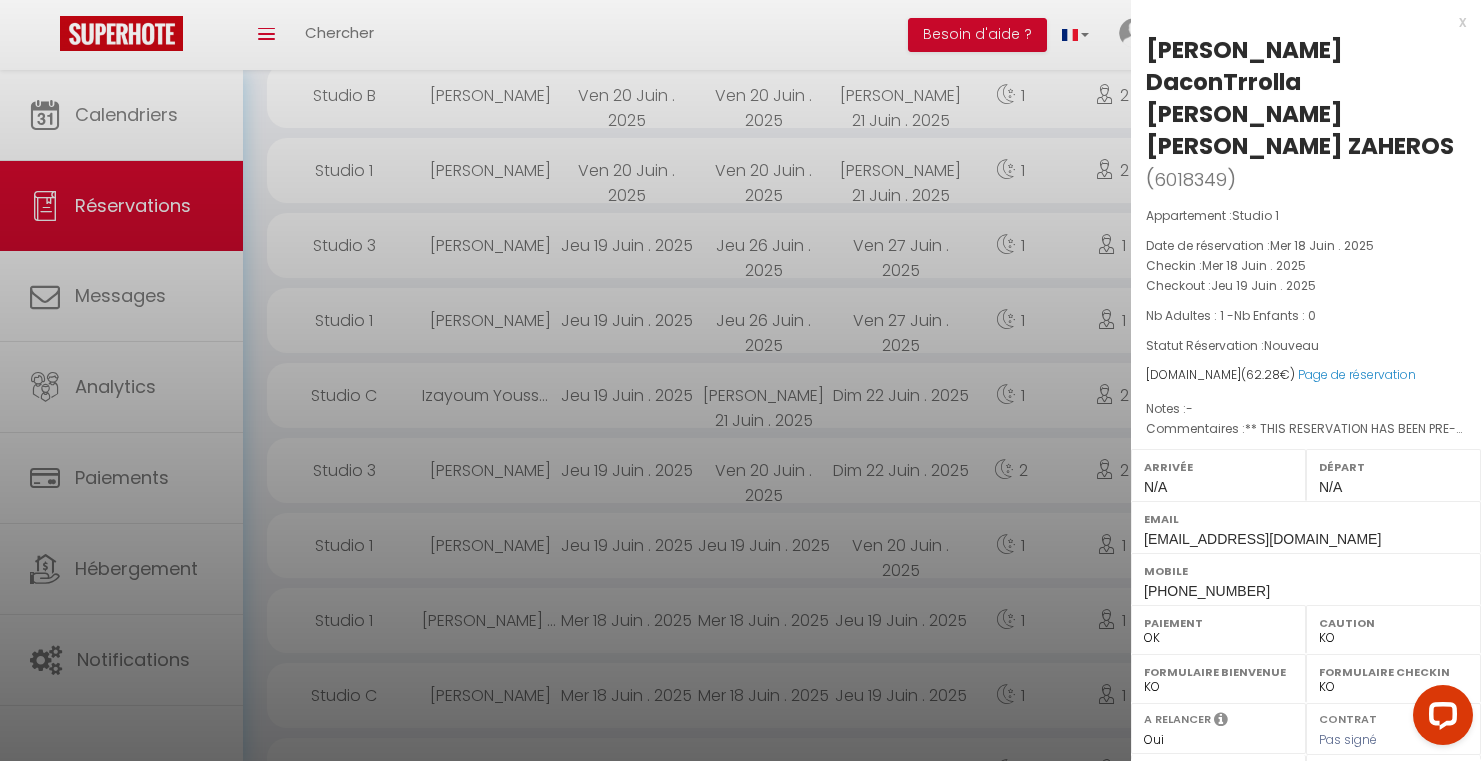 click at bounding box center [740, 380] 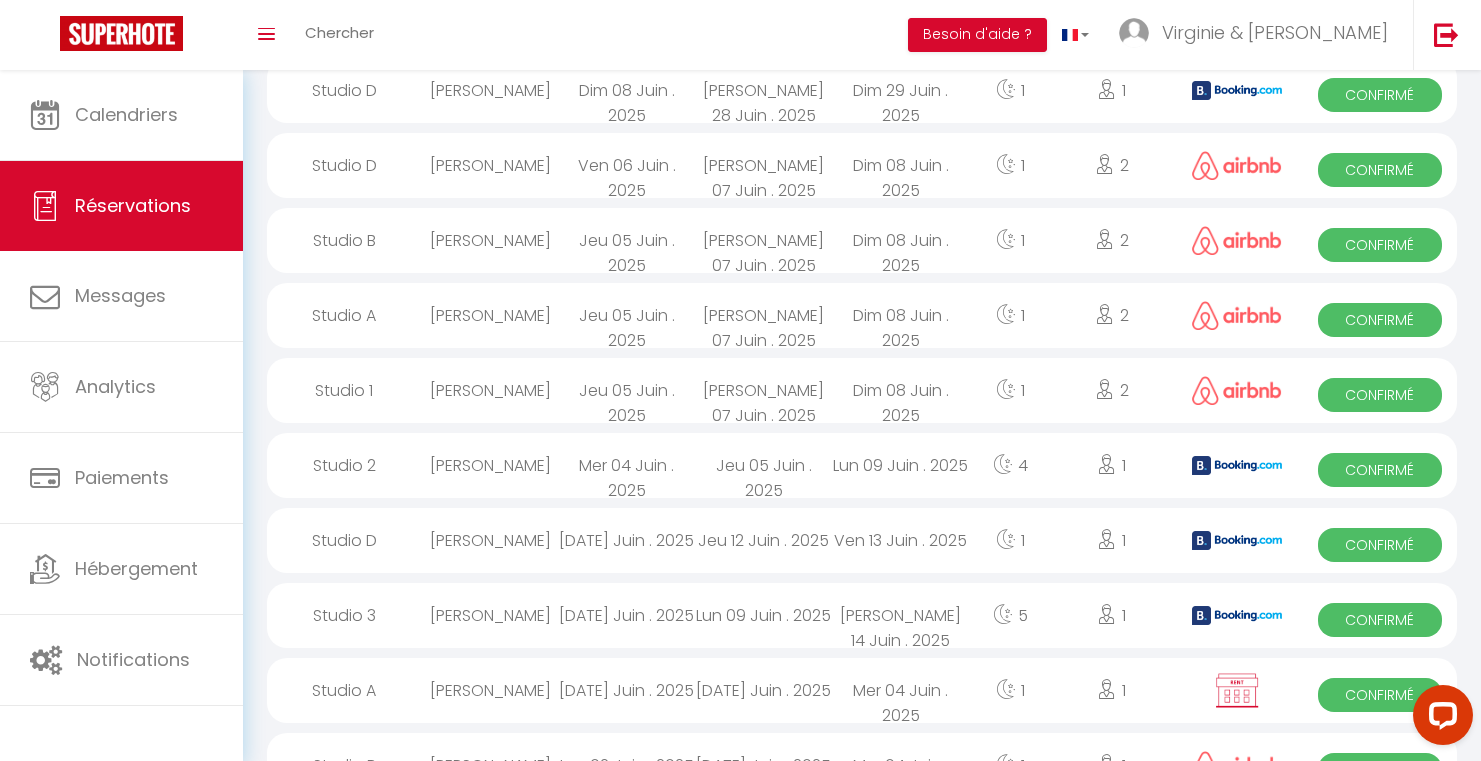 scroll, scrollTop: 3357, scrollLeft: 0, axis: vertical 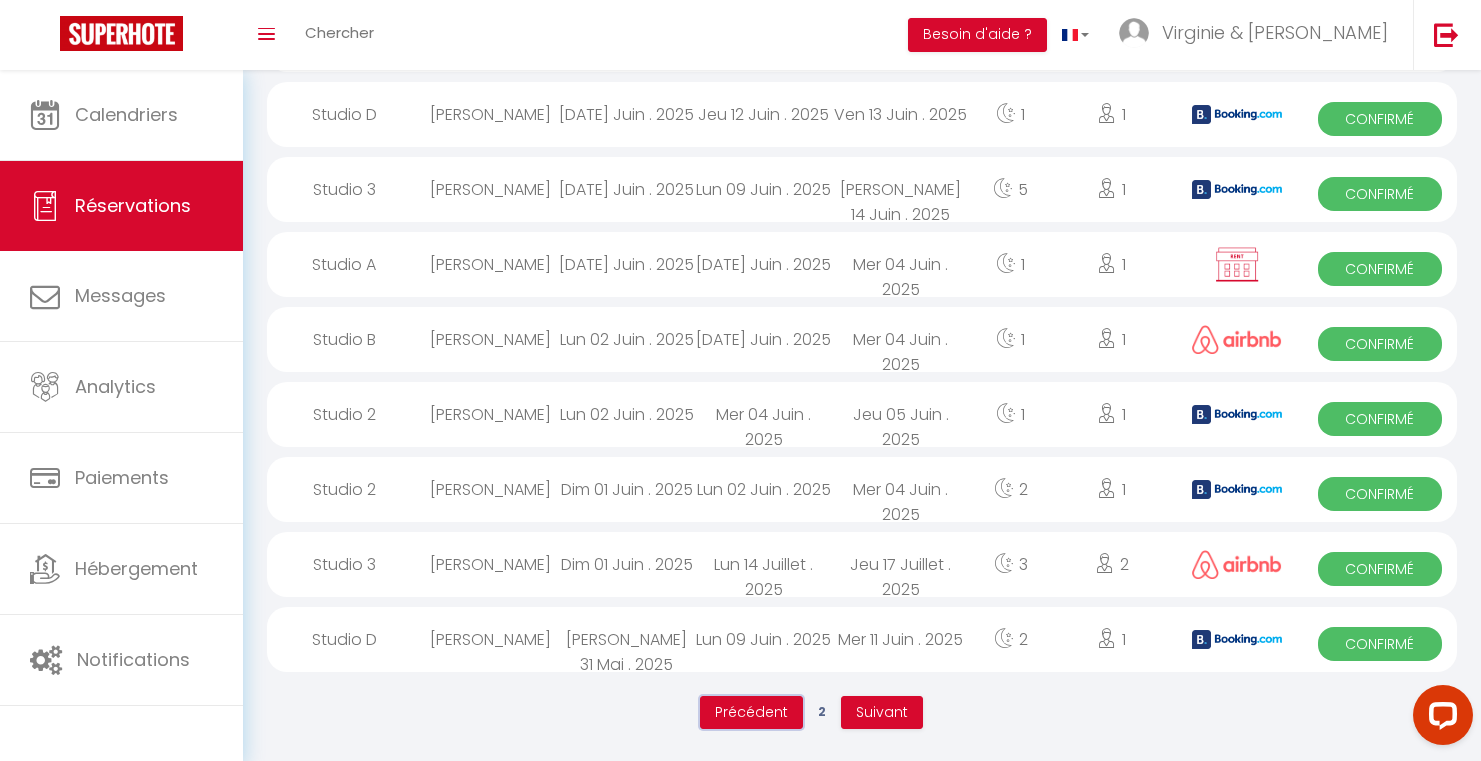 click on "Précédent" at bounding box center (751, 713) 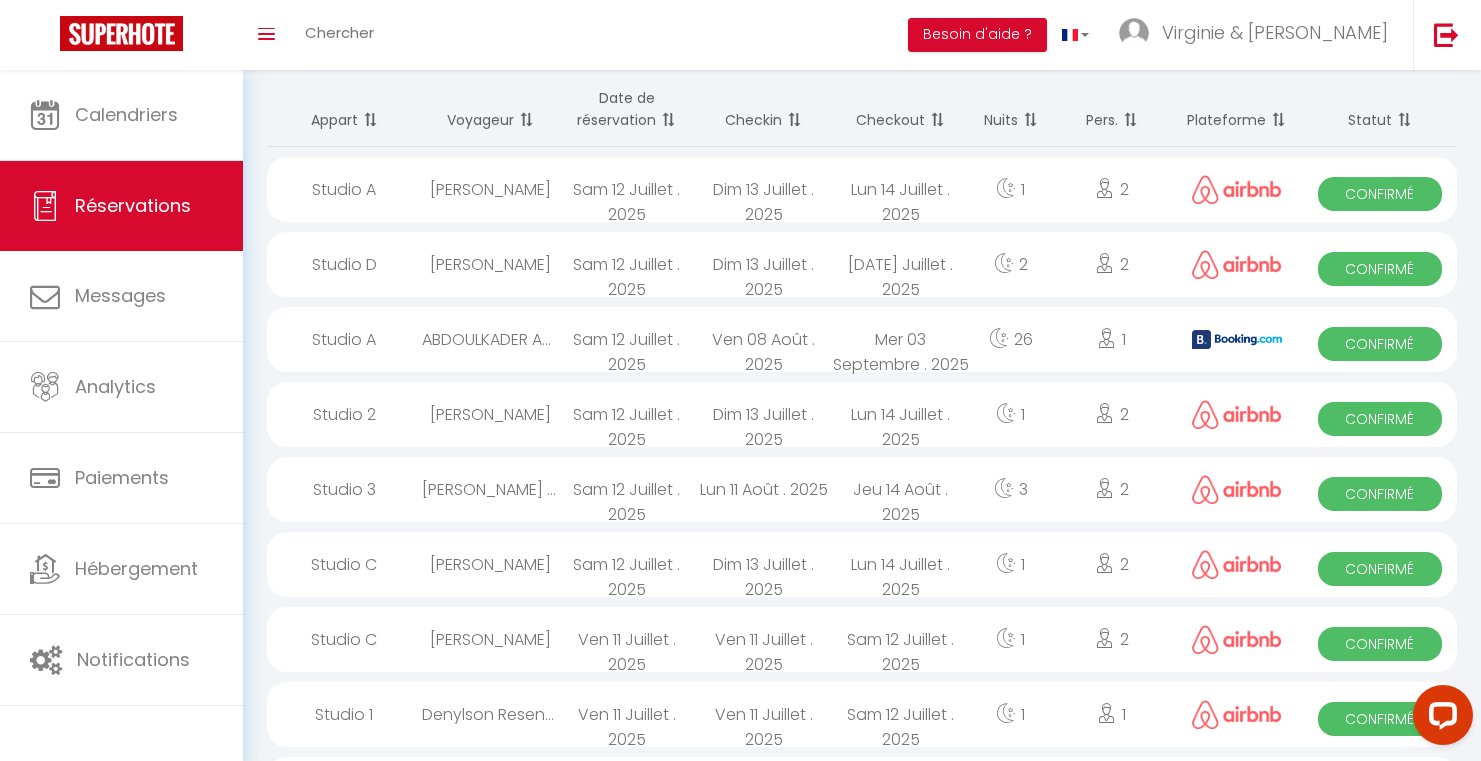 scroll, scrollTop: 0, scrollLeft: 0, axis: both 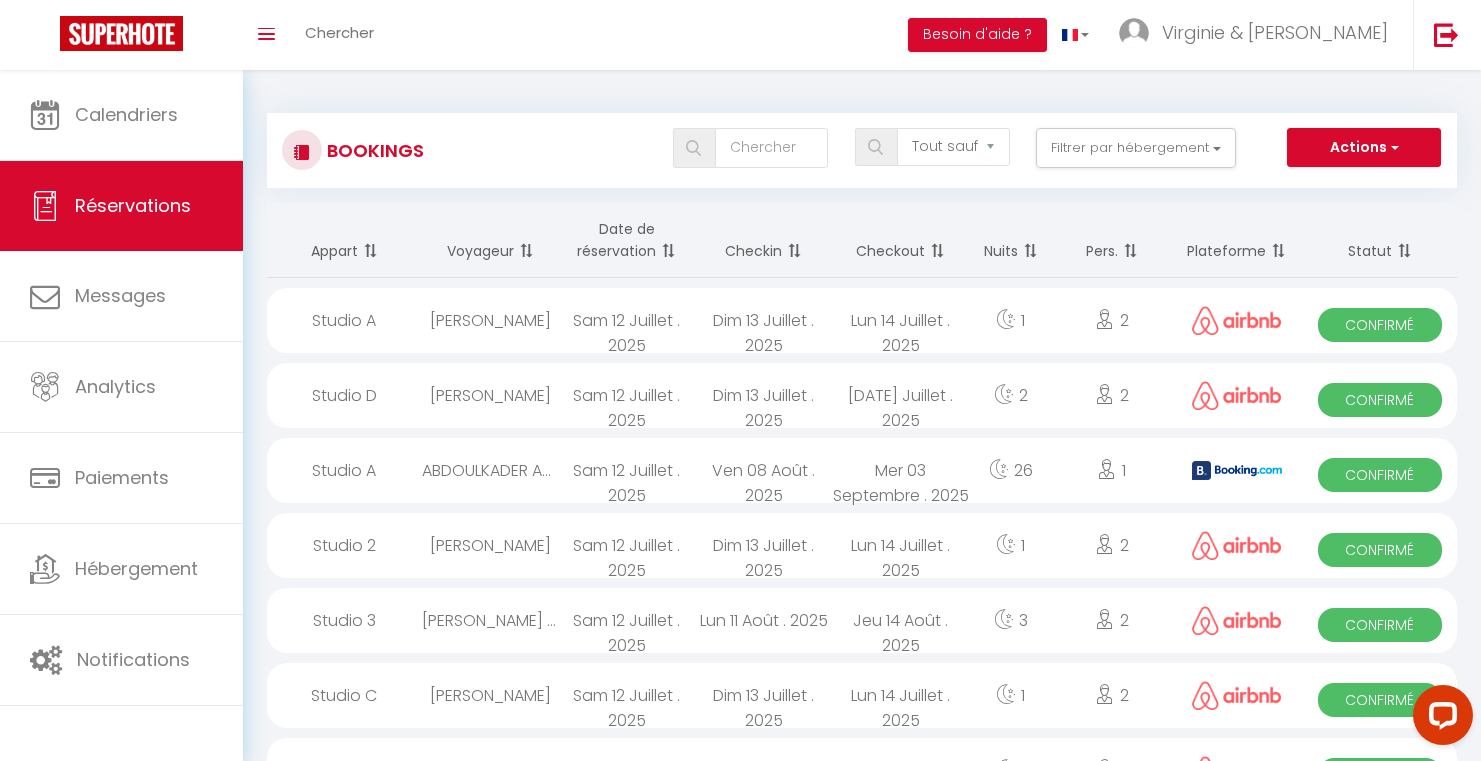 click on "Dim 13 Juillet . 2025" at bounding box center (763, 695) 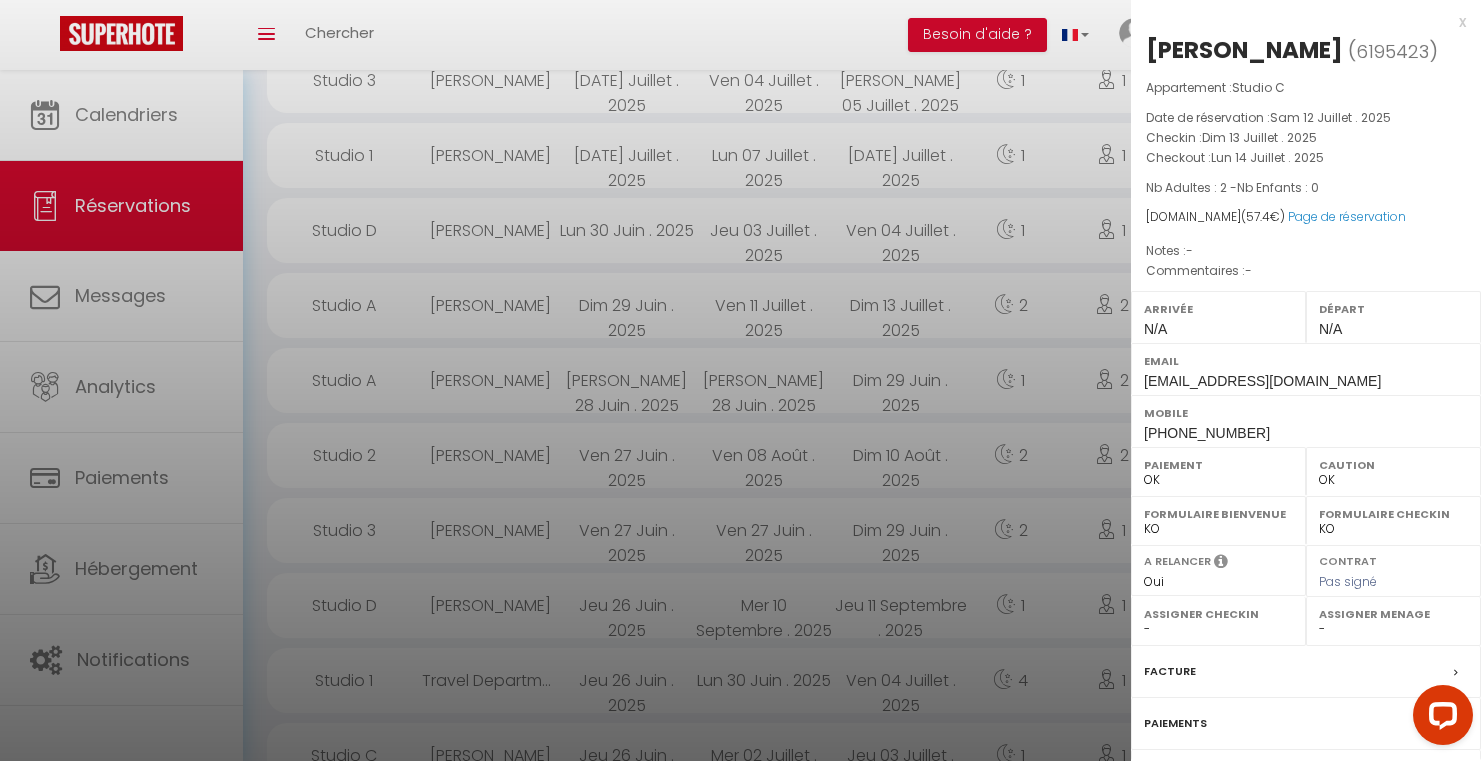 scroll, scrollTop: 3357, scrollLeft: 0, axis: vertical 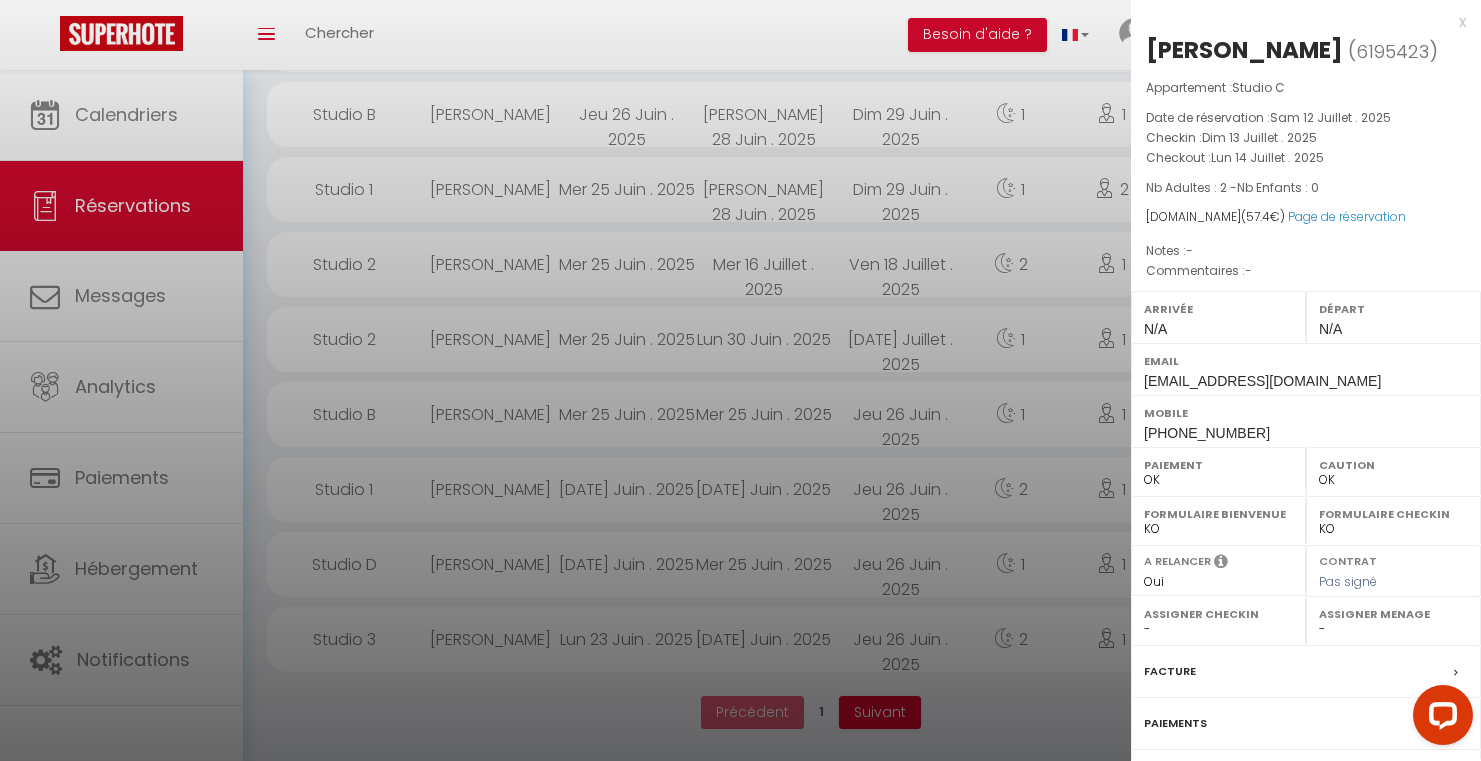 click at bounding box center [740, 380] 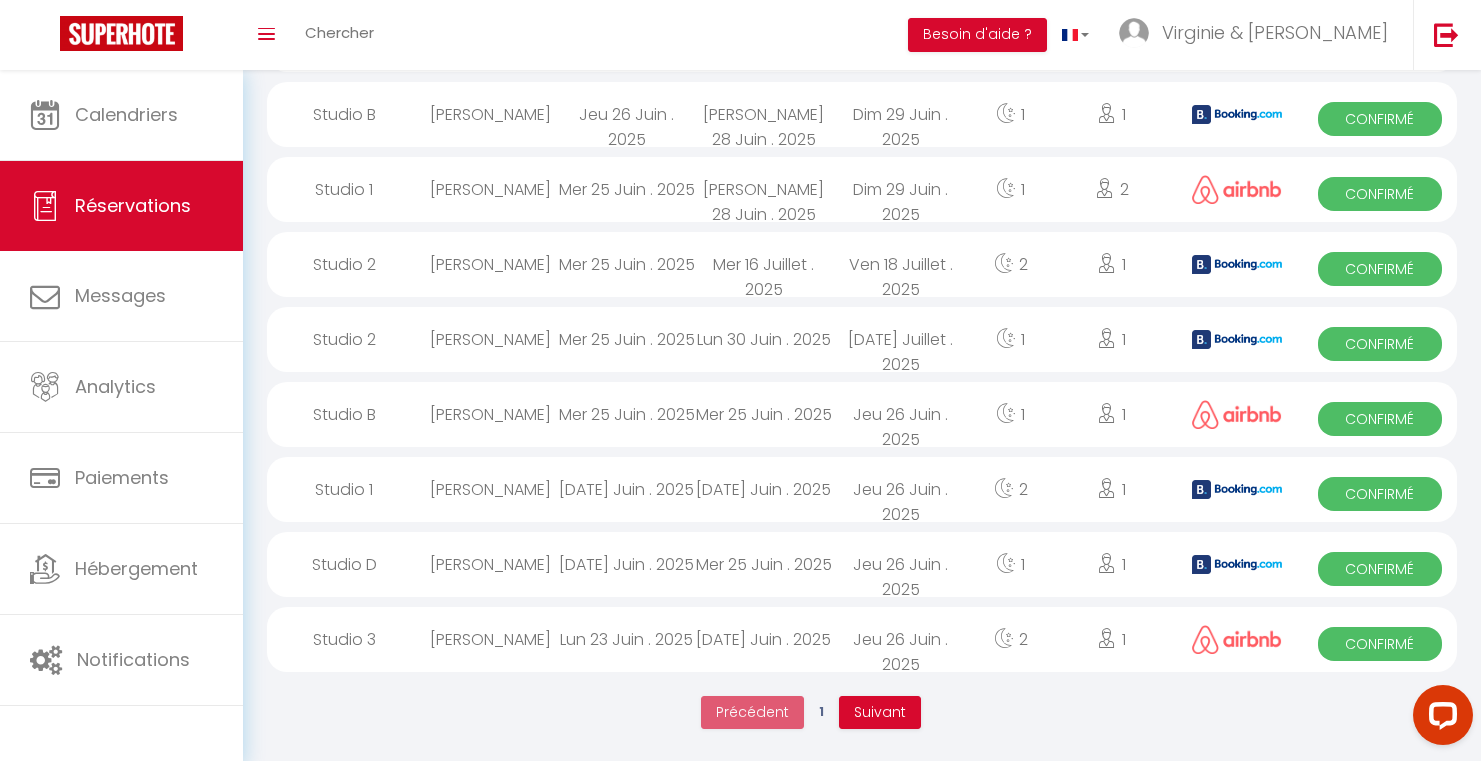 click on "Lun 23 Juin . 2025" at bounding box center (627, 639) 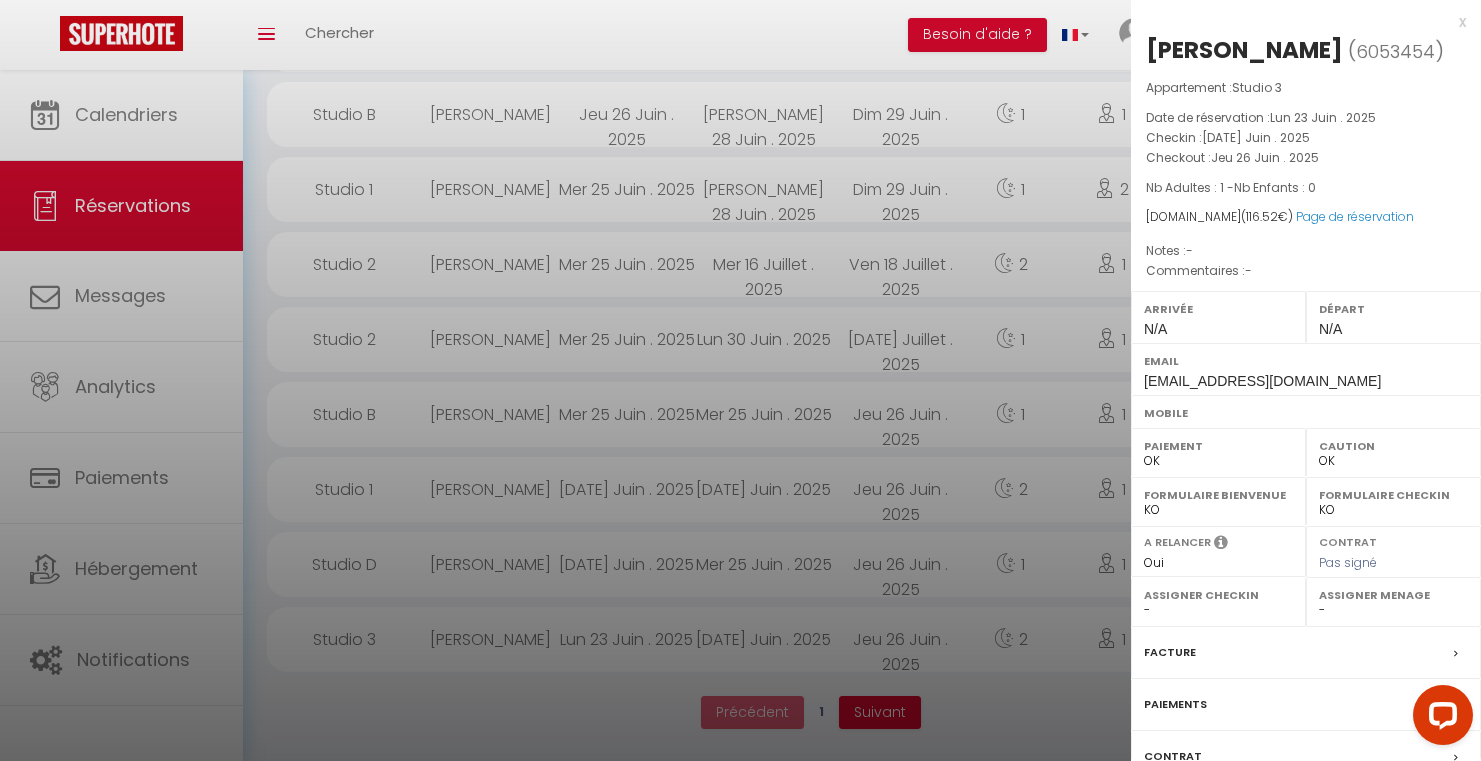 click at bounding box center [740, 380] 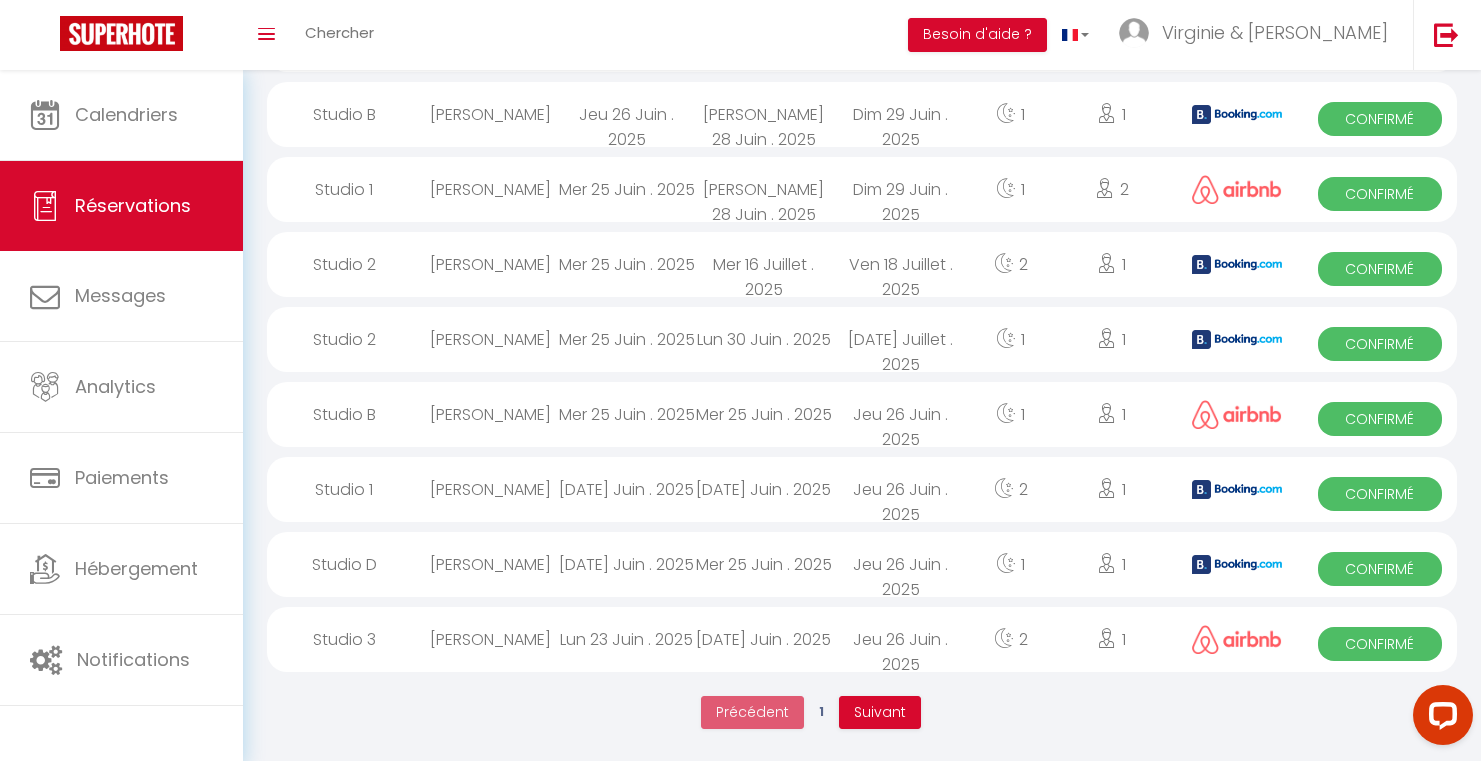 click on "Lun 23 Juin . 2025" at bounding box center [627, 639] 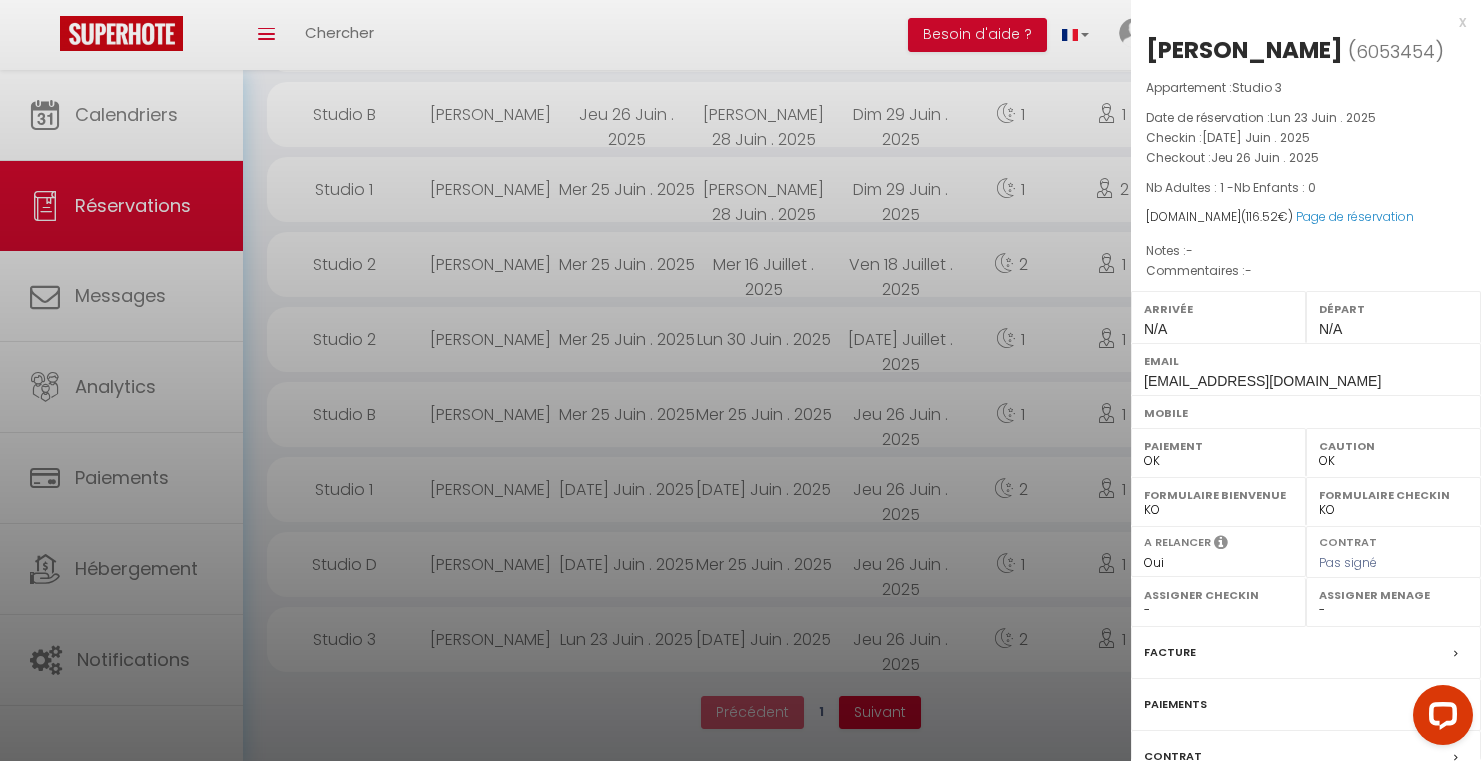 click at bounding box center [740, 380] 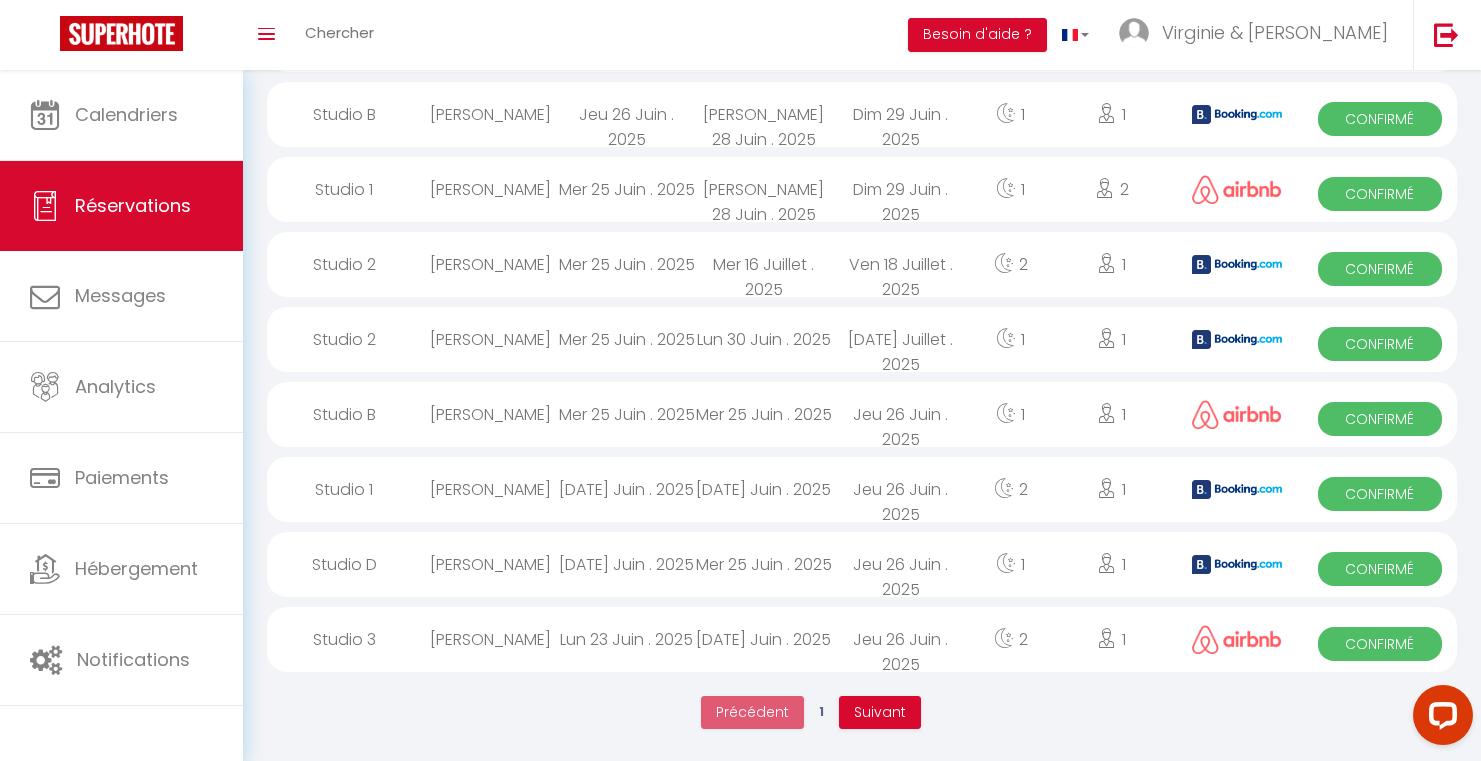 click on "Mar 24 Juin . 2025" at bounding box center (627, 564) 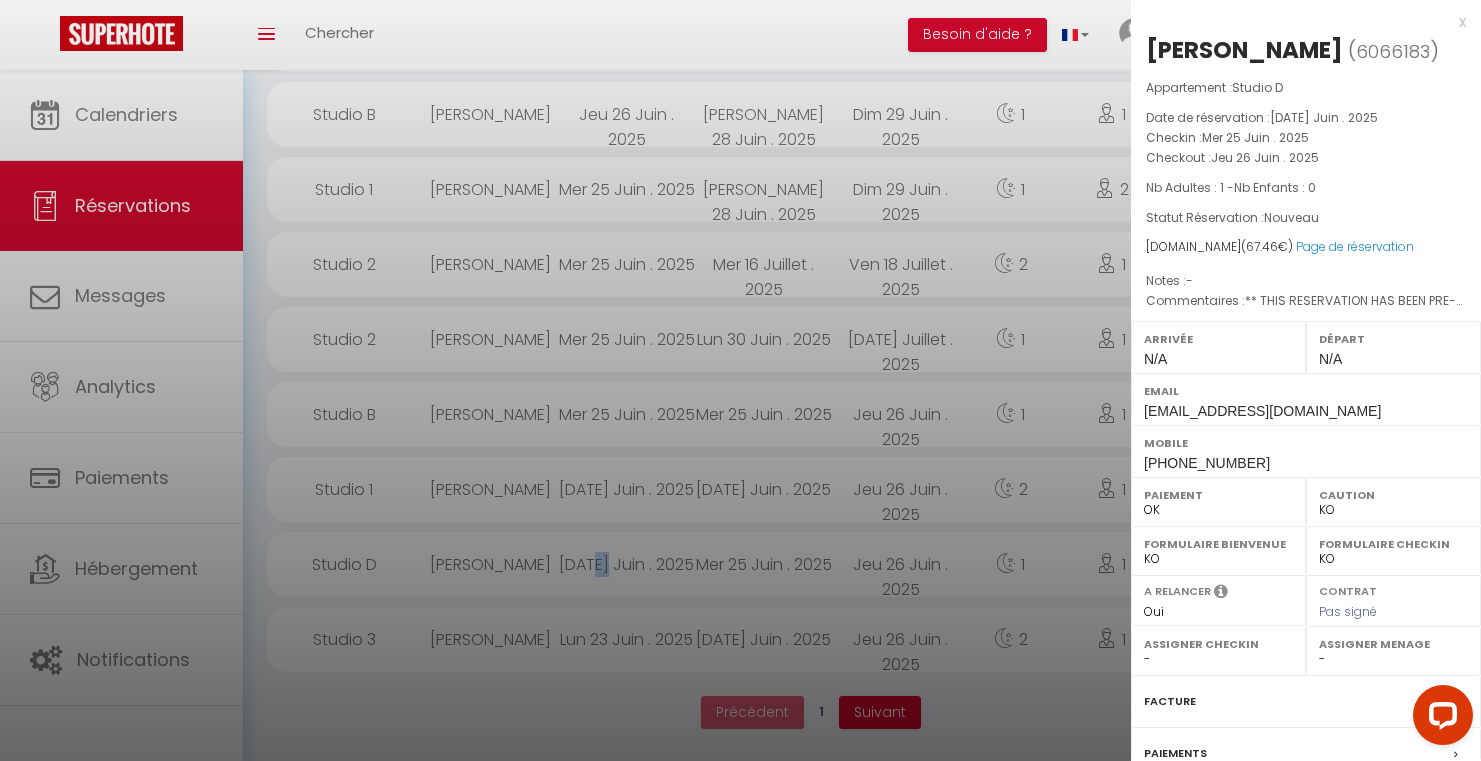 click at bounding box center (740, 380) 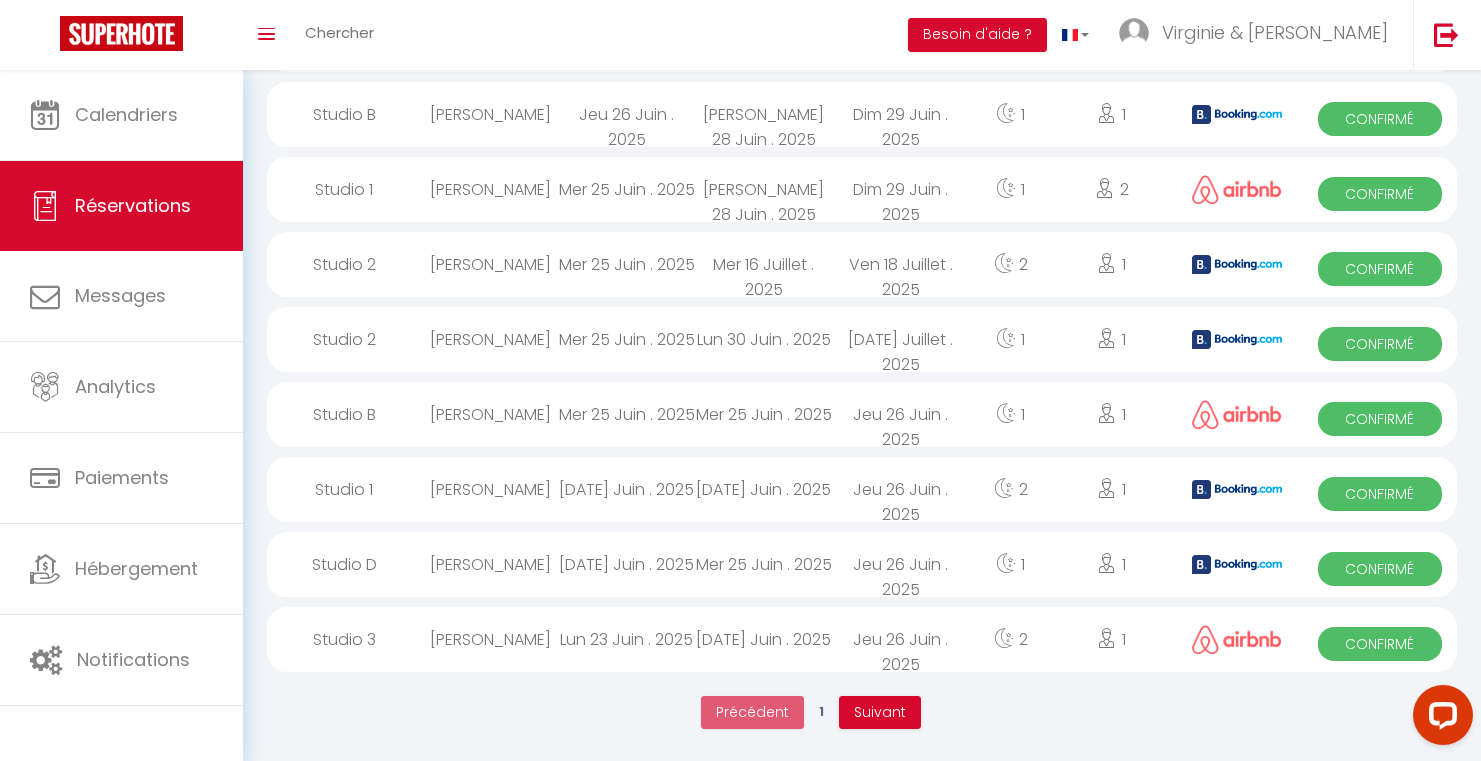 click on "Lun 23 Juin . 2025" at bounding box center [627, 639] 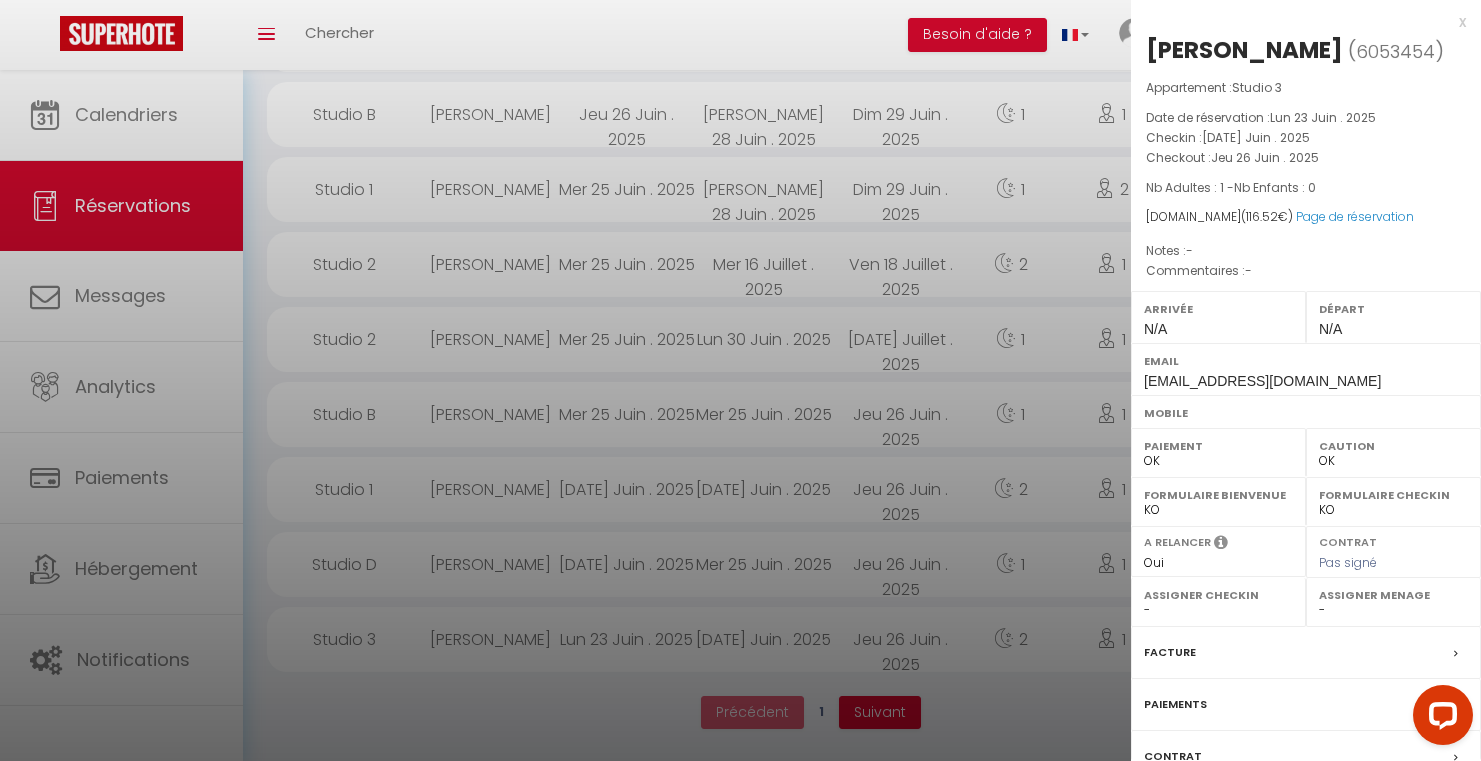 click at bounding box center (740, 380) 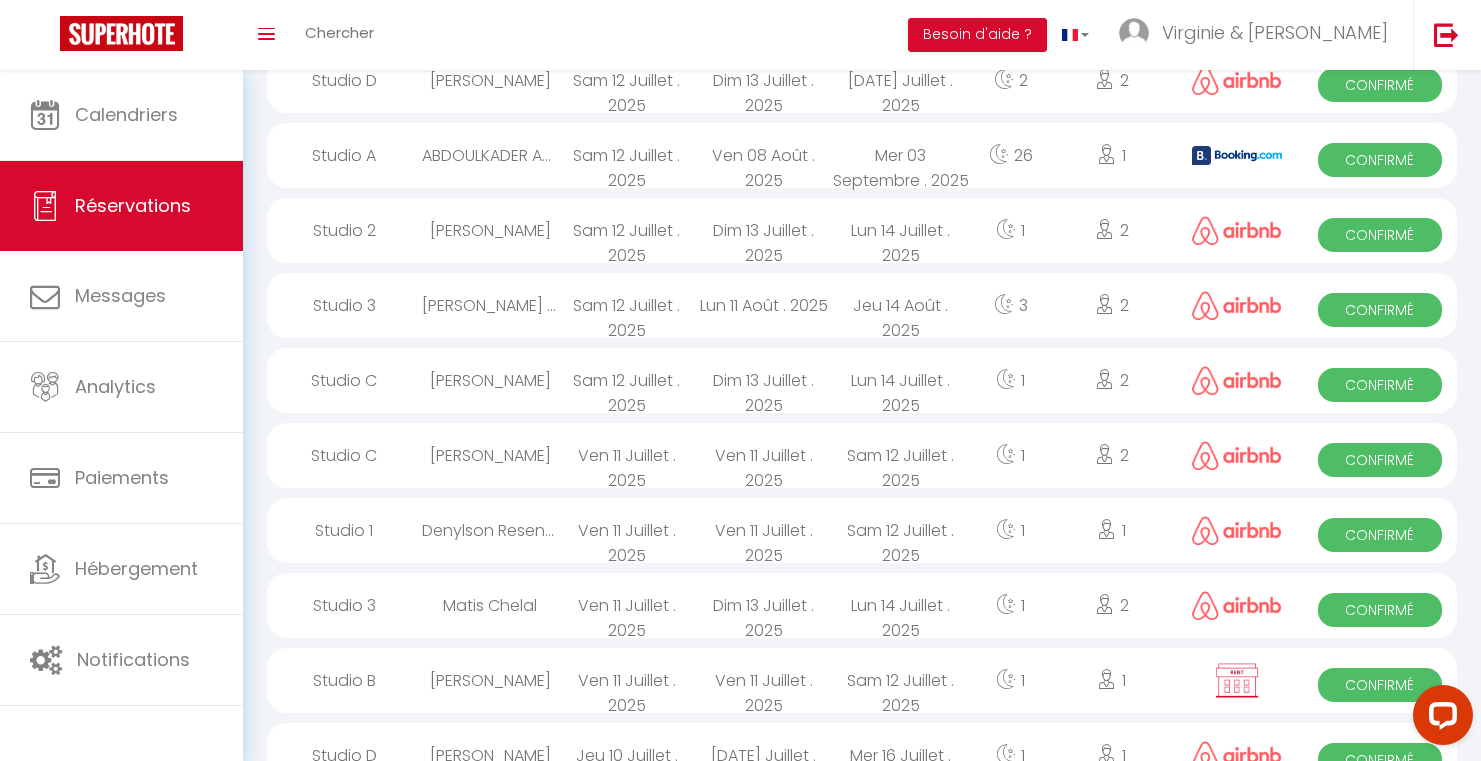 scroll, scrollTop: 0, scrollLeft: 0, axis: both 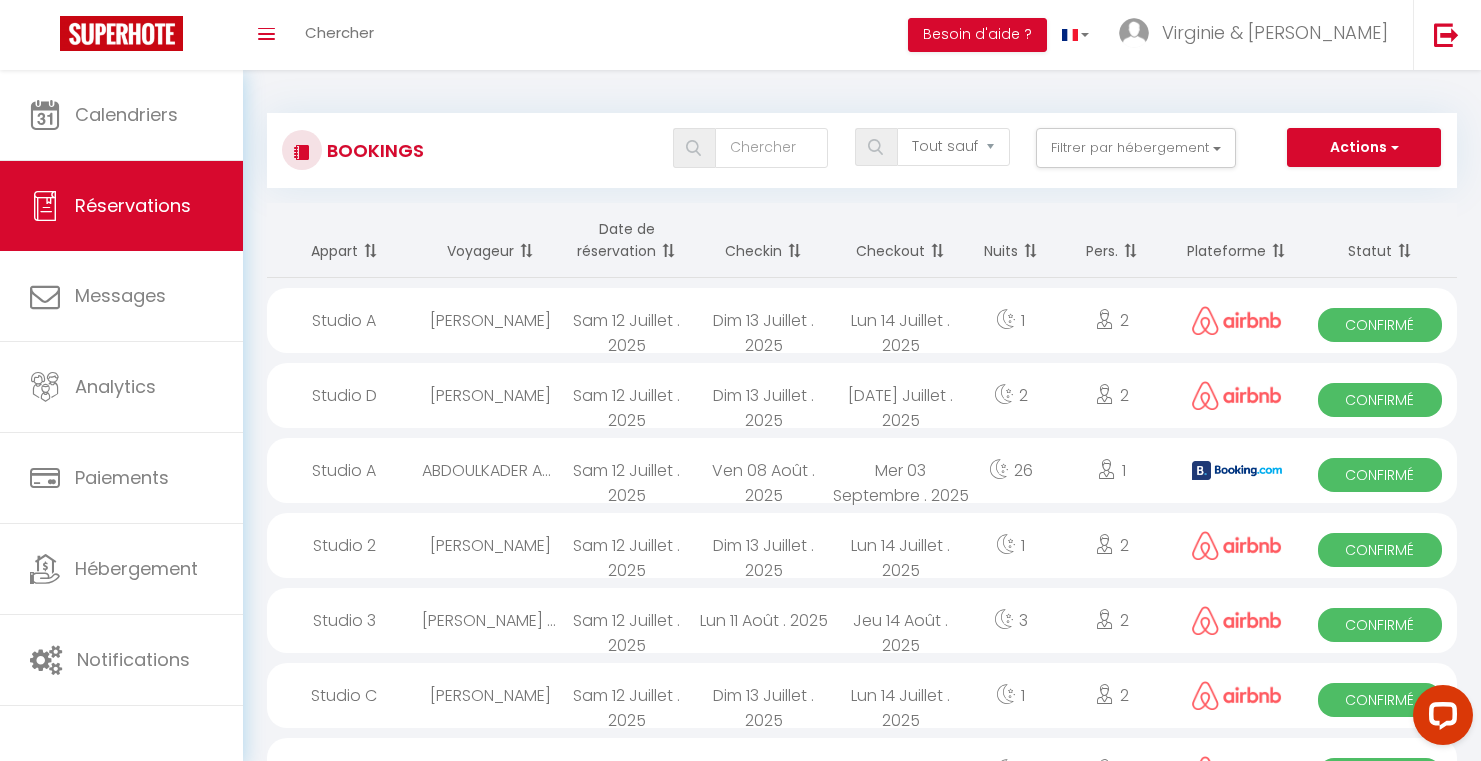 click on "Date de réservation" at bounding box center [627, 240] 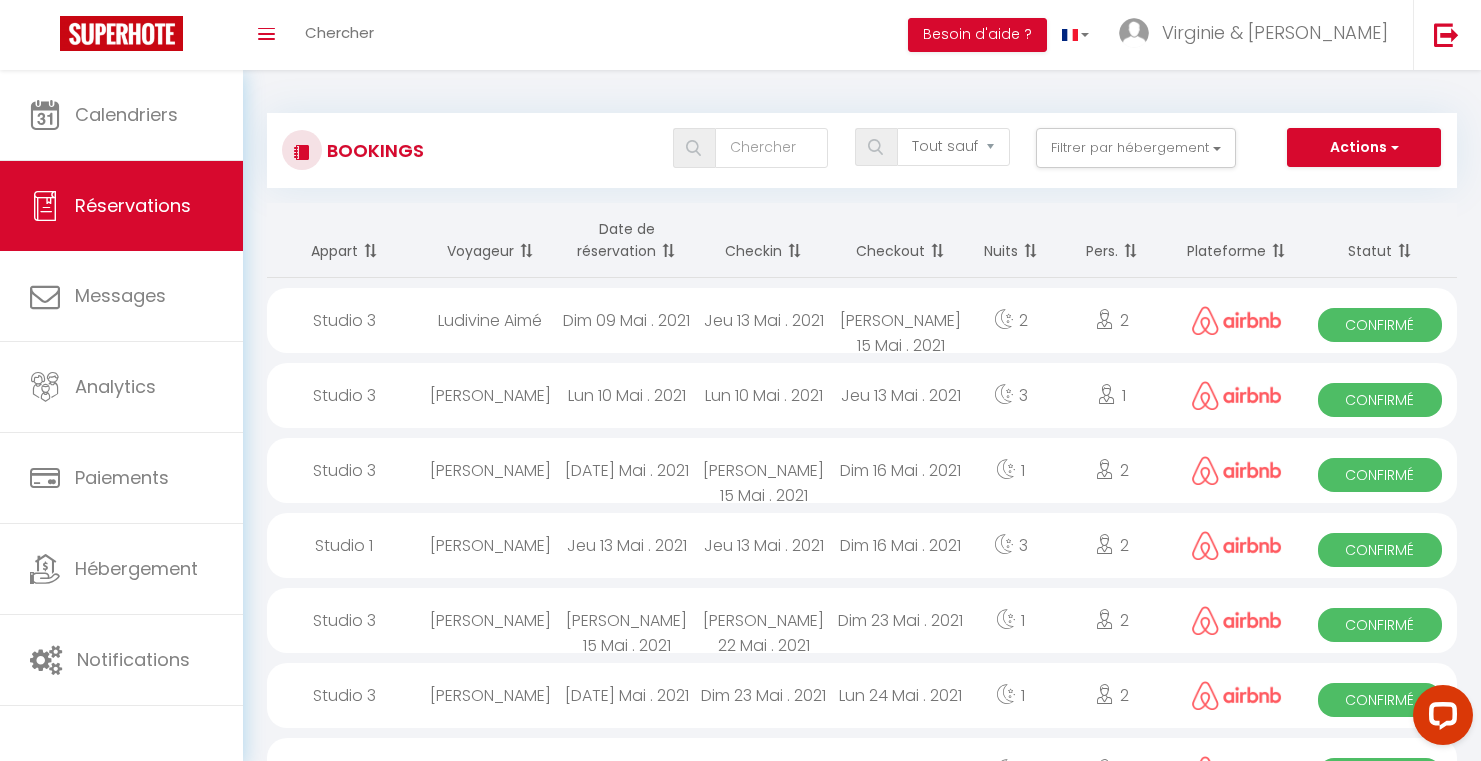click on "Date de réservation" at bounding box center (627, 240) 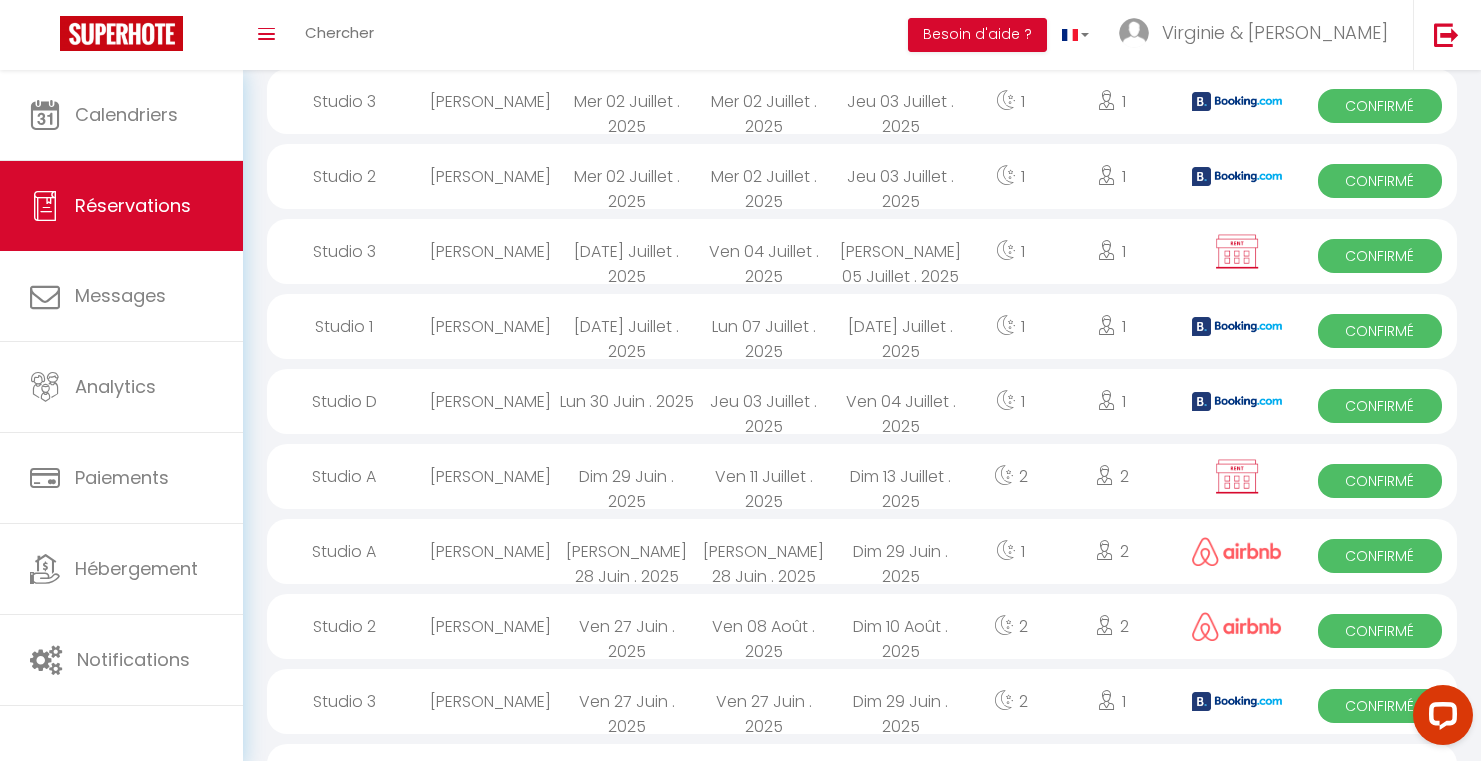 scroll, scrollTop: 2318, scrollLeft: 0, axis: vertical 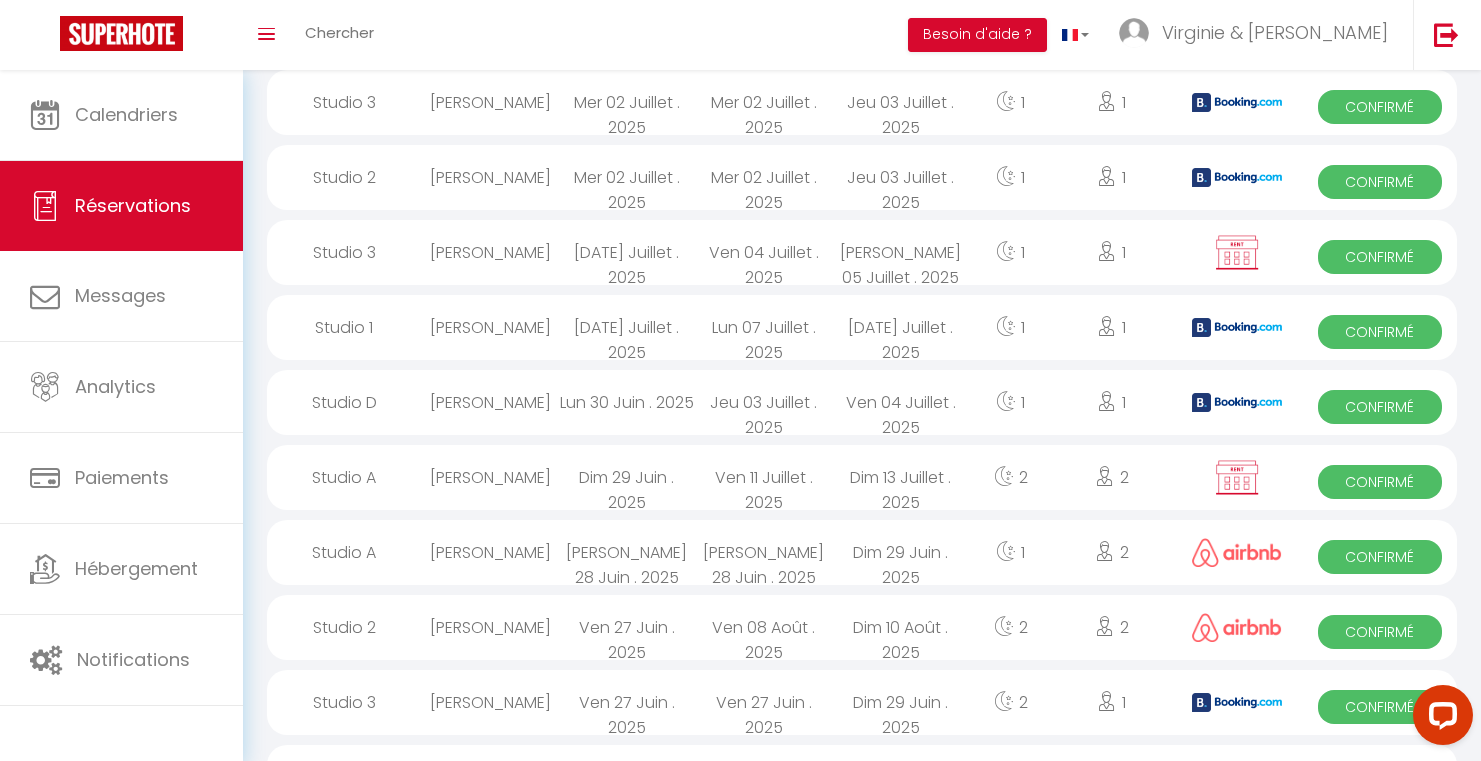 click on "Dim 29 Juin . 2025" at bounding box center [627, 477] 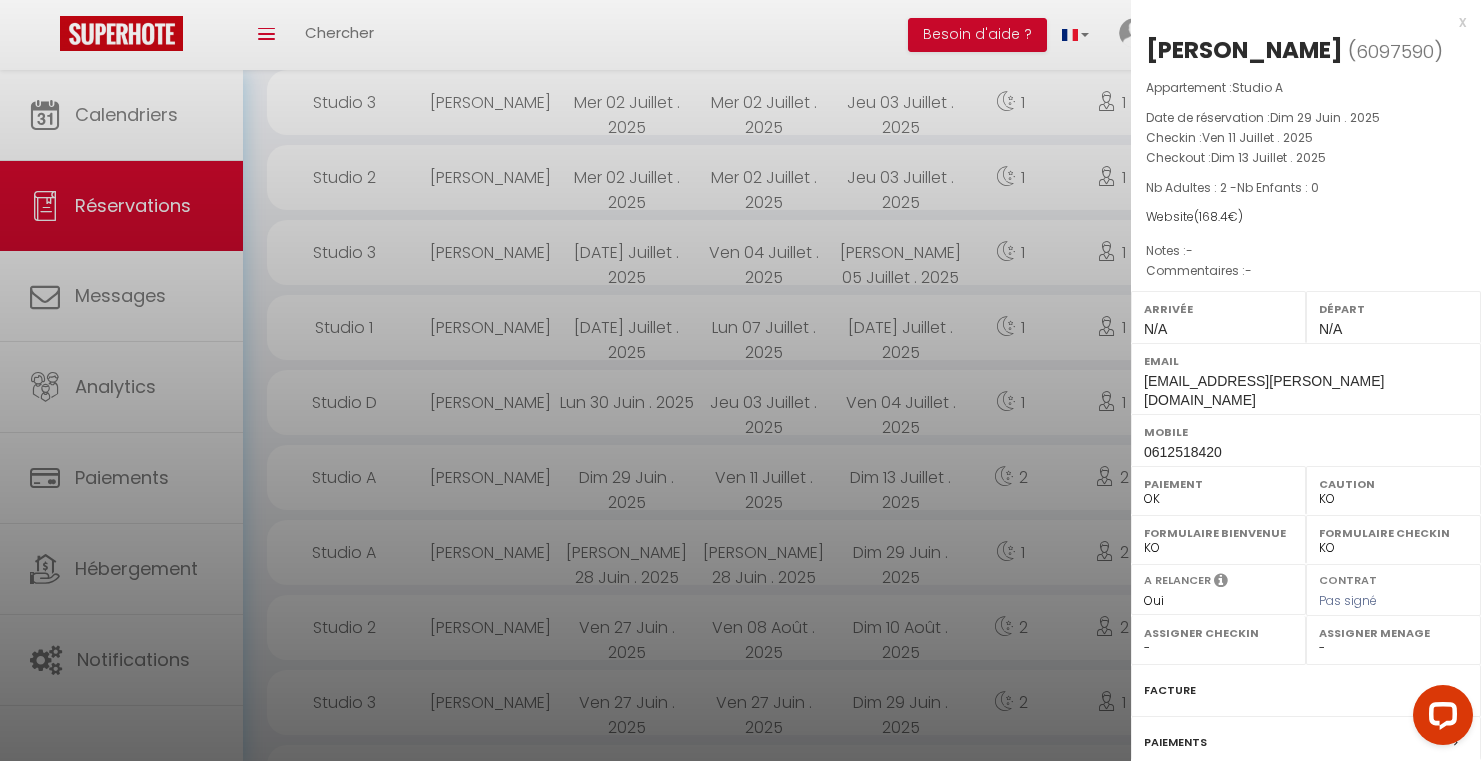 click at bounding box center [740, 380] 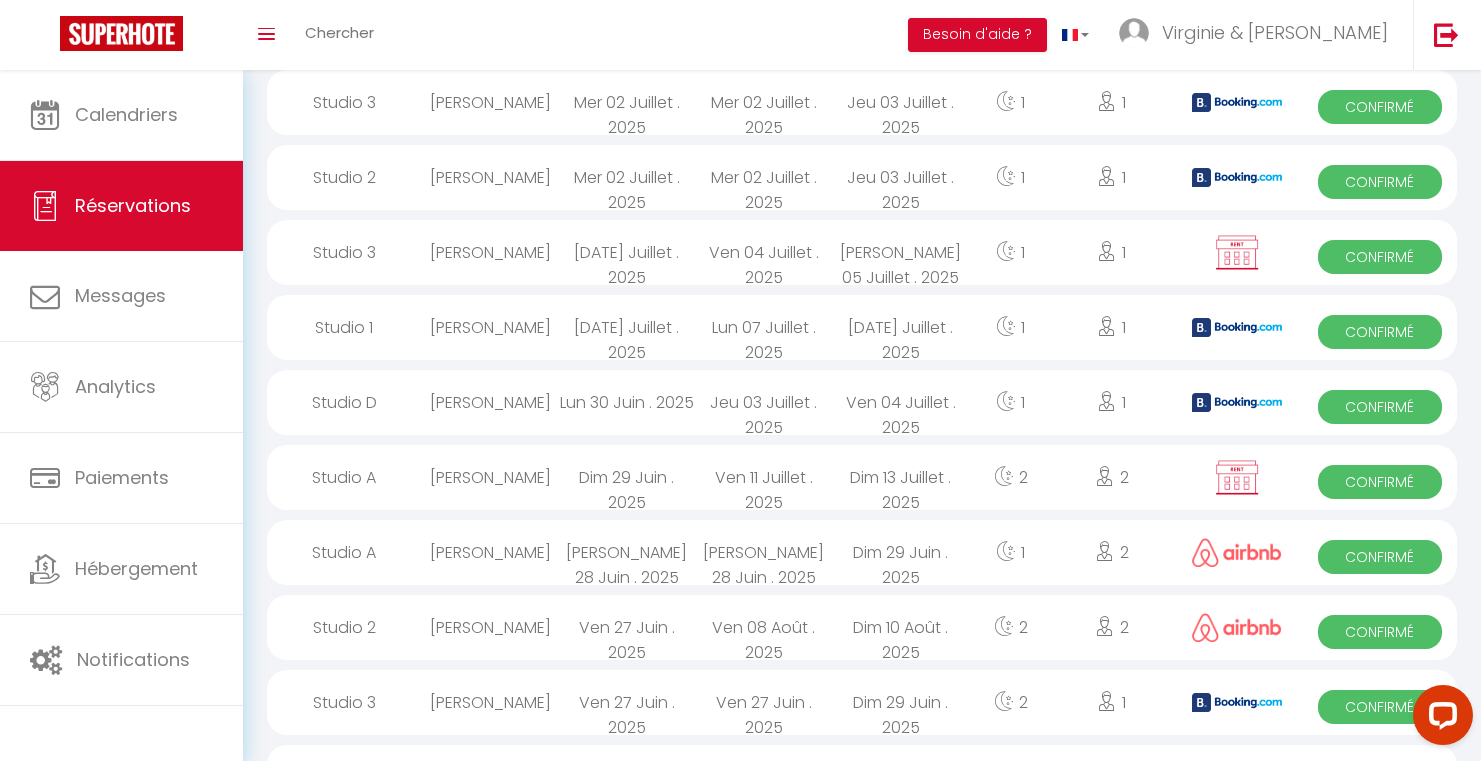 click on "Lun 30 Juin . 2025" at bounding box center (627, 402) 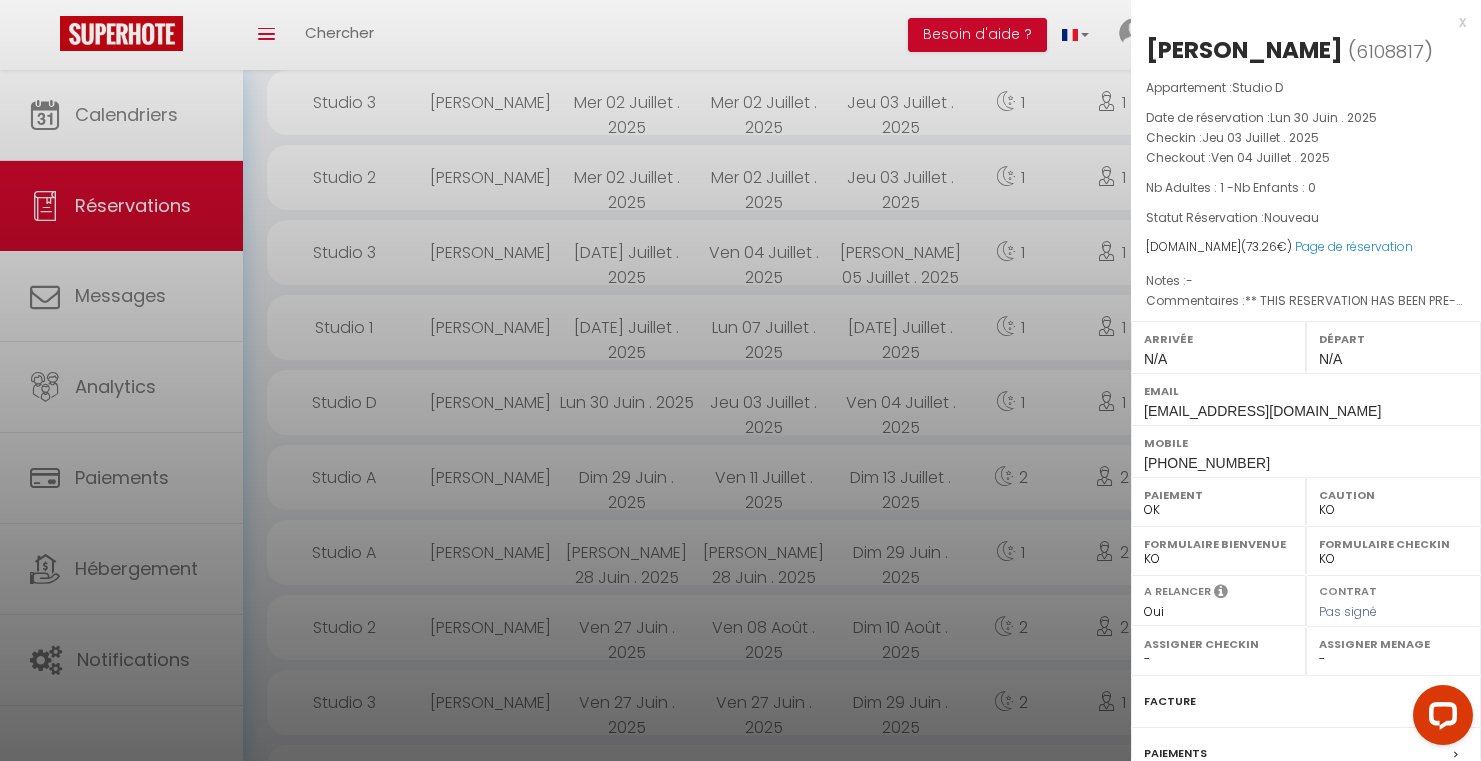 click at bounding box center (740, 380) 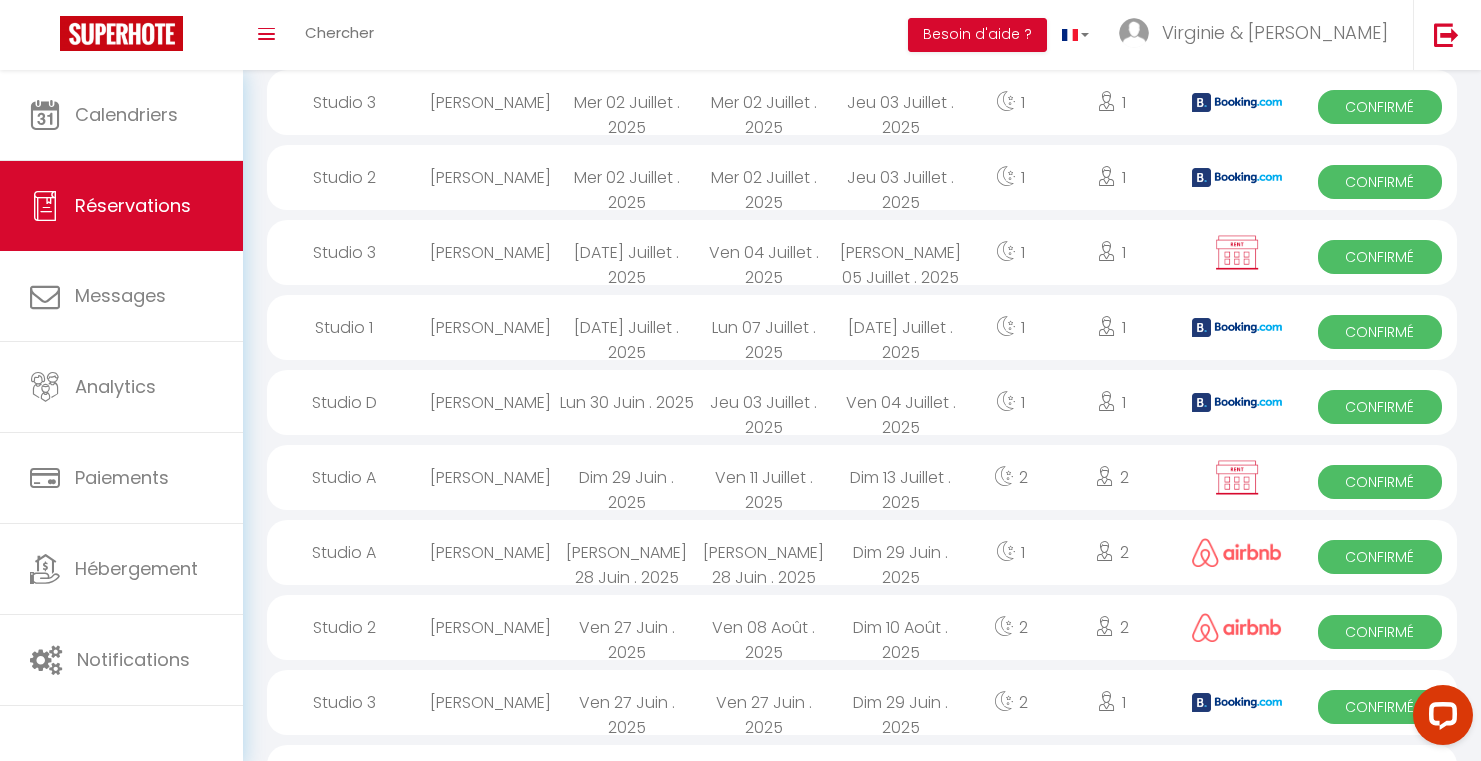 click on "Sam 28 Juin . 2025" at bounding box center (627, 552) 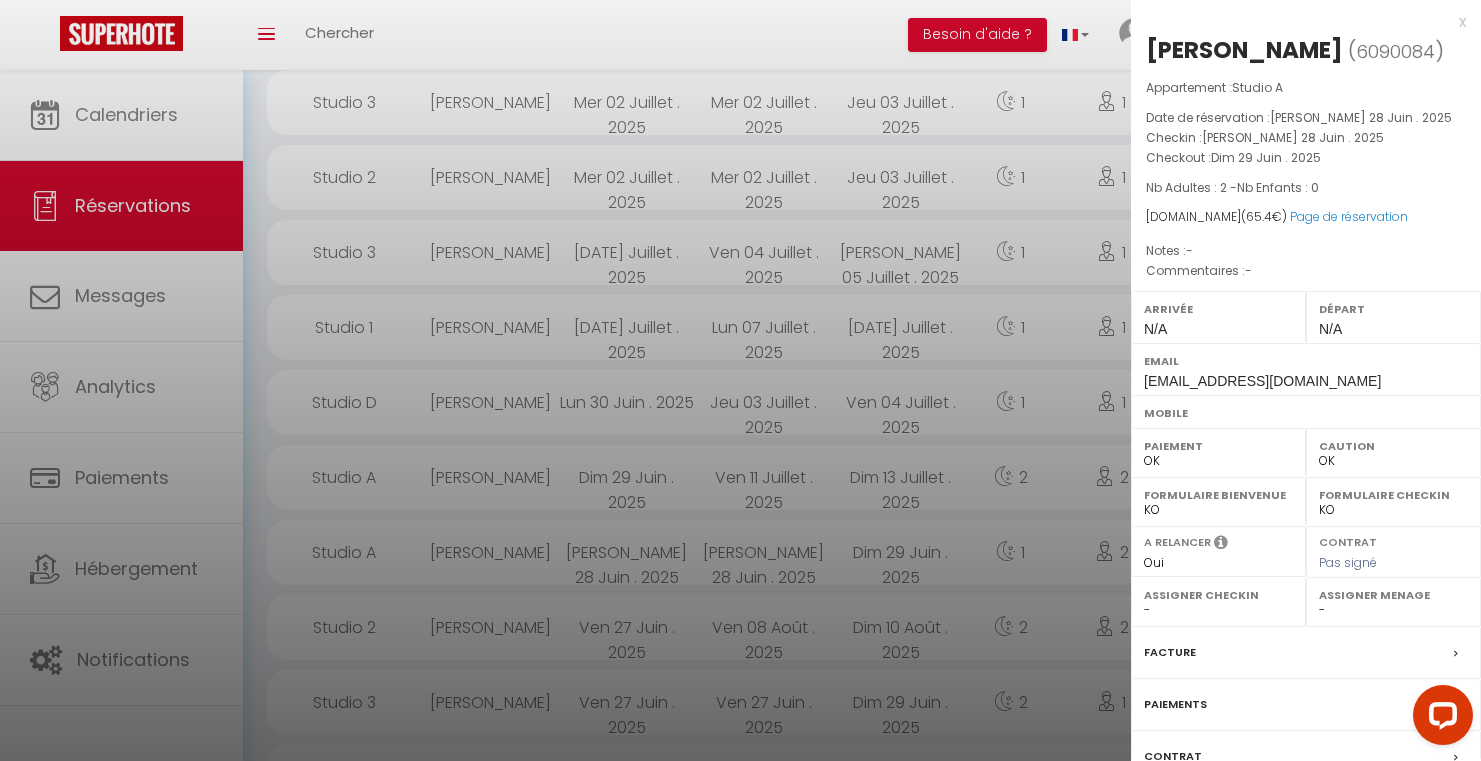 click at bounding box center (740, 380) 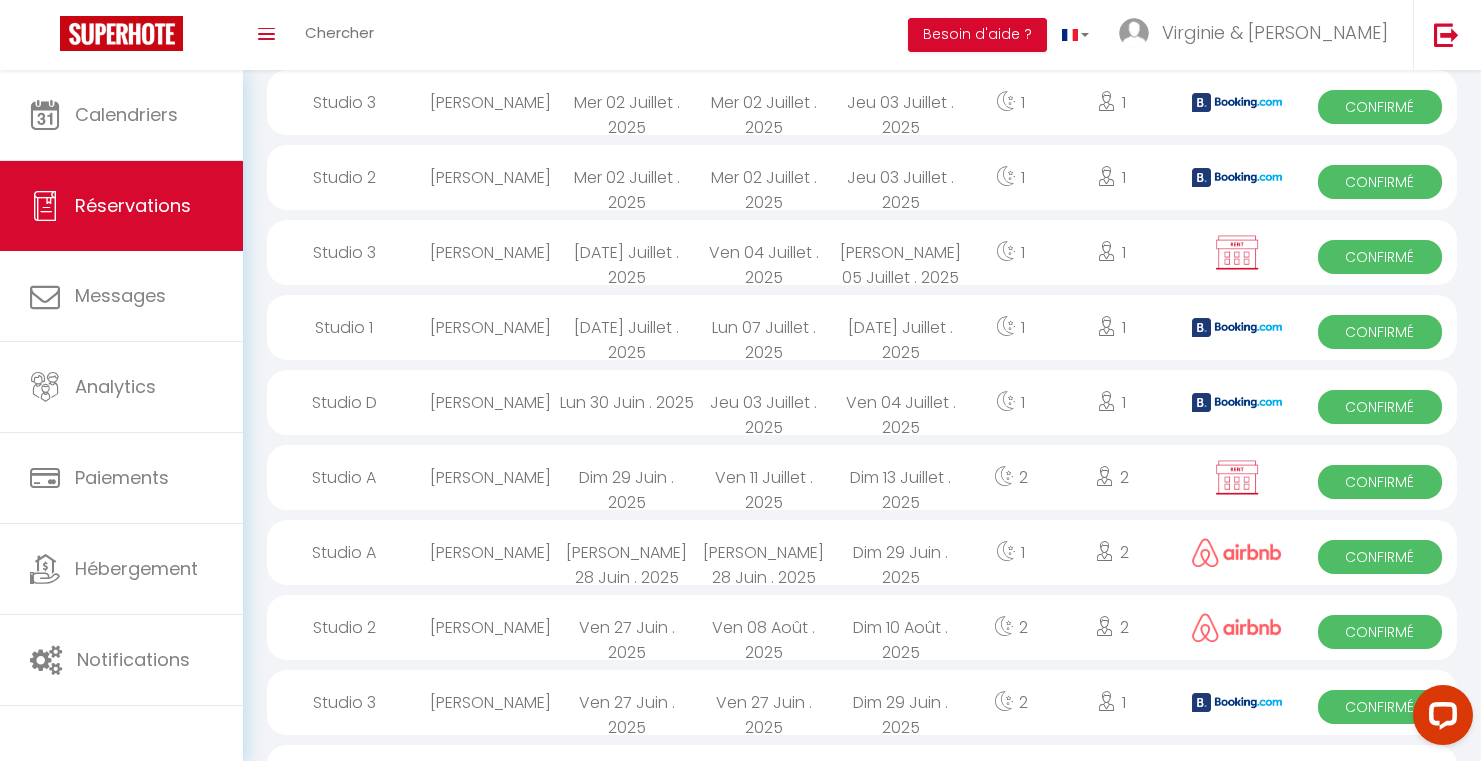 click on "Ven 27 Juin . 2025" at bounding box center (627, 627) 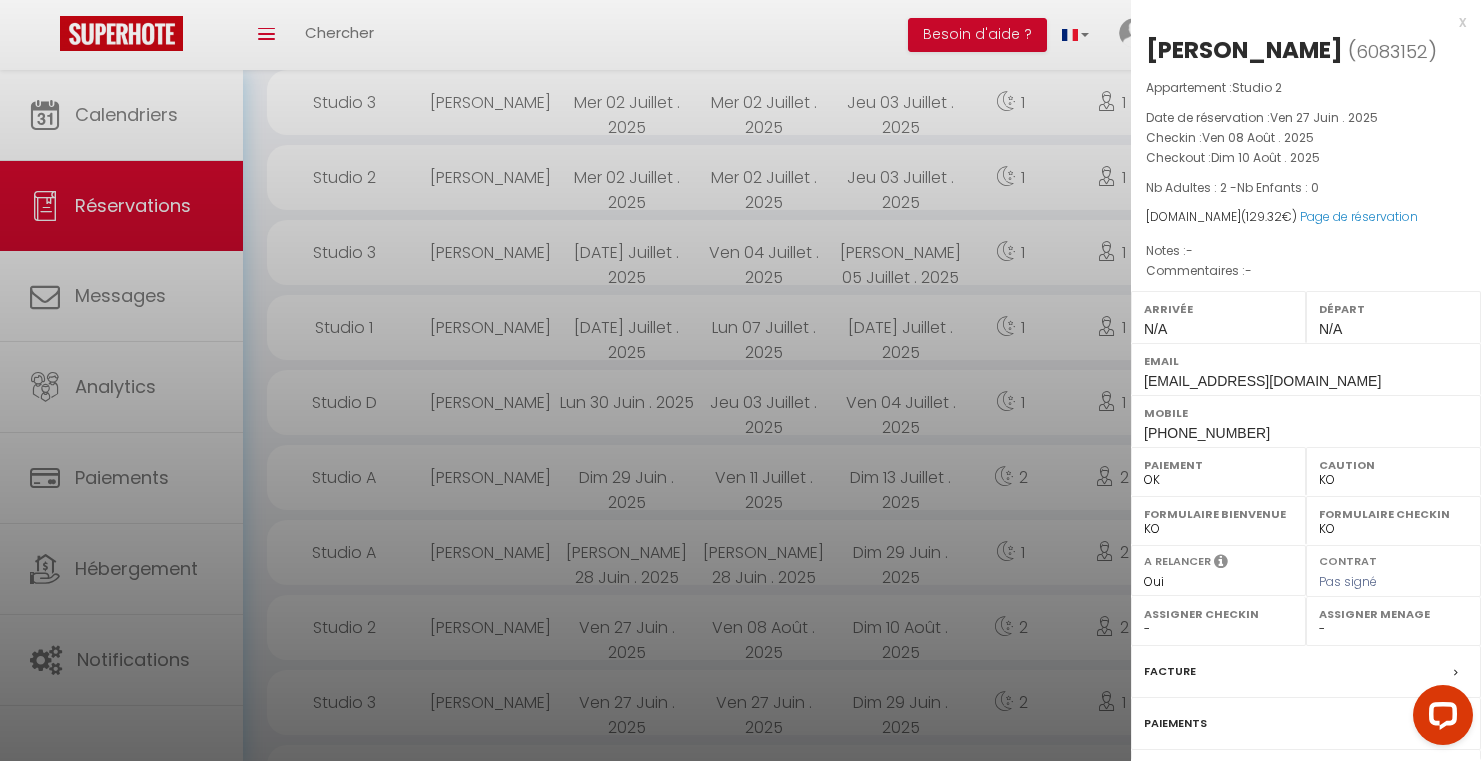 click at bounding box center (740, 380) 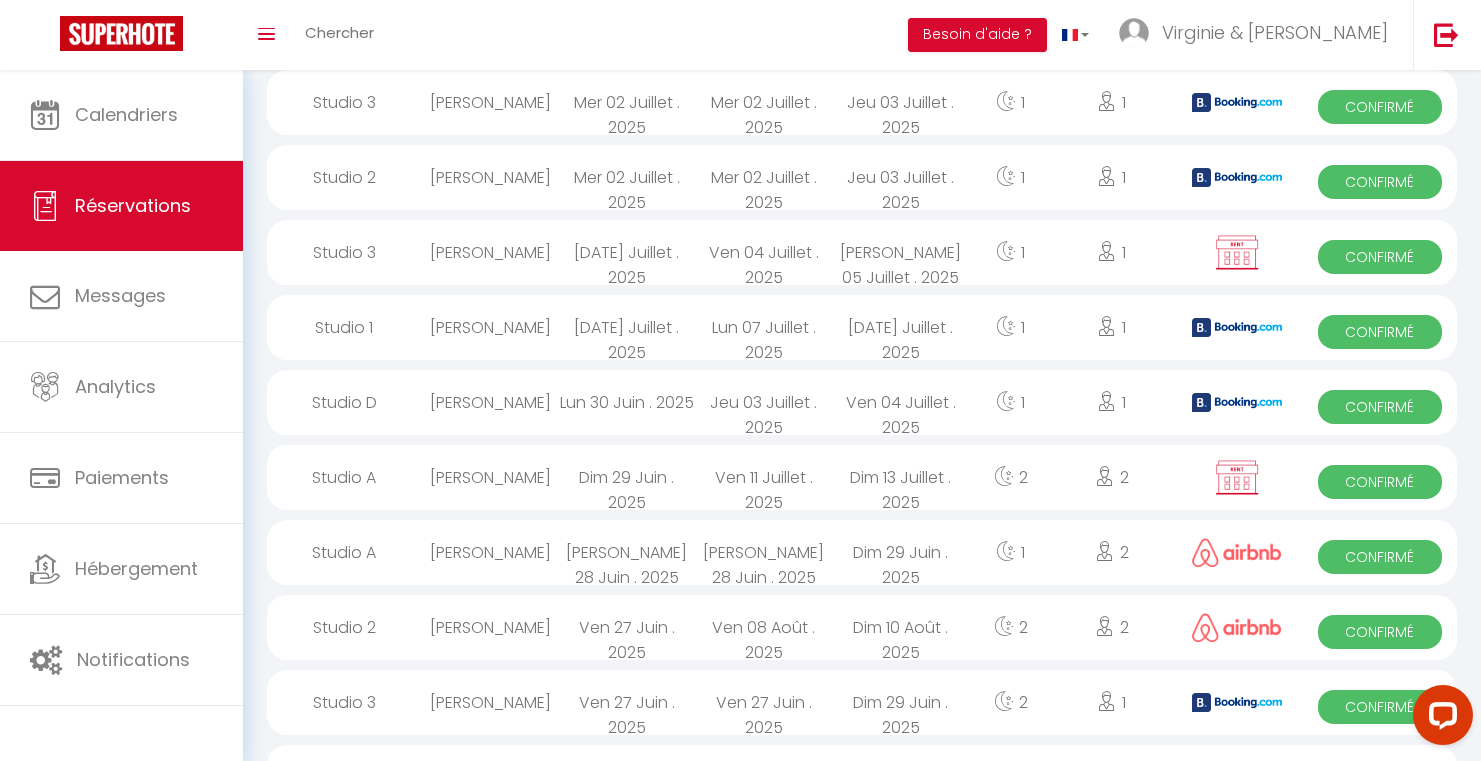 click on "Sam 28 Juin . 2025" at bounding box center (627, 552) 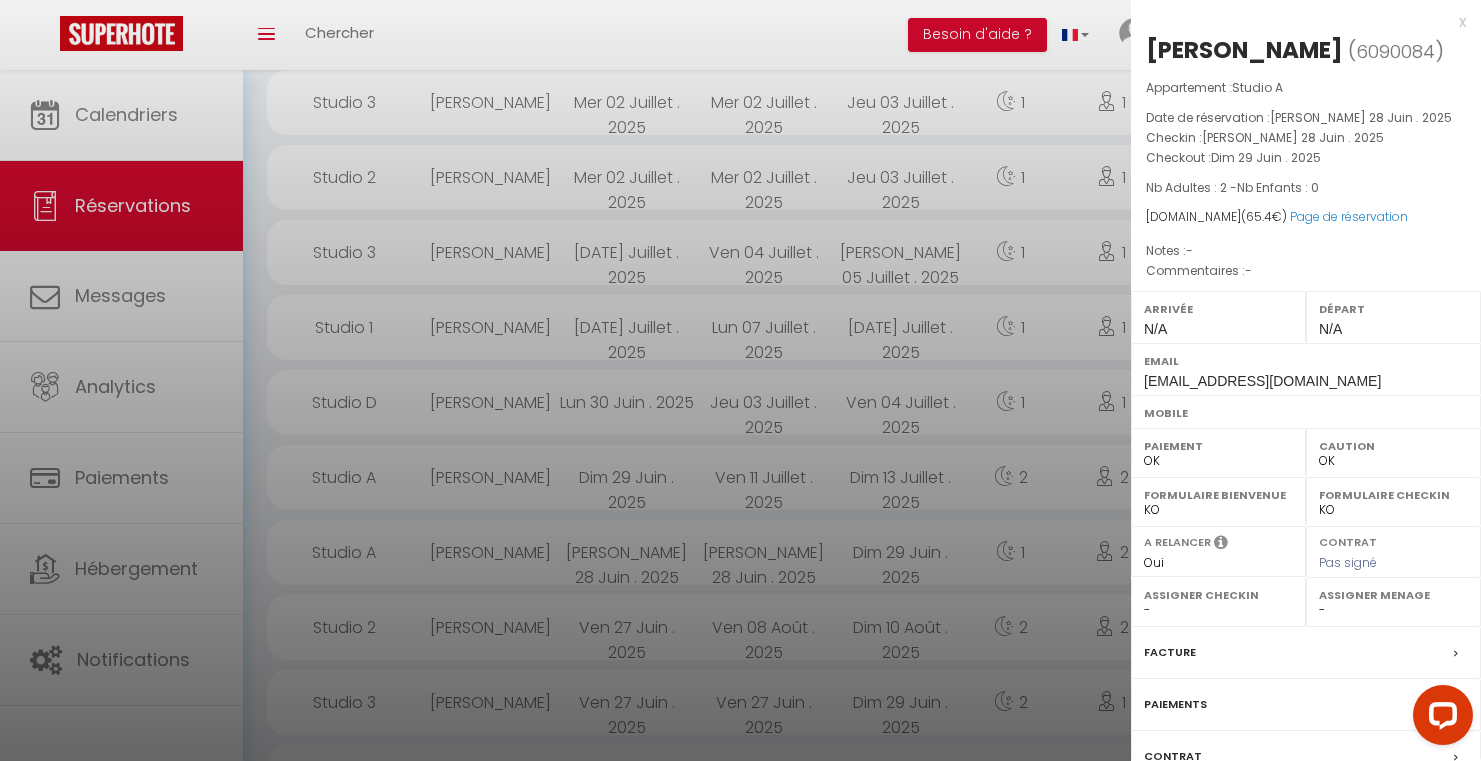click at bounding box center [740, 380] 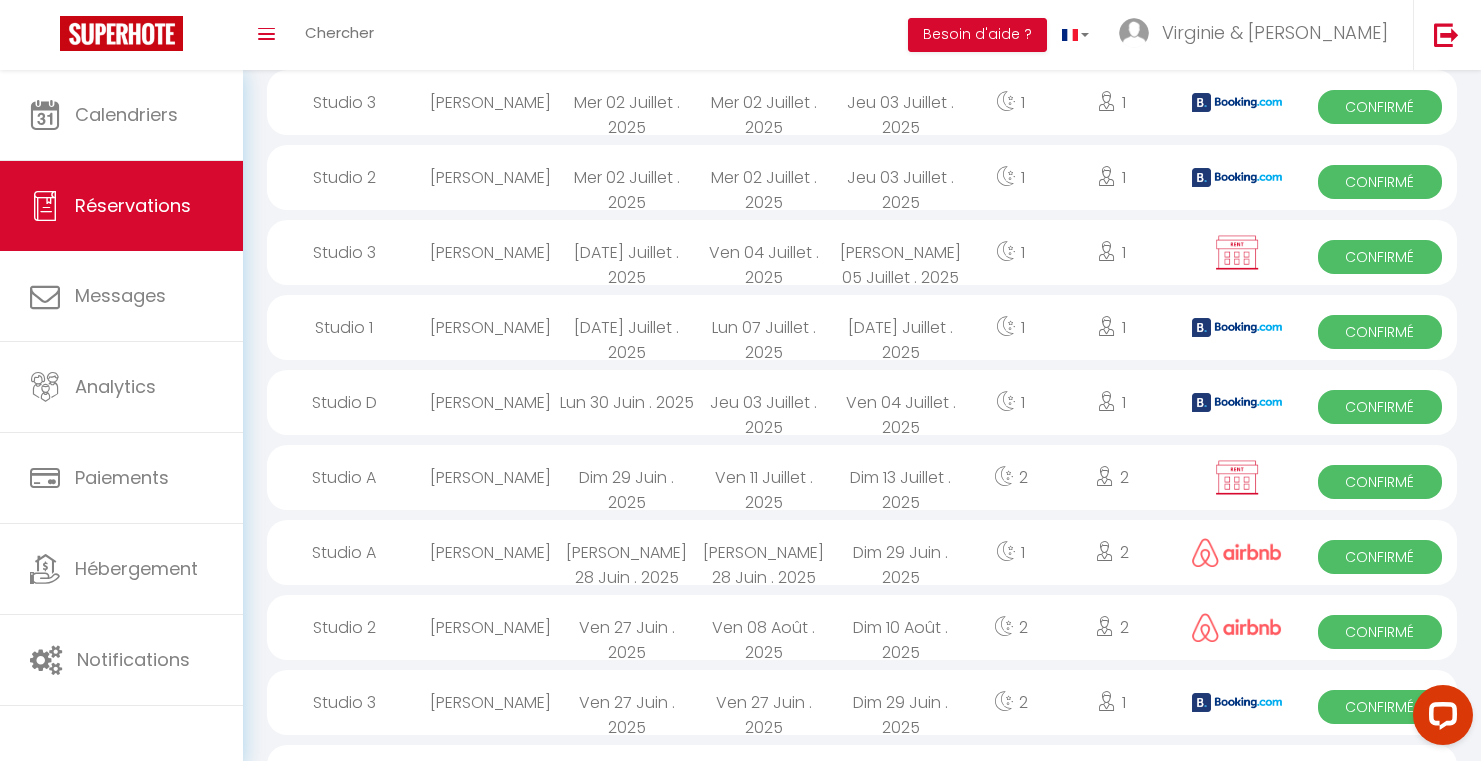 click on "Dim 29 Juin . 2025" at bounding box center [627, 477] 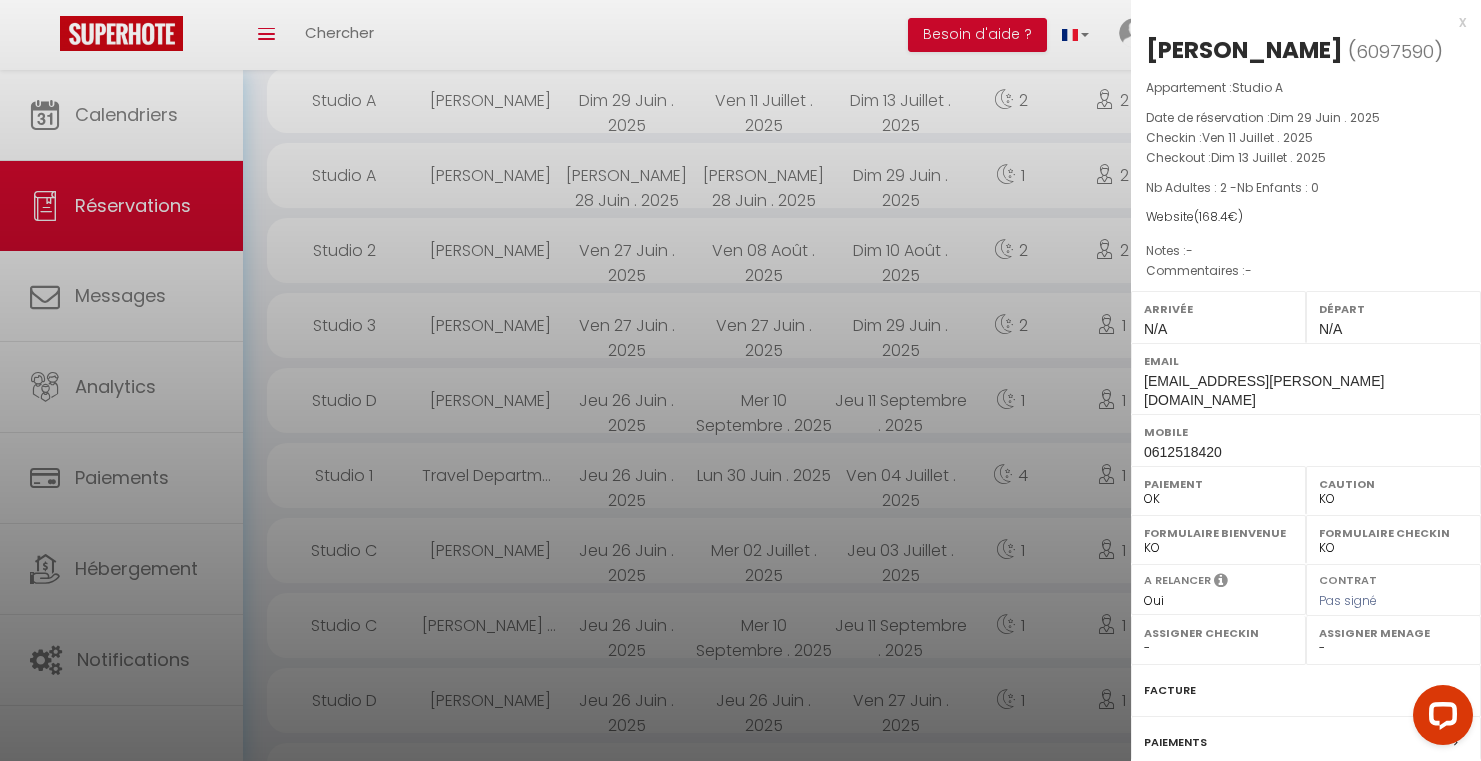 scroll, scrollTop: 2705, scrollLeft: 0, axis: vertical 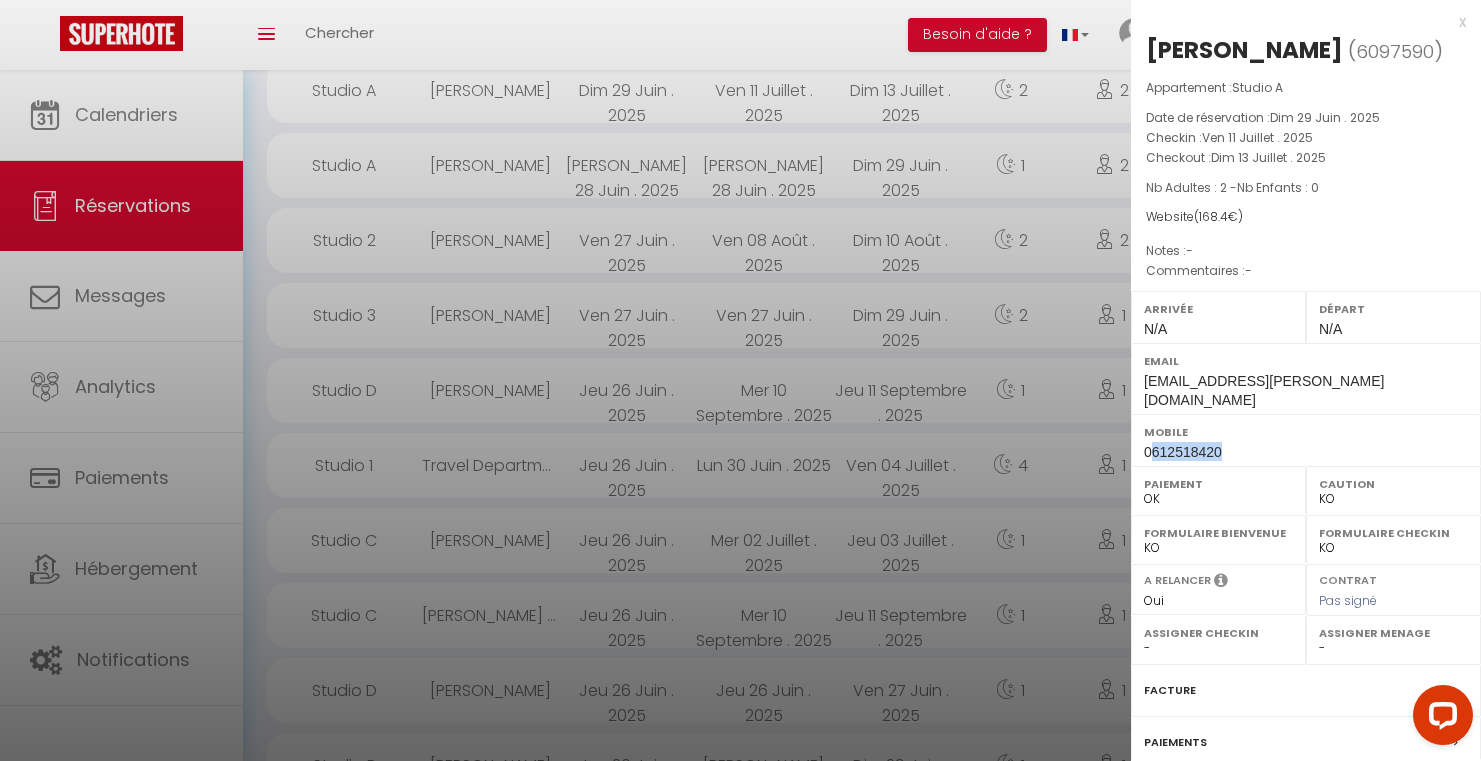 drag, startPoint x: 1226, startPoint y: 465, endPoint x: 1153, endPoint y: 463, distance: 73.02739 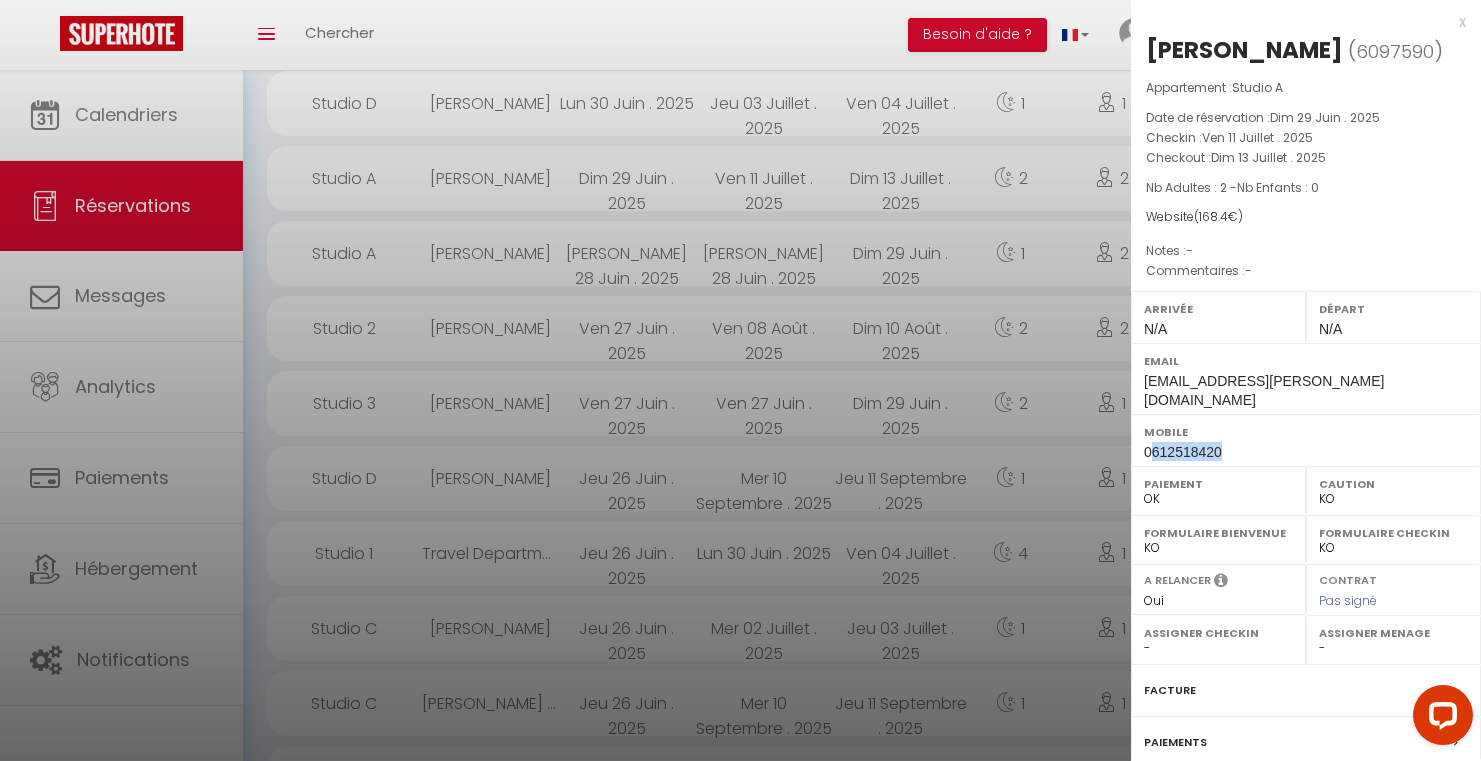 scroll, scrollTop: 2614, scrollLeft: 0, axis: vertical 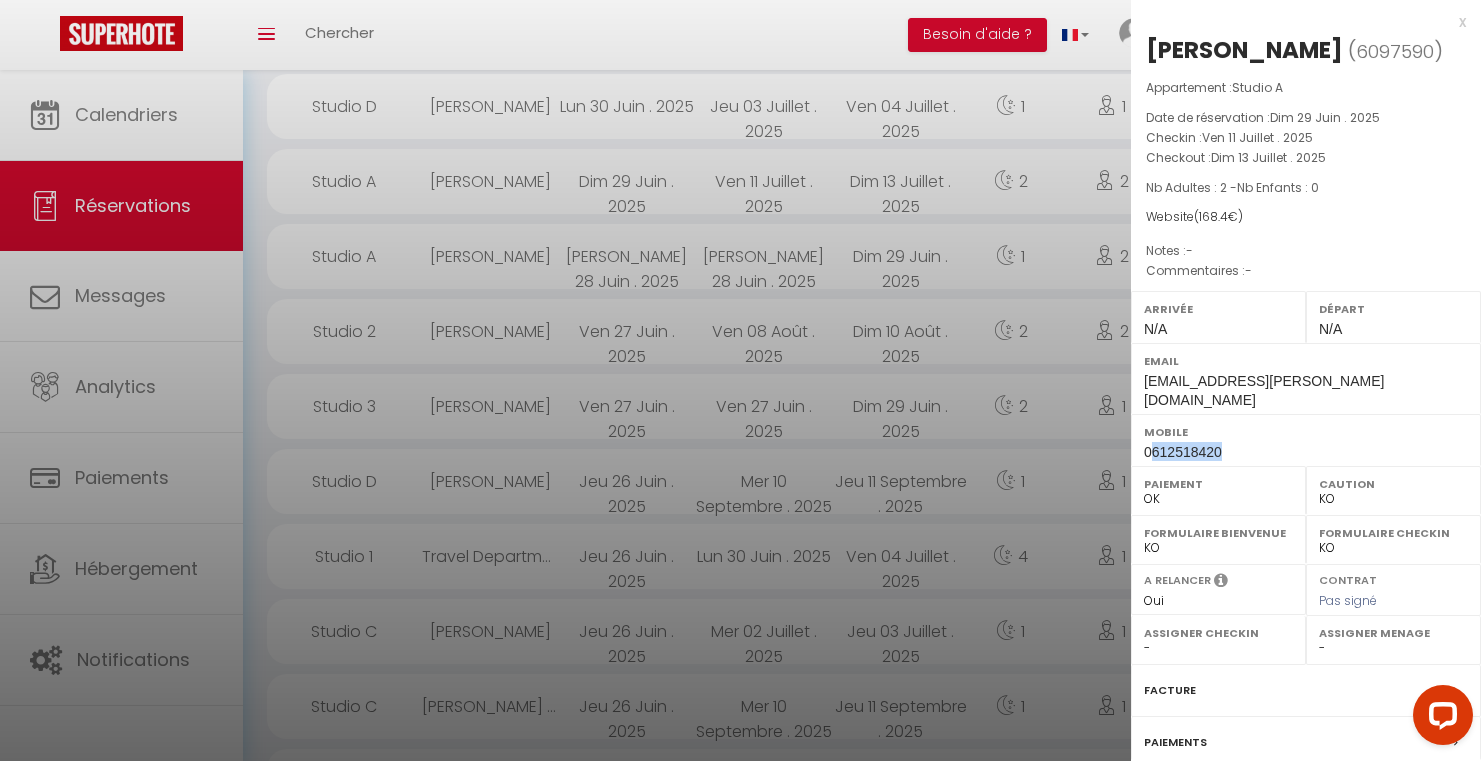 click at bounding box center (740, 380) 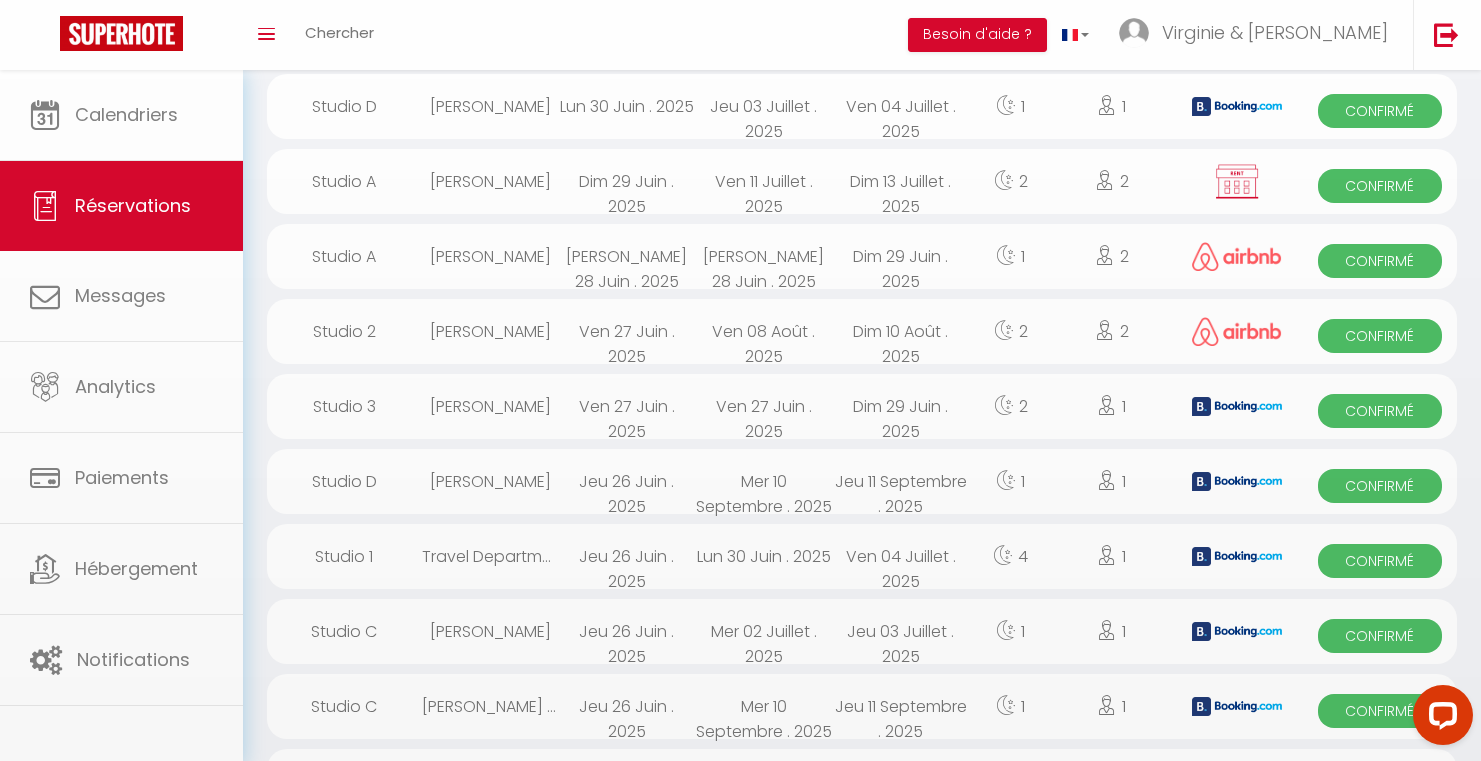 click on "[PERSON_NAME]" at bounding box center [490, 106] 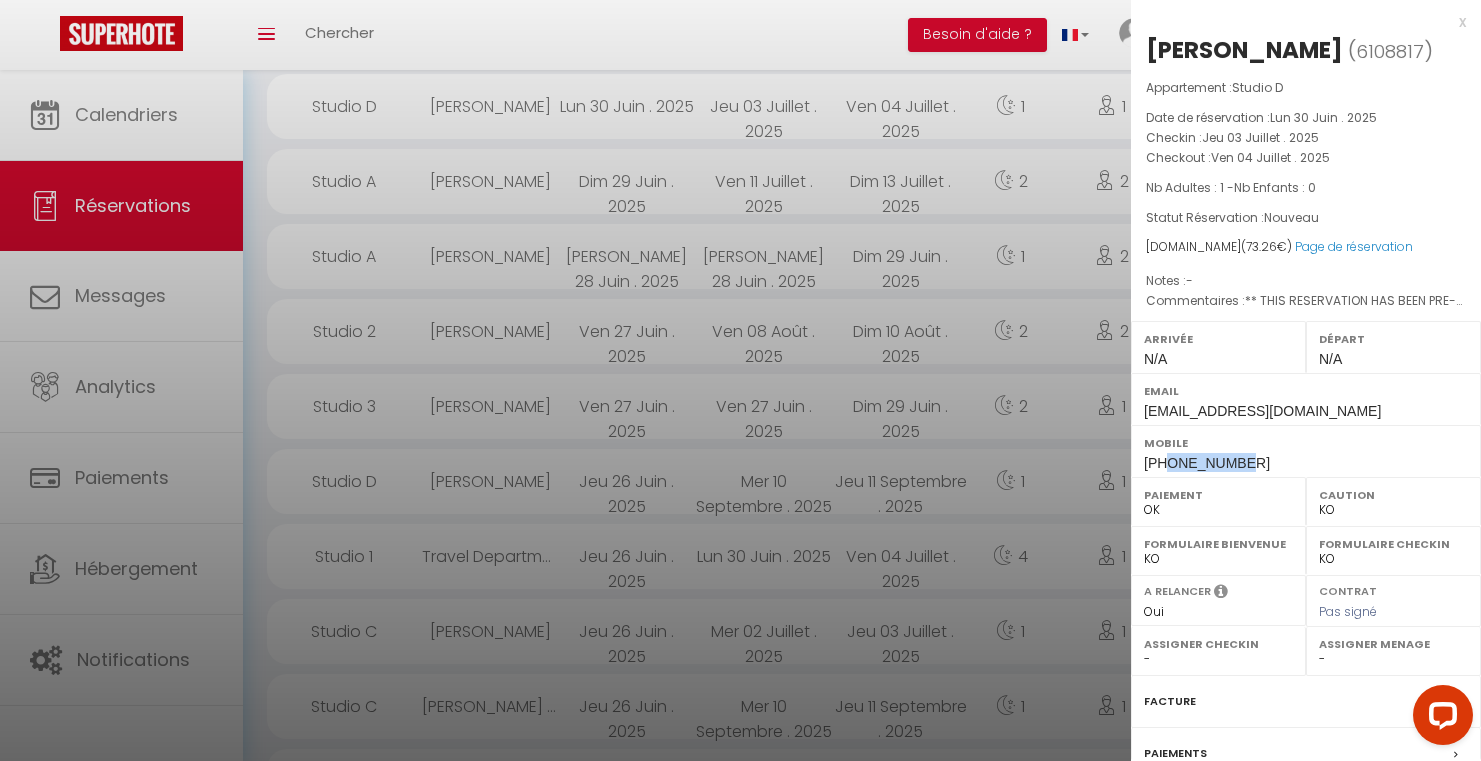 drag, startPoint x: 1245, startPoint y: 471, endPoint x: 1166, endPoint y: 468, distance: 79.05694 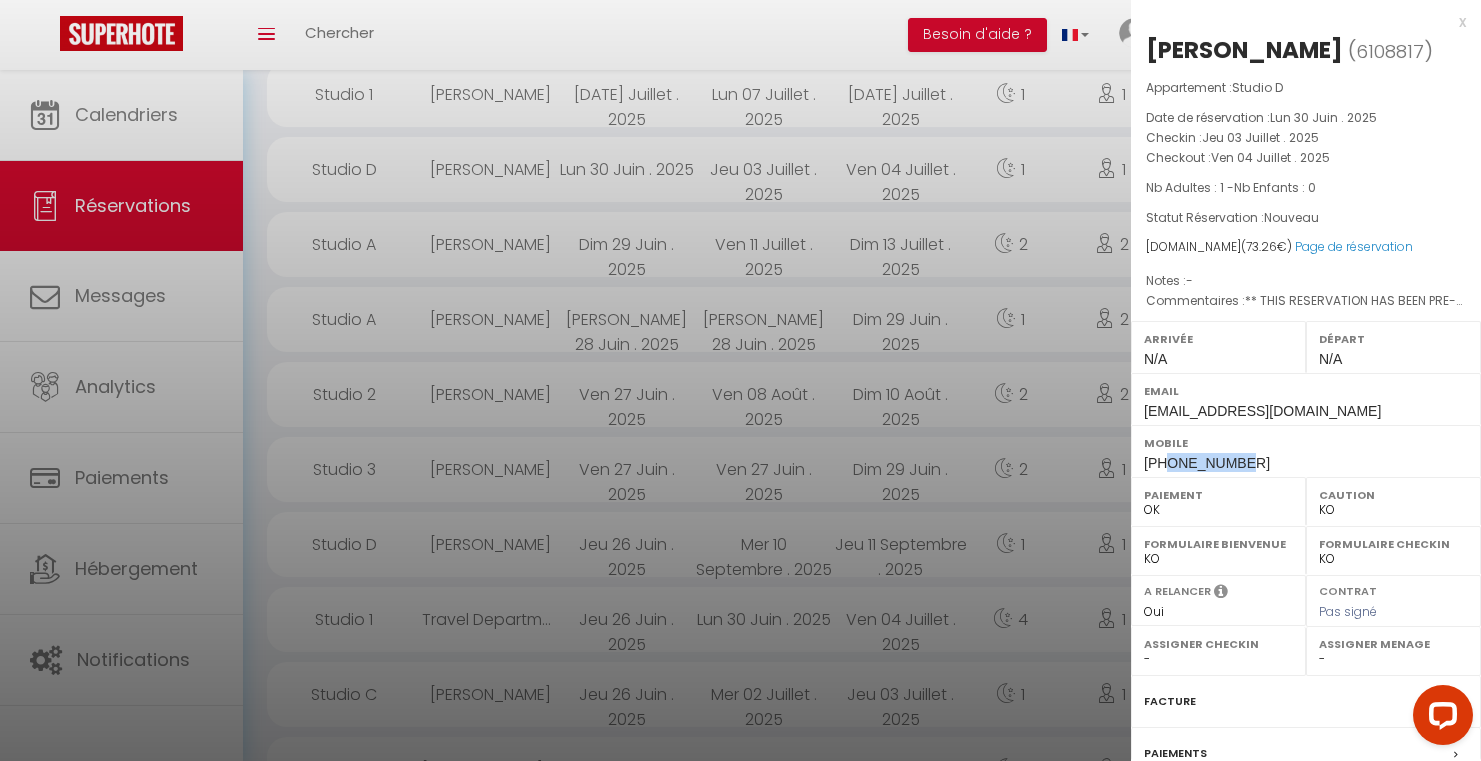 scroll, scrollTop: 2529, scrollLeft: 0, axis: vertical 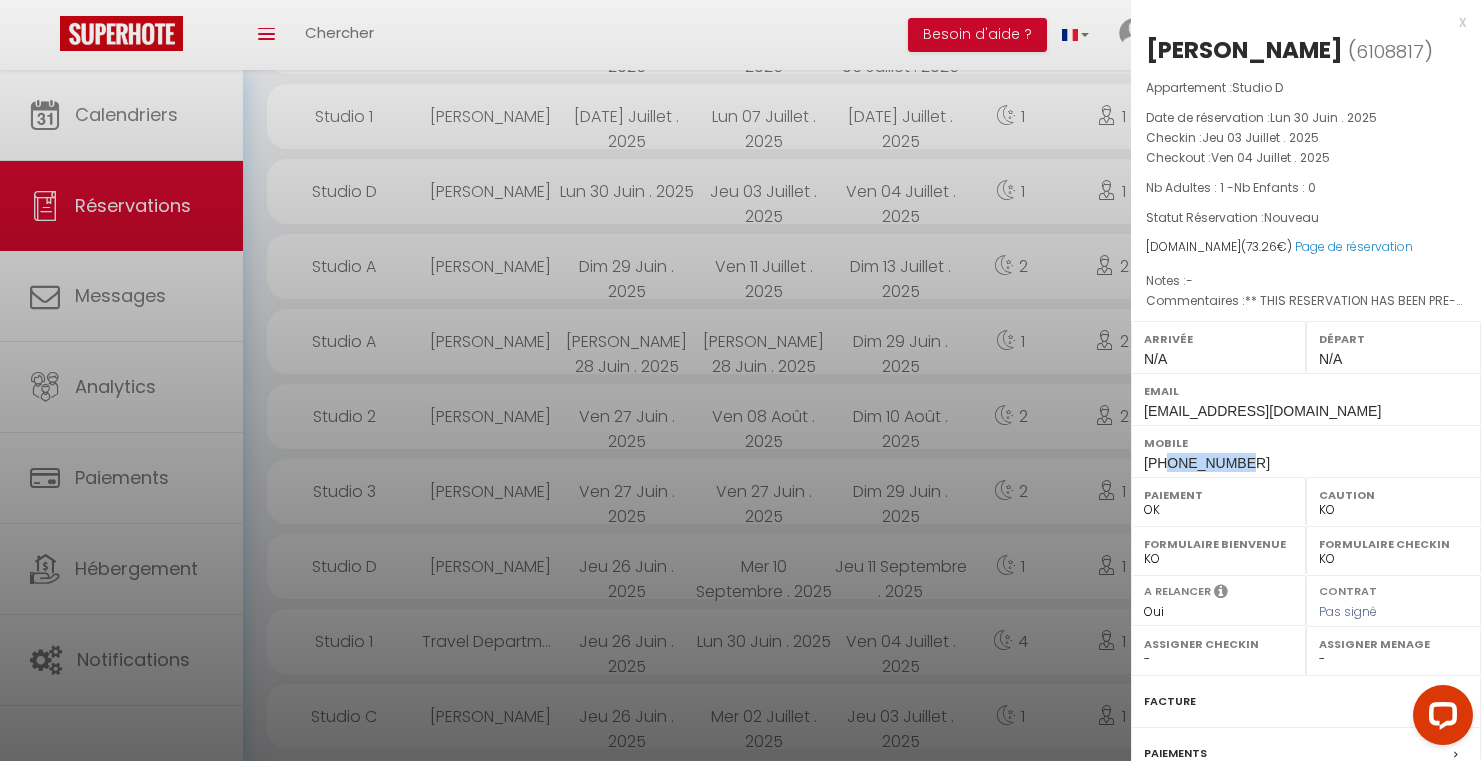 click at bounding box center [740, 380] 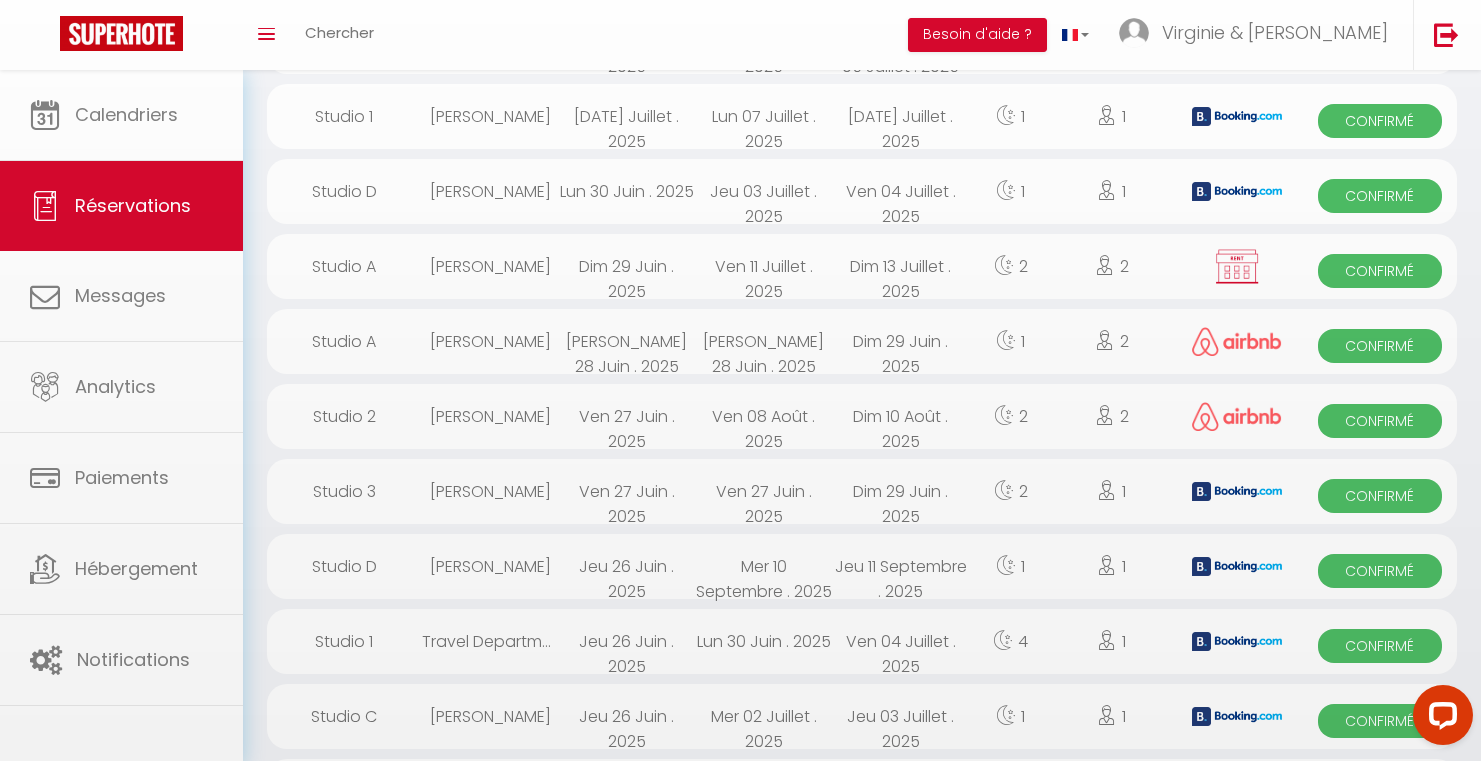 click on "[PERSON_NAME]" at bounding box center [490, 116] 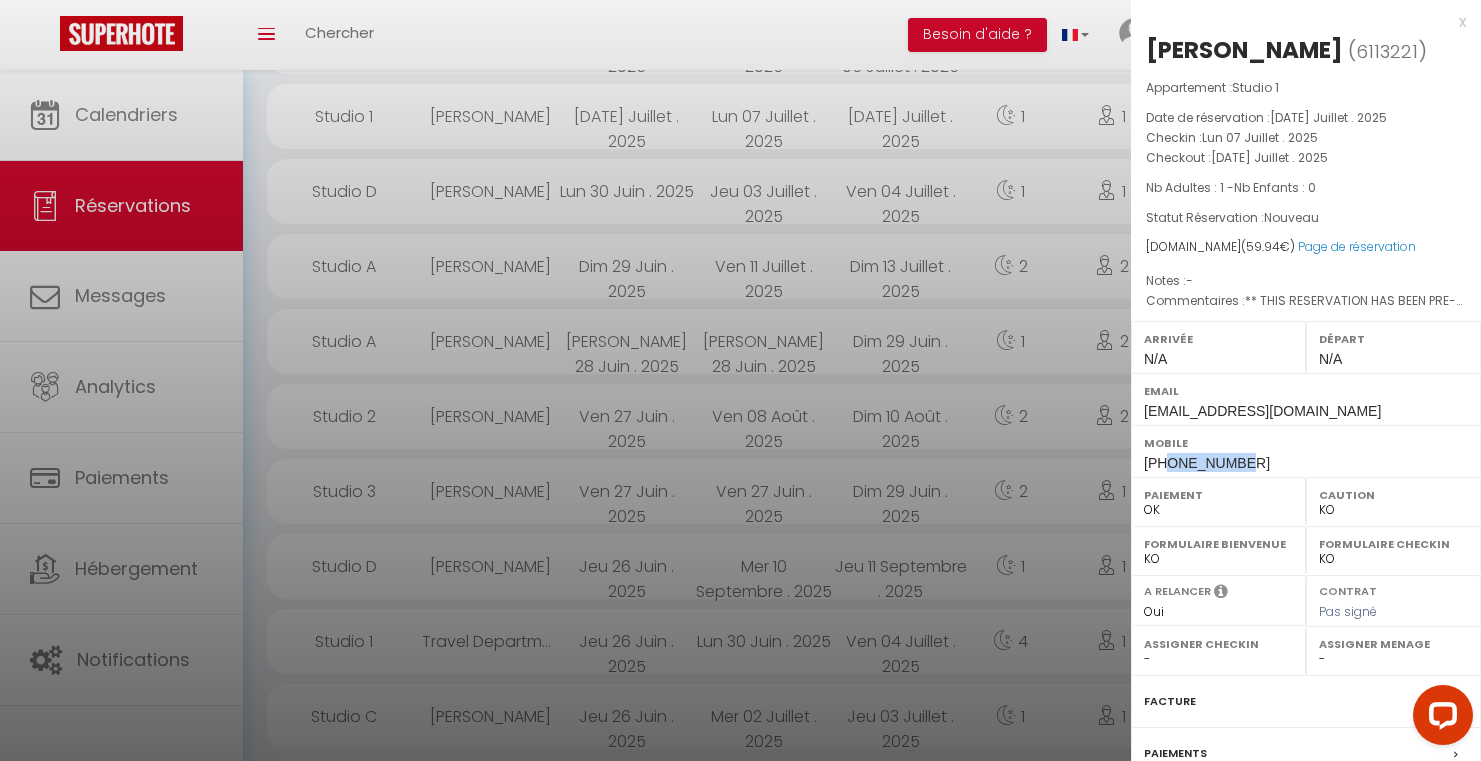 drag, startPoint x: 1239, startPoint y: 468, endPoint x: 1166, endPoint y: 462, distance: 73.24616 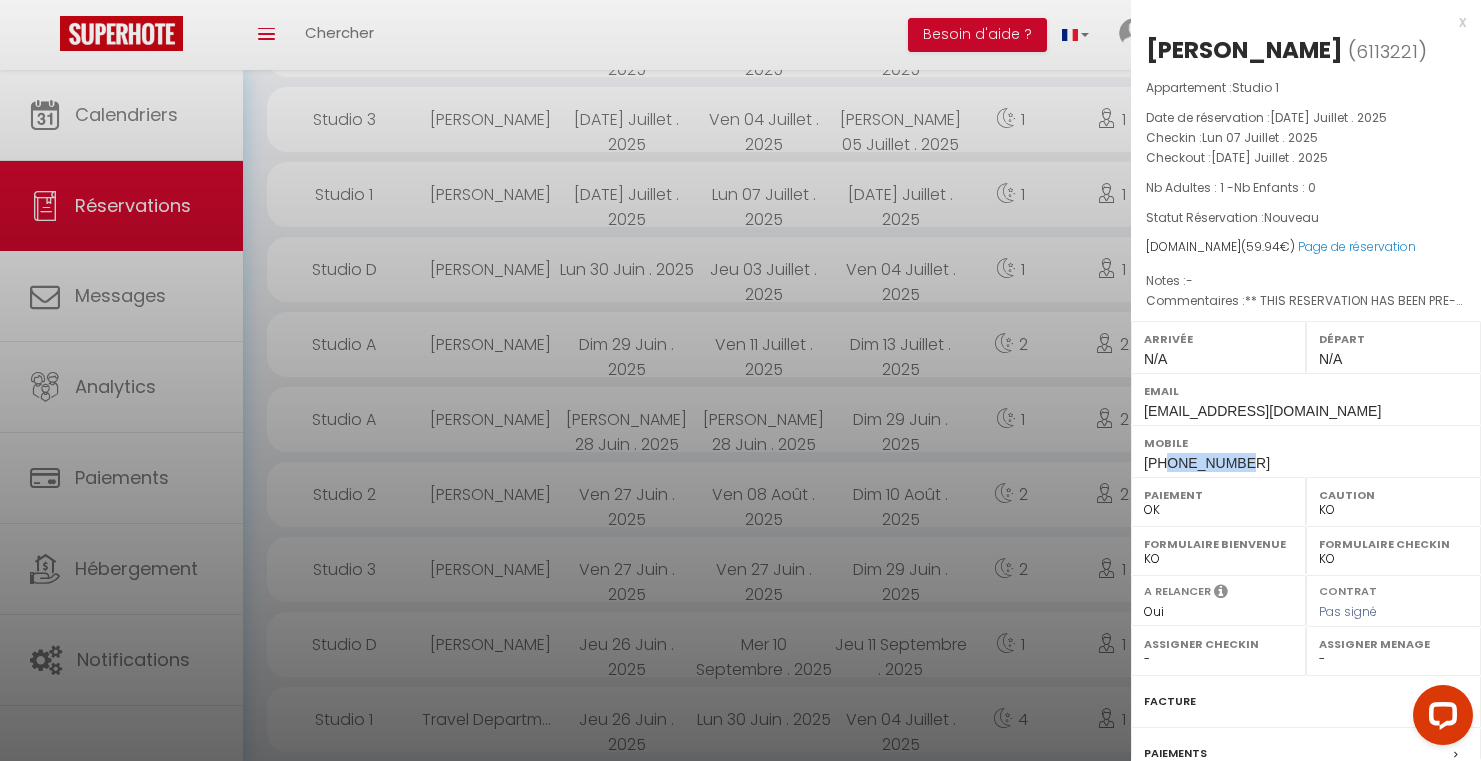 scroll, scrollTop: 2450, scrollLeft: 0, axis: vertical 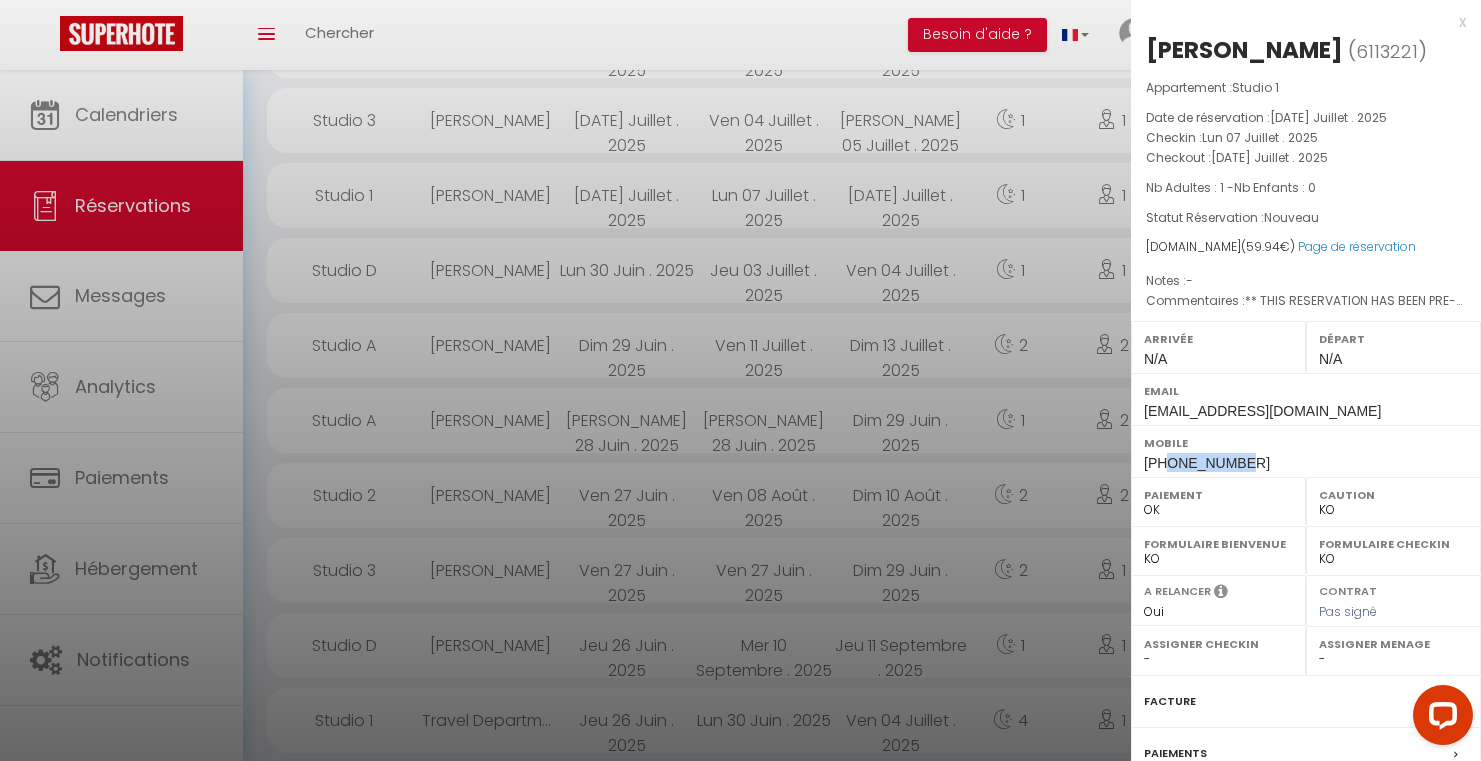click at bounding box center (740, 380) 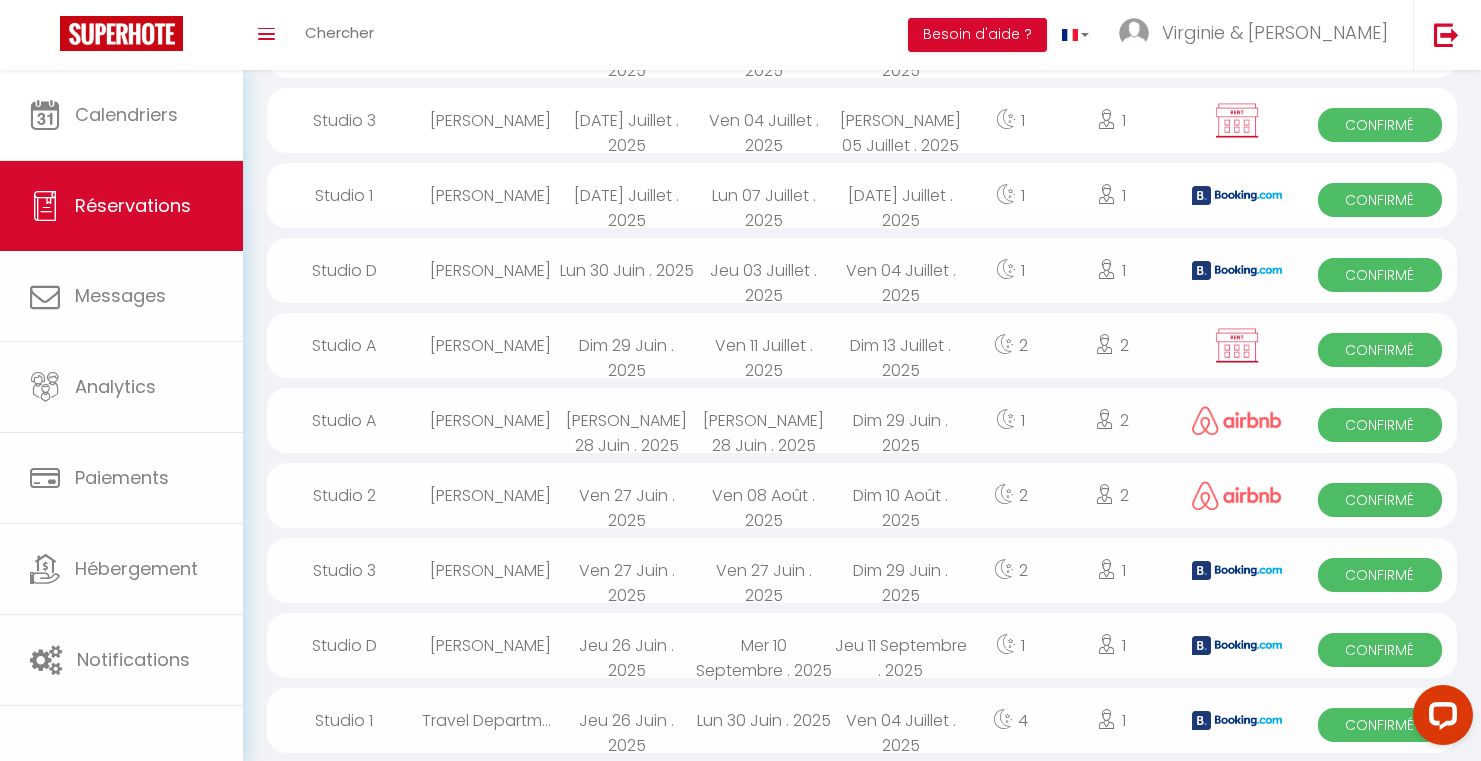 click on "[PERSON_NAME]" at bounding box center (490, 120) 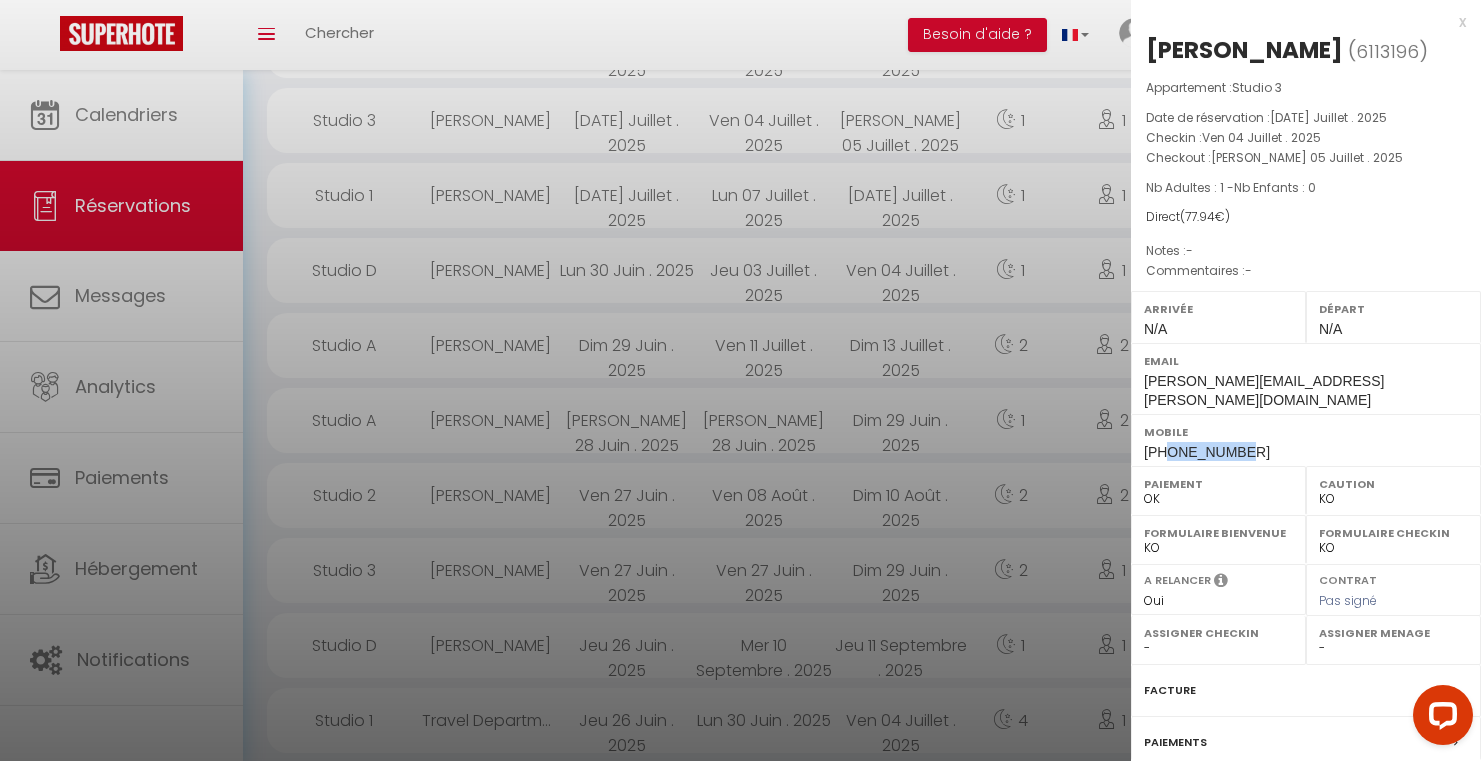 drag, startPoint x: 1245, startPoint y: 433, endPoint x: 1168, endPoint y: 435, distance: 77.02597 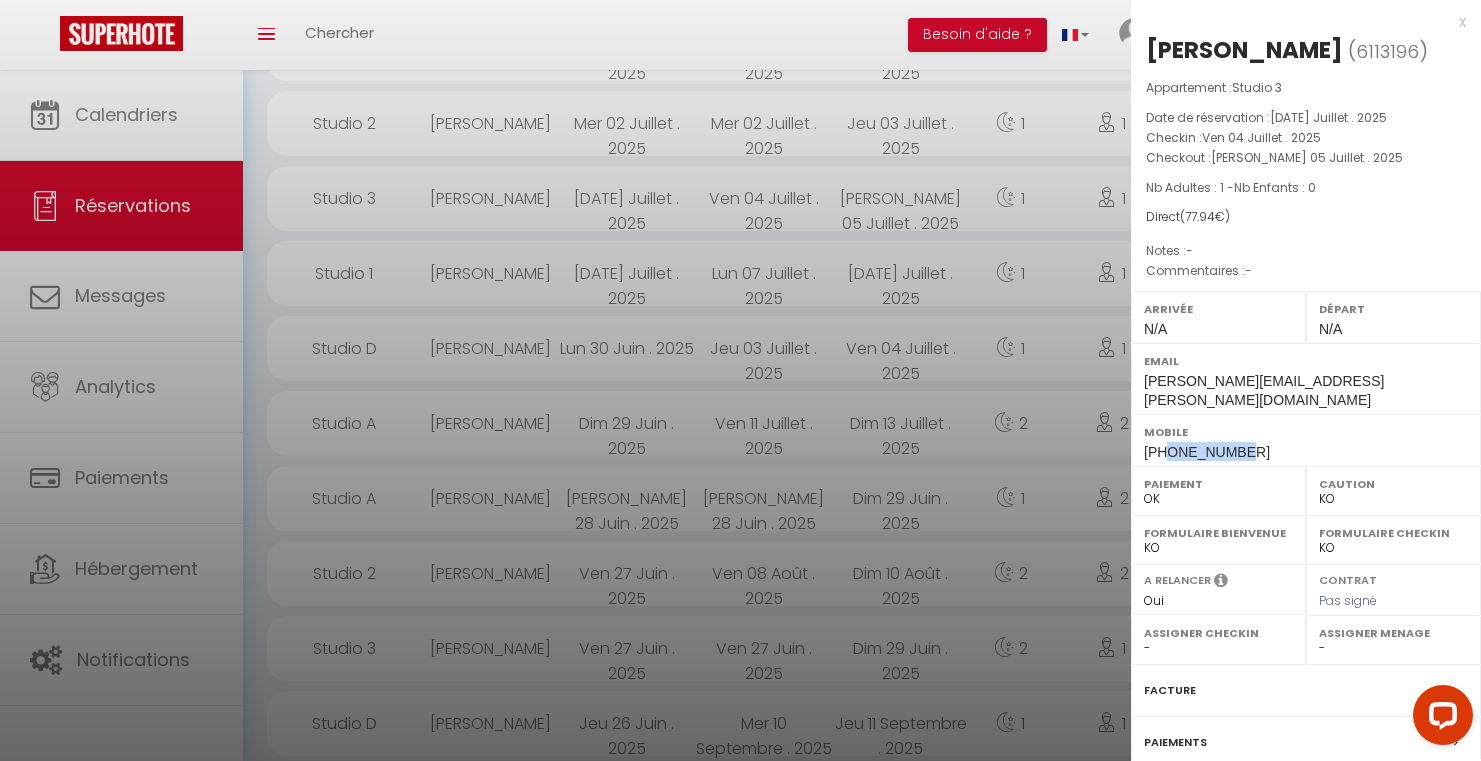 scroll, scrollTop: 2364, scrollLeft: 0, axis: vertical 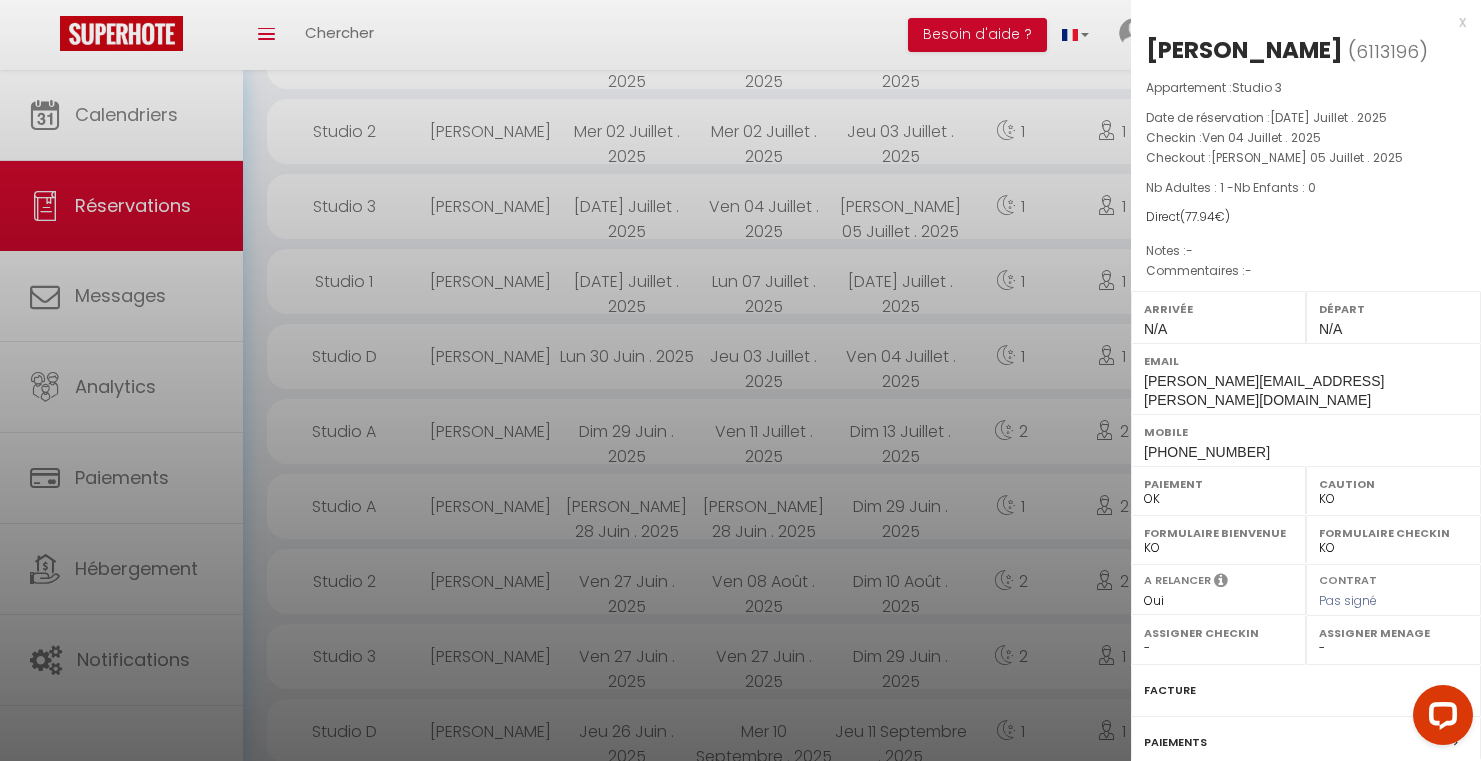 click at bounding box center (740, 380) 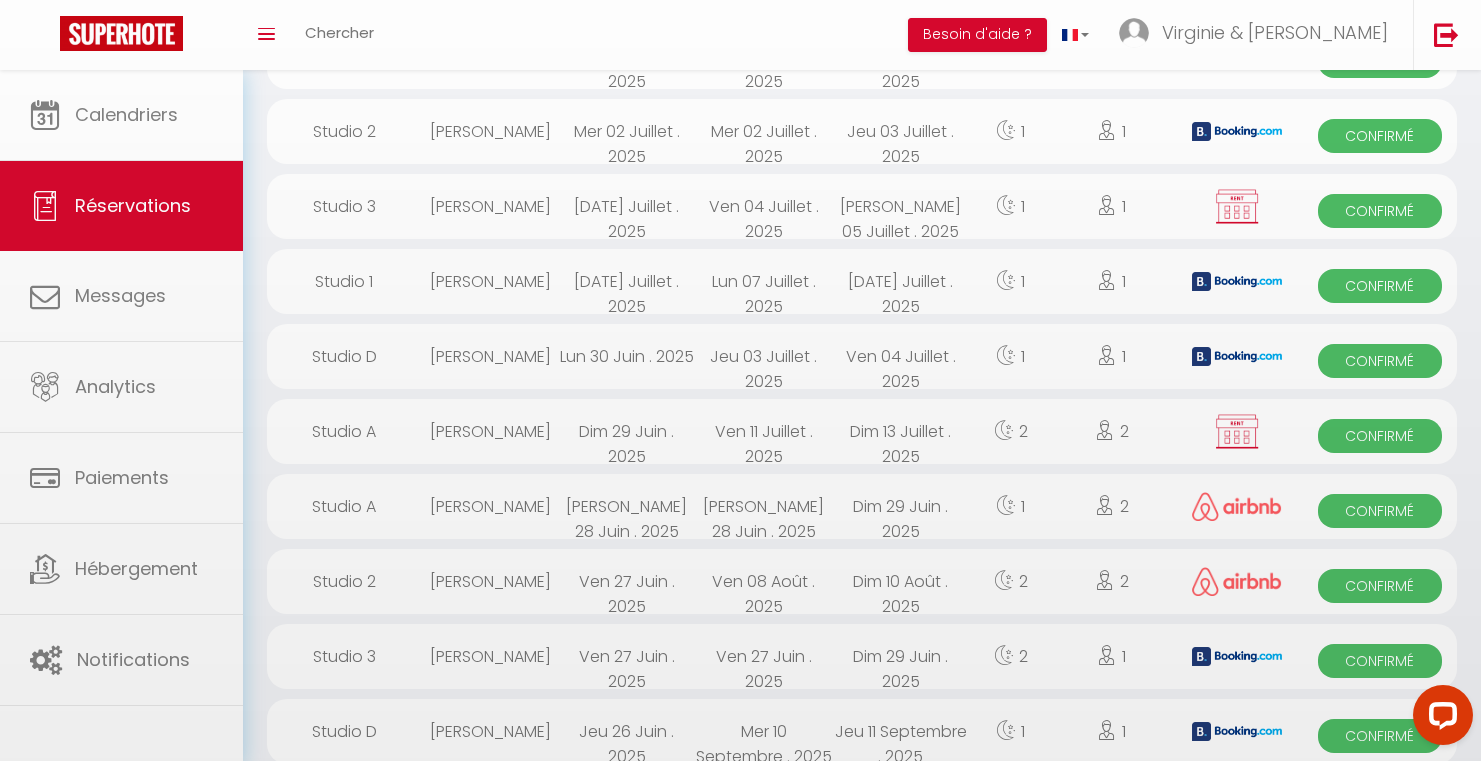 click on "[PERSON_NAME]" at bounding box center [490, 131] 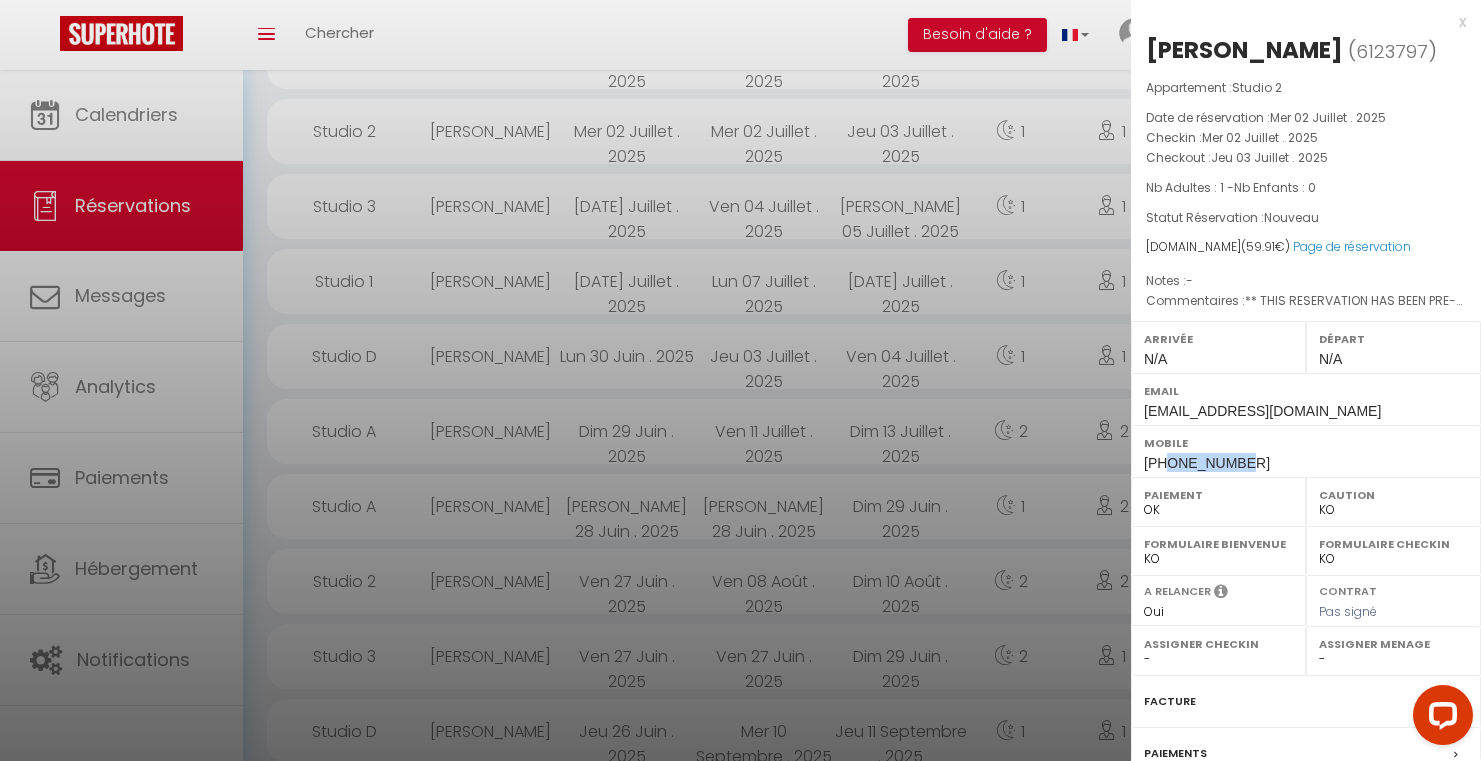 drag, startPoint x: 1248, startPoint y: 467, endPoint x: 1165, endPoint y: 465, distance: 83.02409 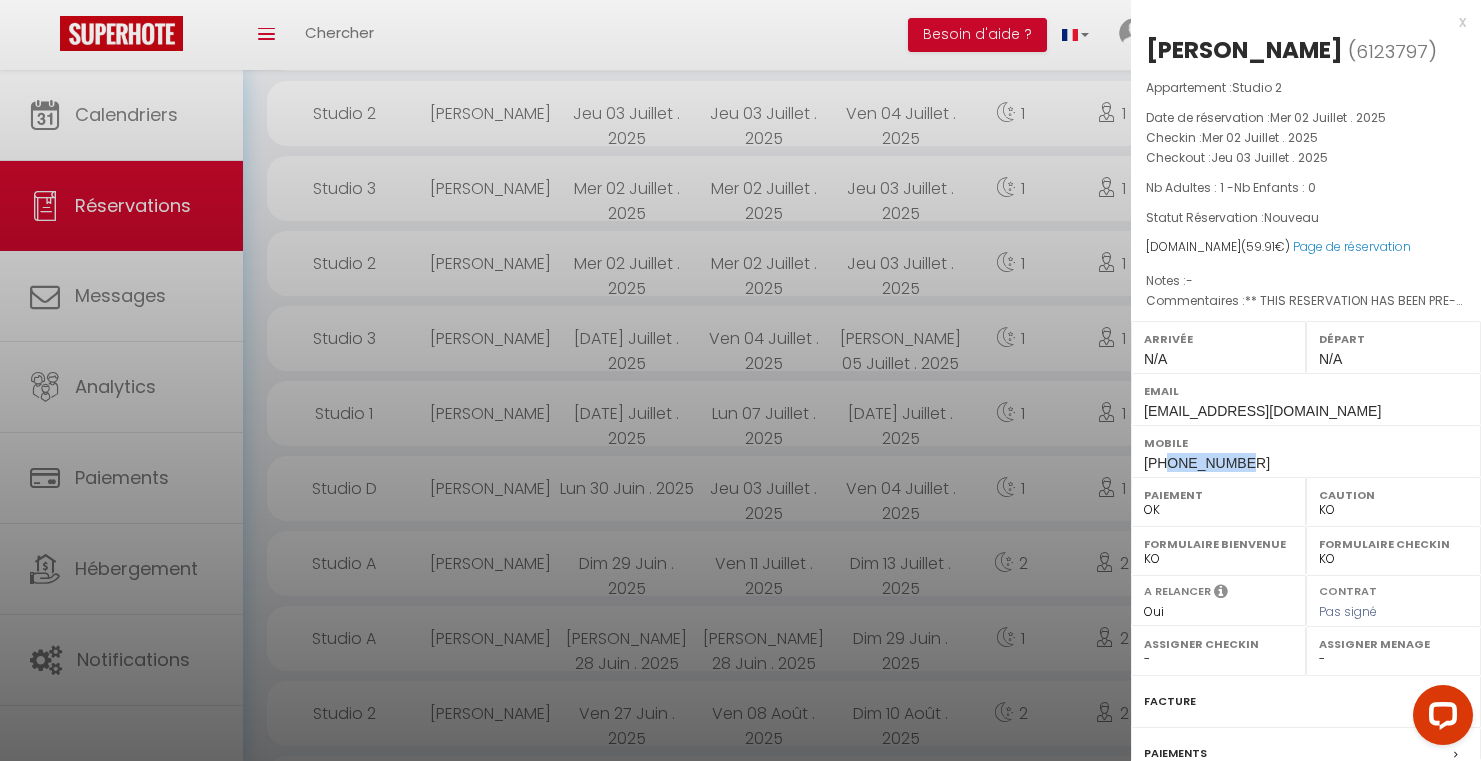 scroll, scrollTop: 2208, scrollLeft: 0, axis: vertical 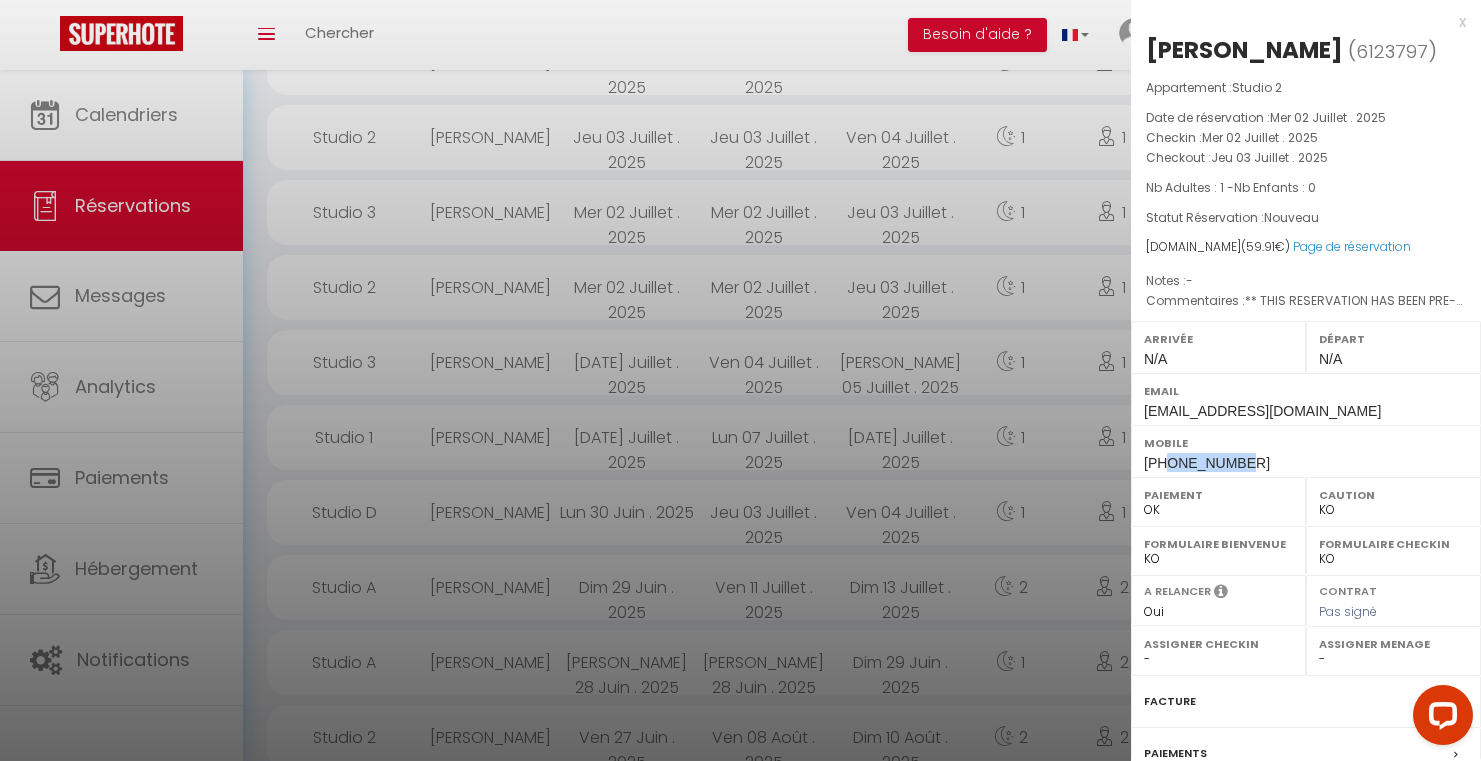 click at bounding box center (740, 380) 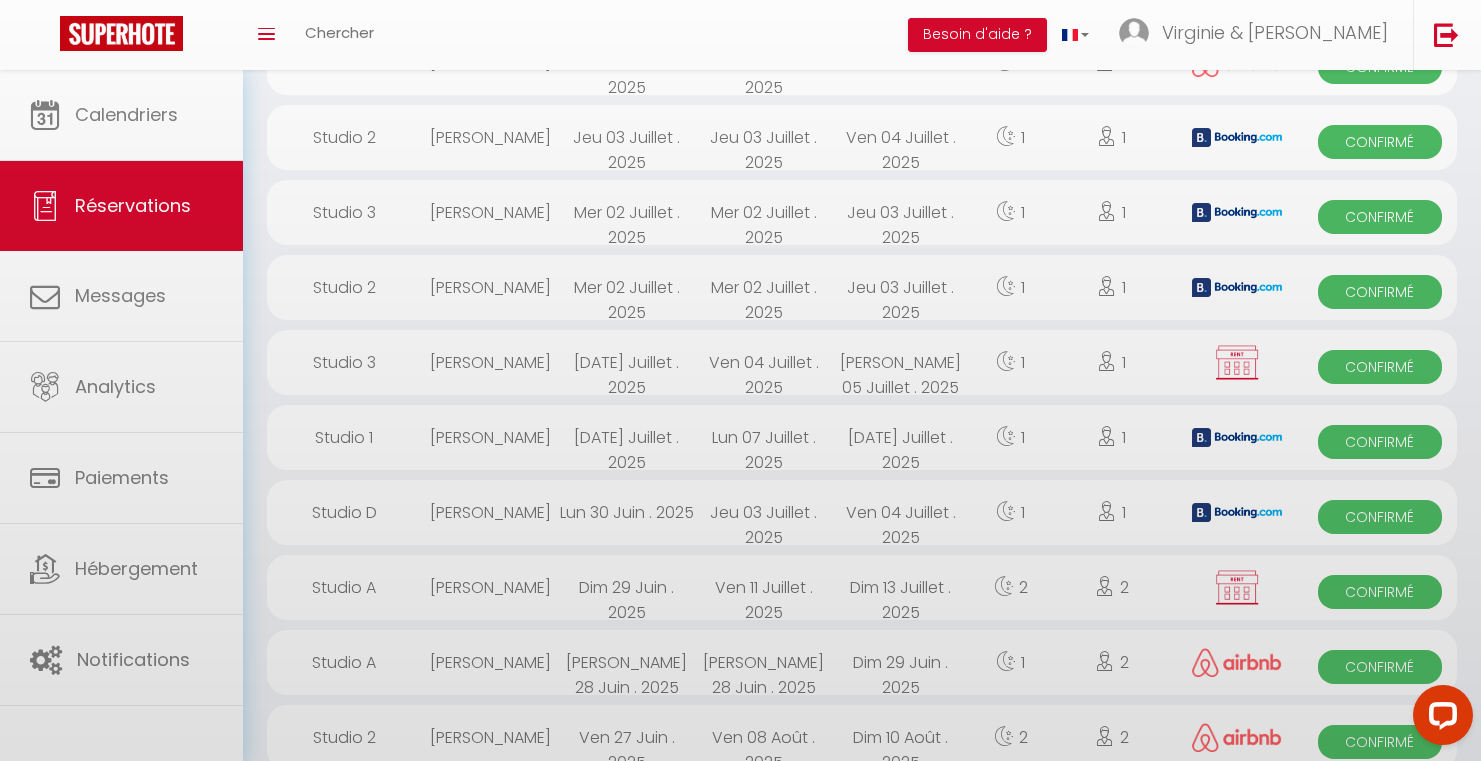 click on "[PERSON_NAME]" at bounding box center [490, 137] 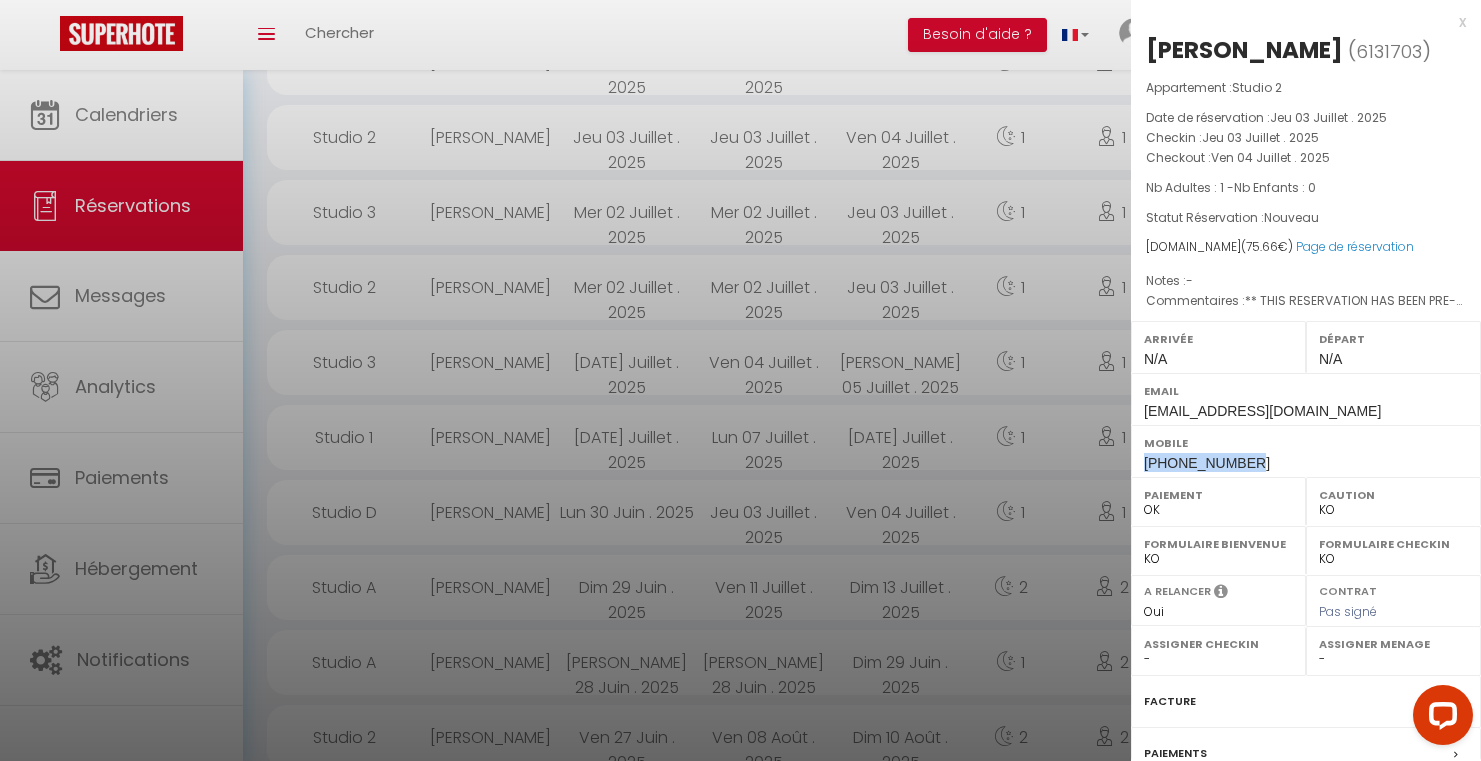 drag, startPoint x: 1250, startPoint y: 498, endPoint x: 1142, endPoint y: 499, distance: 108.00463 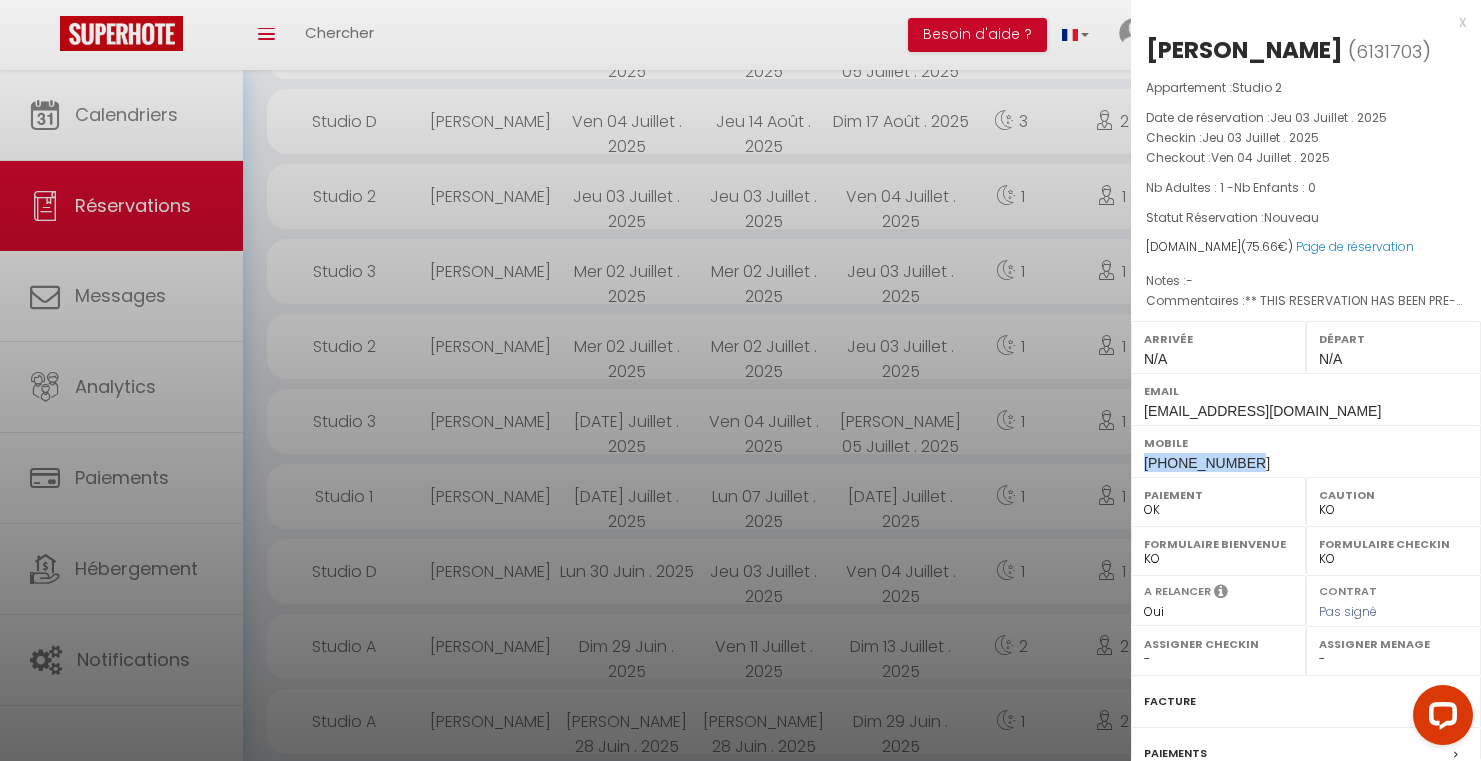 scroll, scrollTop: 2145, scrollLeft: 0, axis: vertical 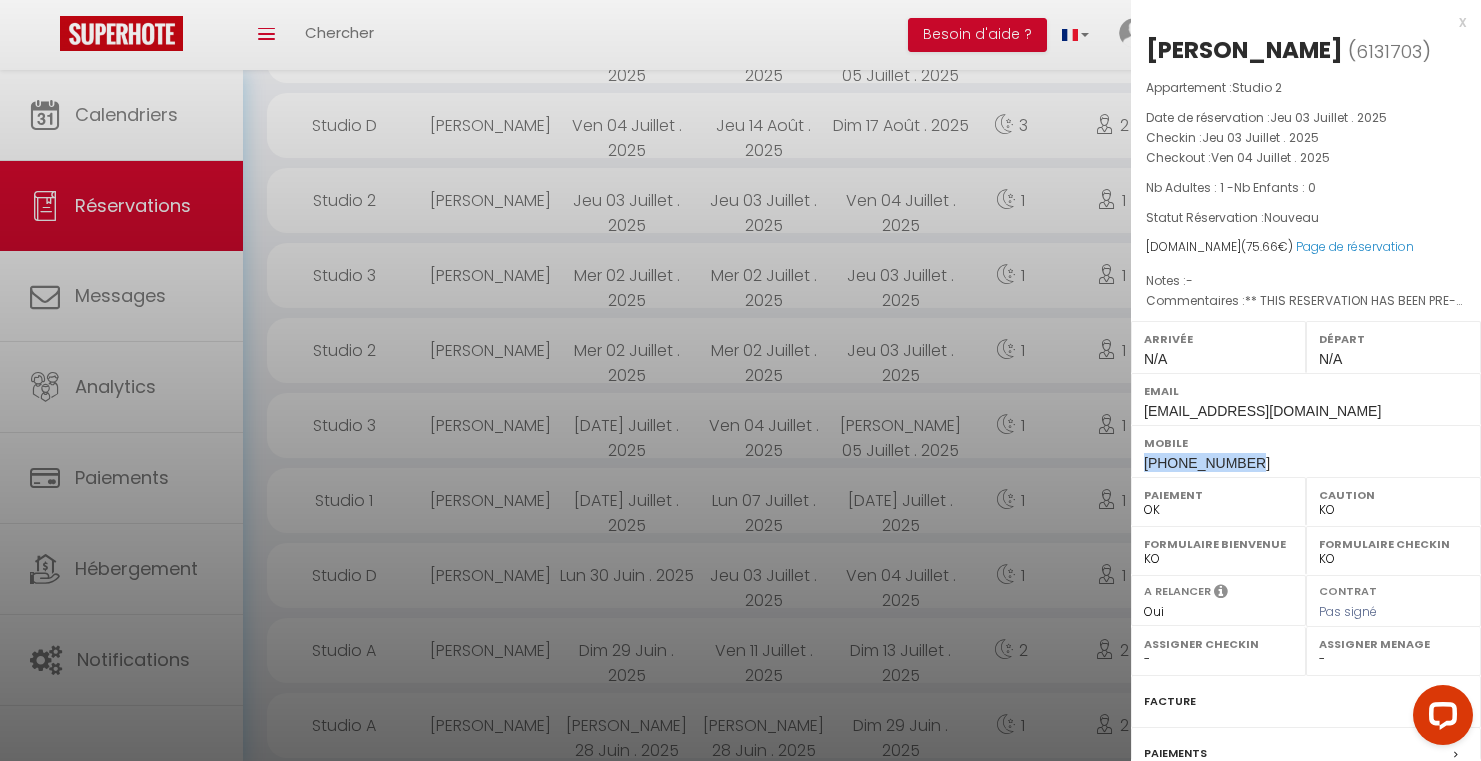 click at bounding box center [740, 380] 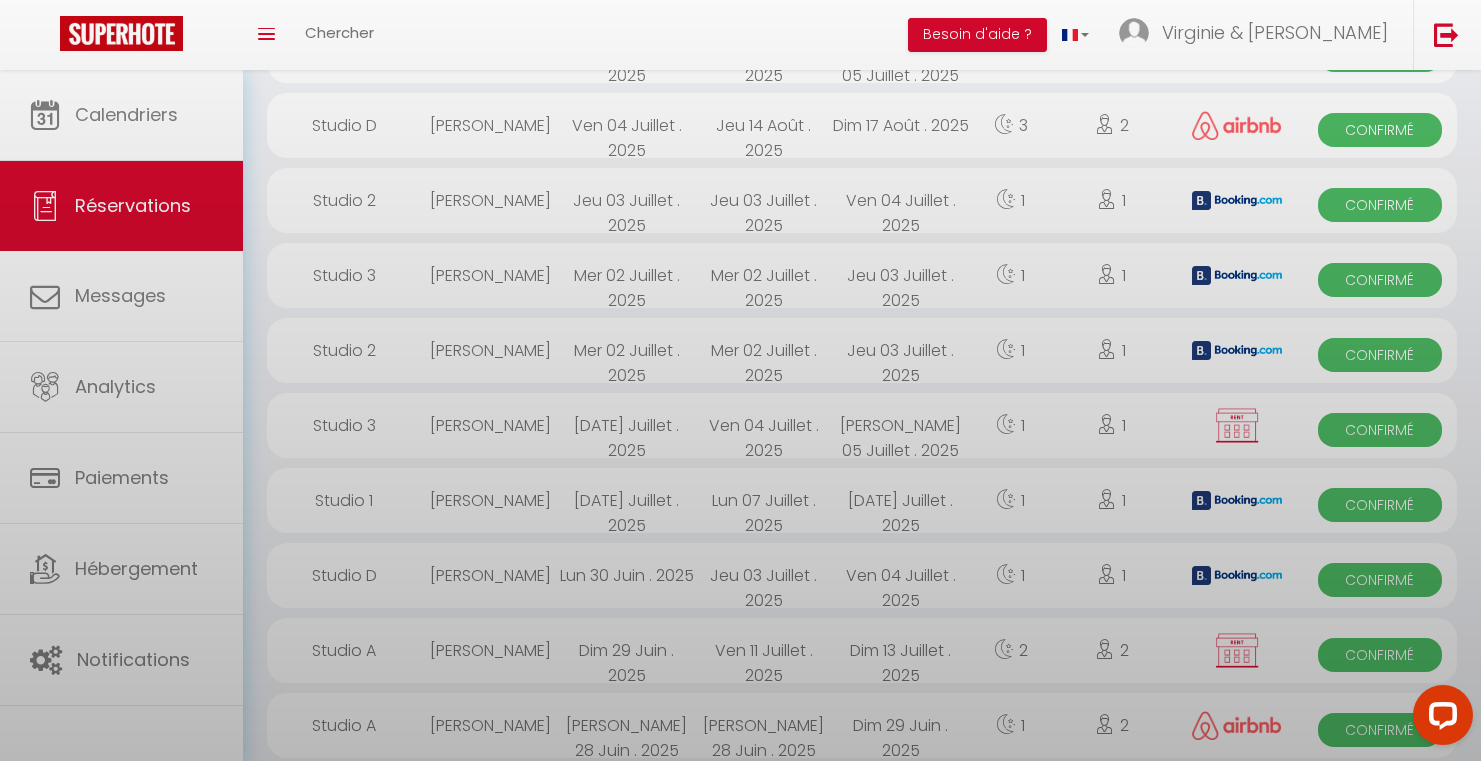 click on "Corentin Hody" at bounding box center [490, 125] 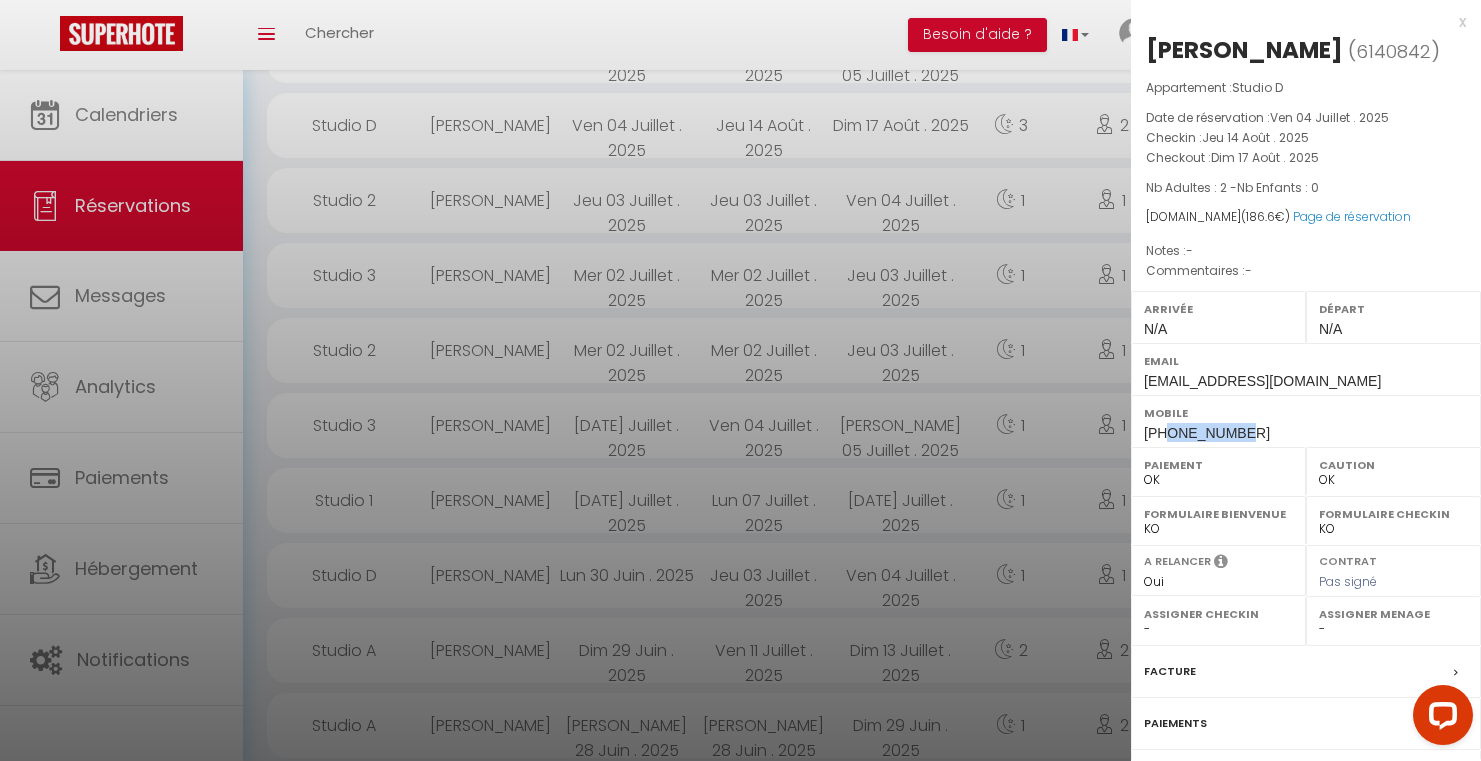 drag, startPoint x: 1245, startPoint y: 434, endPoint x: 1166, endPoint y: 433, distance: 79.00633 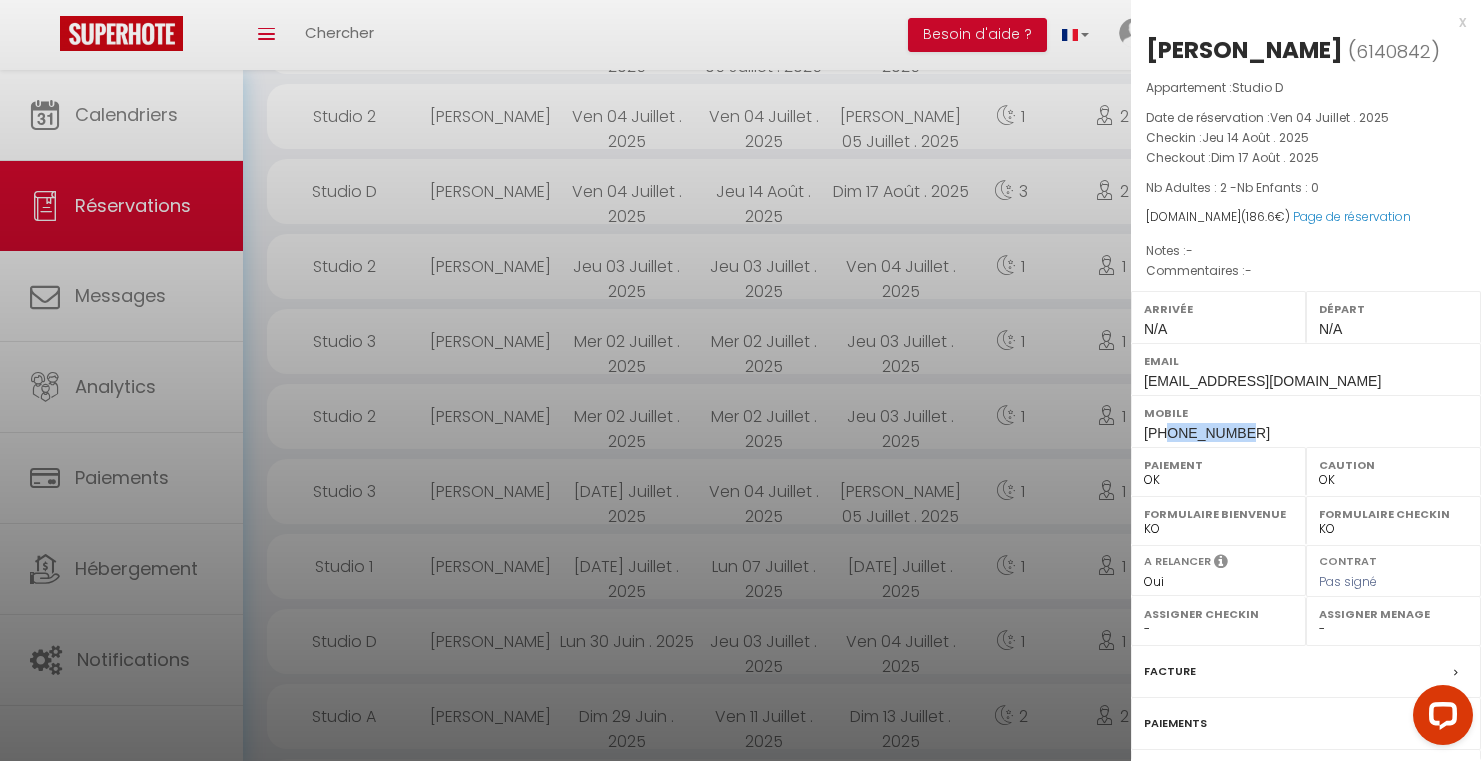 scroll, scrollTop: 2069, scrollLeft: 0, axis: vertical 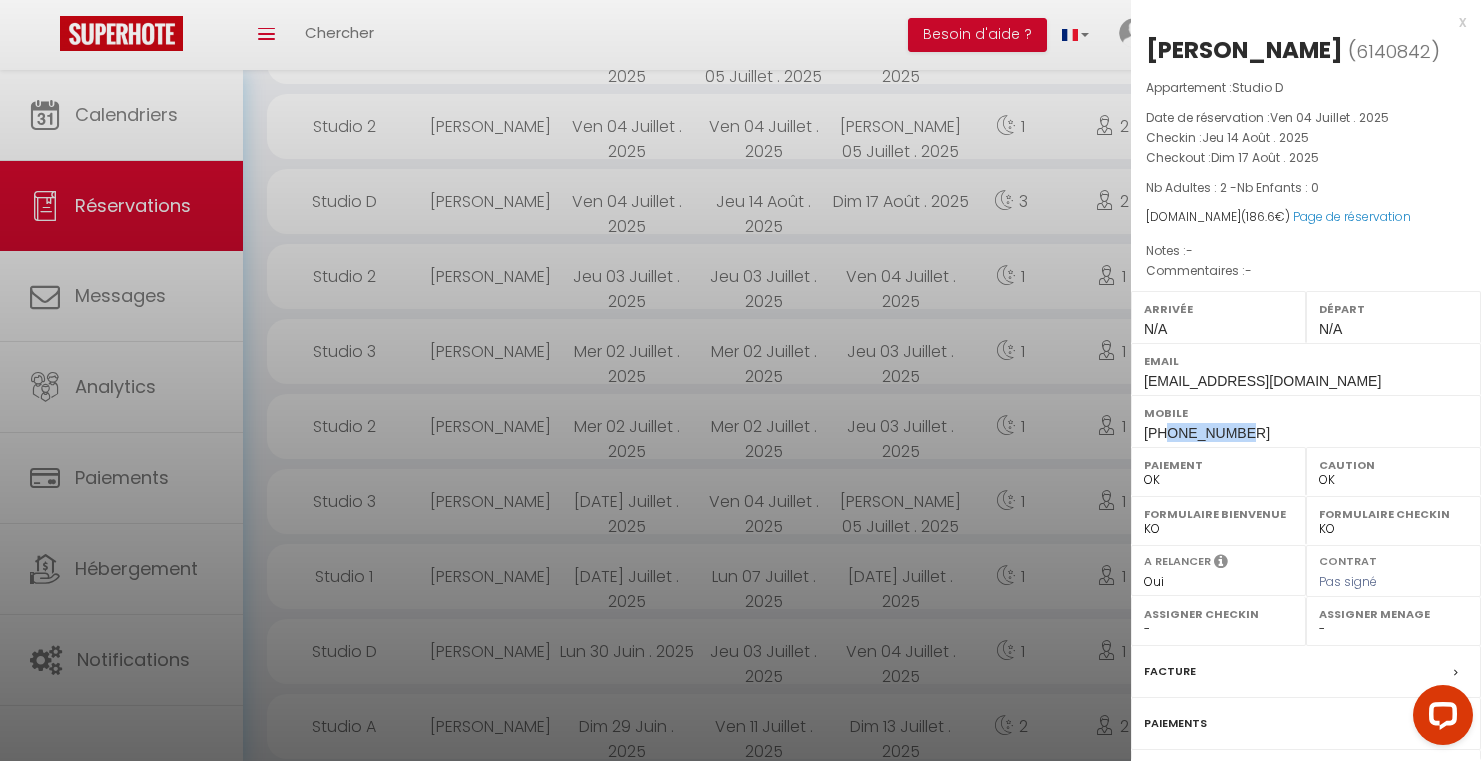 click at bounding box center [740, 380] 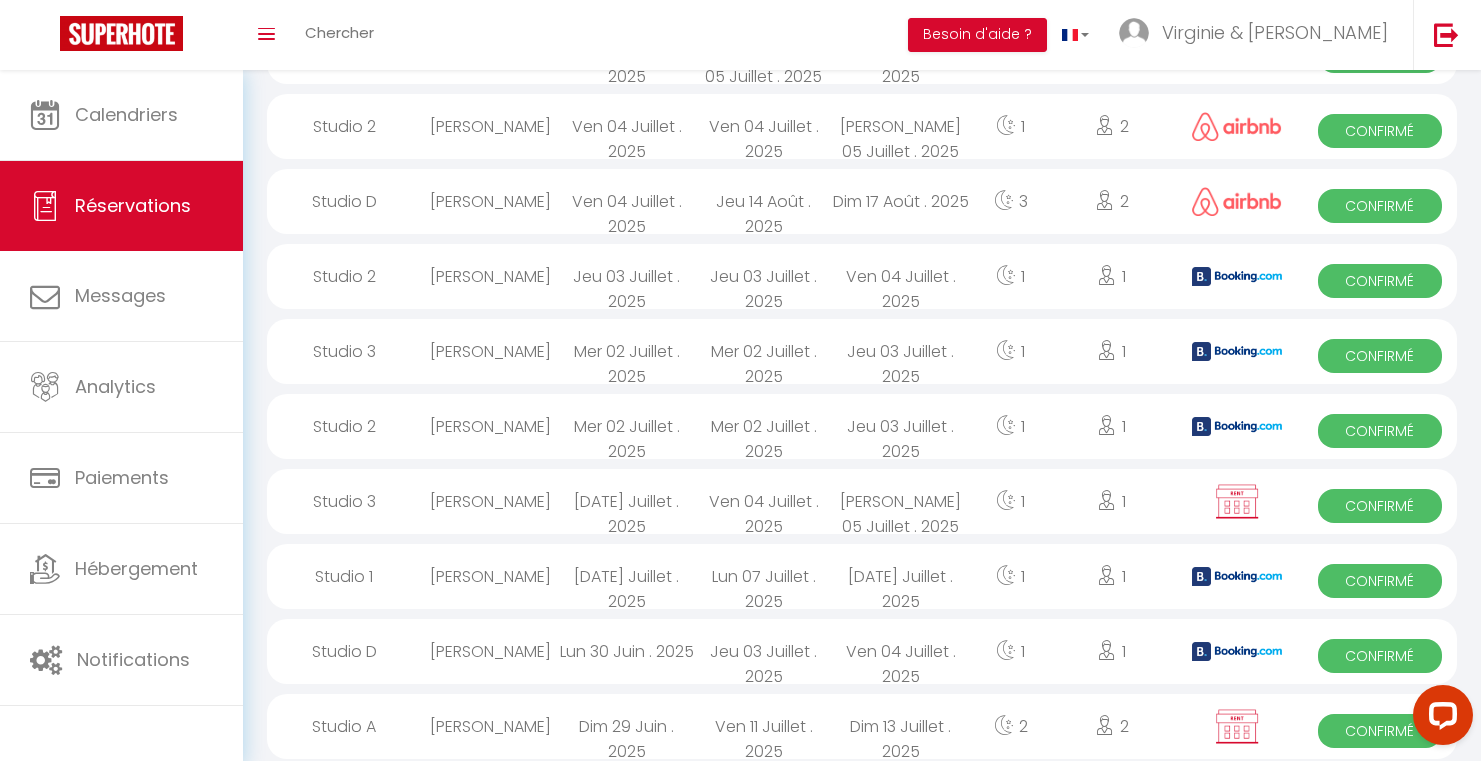 click on "[PERSON_NAME]" at bounding box center [490, 126] 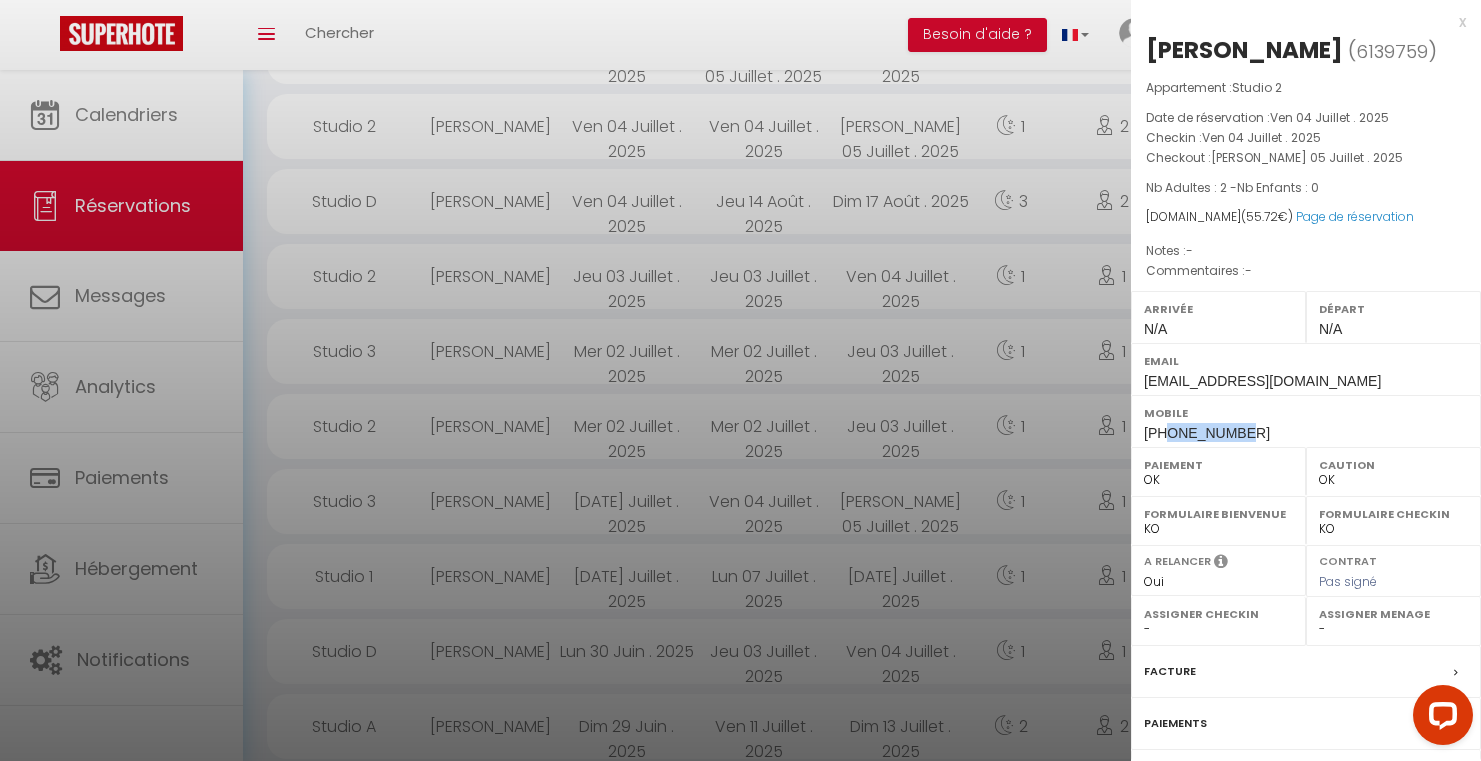 drag, startPoint x: 1263, startPoint y: 435, endPoint x: 1168, endPoint y: 431, distance: 95.084175 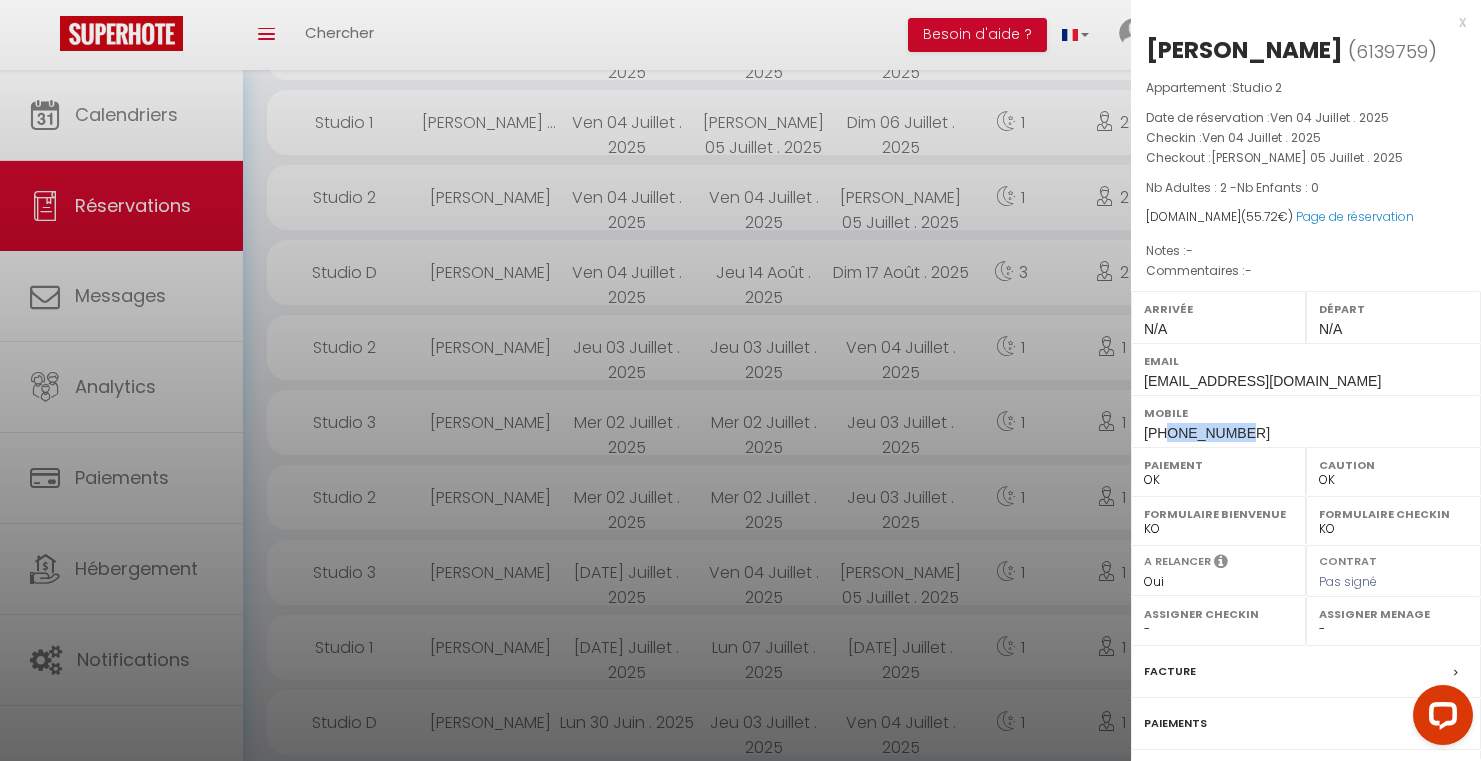 scroll, scrollTop: 1996, scrollLeft: 0, axis: vertical 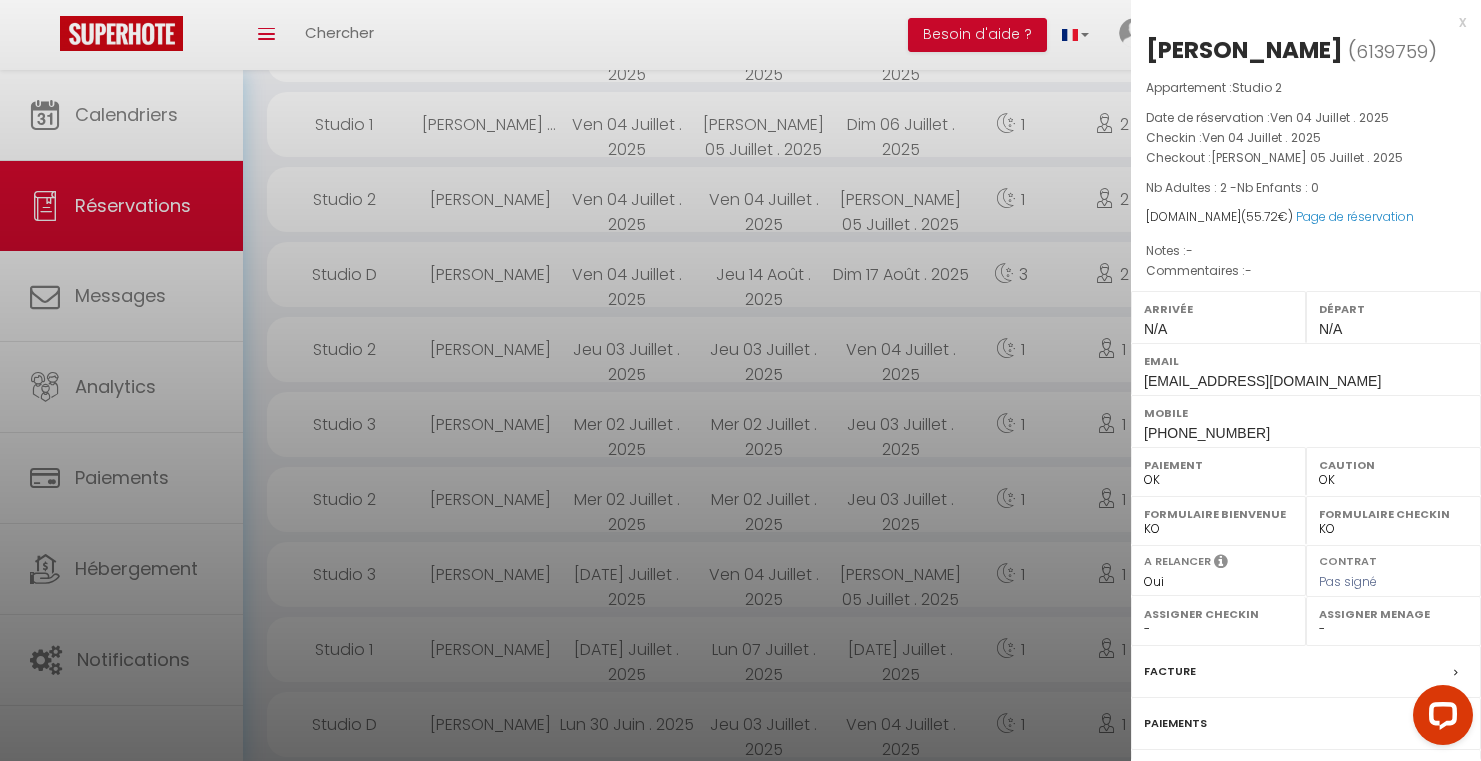 click at bounding box center [740, 380] 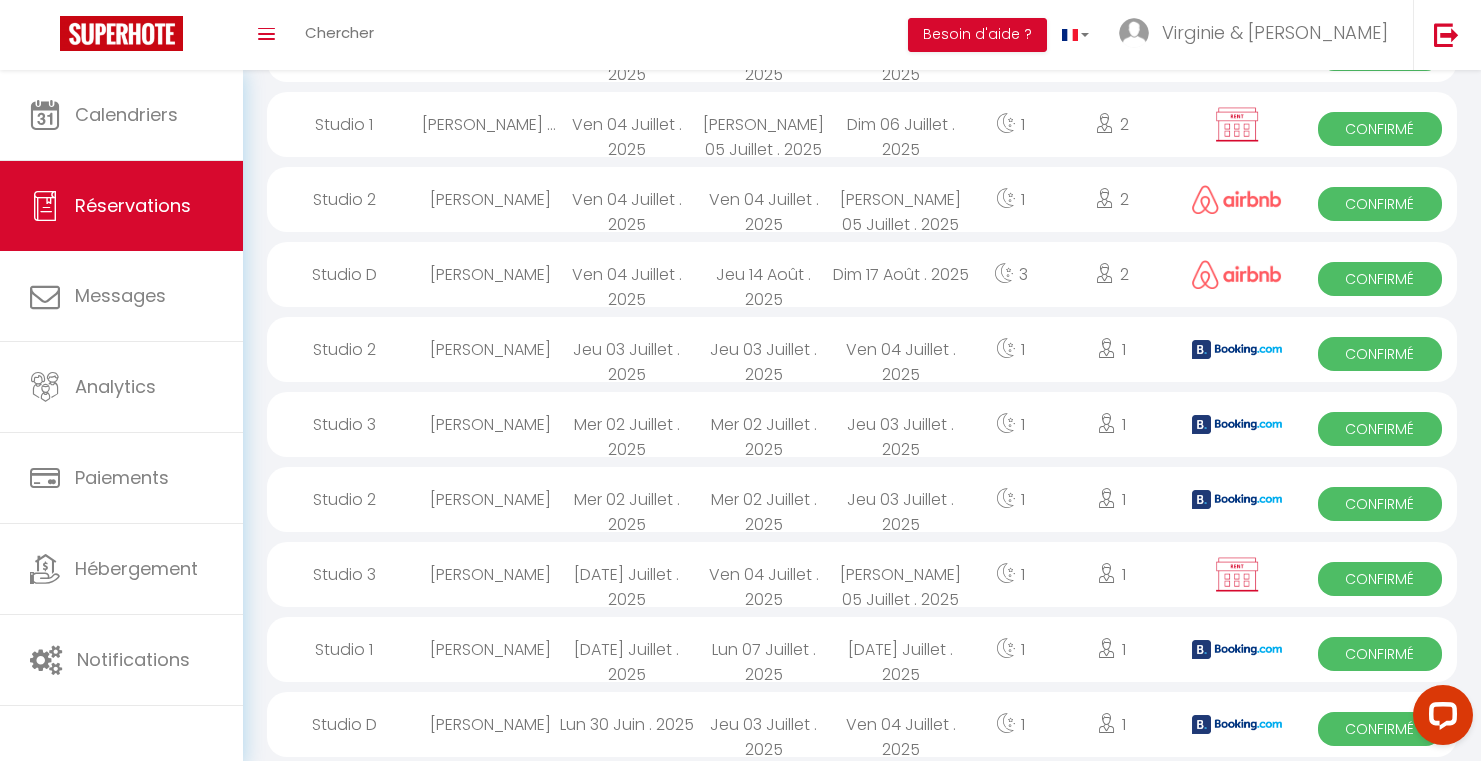 click on "[PERSON_NAME]" at bounding box center [490, 124] 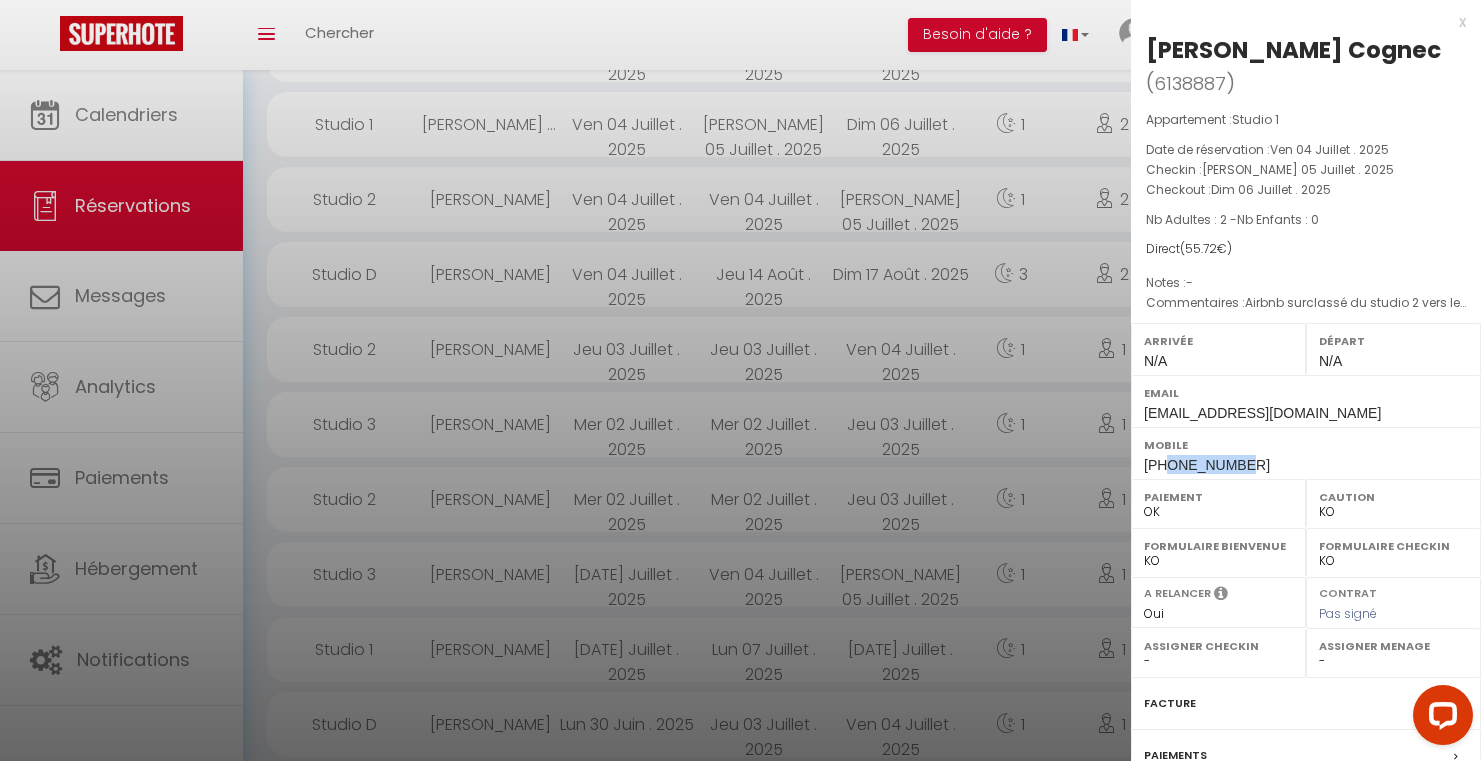 drag, startPoint x: 1240, startPoint y: 426, endPoint x: 1168, endPoint y: 435, distance: 72.56032 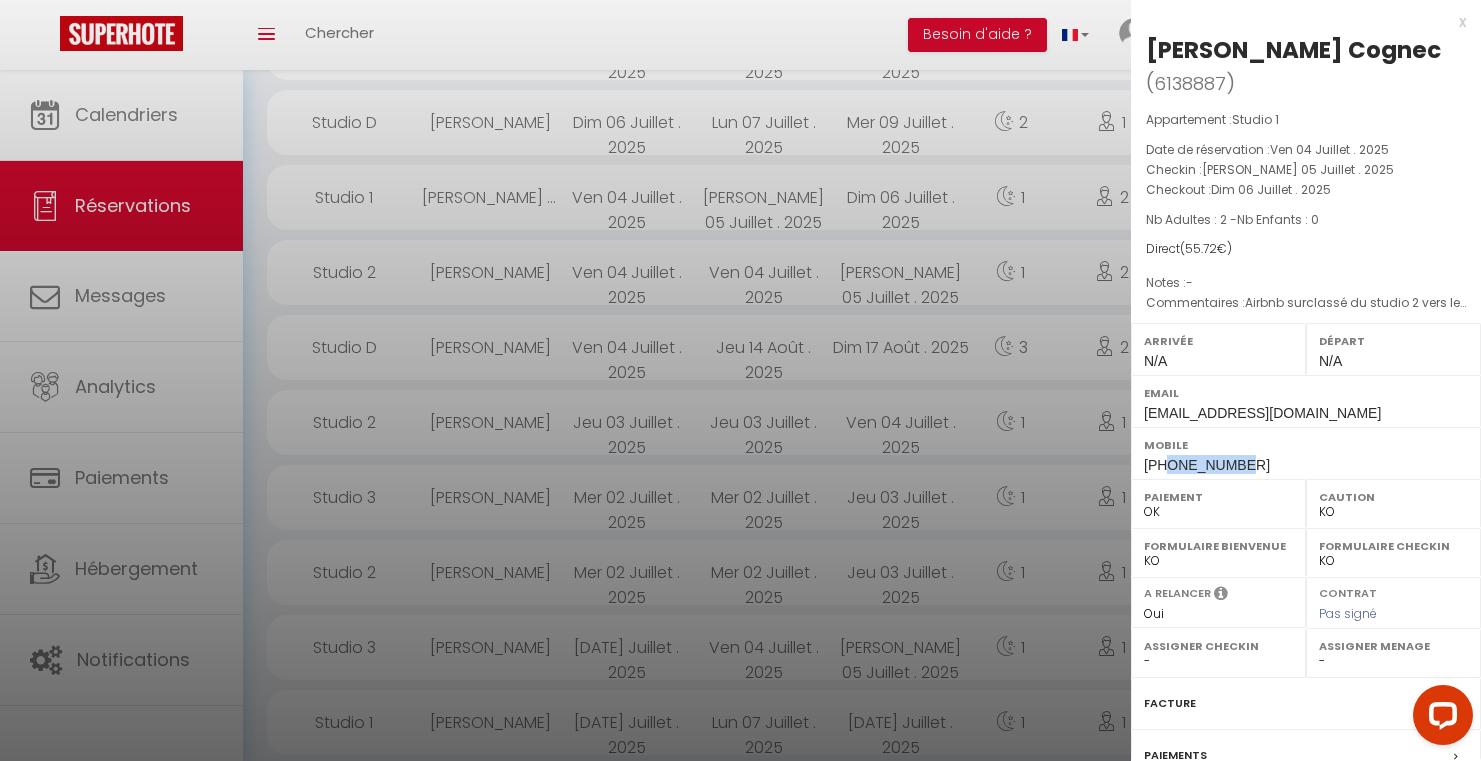 scroll, scrollTop: 1895, scrollLeft: 0, axis: vertical 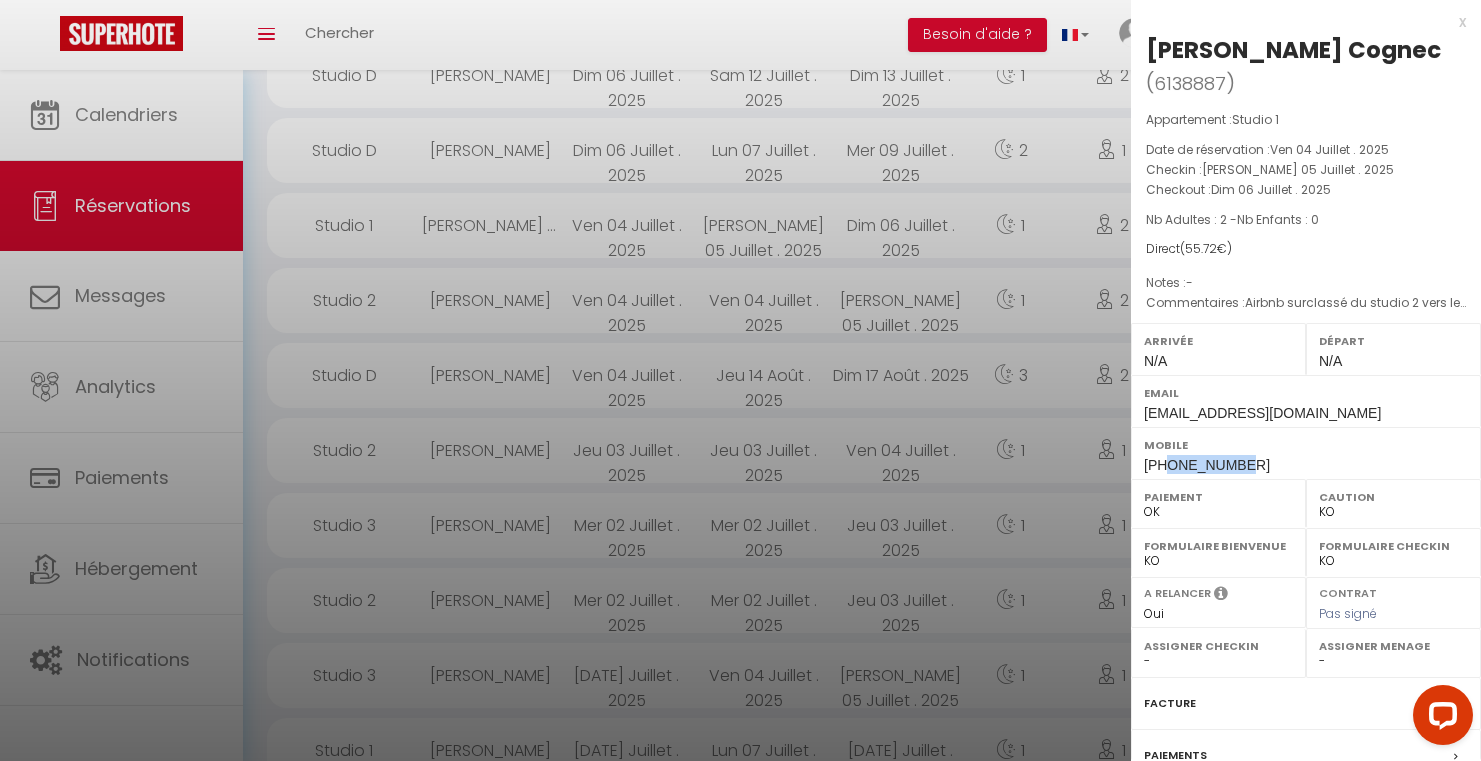 click at bounding box center (740, 380) 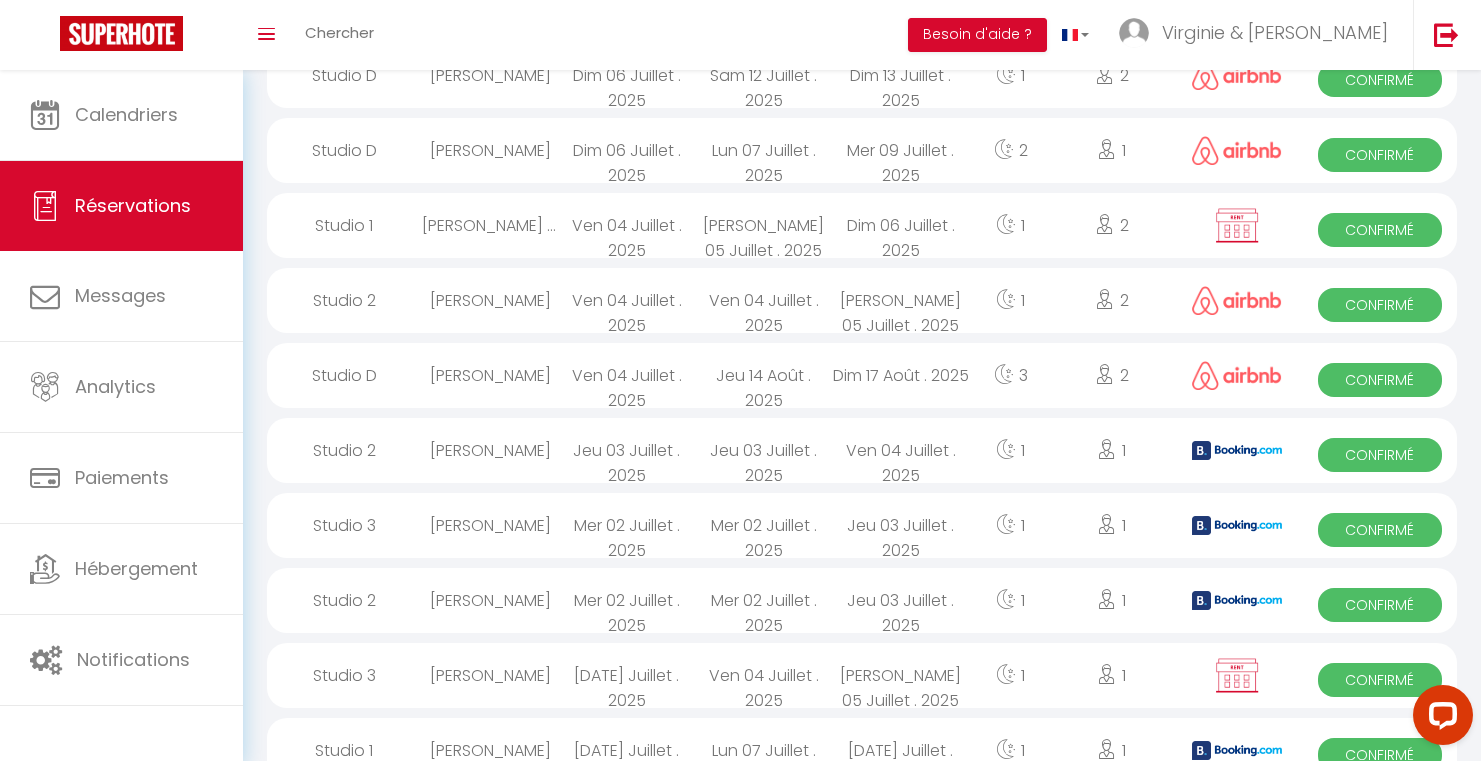 click on "[PERSON_NAME]" at bounding box center (490, 150) 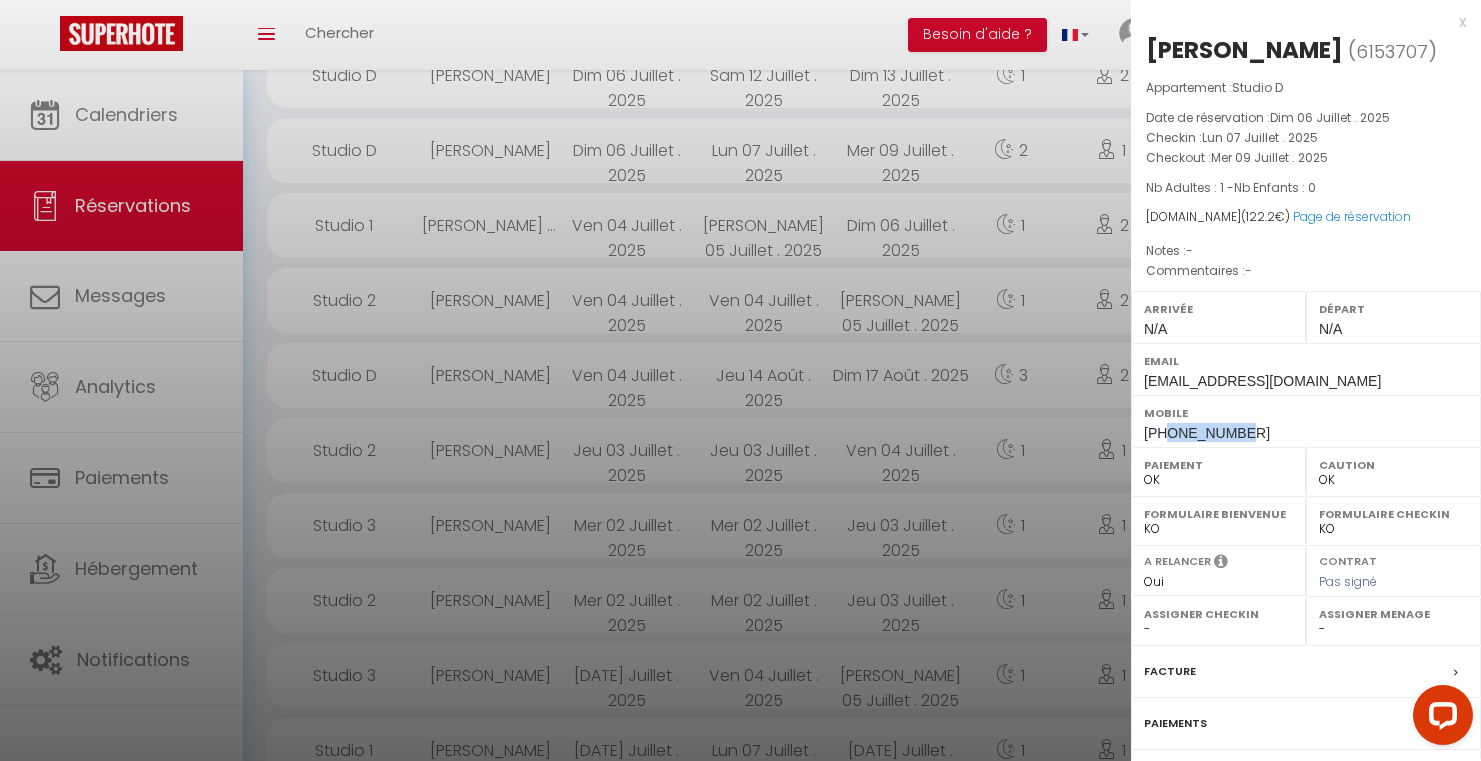 drag, startPoint x: 1258, startPoint y: 429, endPoint x: 1167, endPoint y: 432, distance: 91.04944 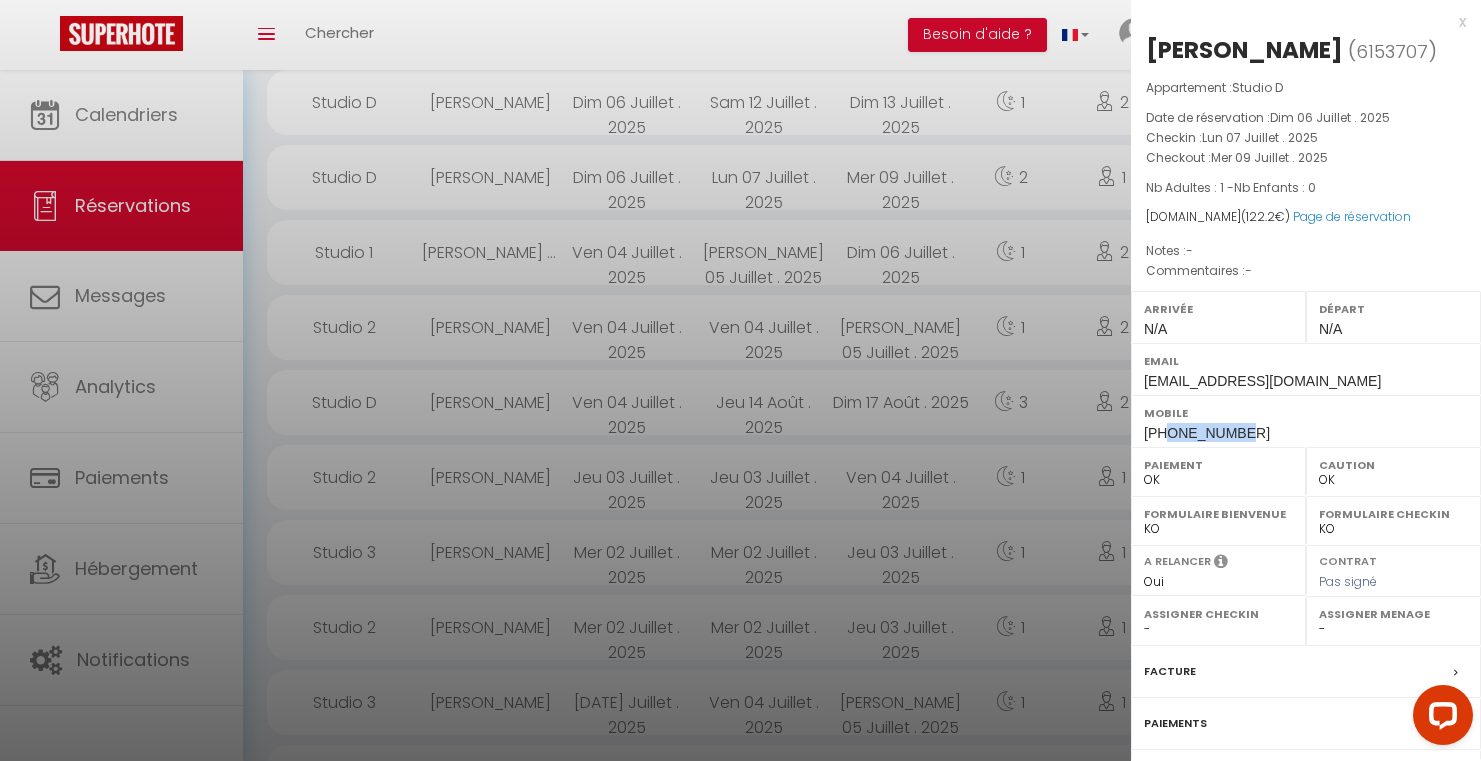 scroll, scrollTop: 1861, scrollLeft: 0, axis: vertical 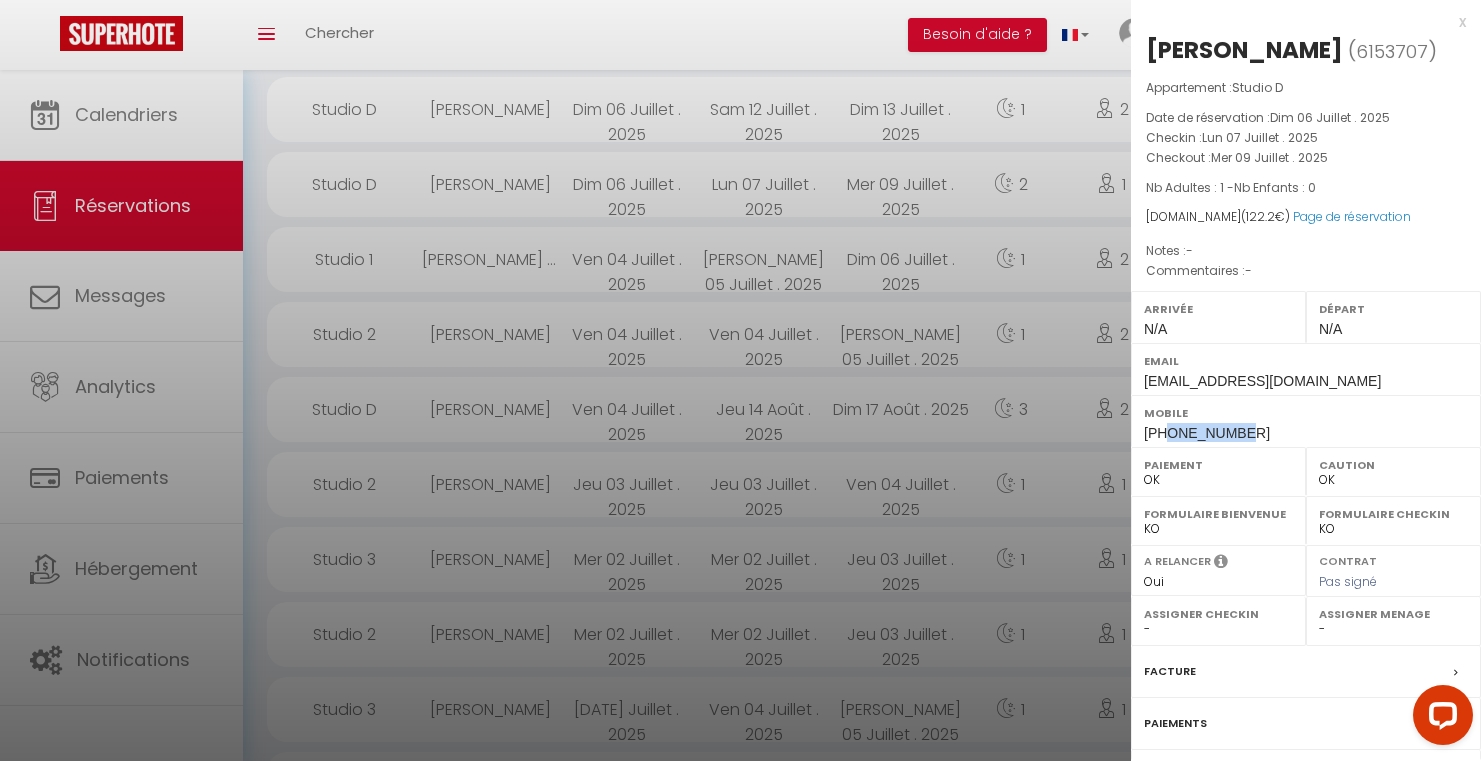 click at bounding box center (740, 380) 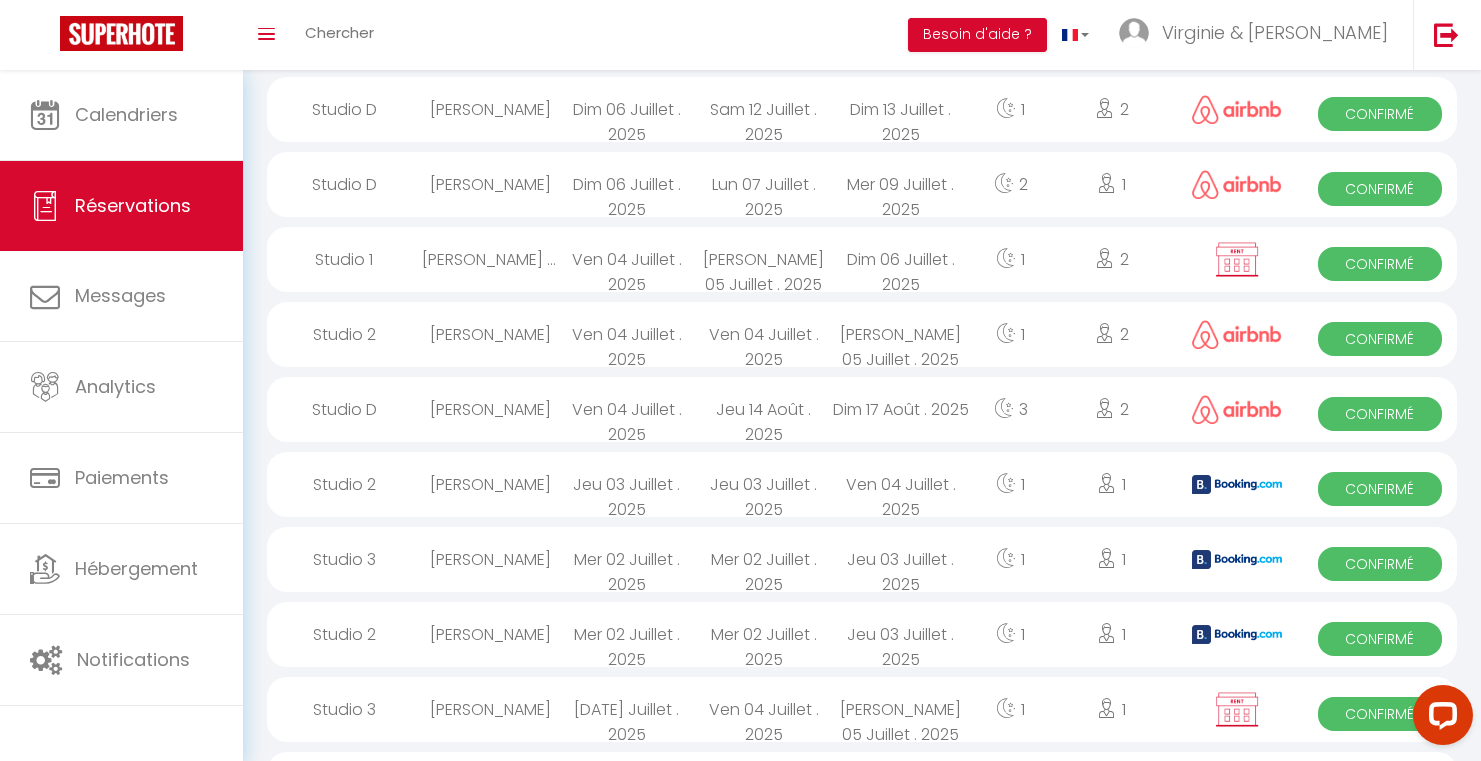 click on "[PERSON_NAME]" at bounding box center [490, 109] 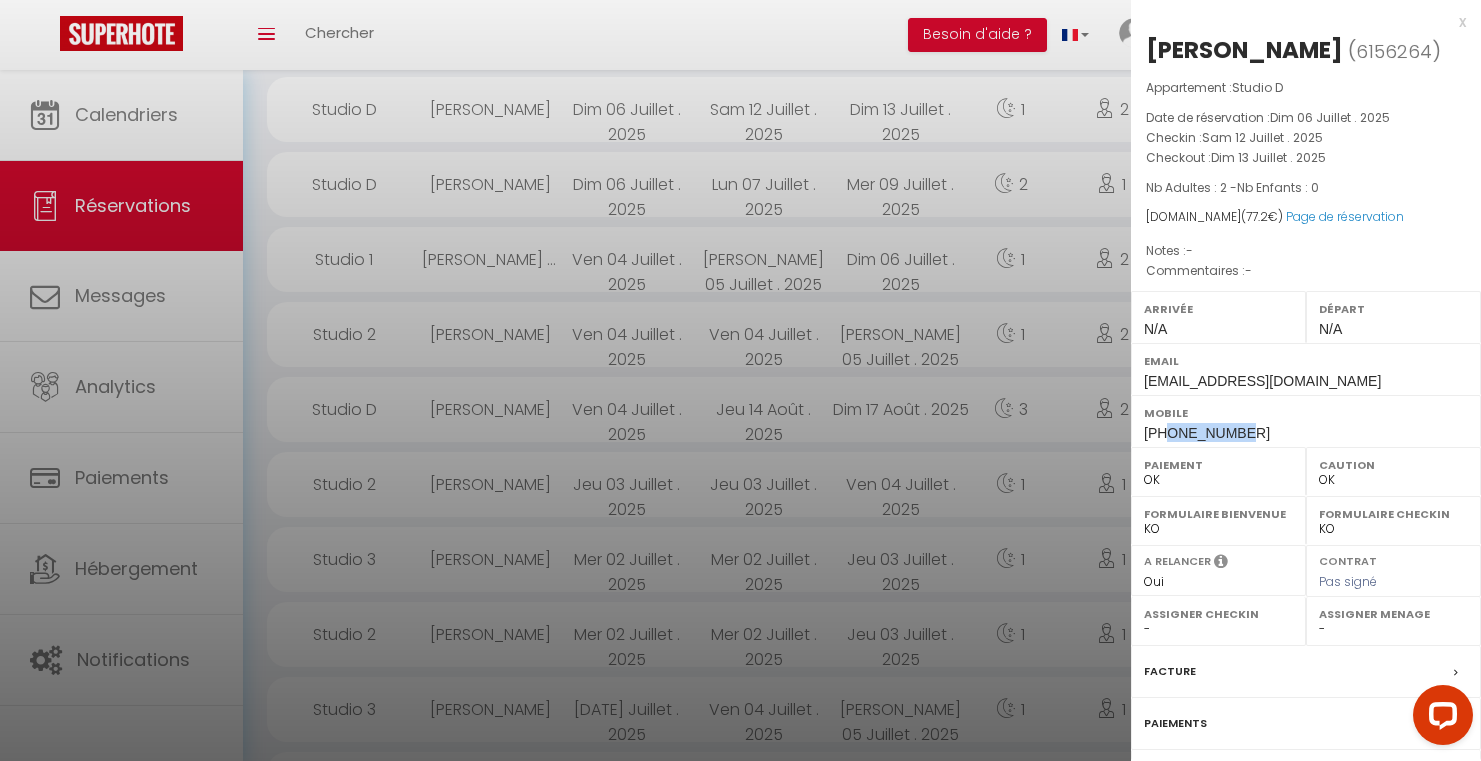 drag, startPoint x: 1252, startPoint y: 438, endPoint x: 1165, endPoint y: 433, distance: 87.14356 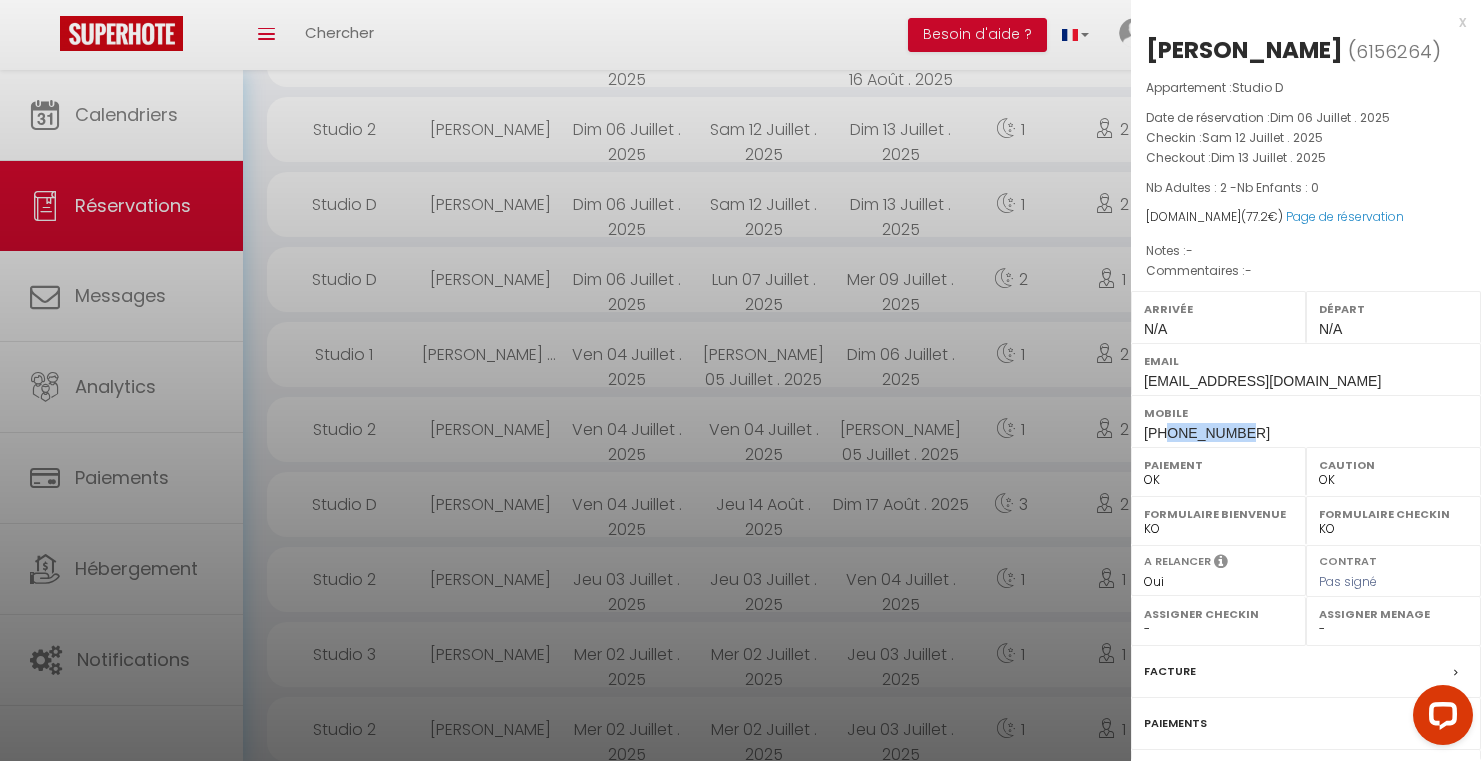 scroll, scrollTop: 1754, scrollLeft: 0, axis: vertical 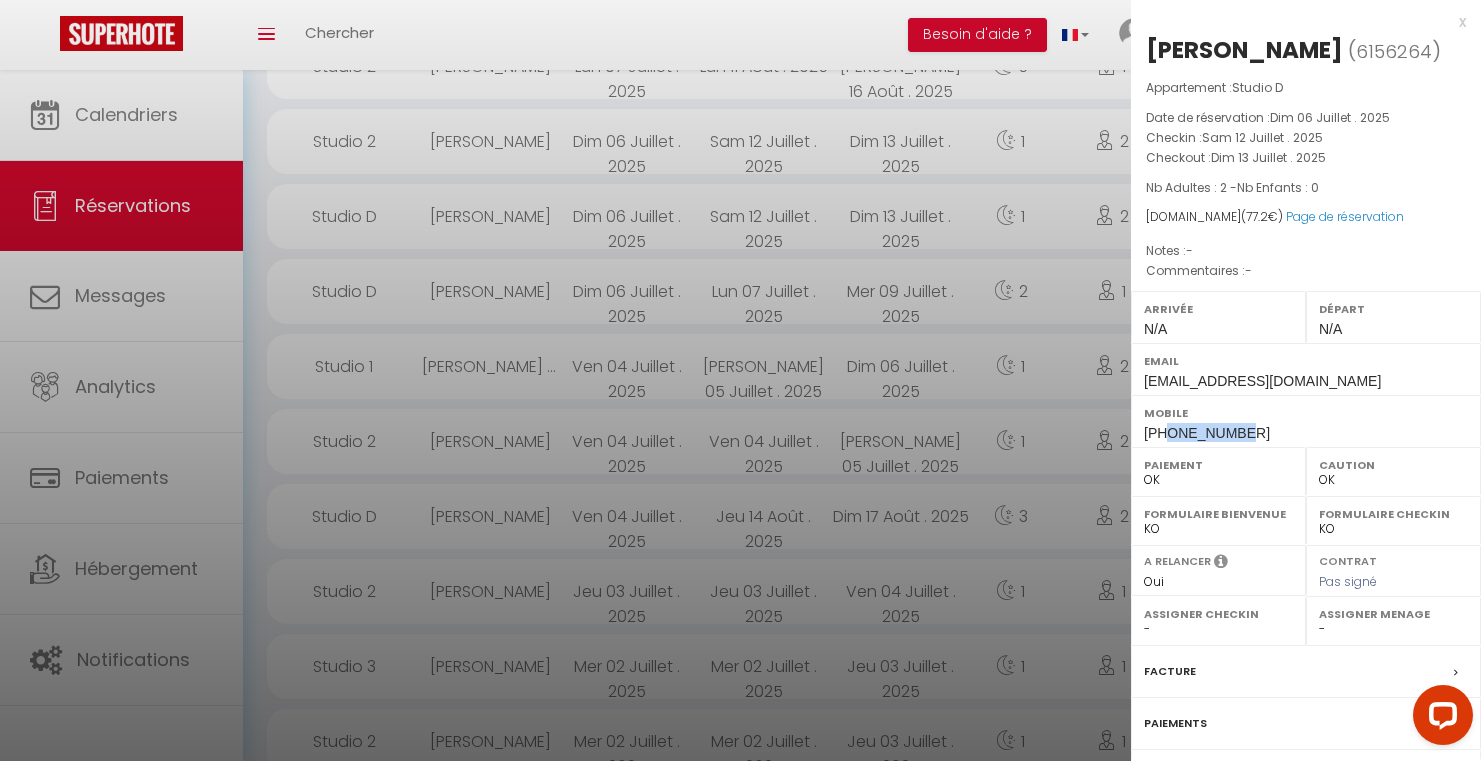 click at bounding box center (740, 380) 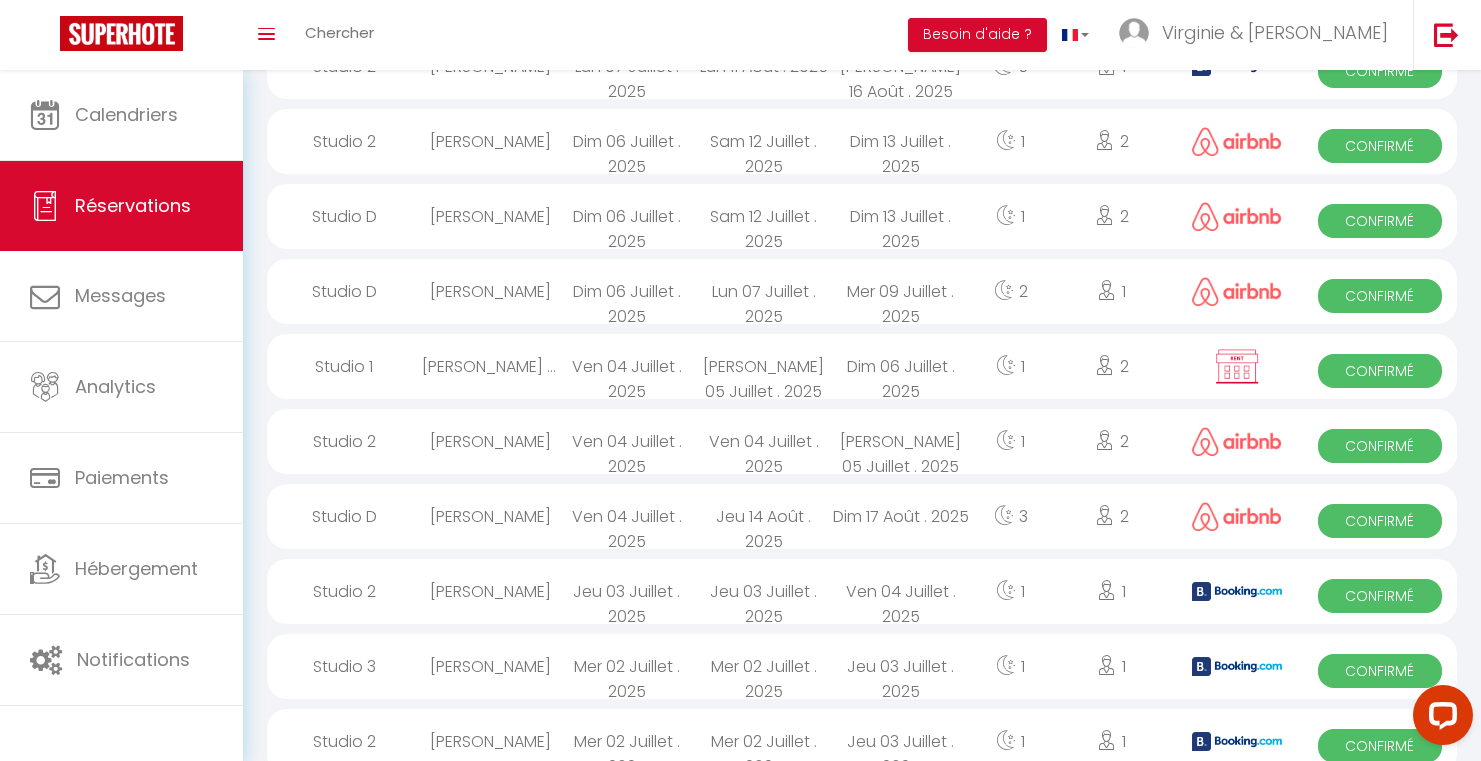 click on "[PERSON_NAME]" at bounding box center [490, 141] 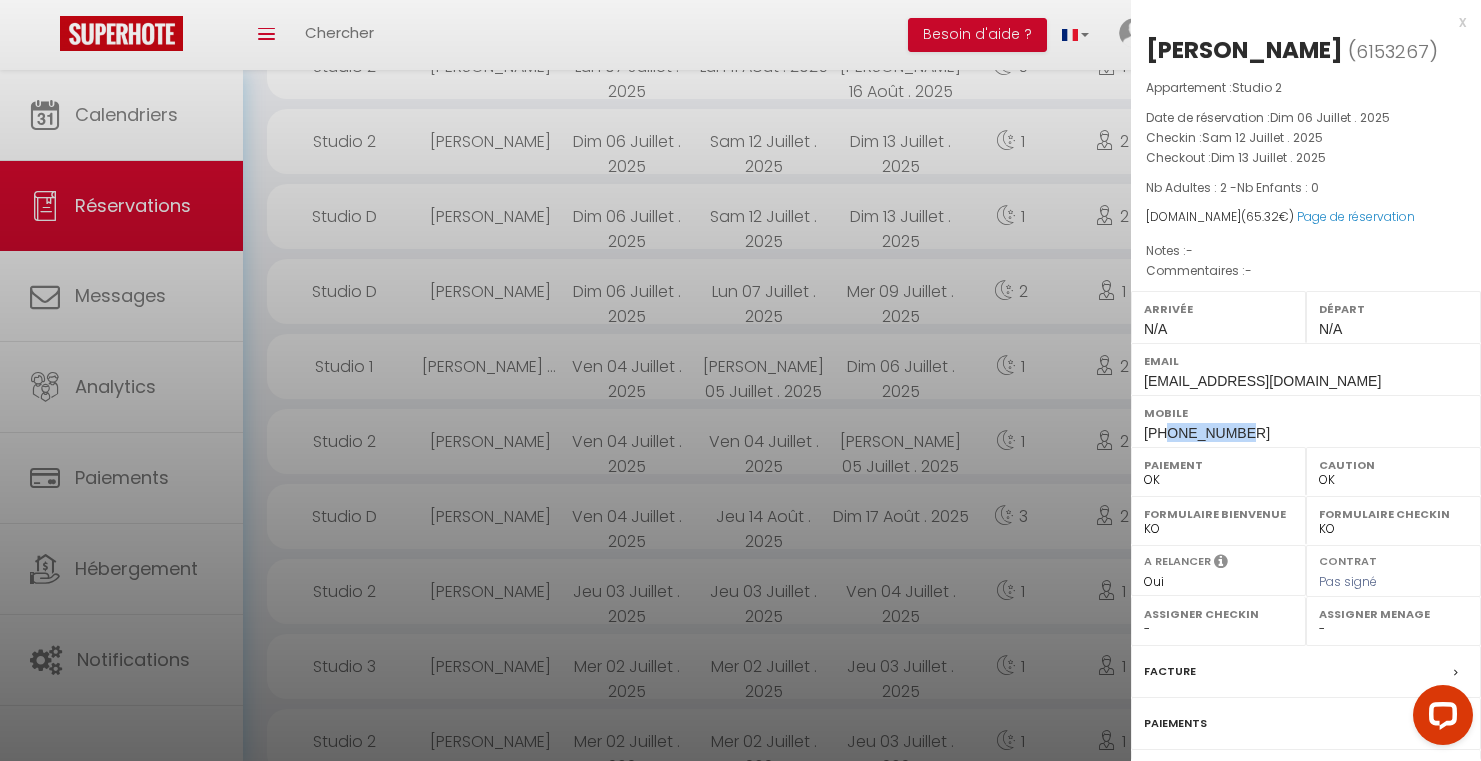 drag, startPoint x: 1245, startPoint y: 436, endPoint x: 1166, endPoint y: 434, distance: 79.025314 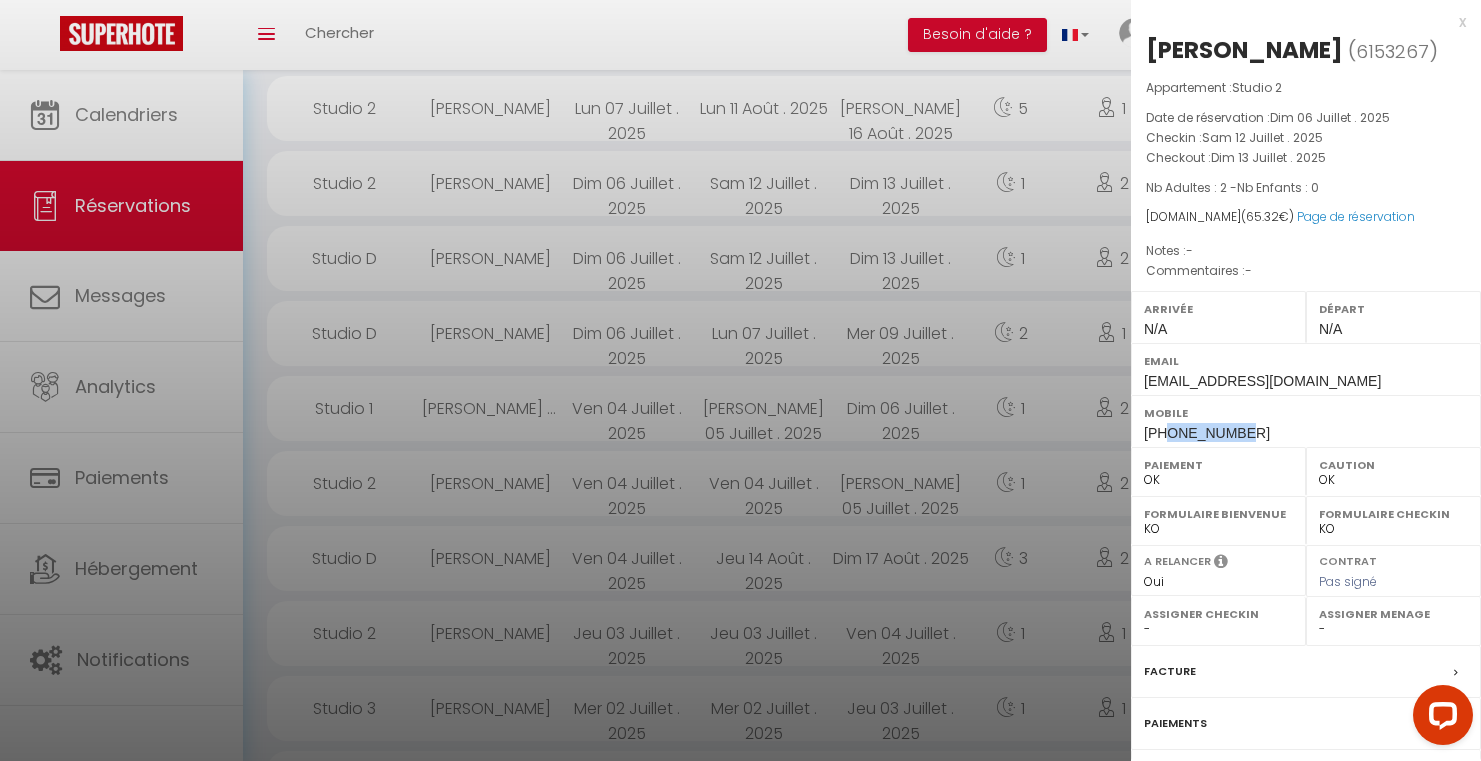 scroll, scrollTop: 1690, scrollLeft: 0, axis: vertical 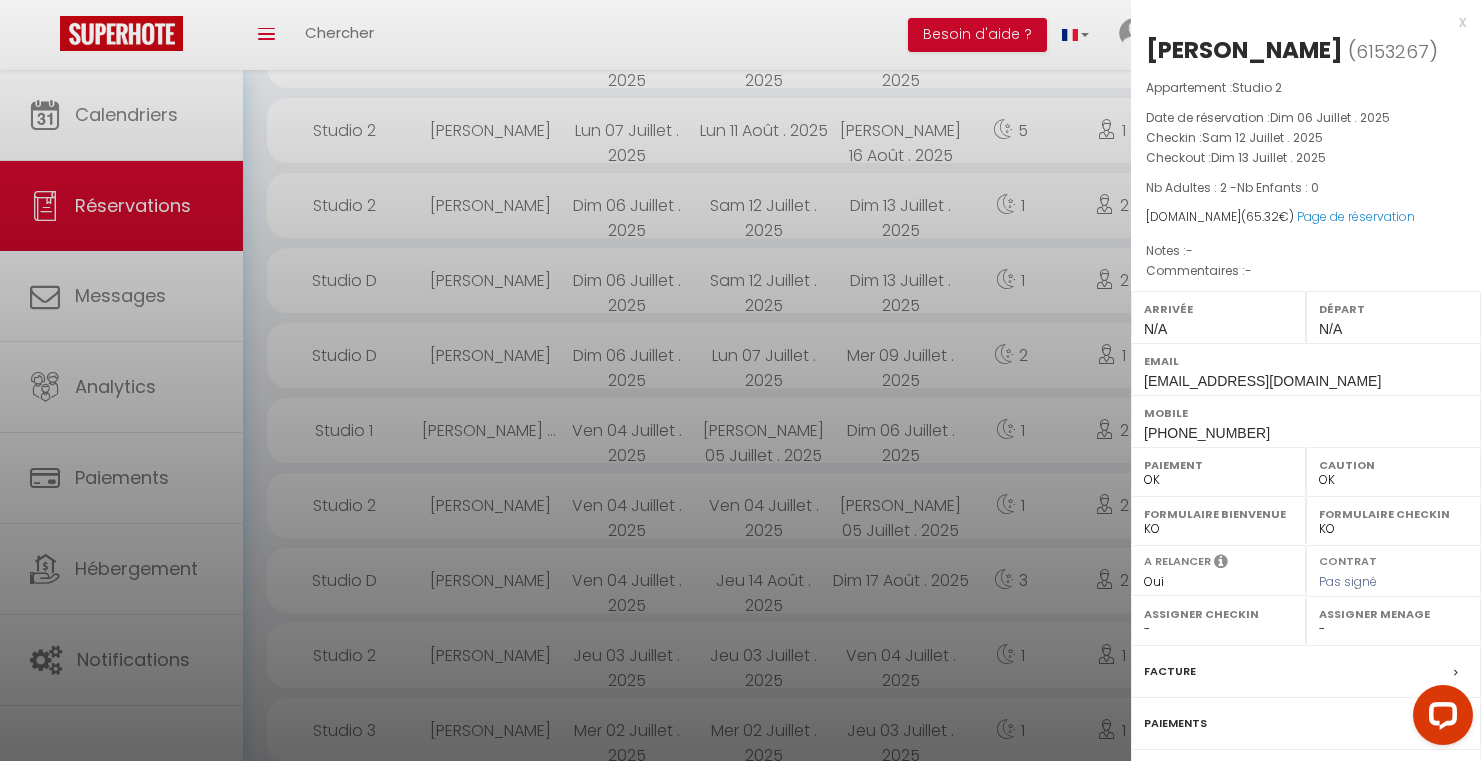 click at bounding box center (740, 380) 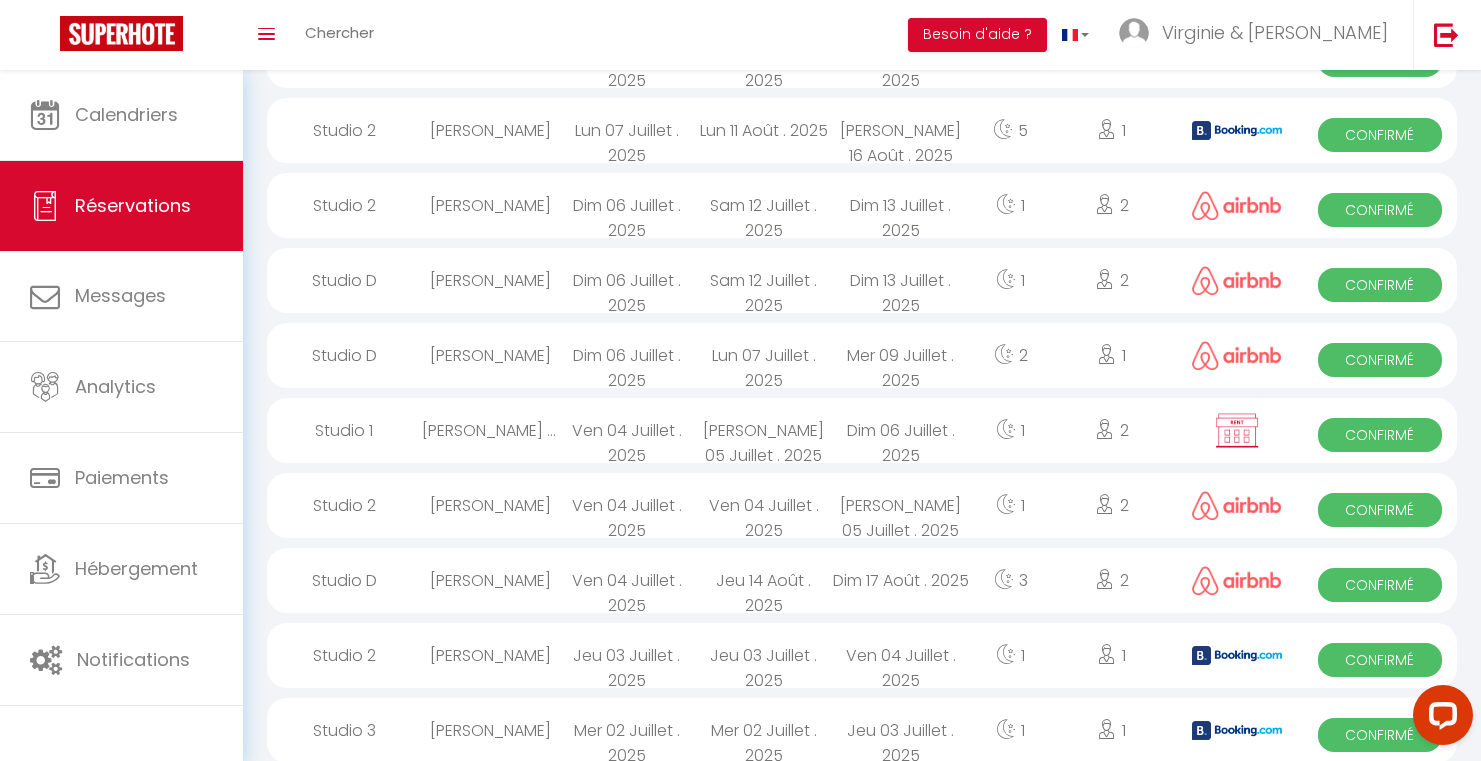 click on "Bénédicte Billen" at bounding box center [490, 130] 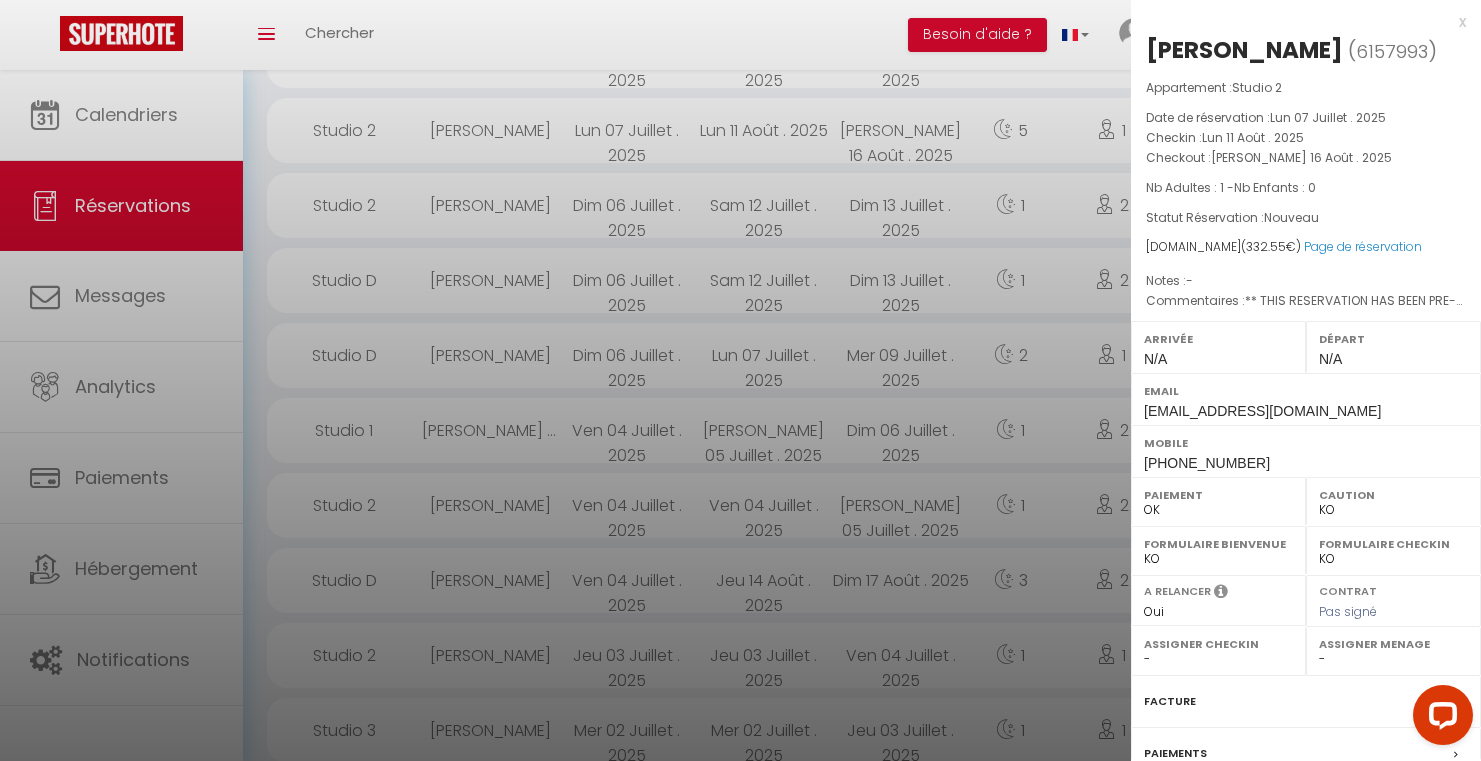 drag, startPoint x: 1250, startPoint y: 464, endPoint x: 1130, endPoint y: 465, distance: 120.004166 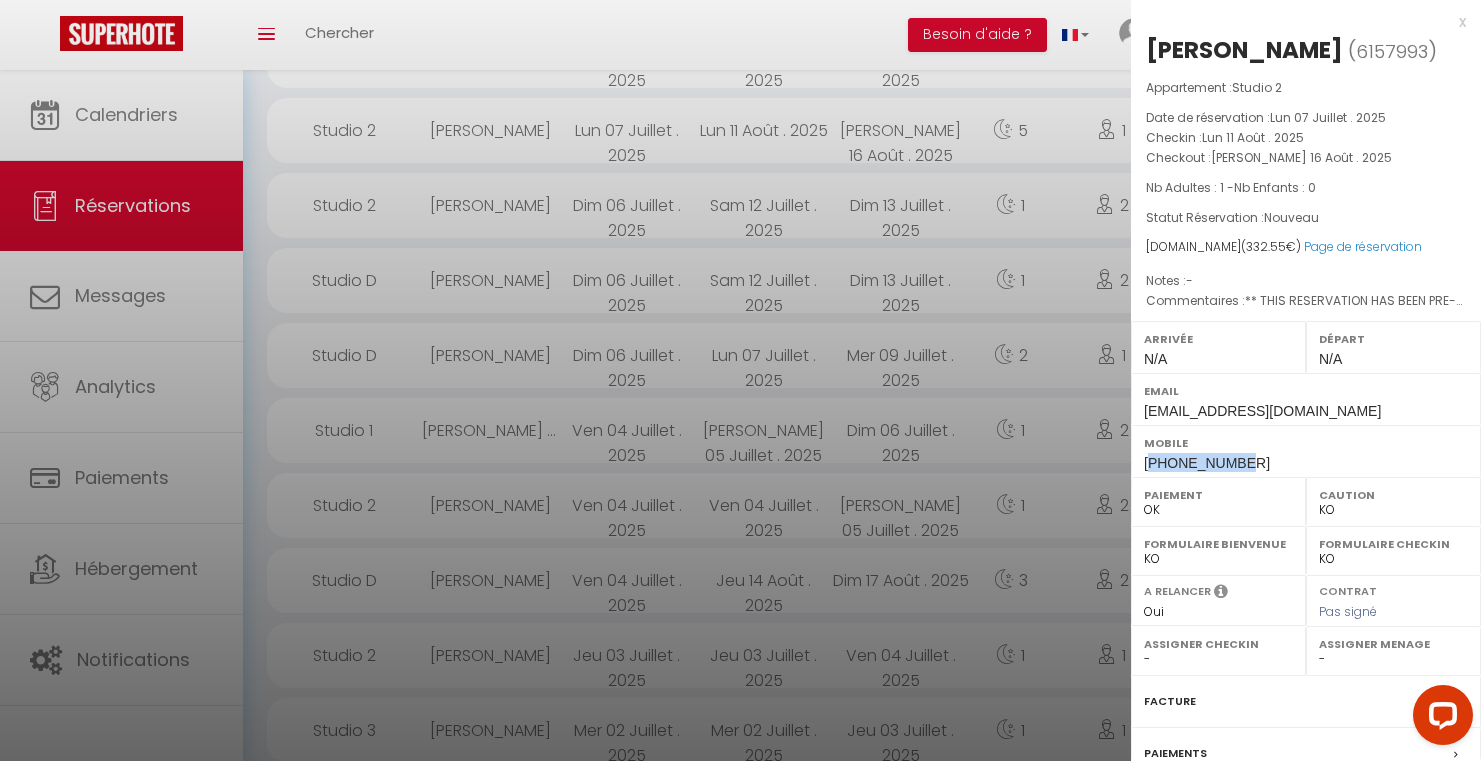 drag, startPoint x: 1261, startPoint y: 463, endPoint x: 1193, endPoint y: 461, distance: 68.0294 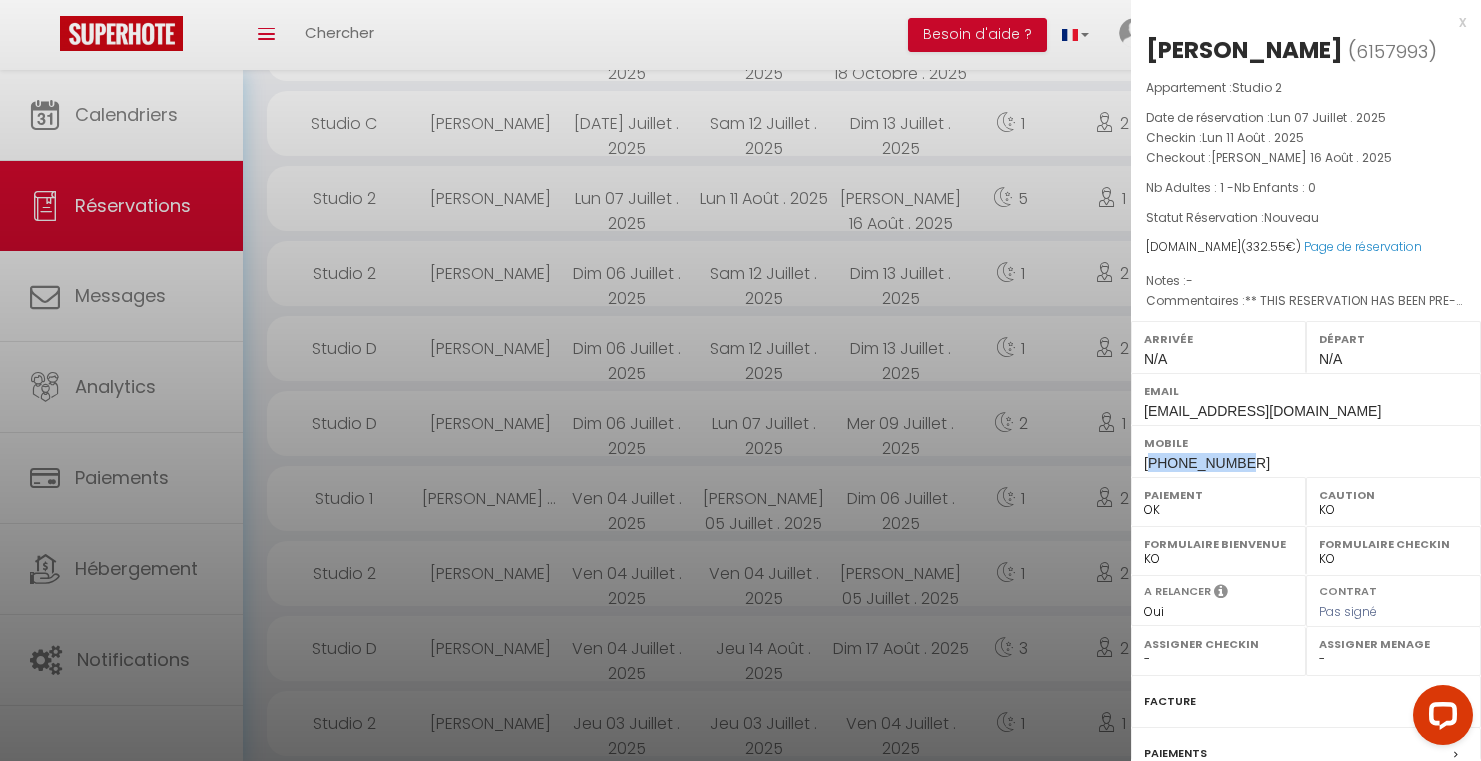 scroll, scrollTop: 1617, scrollLeft: 0, axis: vertical 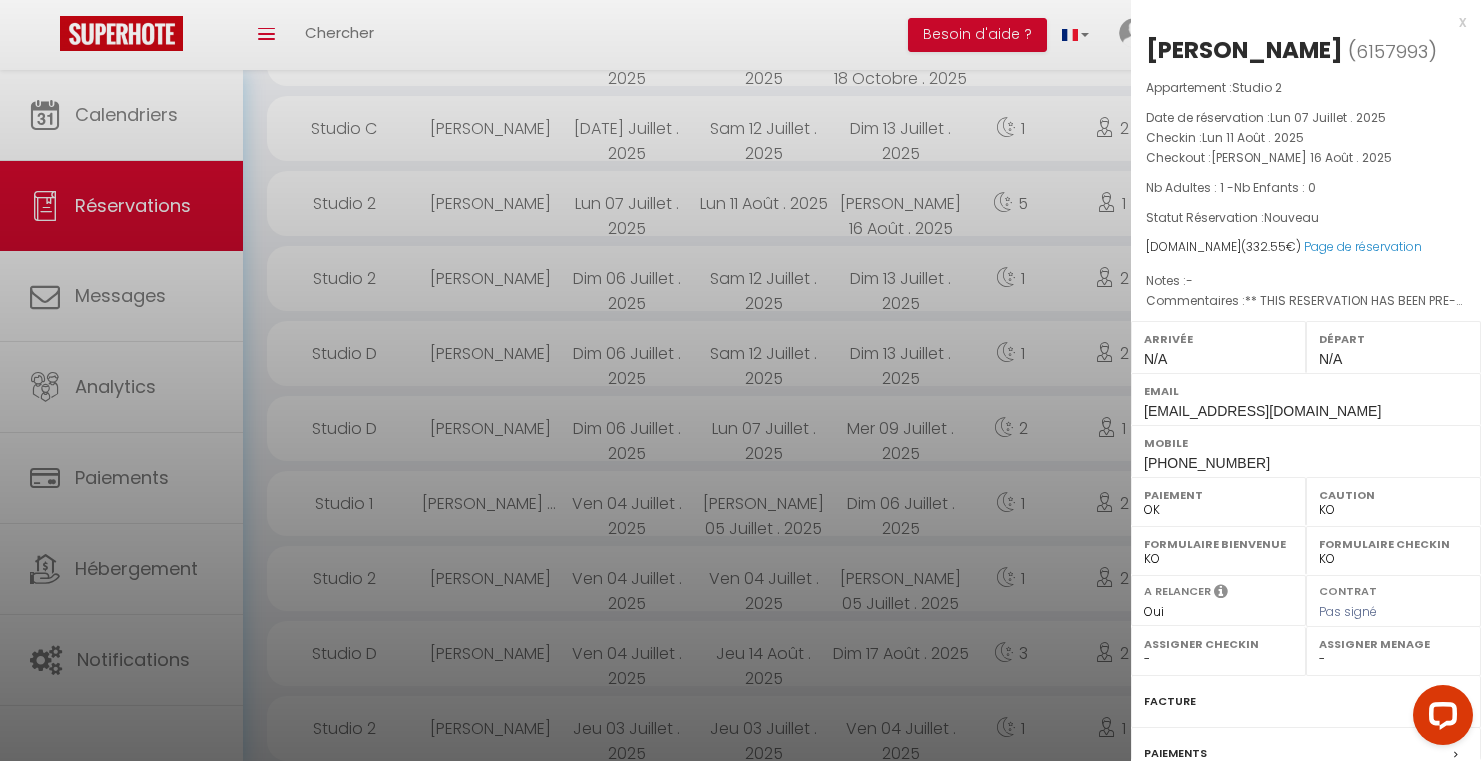 click at bounding box center [740, 380] 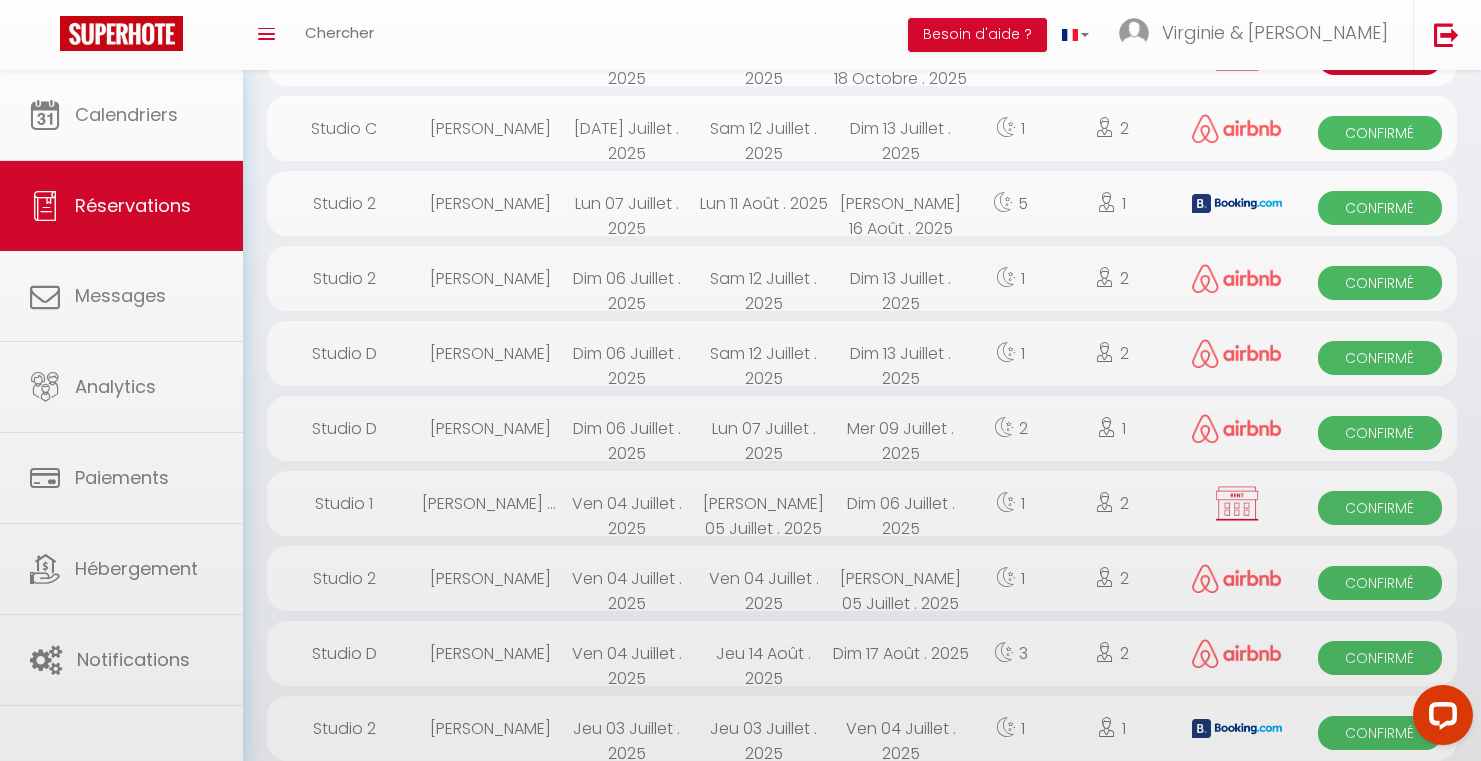 click on "[PERSON_NAME]" at bounding box center [490, 128] 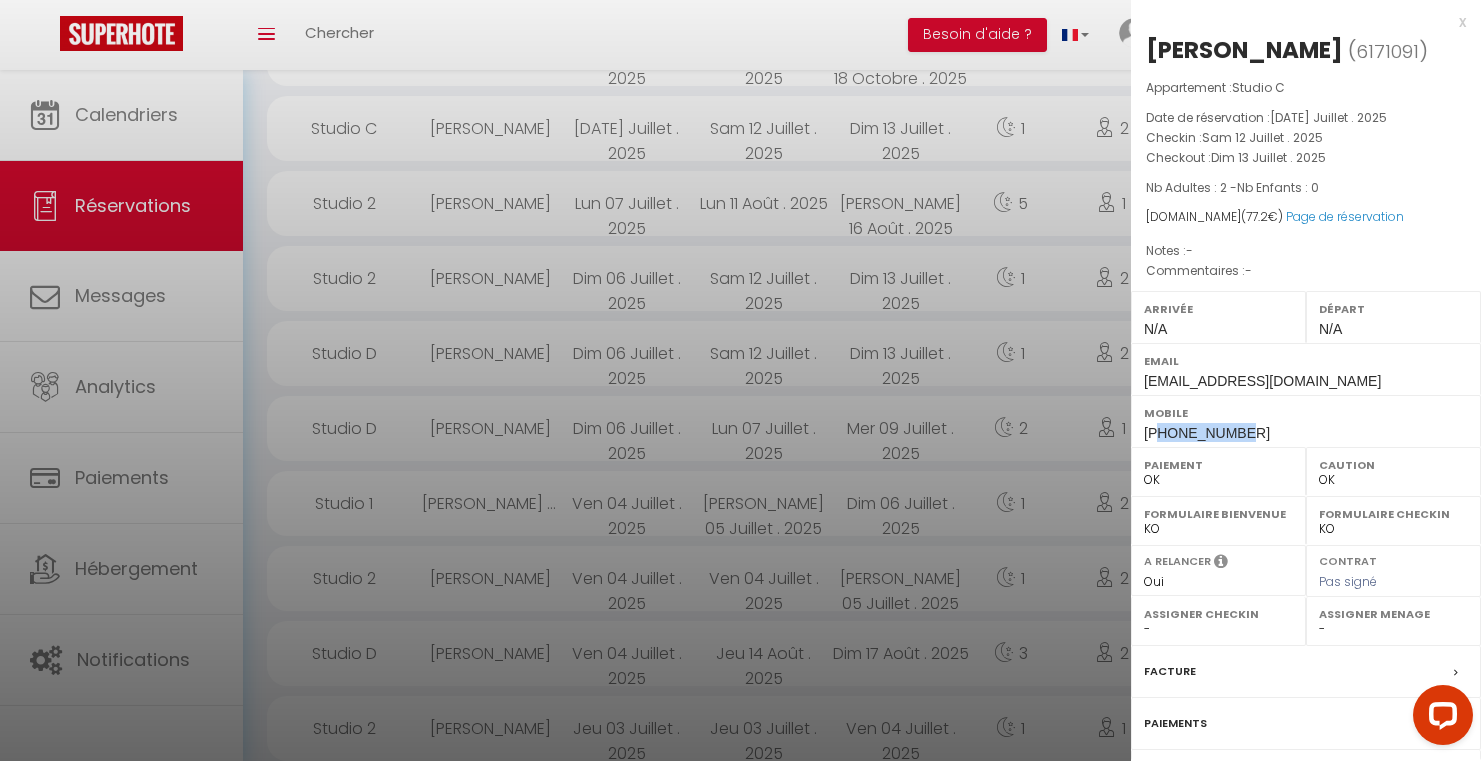 drag, startPoint x: 1254, startPoint y: 434, endPoint x: 1164, endPoint y: 424, distance: 90.55385 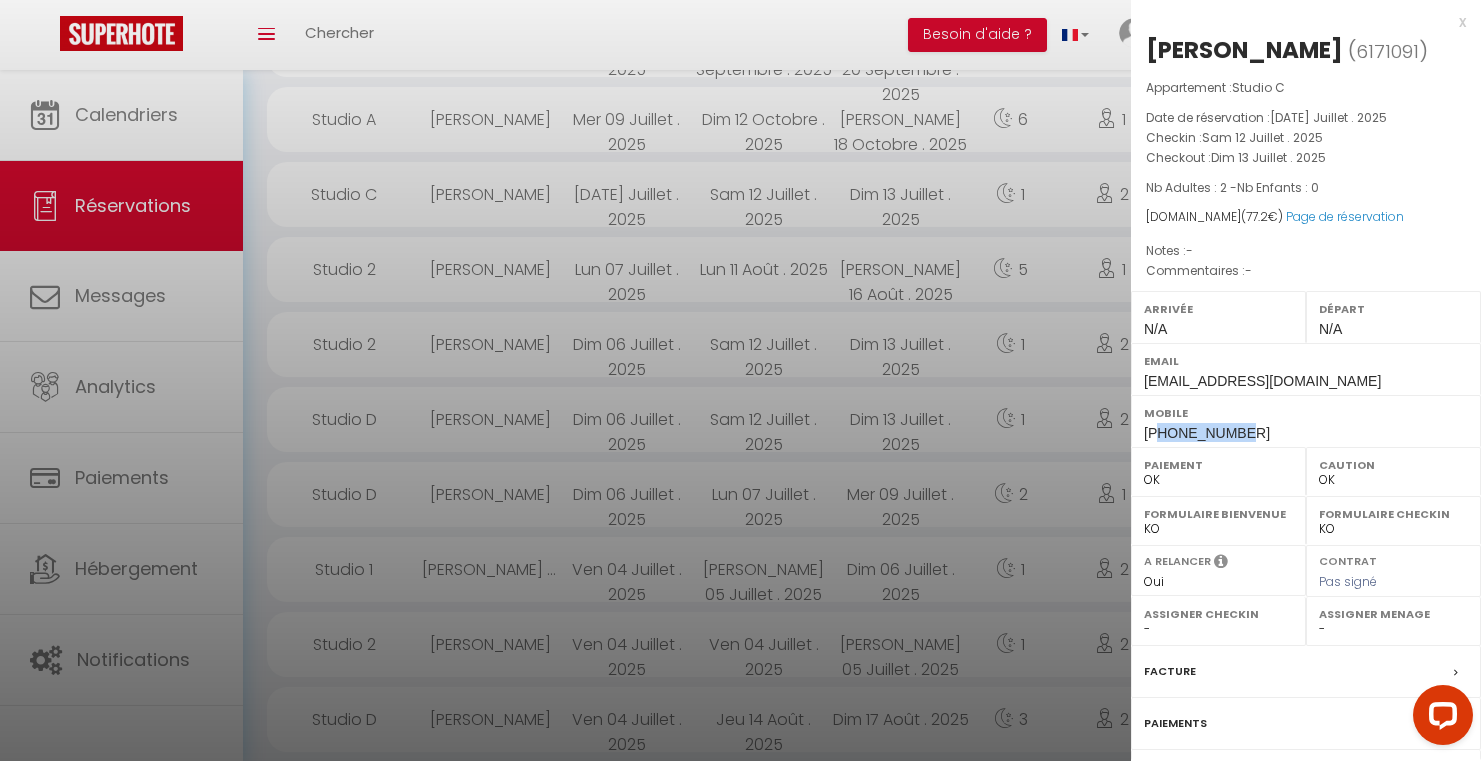 scroll, scrollTop: 1541, scrollLeft: 0, axis: vertical 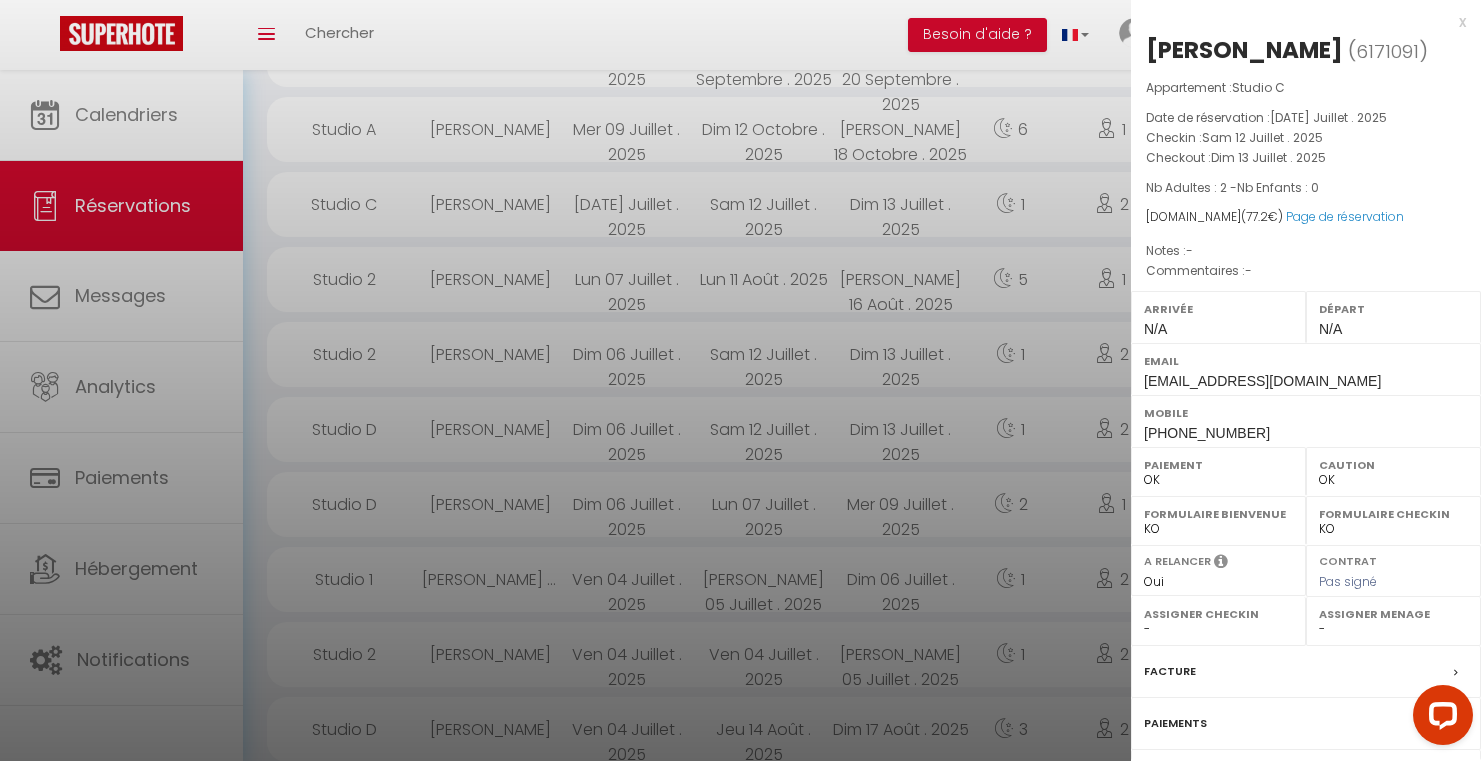 click at bounding box center (740, 380) 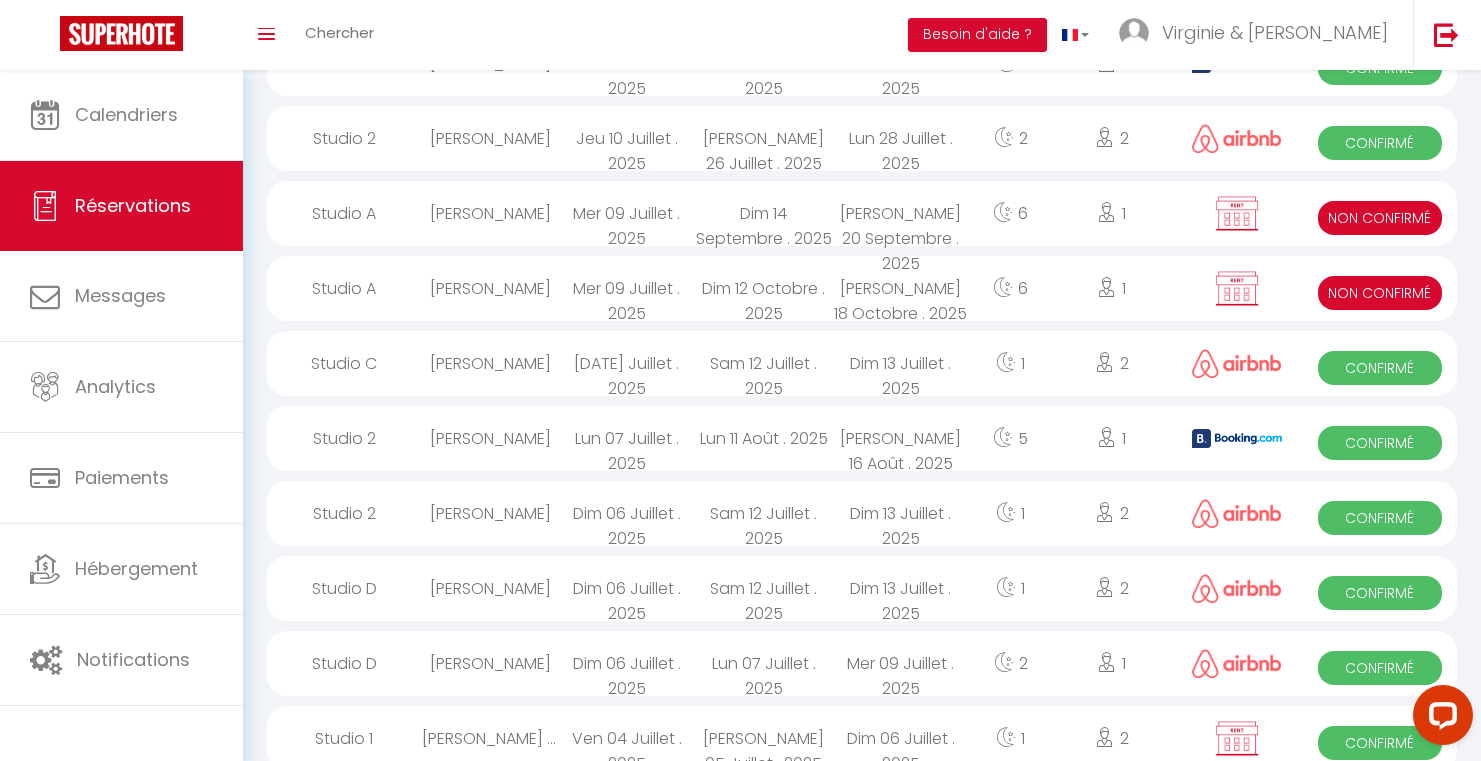 scroll, scrollTop: 1380, scrollLeft: 0, axis: vertical 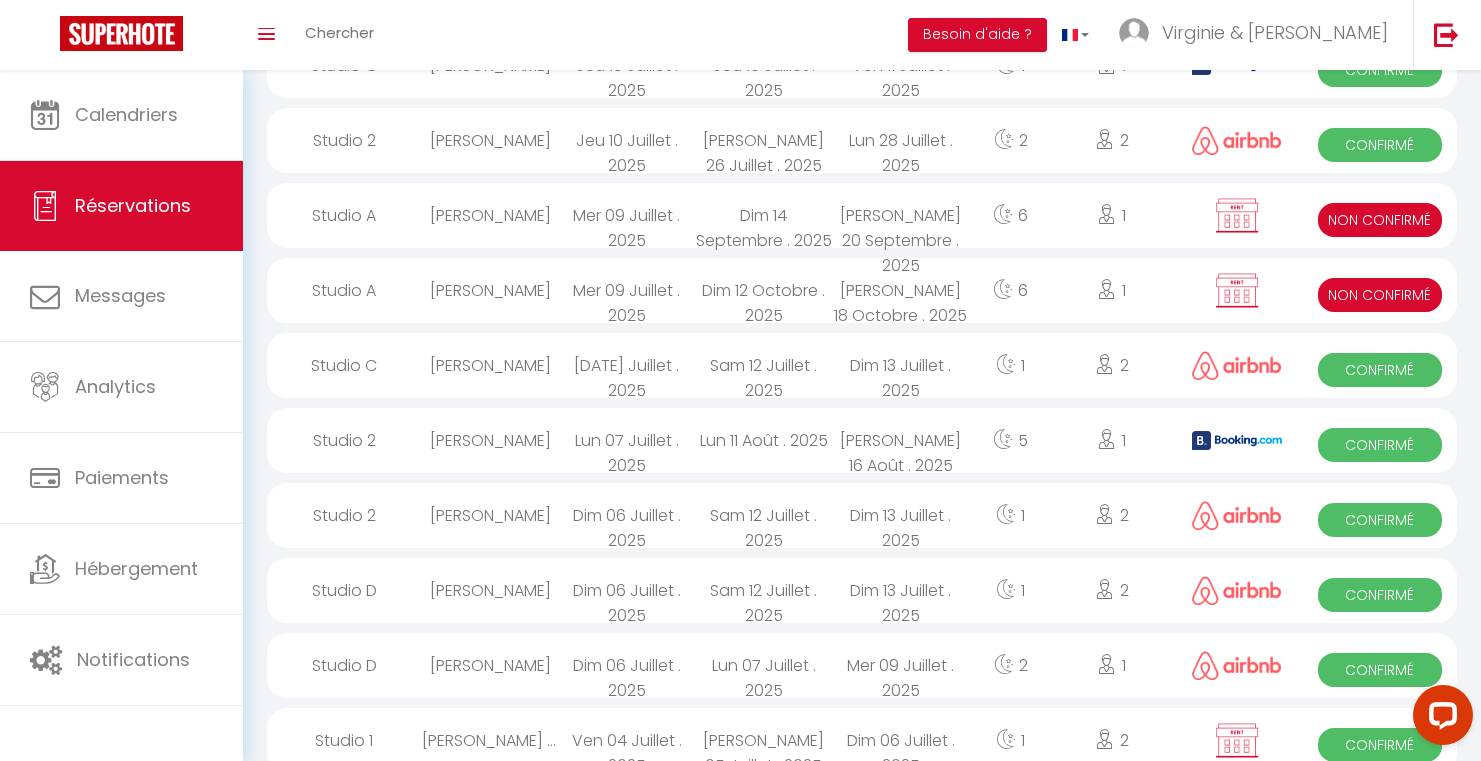 click on "[PERSON_NAME]" at bounding box center [490, 140] 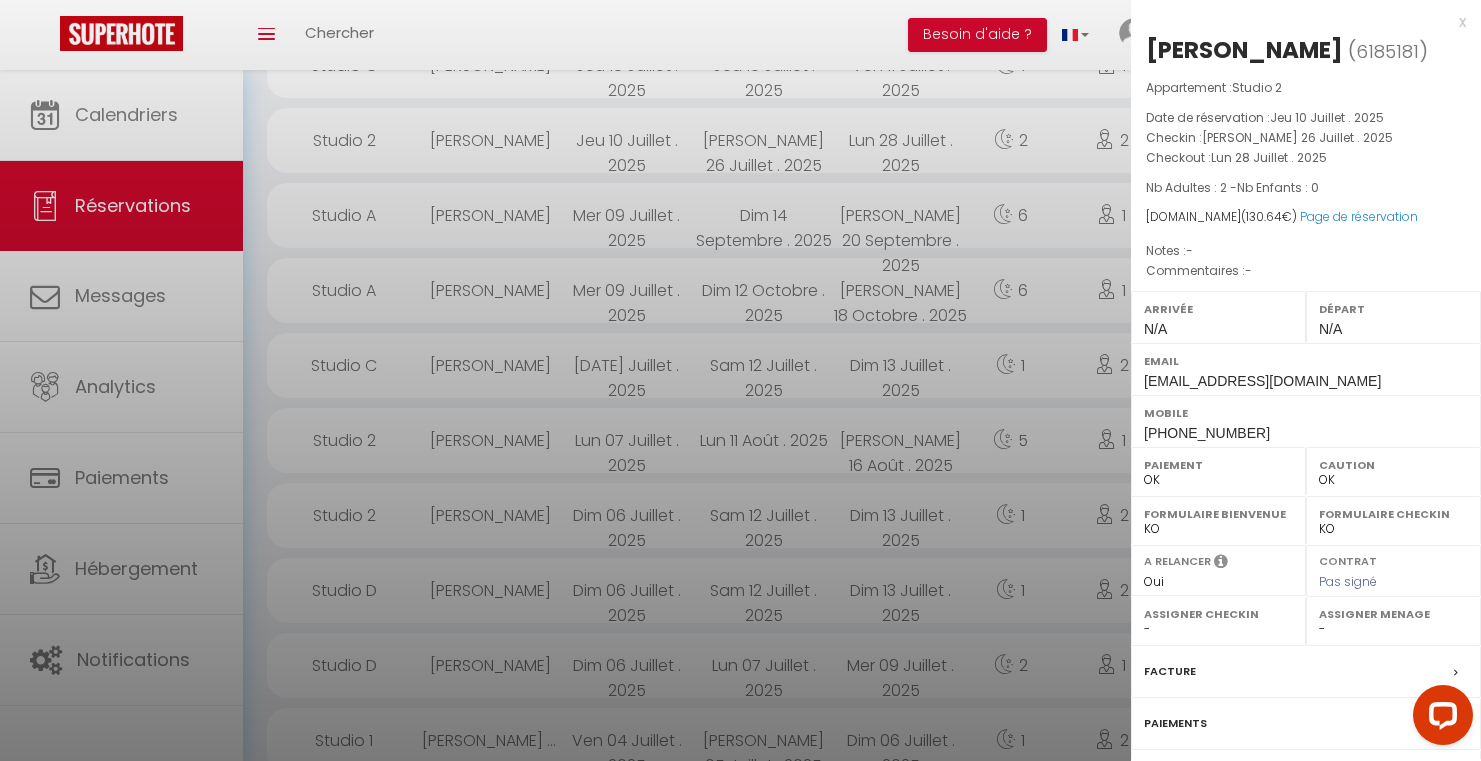 click at bounding box center (740, 380) 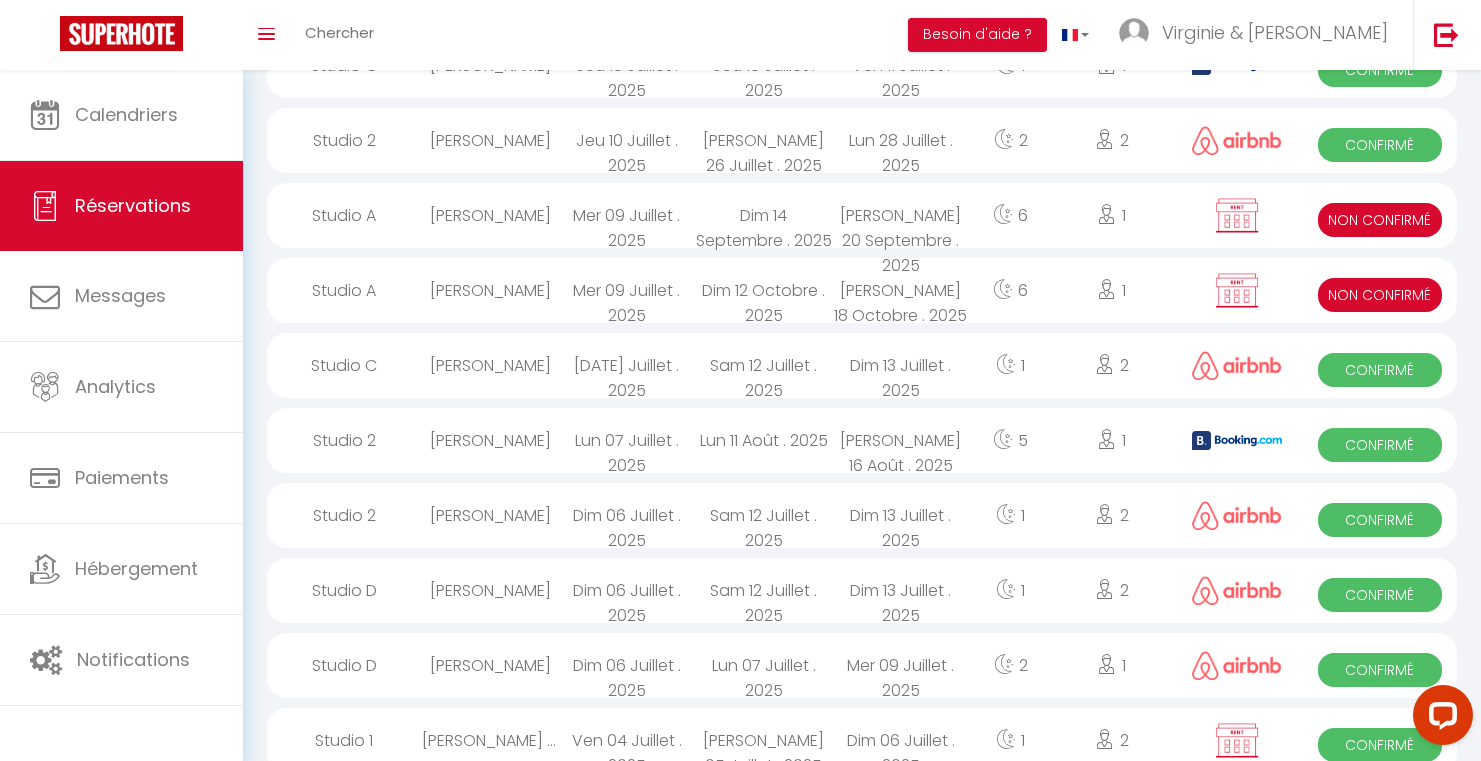click on "[PERSON_NAME]" at bounding box center [490, 140] 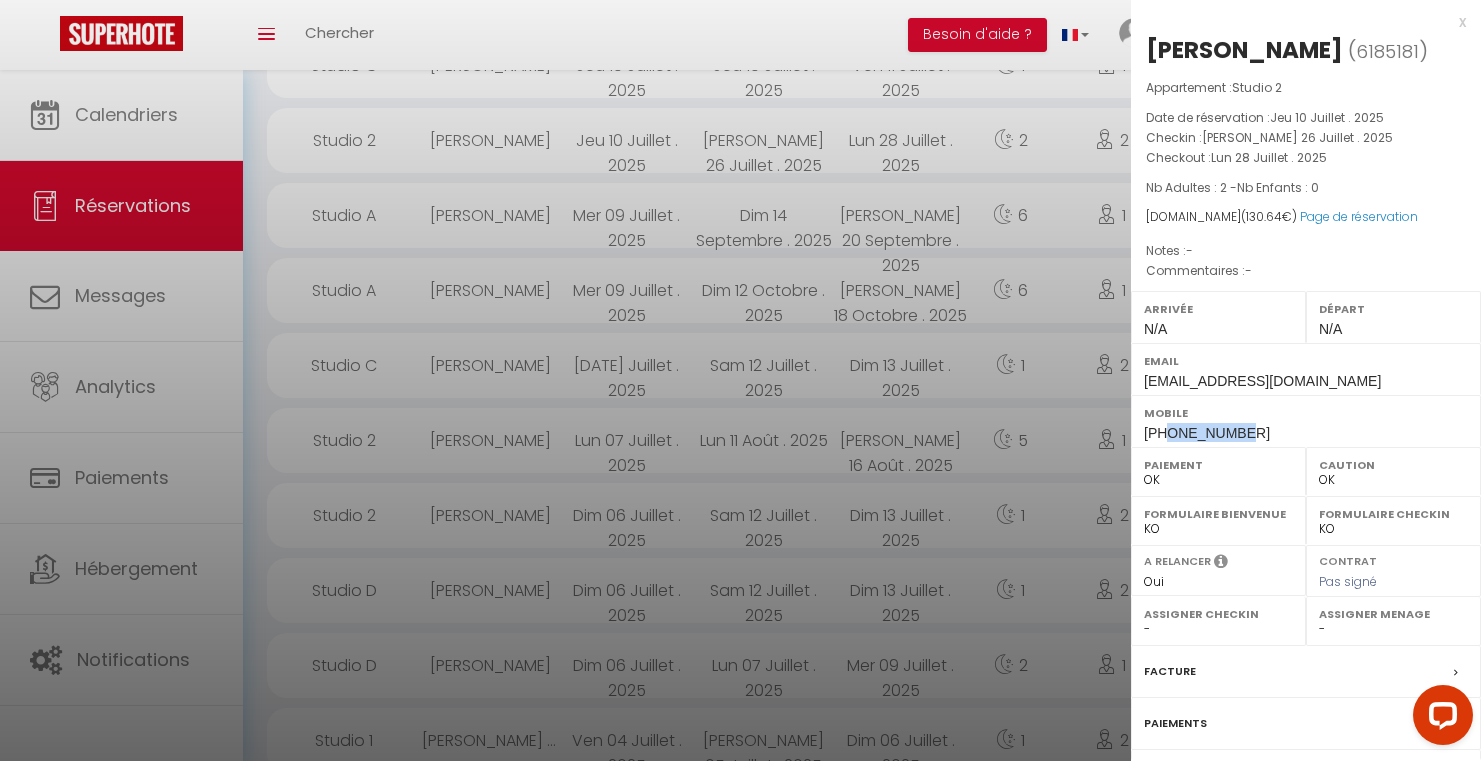 drag, startPoint x: 1242, startPoint y: 435, endPoint x: 1167, endPoint y: 434, distance: 75.00667 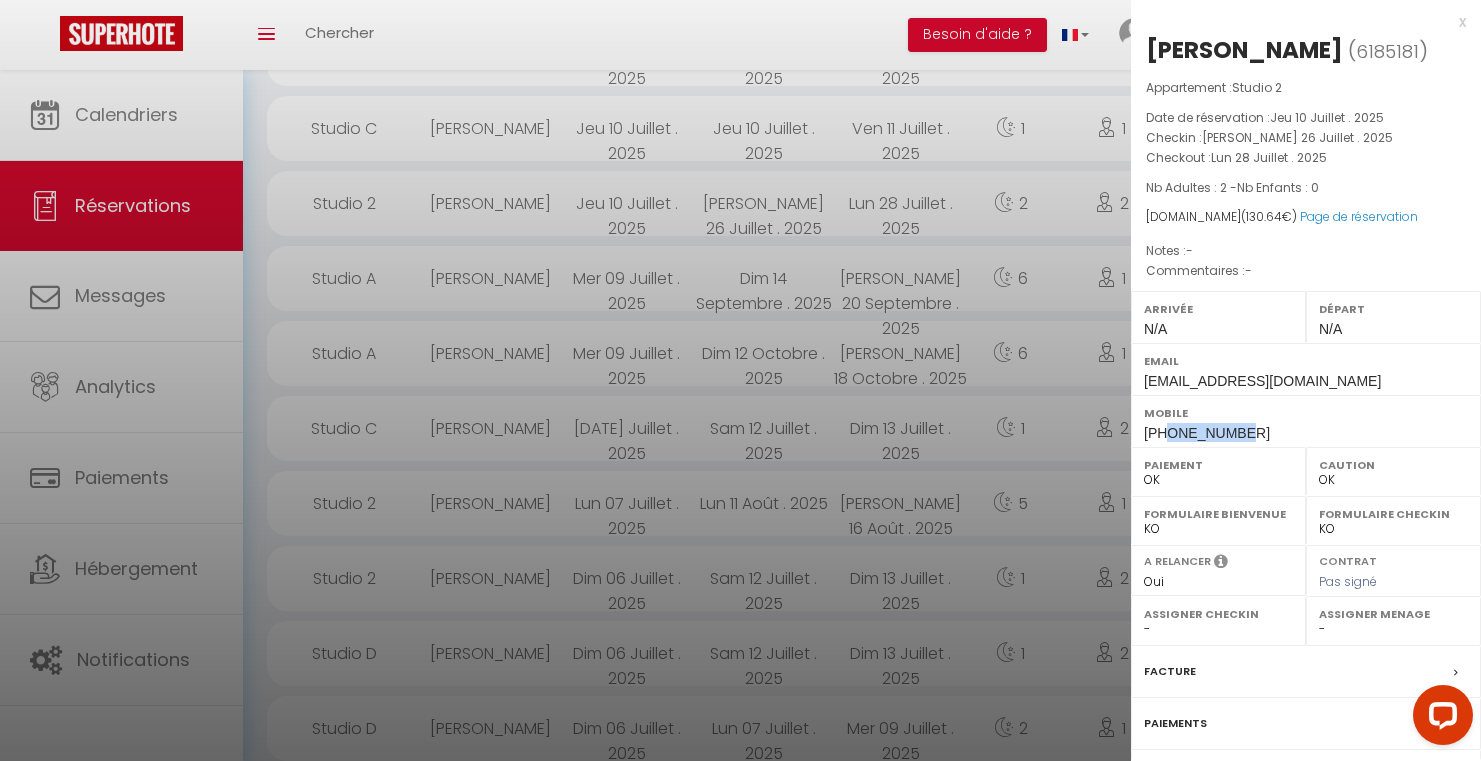 scroll, scrollTop: 1313, scrollLeft: 0, axis: vertical 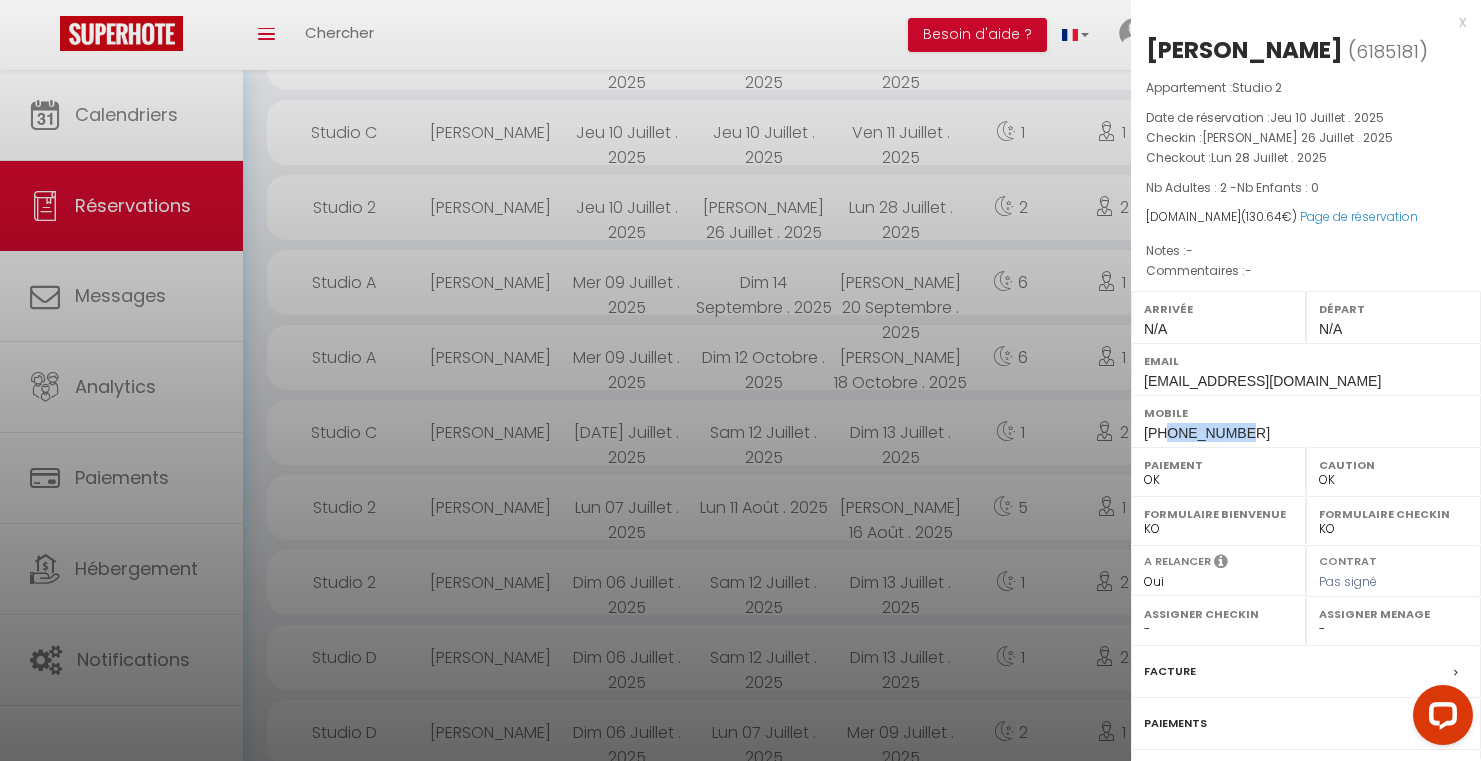 click at bounding box center (740, 380) 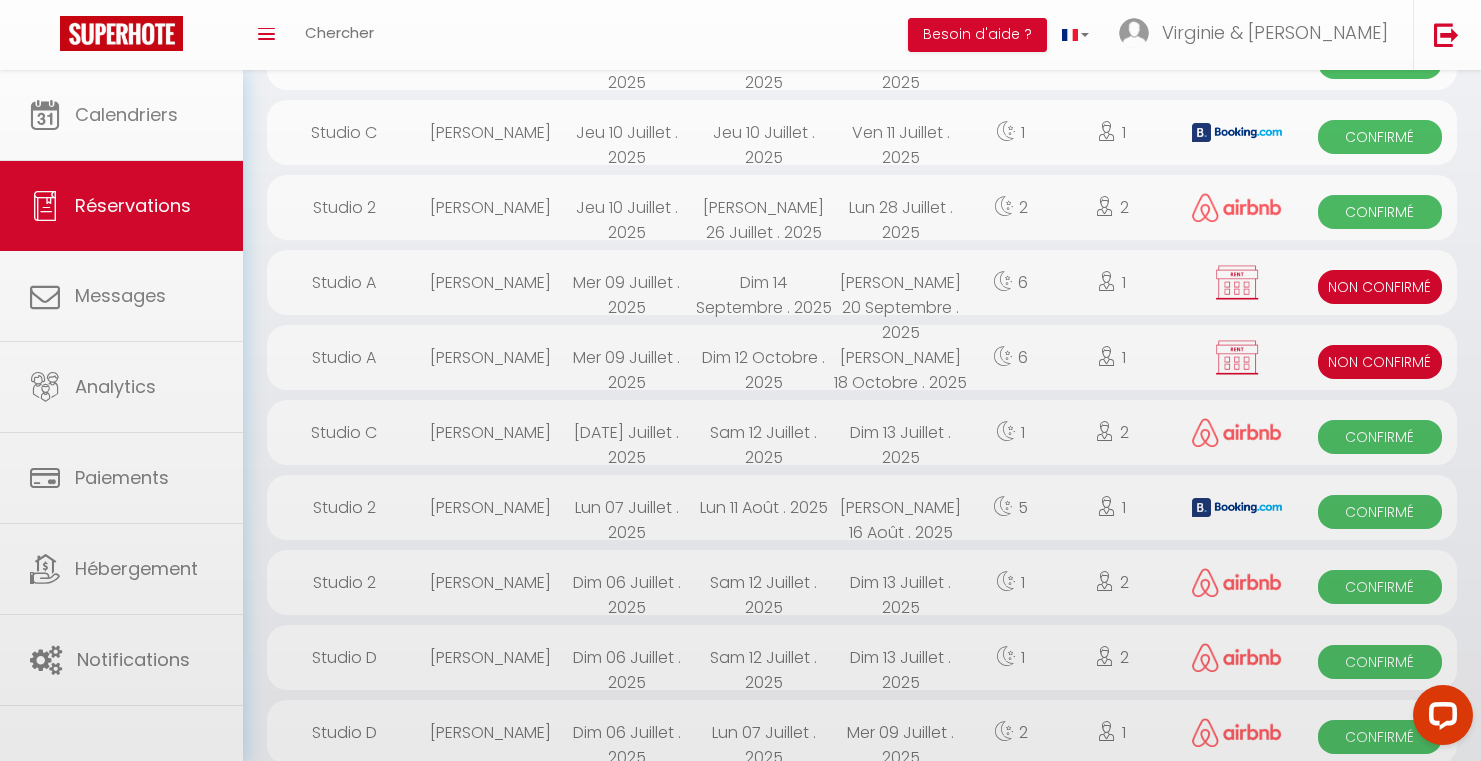 click on "[PERSON_NAME]" at bounding box center [490, 132] 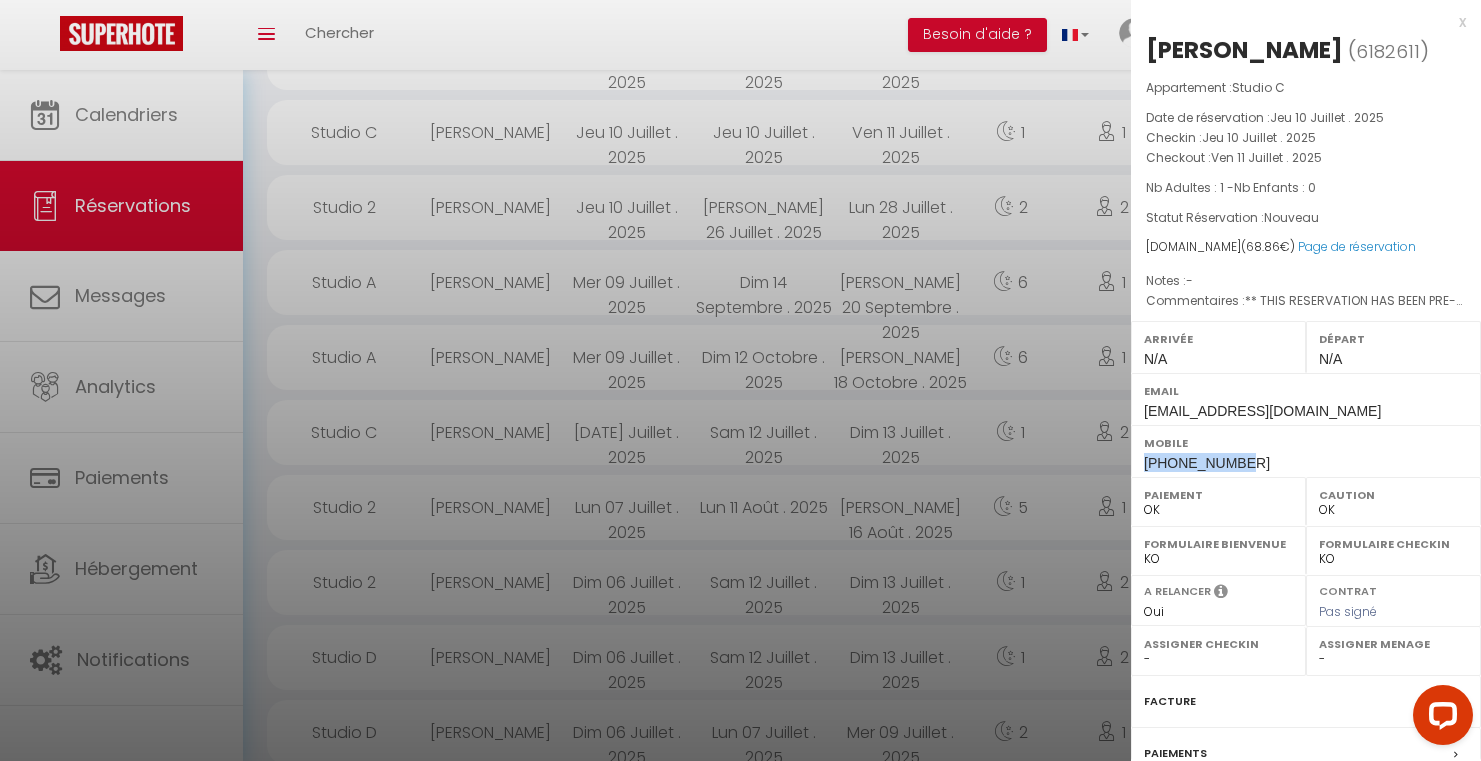 drag, startPoint x: 1257, startPoint y: 500, endPoint x: 1138, endPoint y: 503, distance: 119.03781 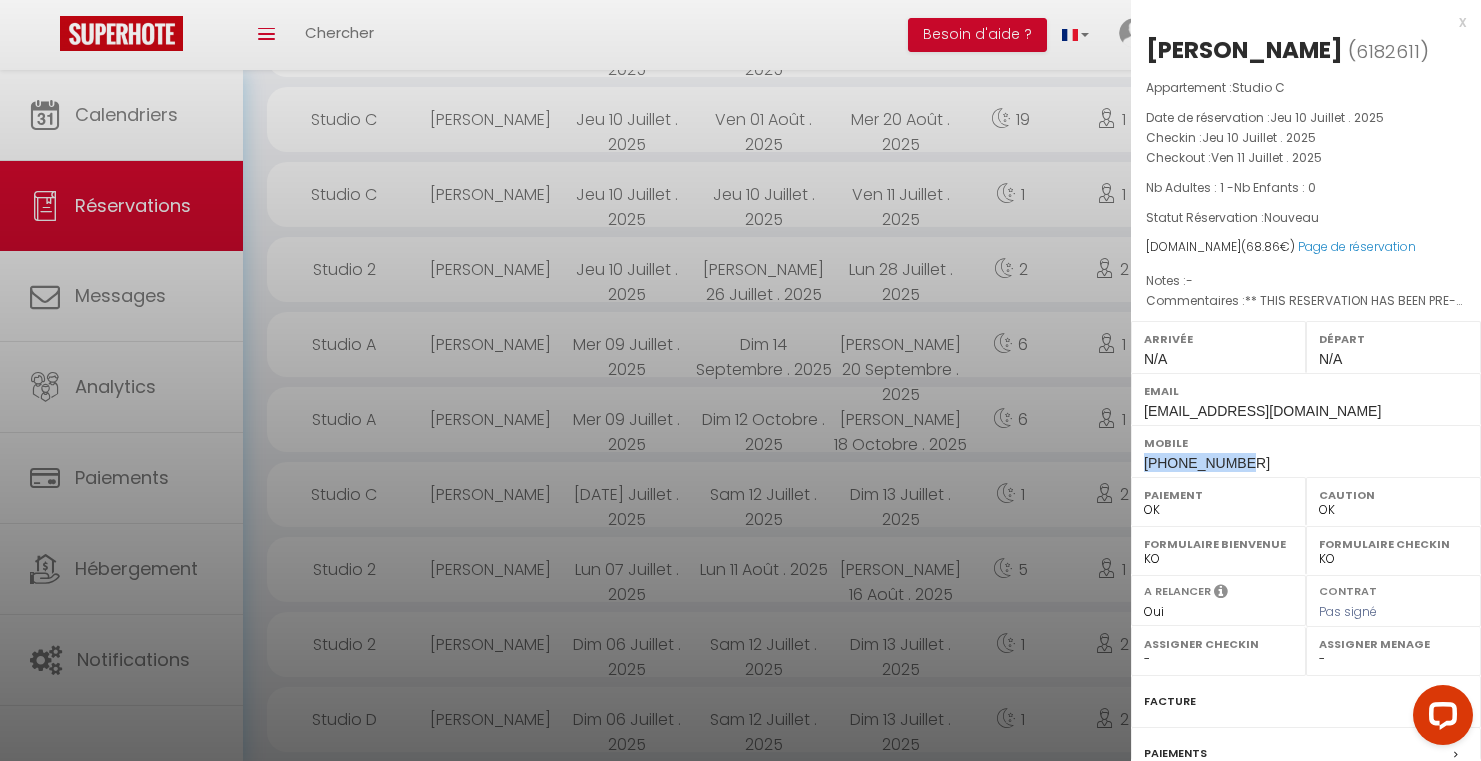 scroll, scrollTop: 1227, scrollLeft: 0, axis: vertical 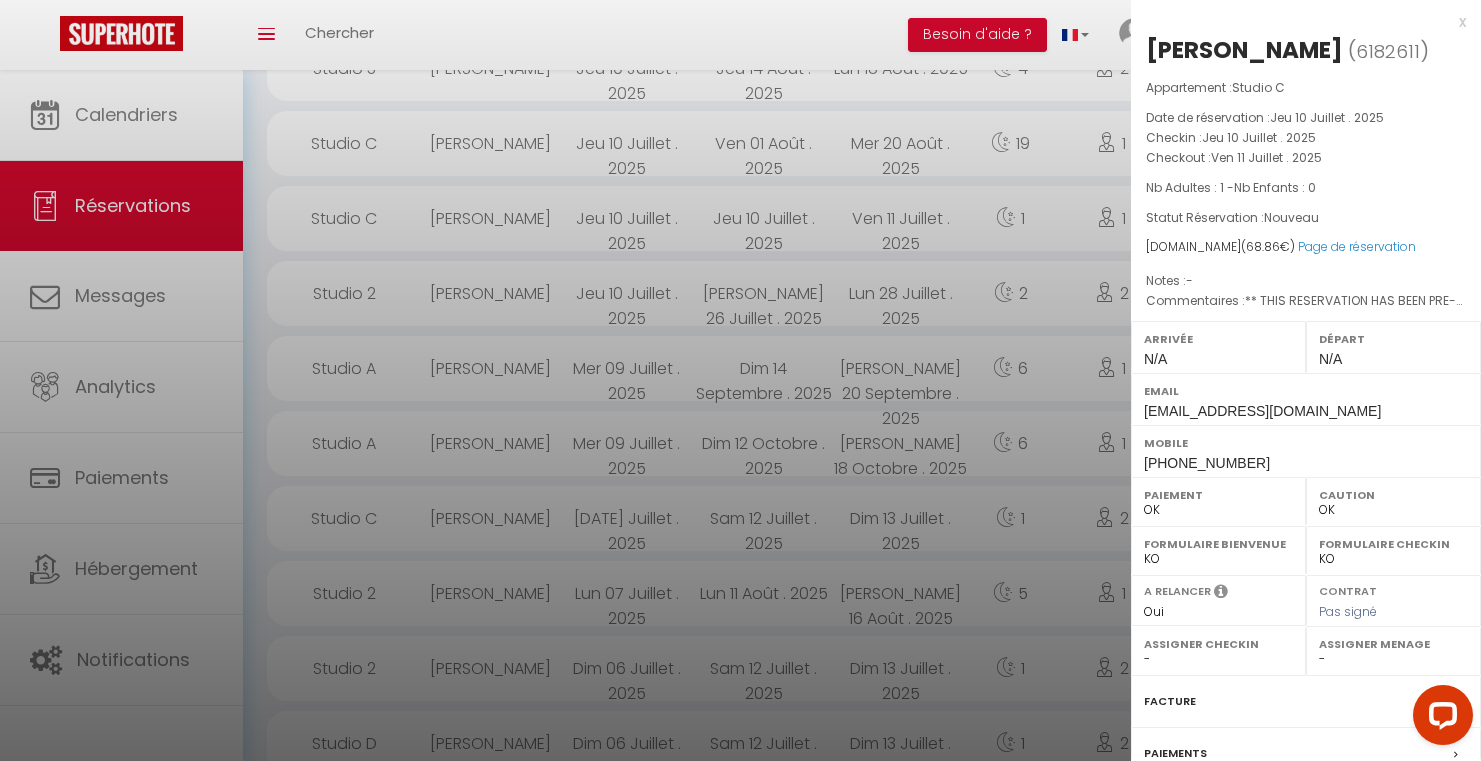 click at bounding box center [740, 380] 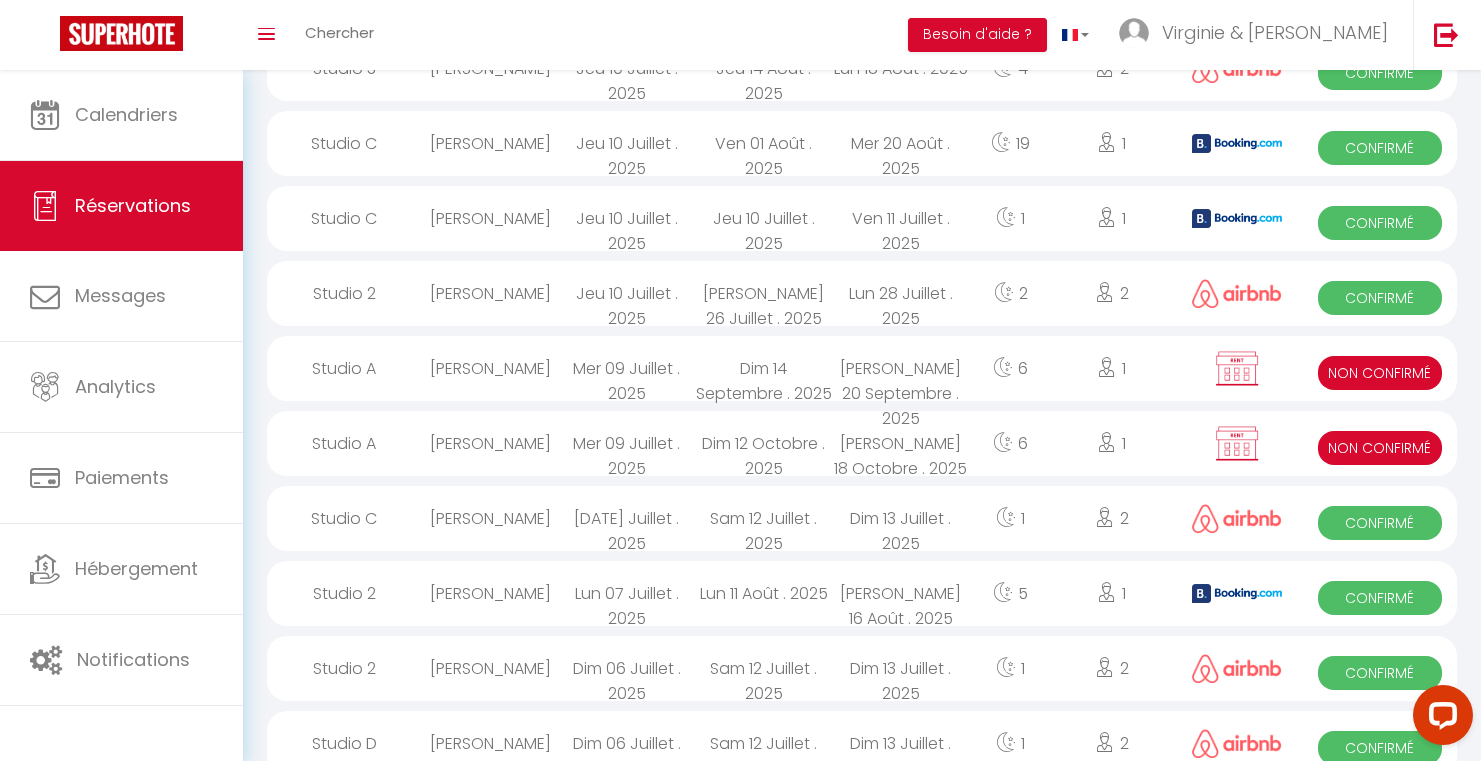 click on "Bounama Coulibaly" at bounding box center [490, 143] 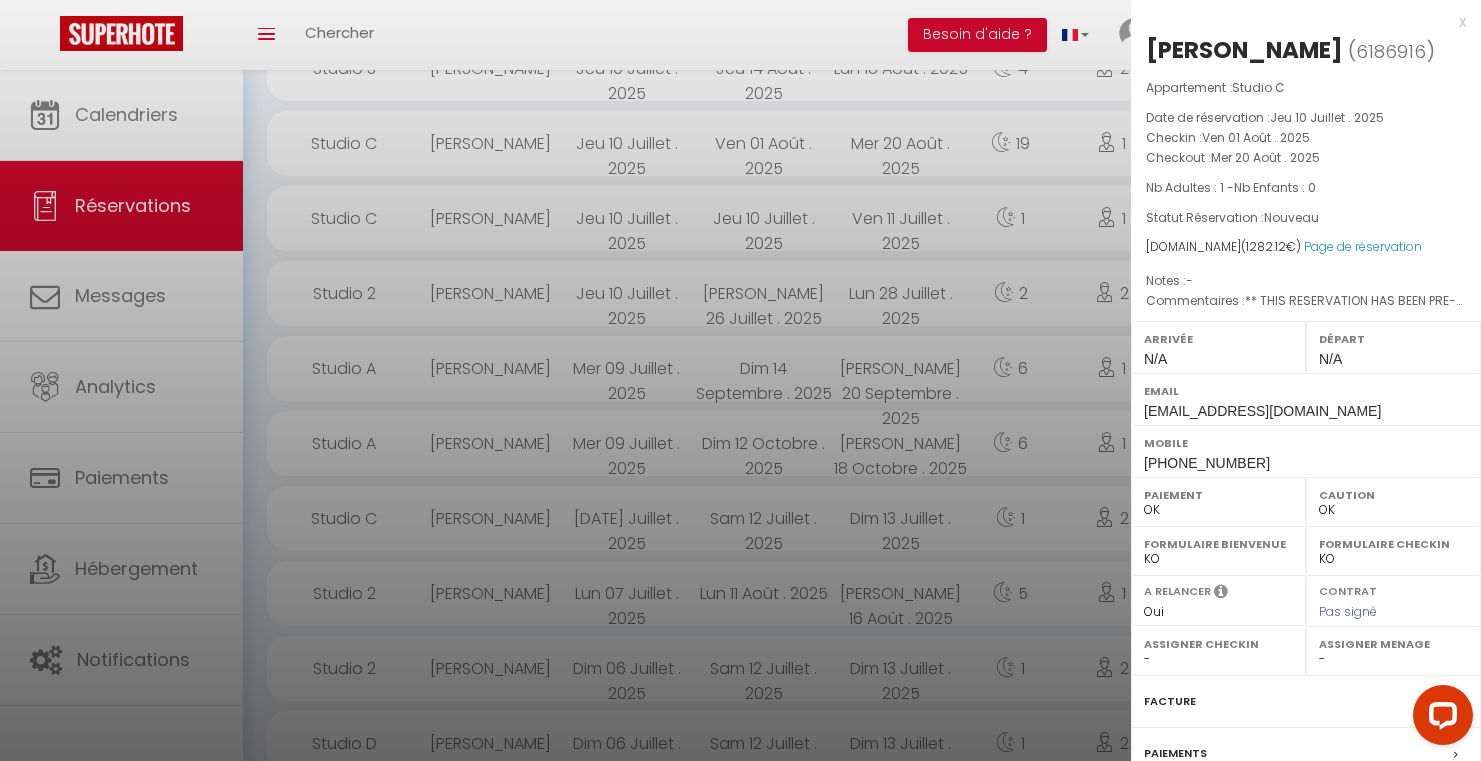 drag, startPoint x: 1252, startPoint y: 496, endPoint x: 1122, endPoint y: 500, distance: 130.06152 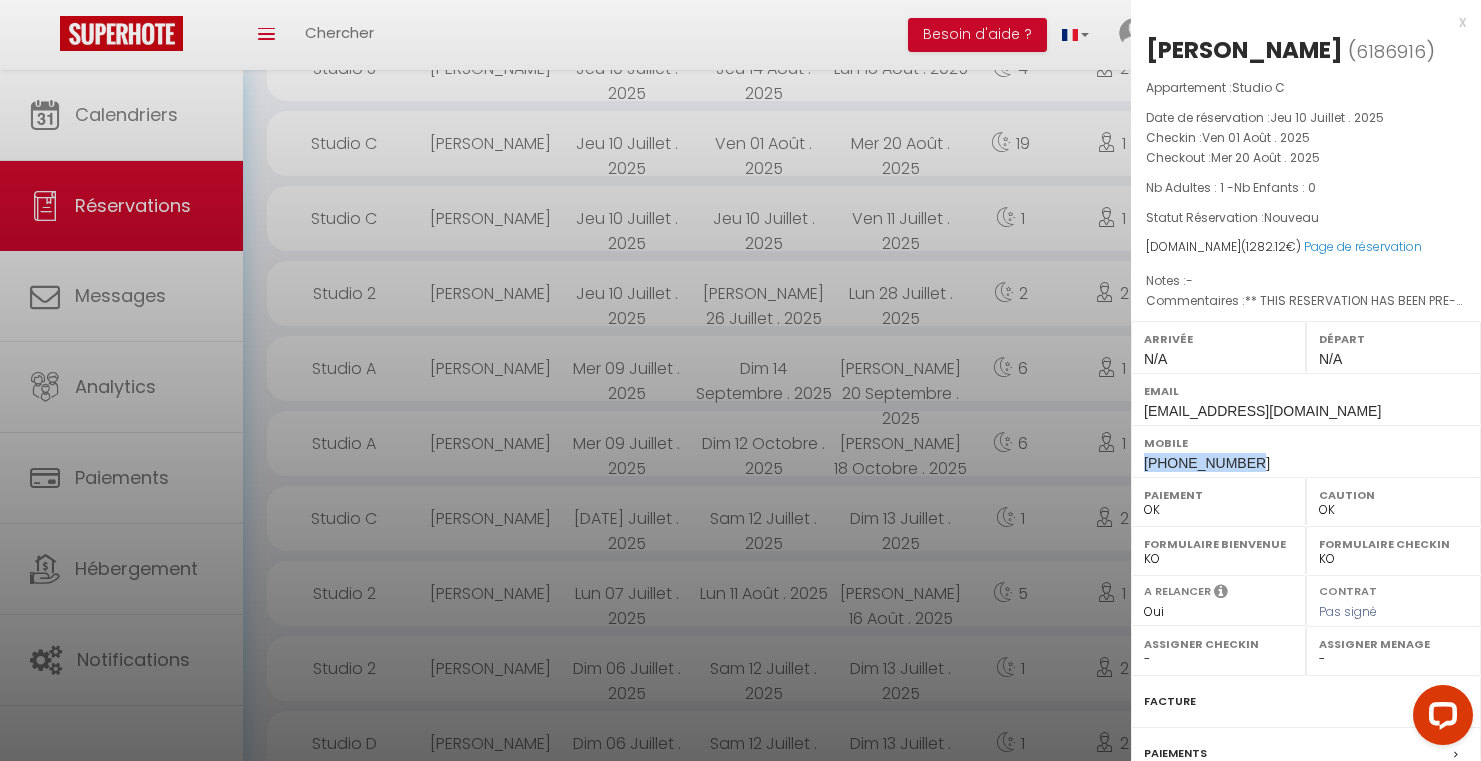 drag, startPoint x: 1247, startPoint y: 495, endPoint x: 1136, endPoint y: 500, distance: 111.11256 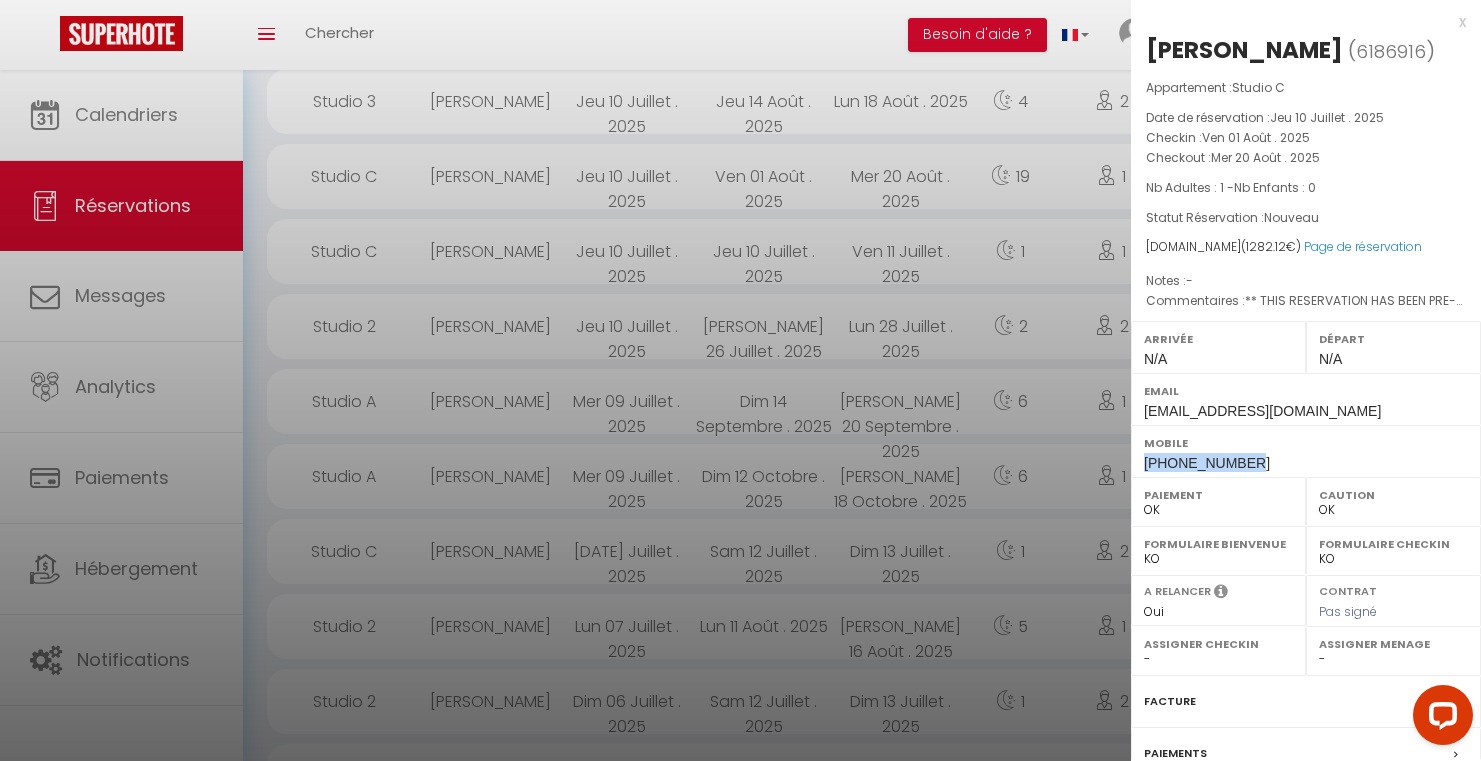 scroll, scrollTop: 1172, scrollLeft: 0, axis: vertical 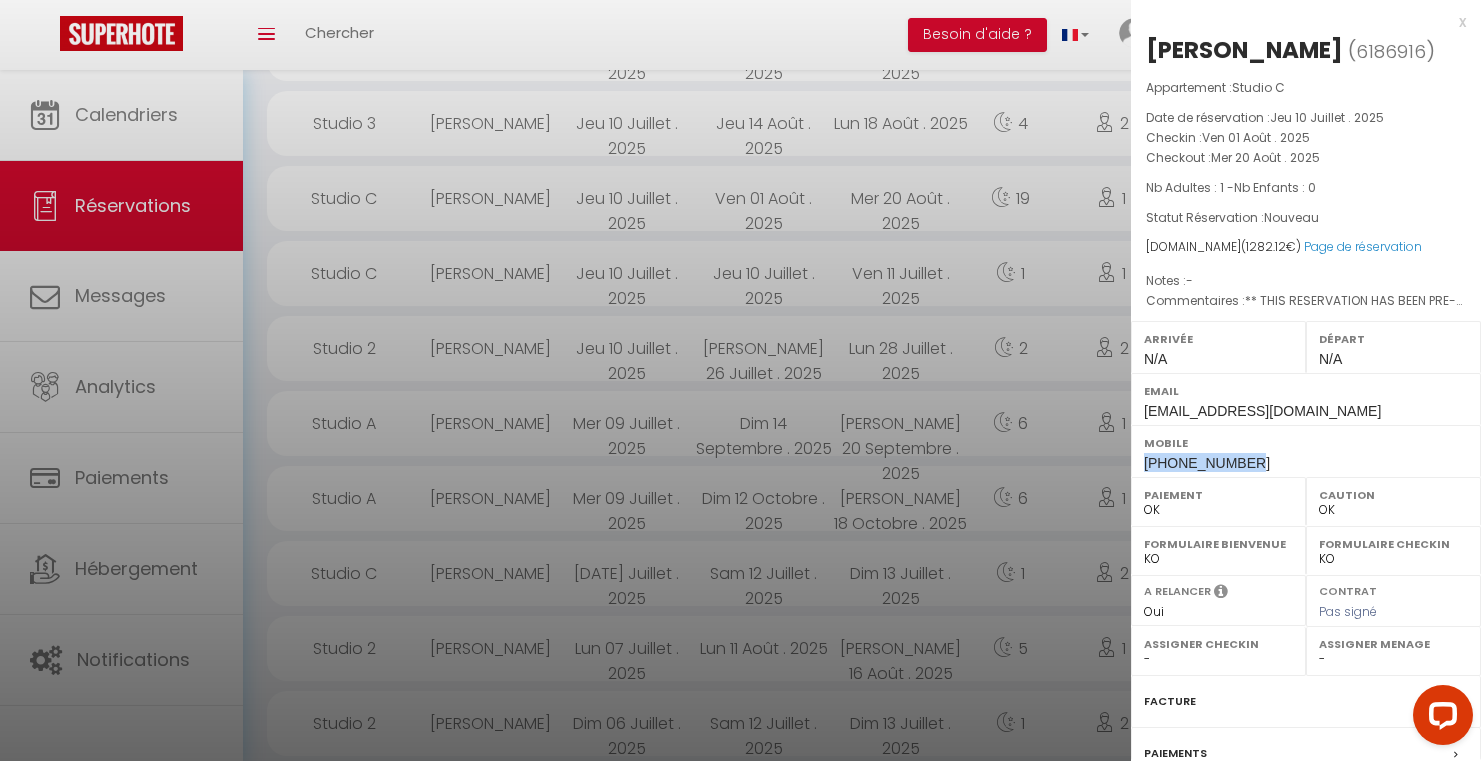 click at bounding box center [740, 380] 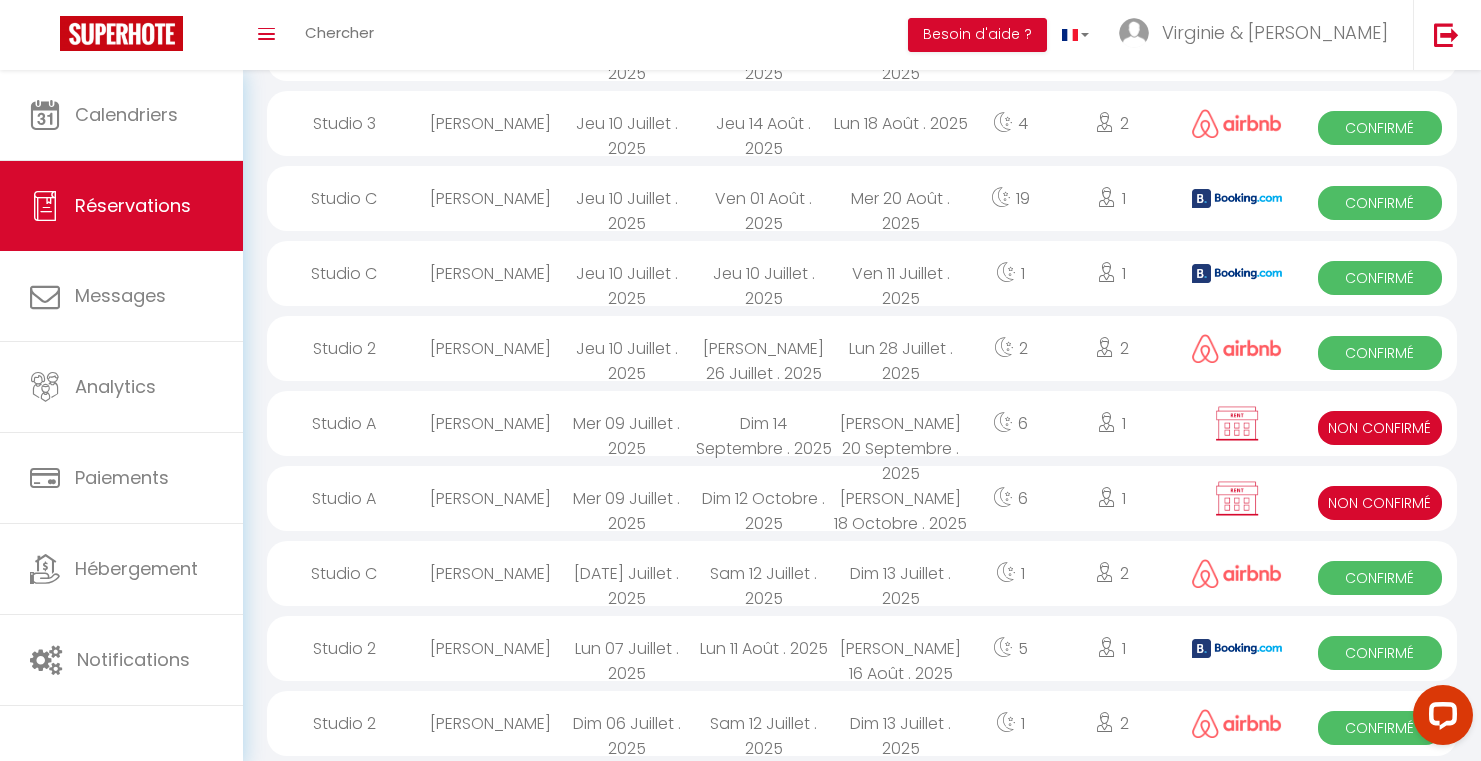 click on "Maïlys Le" at bounding box center [490, 123] 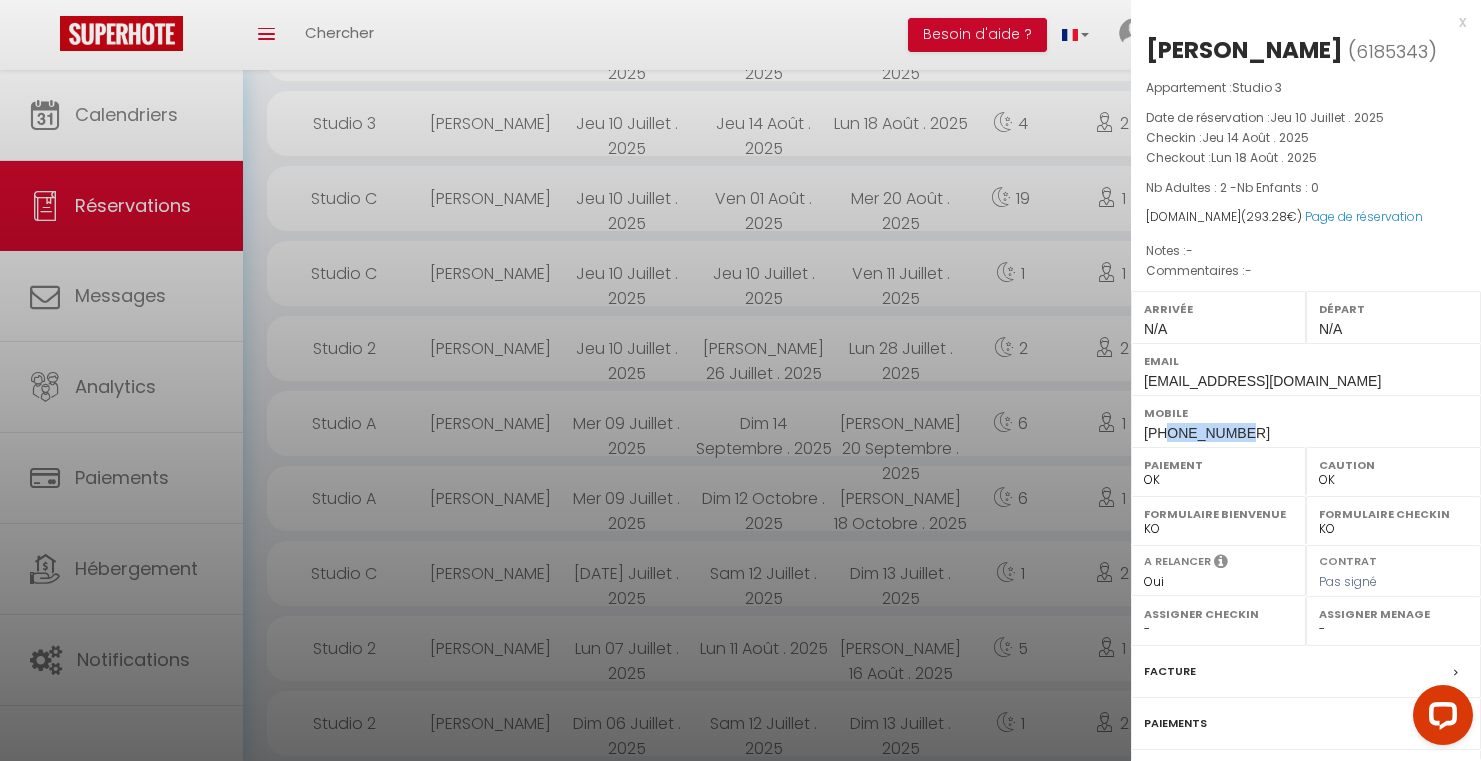 drag, startPoint x: 1246, startPoint y: 437, endPoint x: 1166, endPoint y: 436, distance: 80.00625 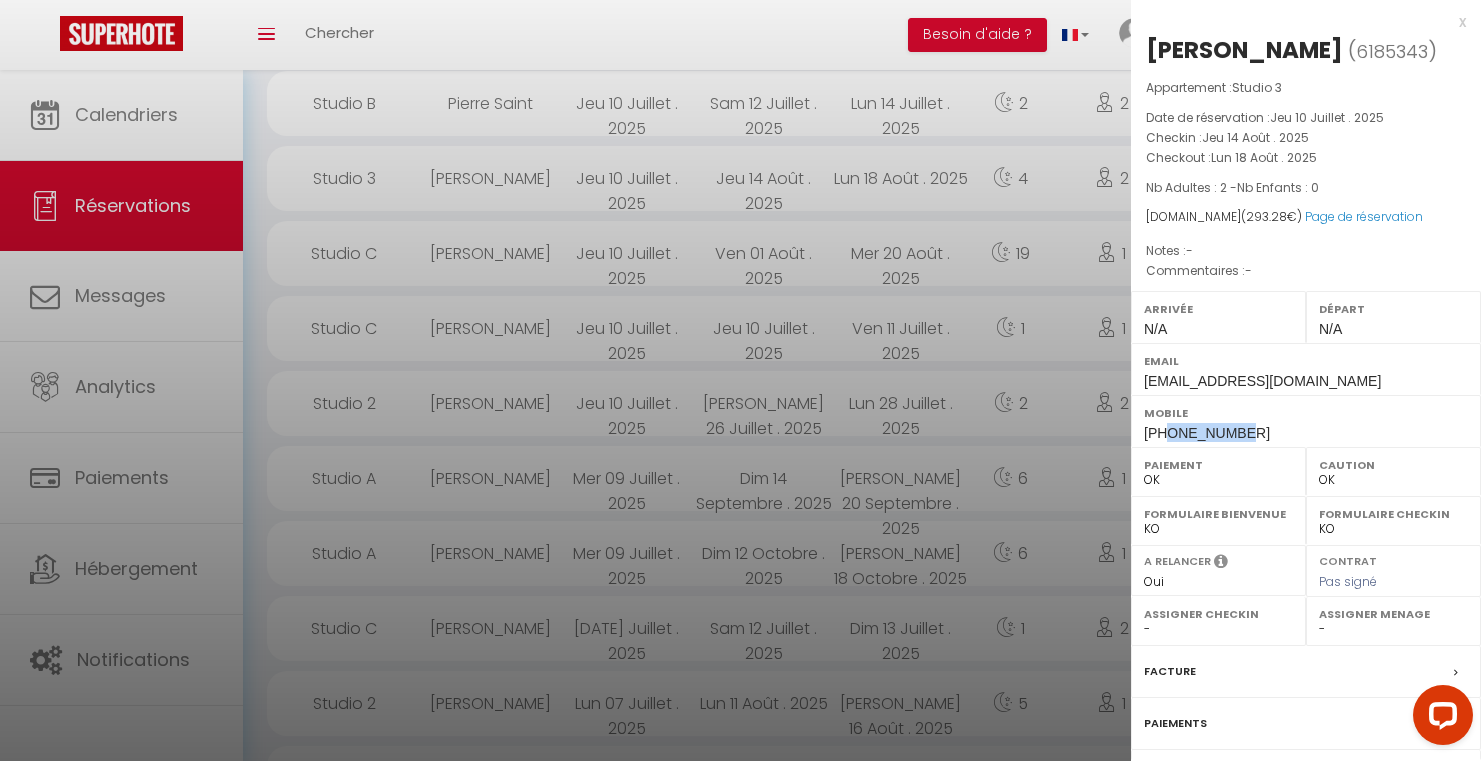 scroll, scrollTop: 1111, scrollLeft: 0, axis: vertical 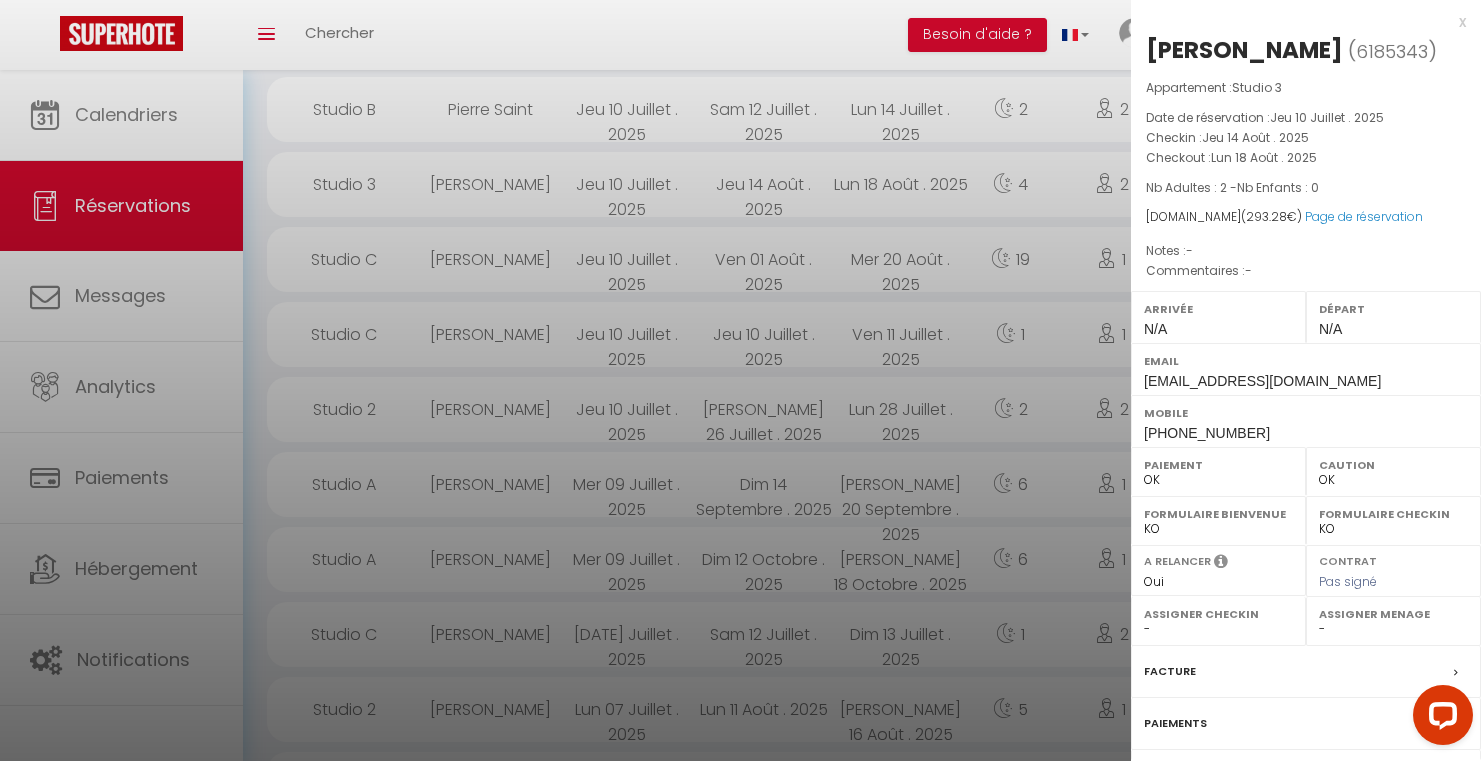 click at bounding box center [740, 380] 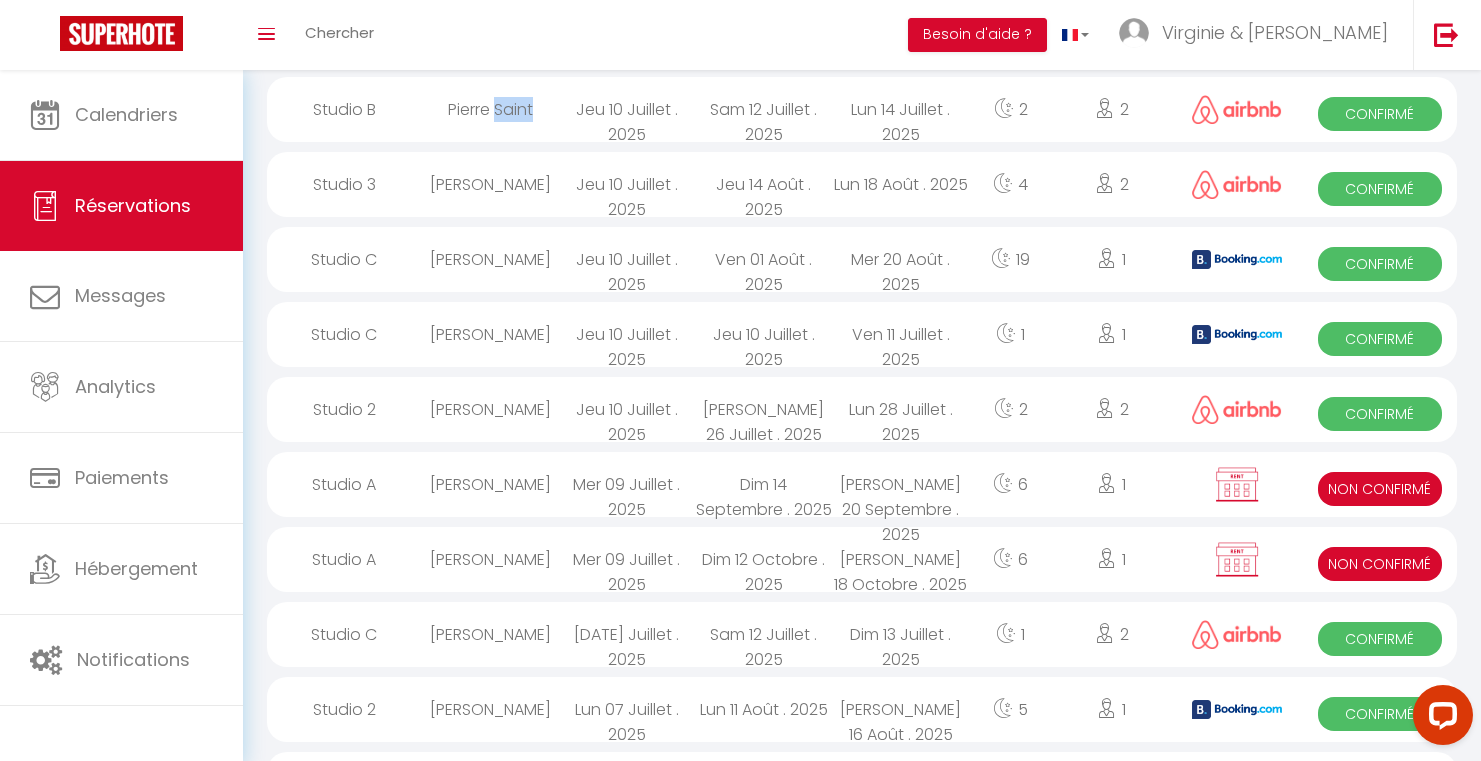 click on "Pierre Saint" at bounding box center (490, 109) 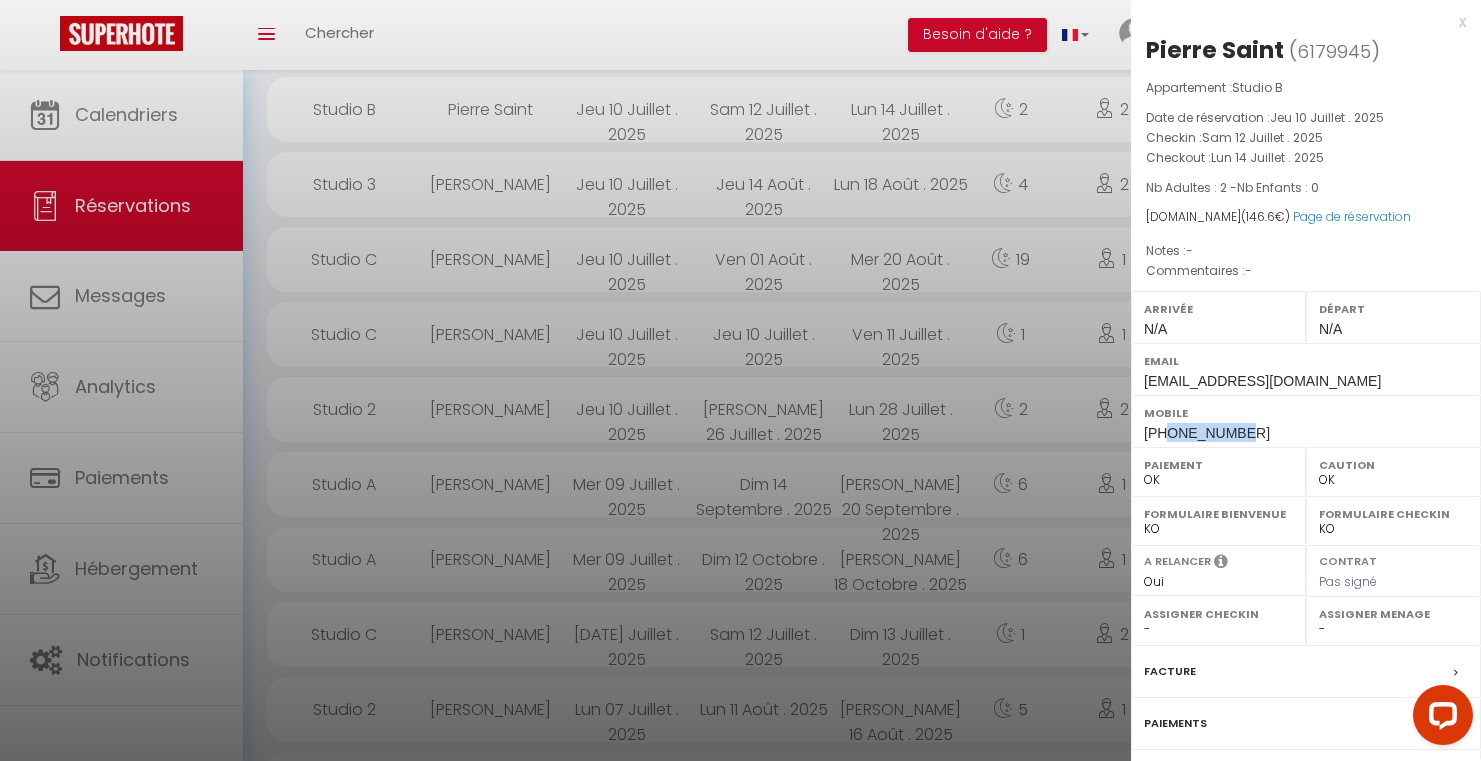 drag, startPoint x: 1252, startPoint y: 439, endPoint x: 1164, endPoint y: 435, distance: 88.09086 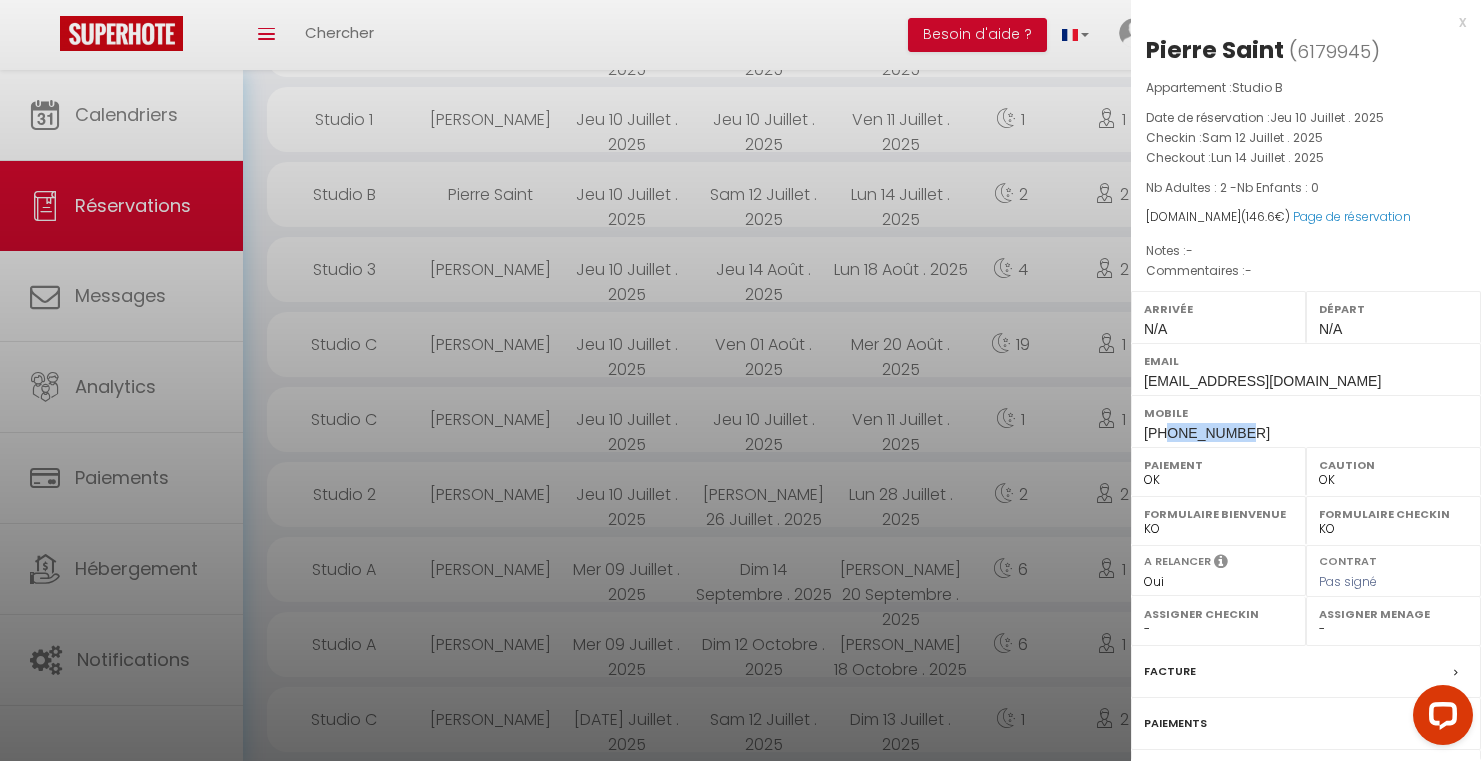 scroll, scrollTop: 1021, scrollLeft: 0, axis: vertical 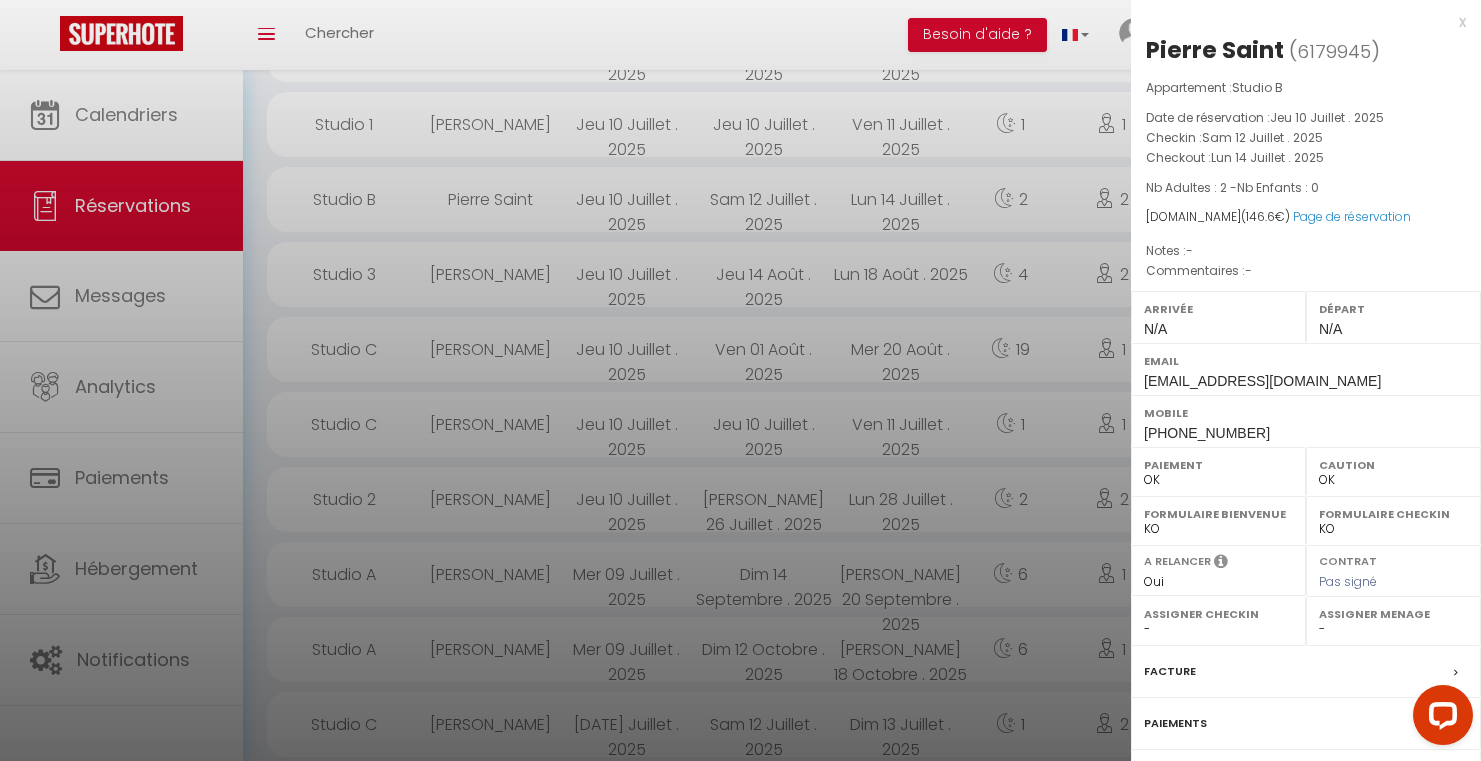 click at bounding box center [740, 380] 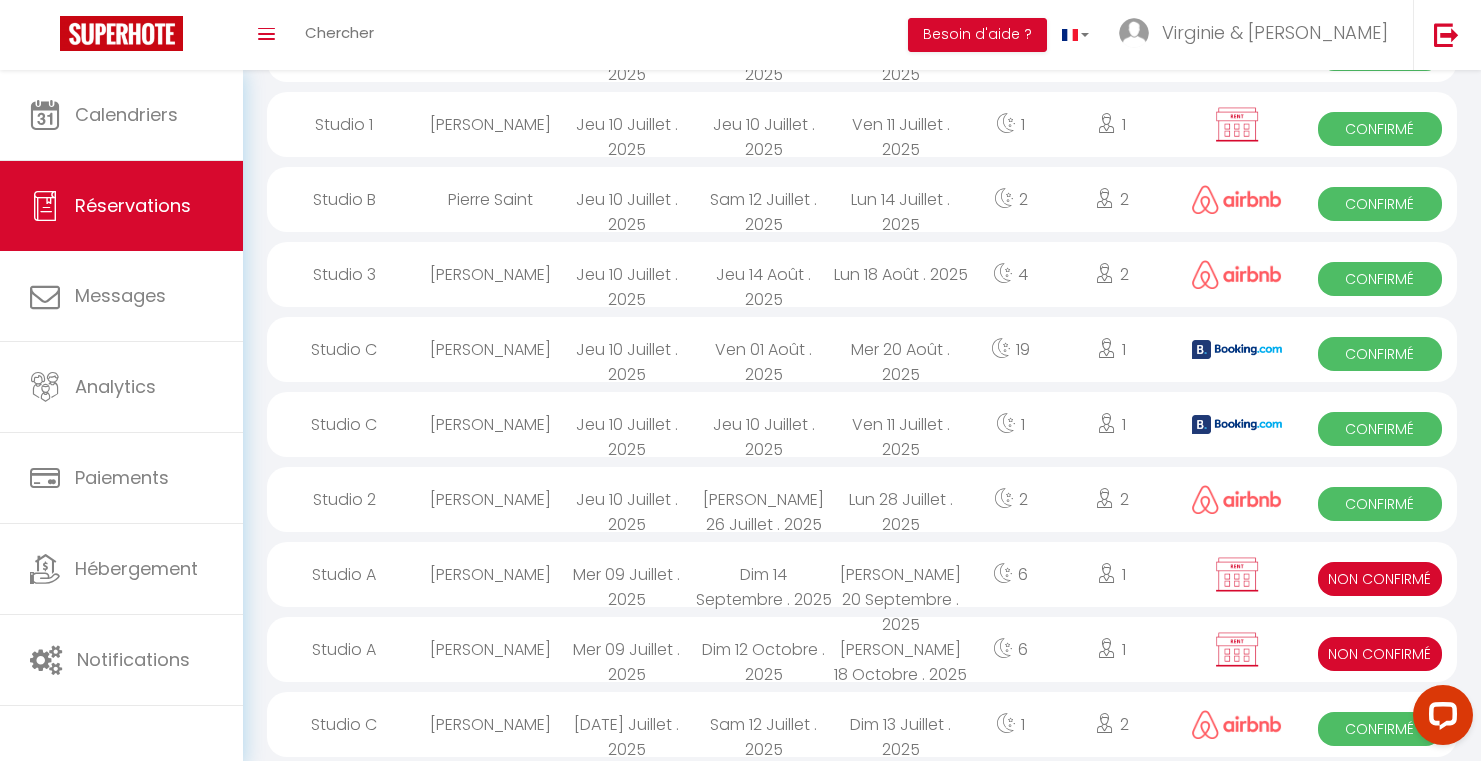 click on "[PERSON_NAME]" at bounding box center [490, 124] 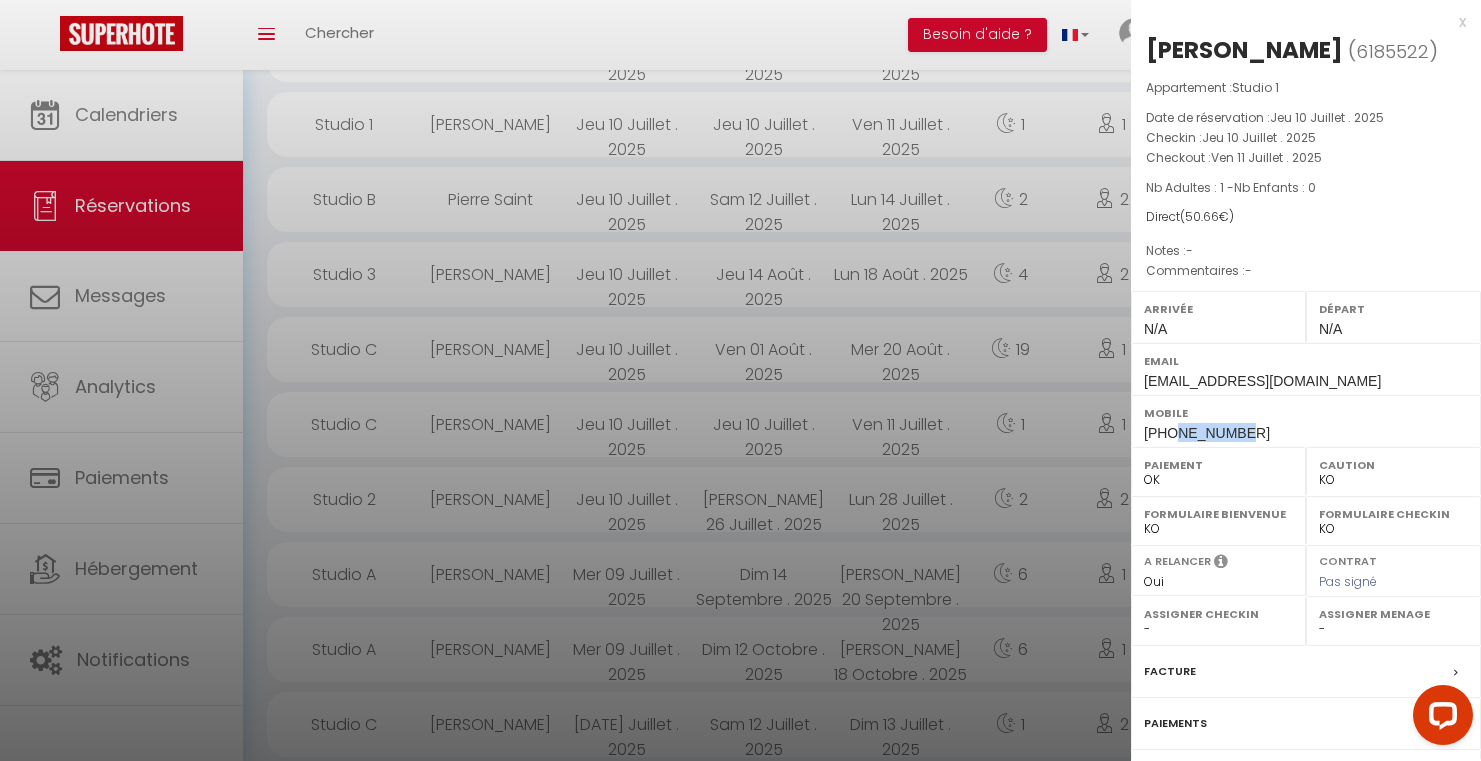 drag, startPoint x: 1249, startPoint y: 473, endPoint x: 1175, endPoint y: 469, distance: 74.10803 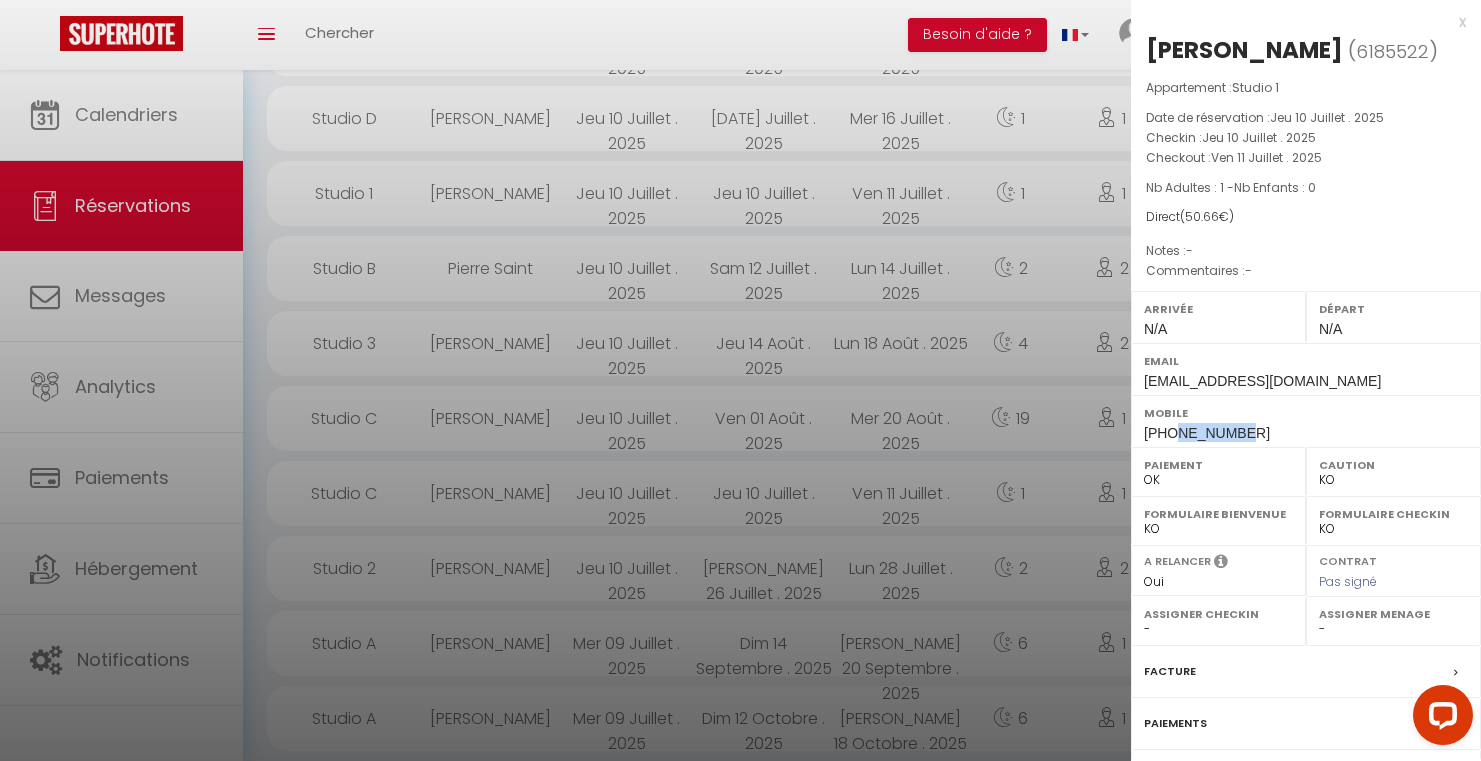 scroll, scrollTop: 930, scrollLeft: 0, axis: vertical 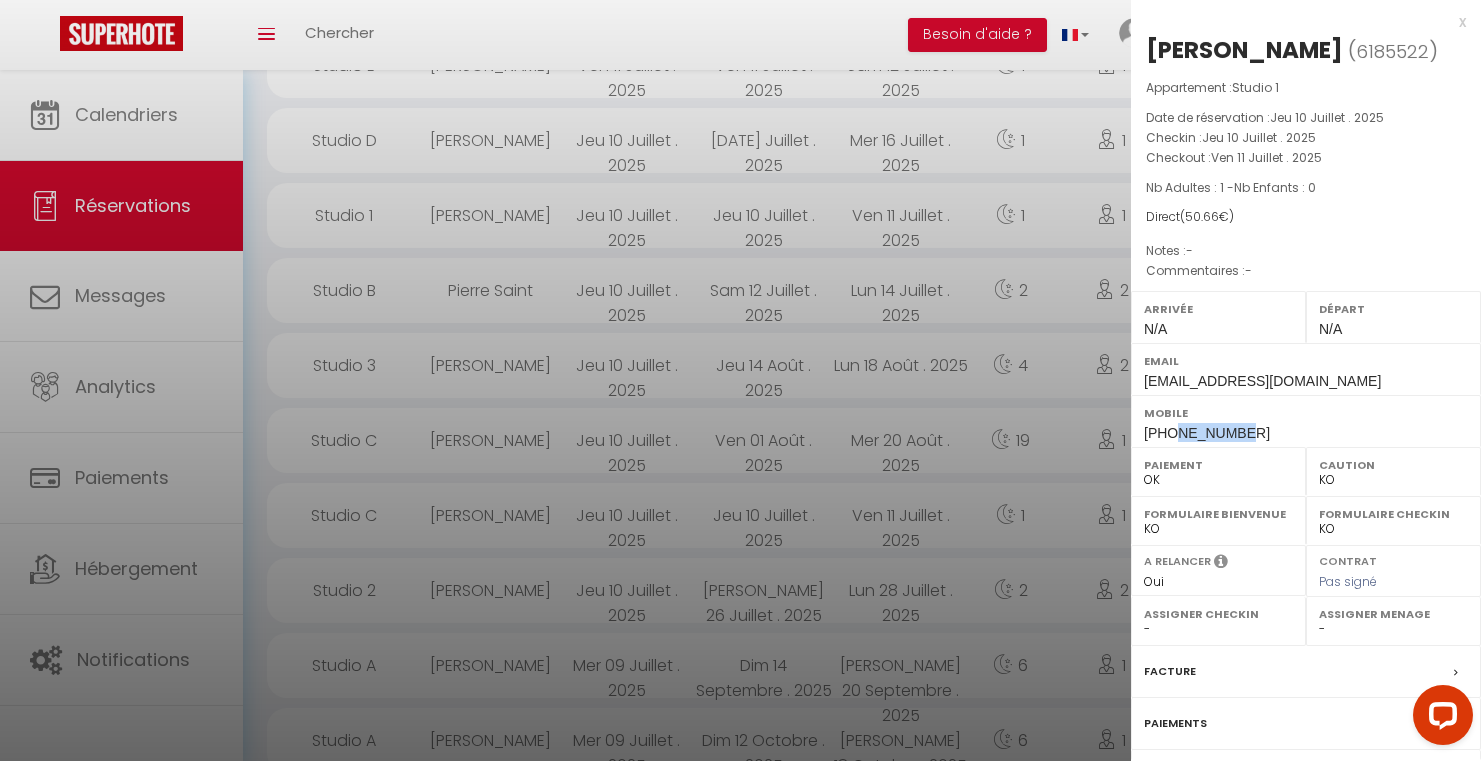 click at bounding box center [740, 380] 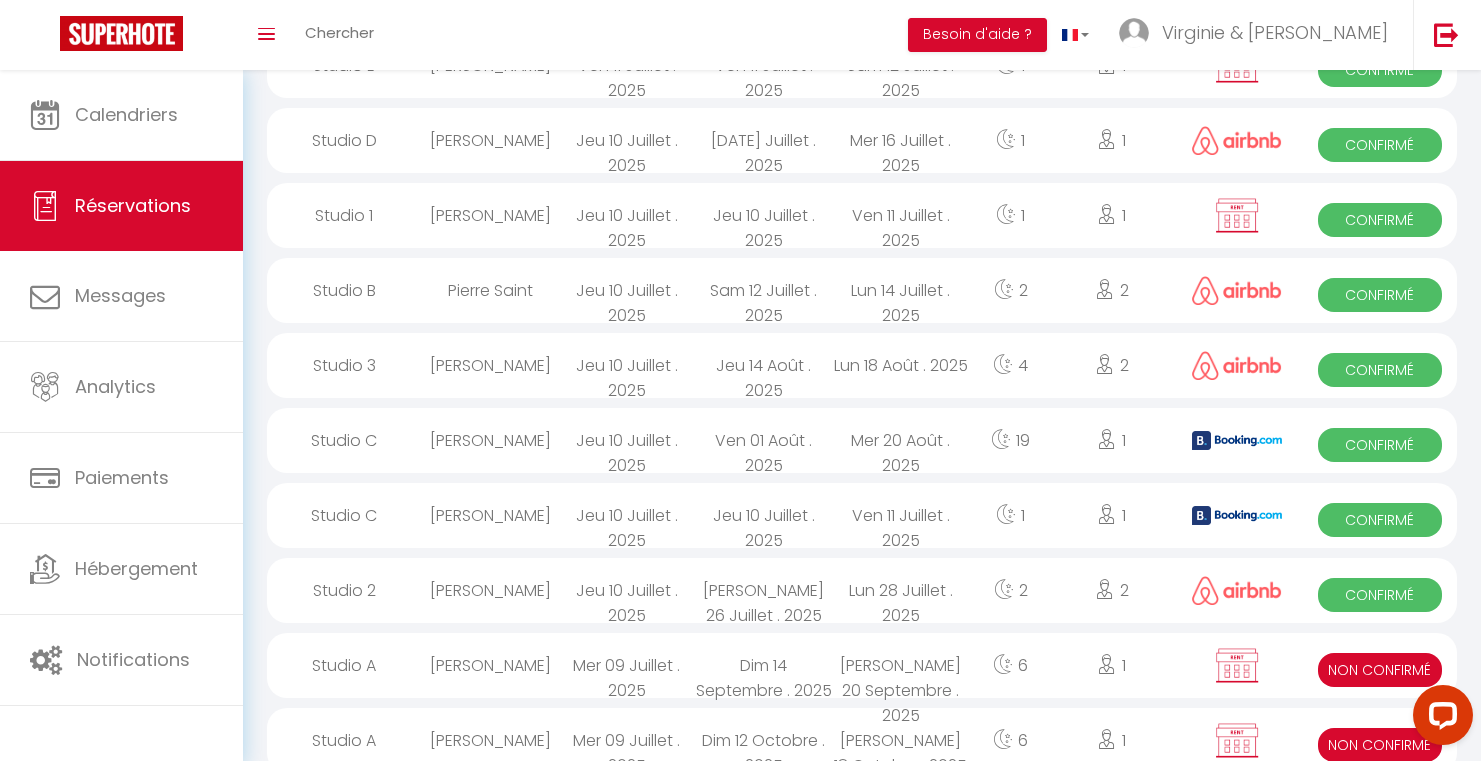 click on "[PERSON_NAME]" at bounding box center [490, 140] 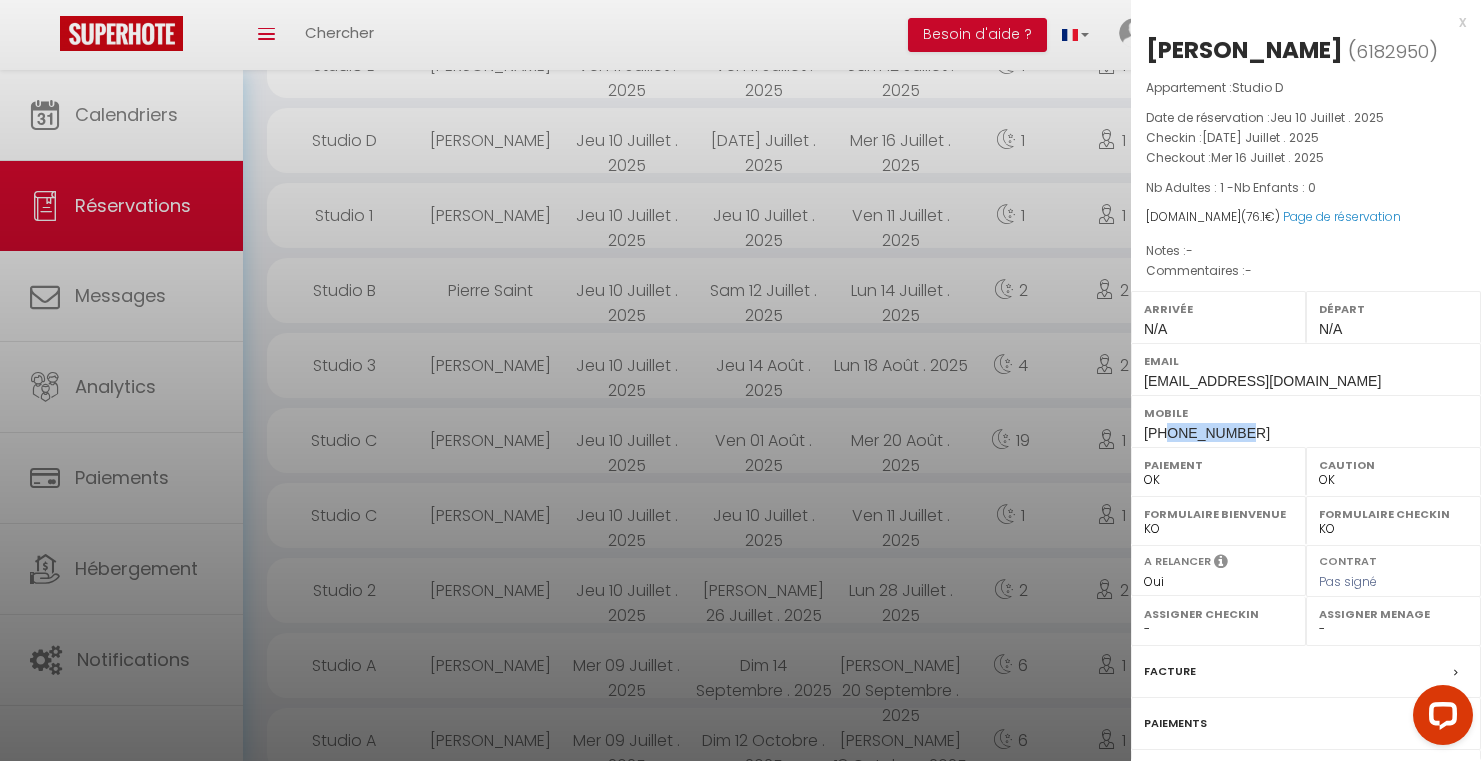 drag, startPoint x: 1245, startPoint y: 443, endPoint x: 1165, endPoint y: 433, distance: 80.622574 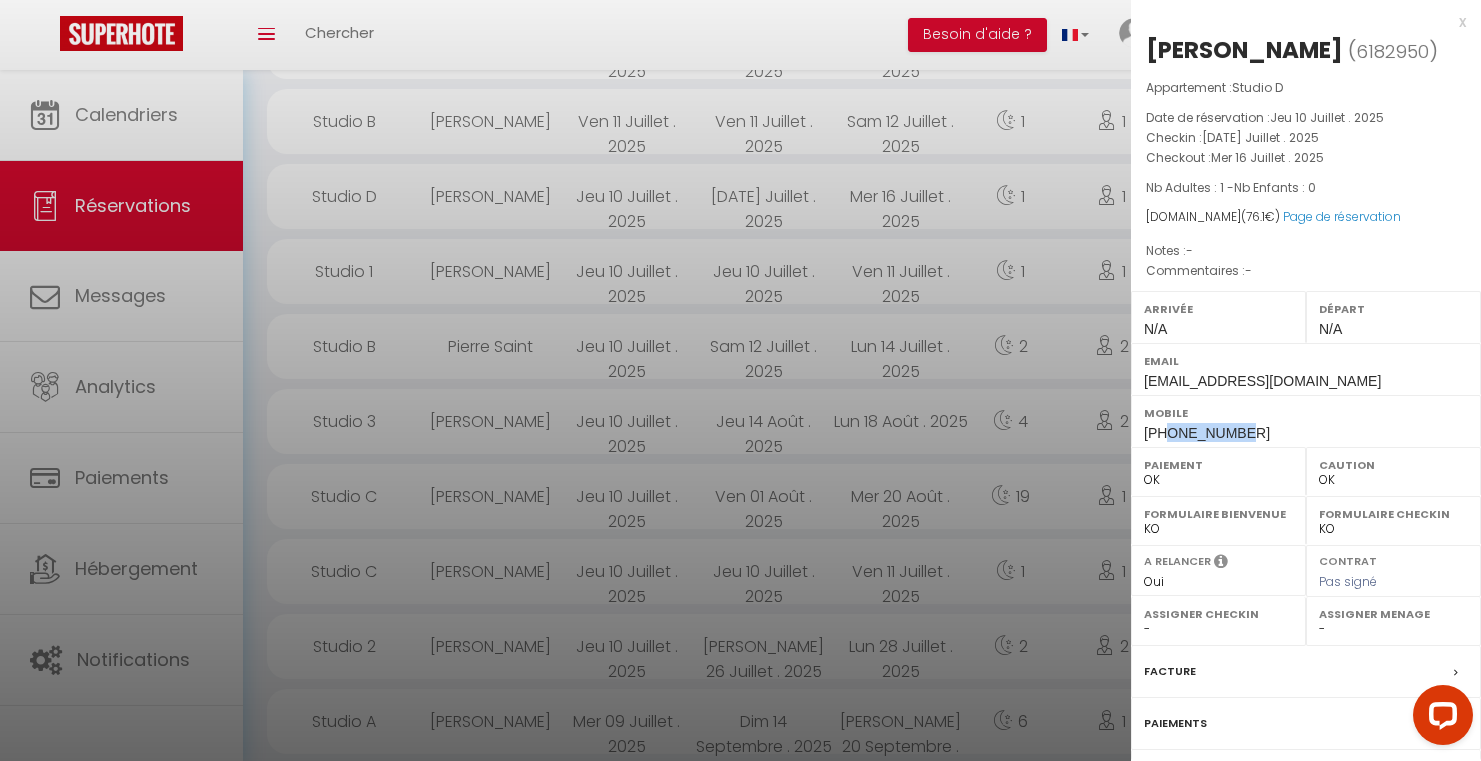 scroll, scrollTop: 869, scrollLeft: 0, axis: vertical 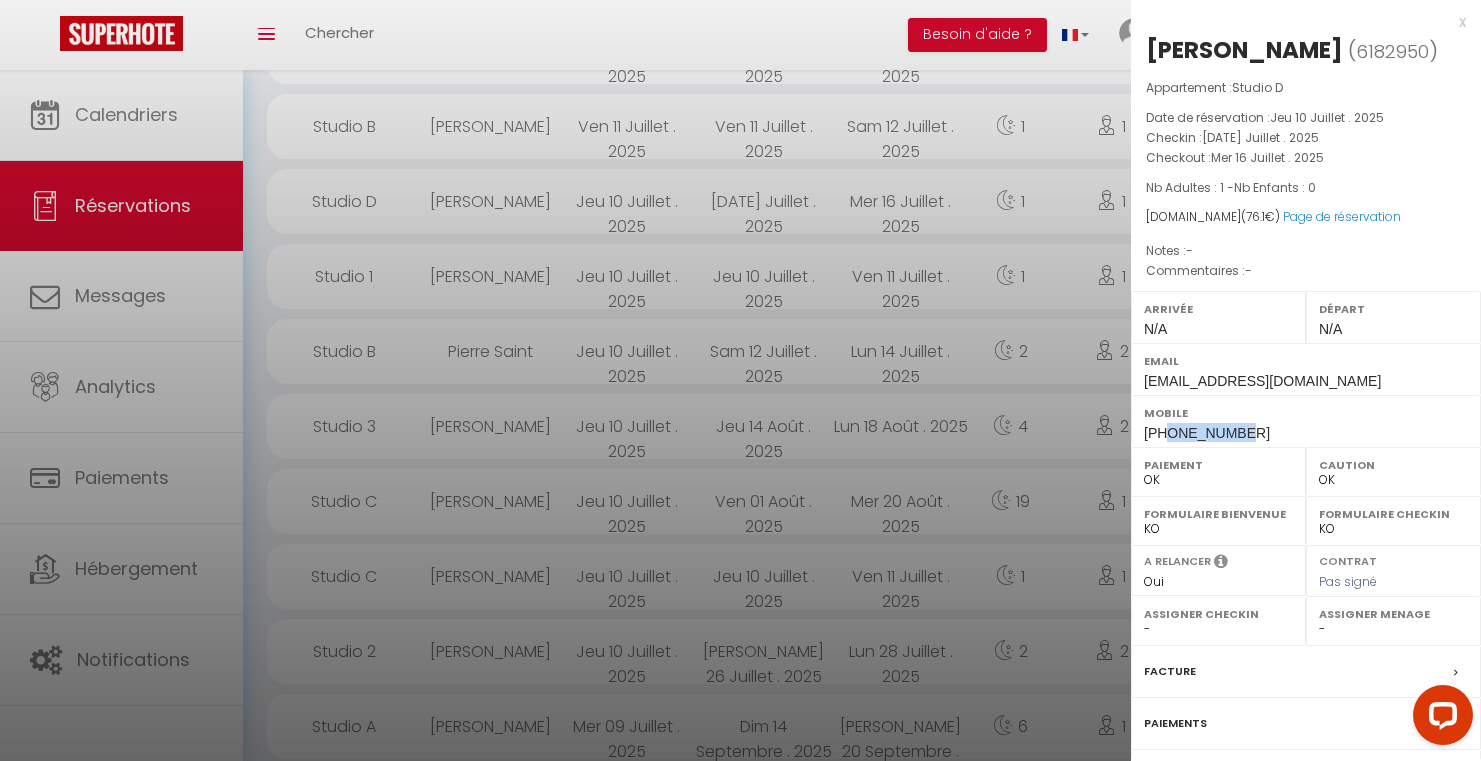 click at bounding box center (740, 380) 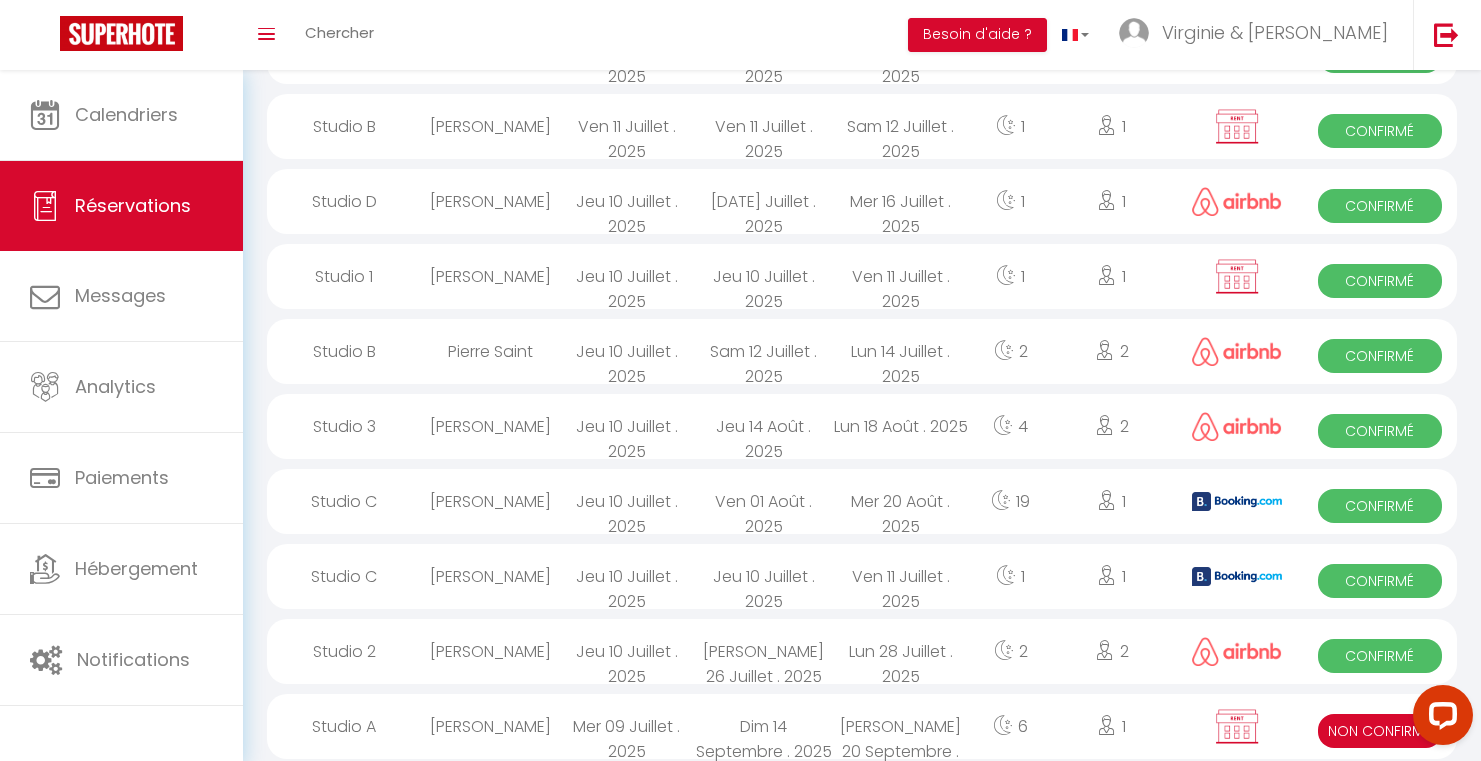 click on "[PERSON_NAME]" at bounding box center [490, 126] 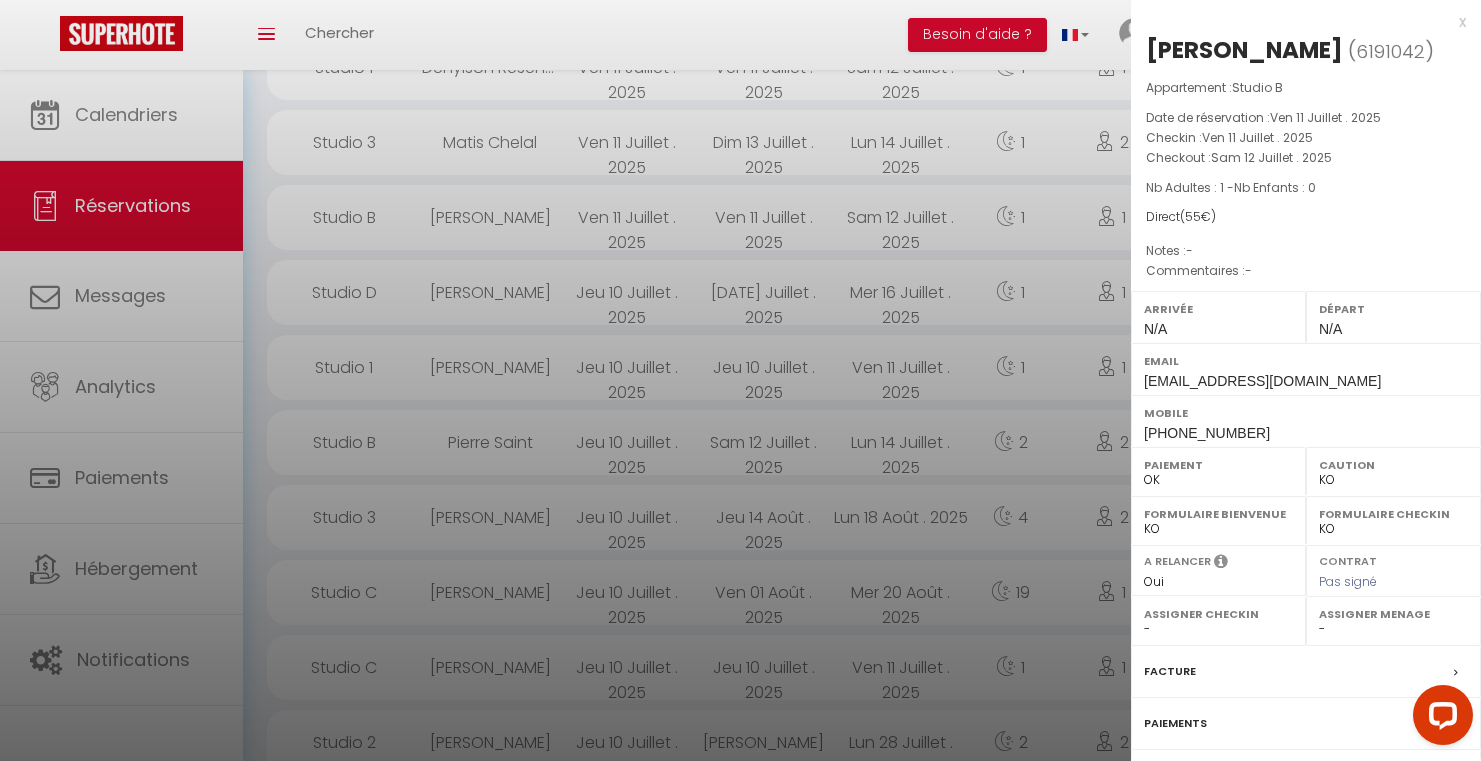 scroll, scrollTop: 762, scrollLeft: 0, axis: vertical 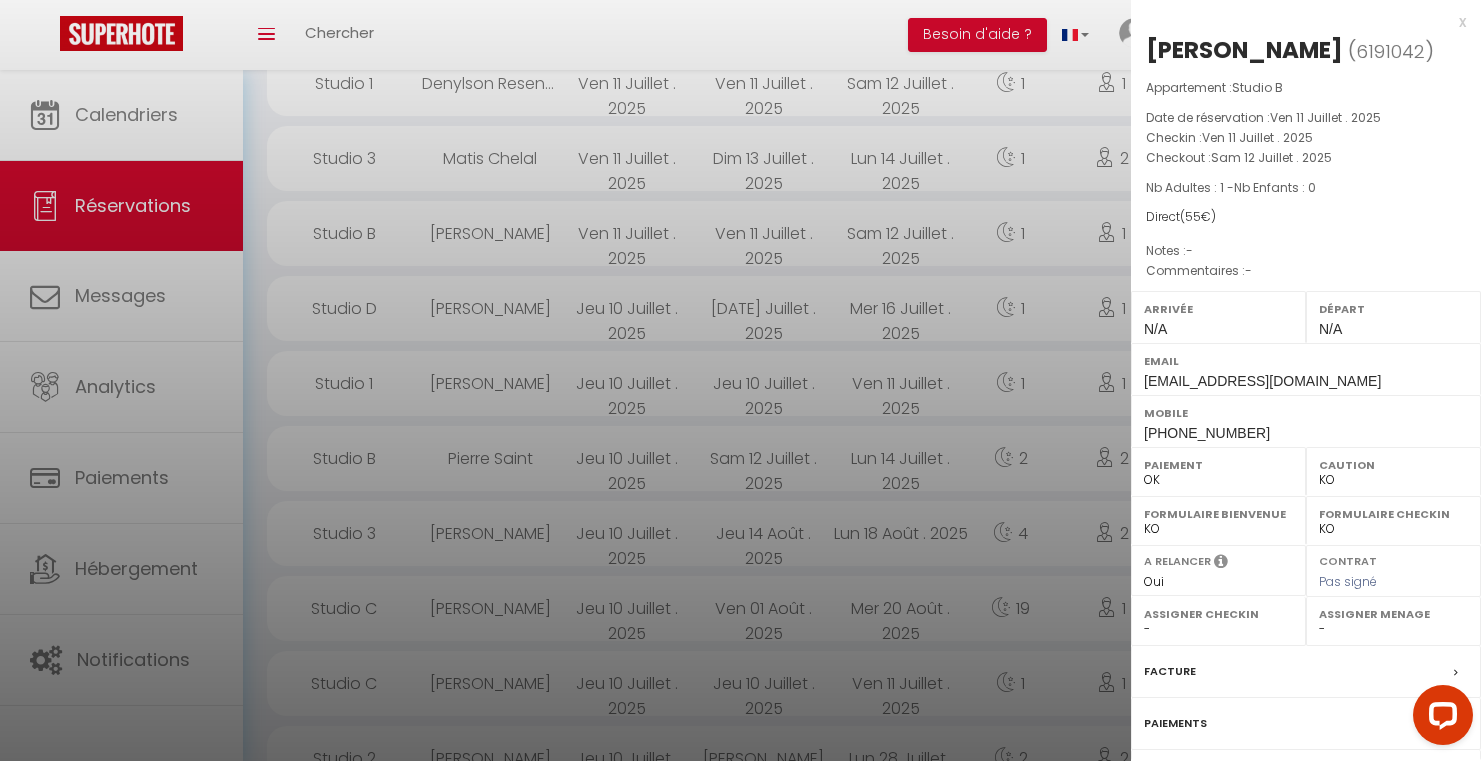 click at bounding box center [740, 380] 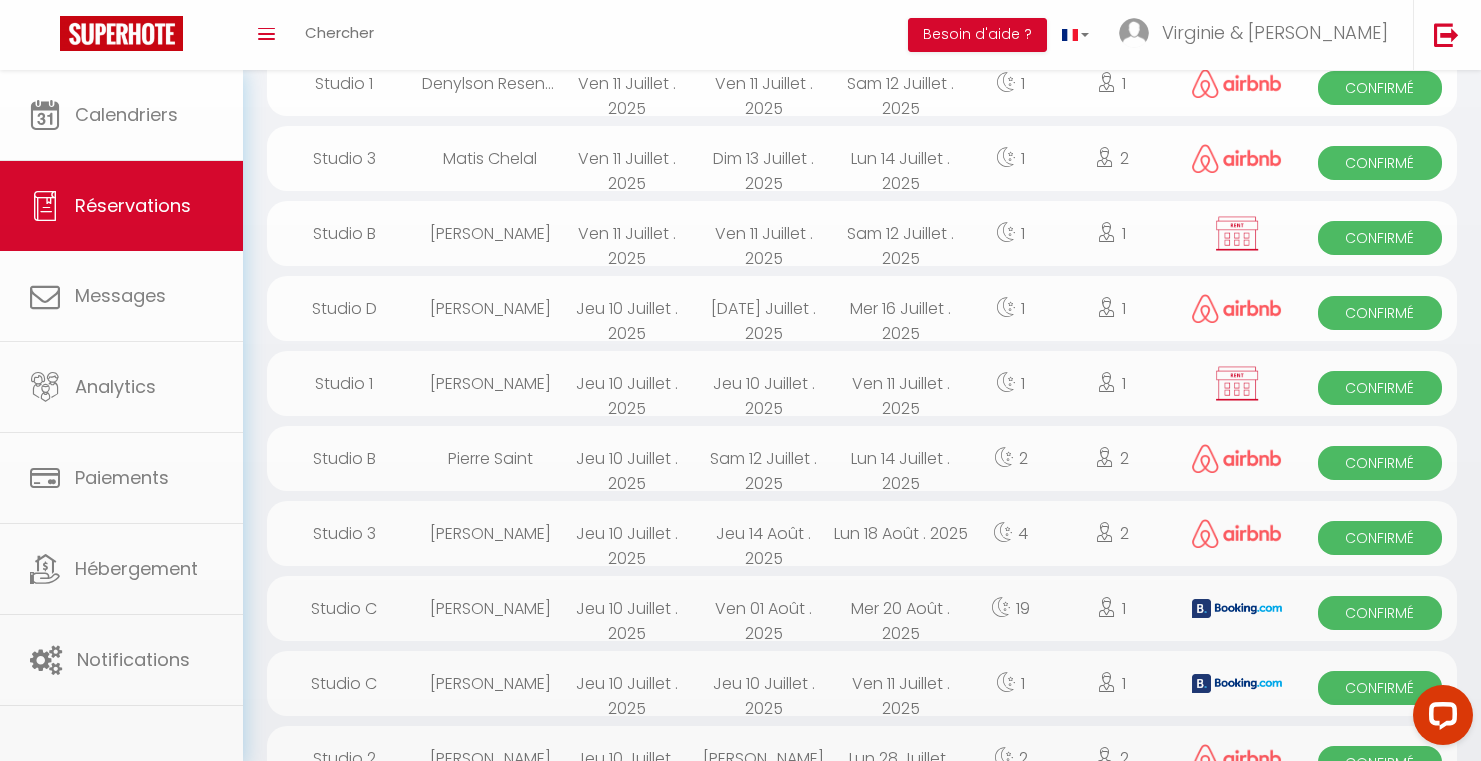 click on "Coaching SuperHote ce soir à 18h00, pour participer:  https://us02web.zoom.us/j/4667554618?pwd=QUhUTnBqenhNTG1HazhBOFJXWjRYUT09   ×     Toggle navigation       Toggle Search     Toggle menubar     Chercher   BUTTON
Besoin d'aide ?
Virginie & Daniel   Paramètres        Équipe     Résultat de la recherche   Aucun résultat     Calendriers     Réservations     Messages     Analytics      Paiements     Hébergement     Notifications                 Résultat de la recherche   Id   Appart   Voyageur    Checkin   Checkout   Nuits   Pers.   Plateforme   Statut     Résultat de la recherche   Aucun résultat         Bookings         Tous les statuts   Annulé   Confirmé   Non Confirmé   Tout sauf annulé   No Show   Request
Filtrer par hébergement
Maloca' Robretières
Studio 1
Studio 2" at bounding box center (740, 1331) 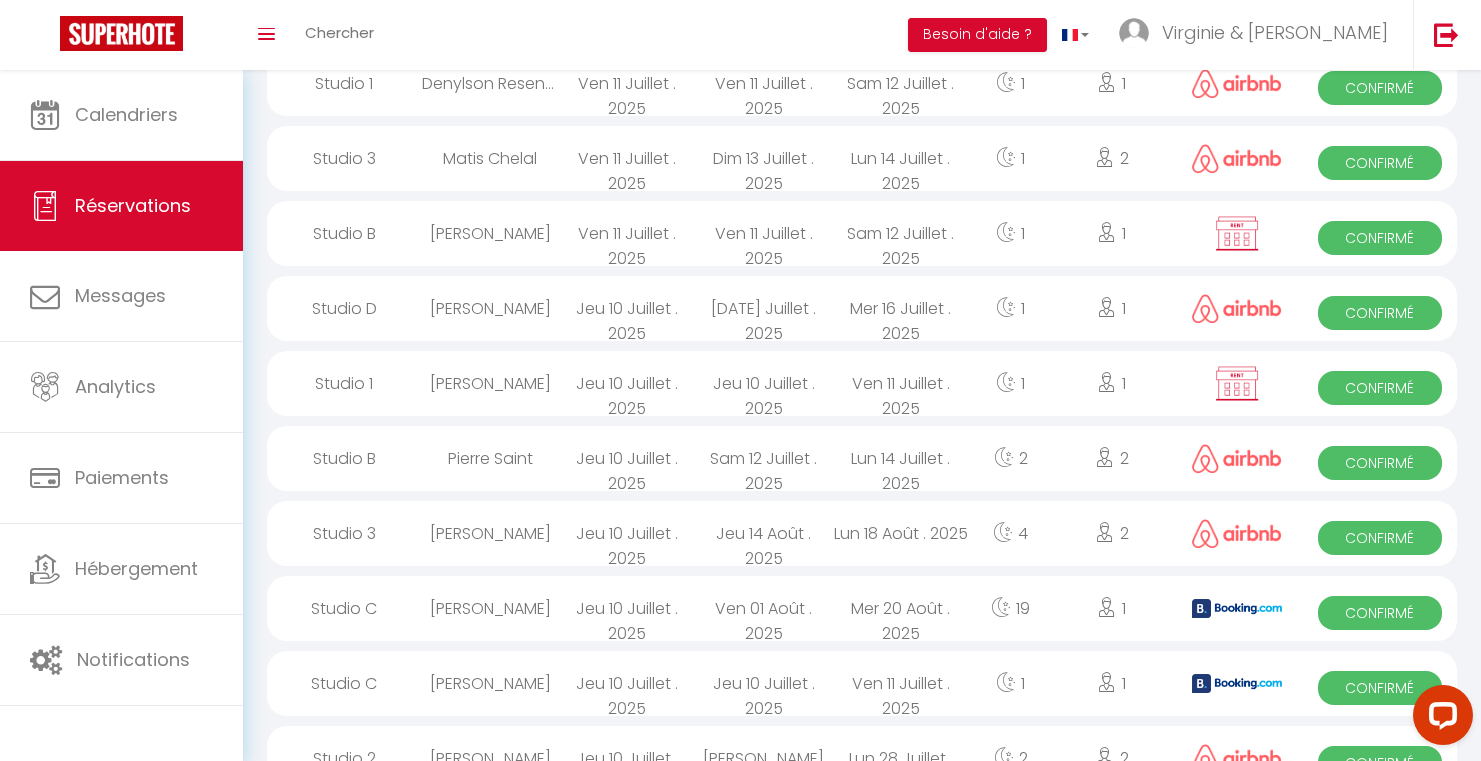 click on "Matis Chelal" at bounding box center [490, 158] 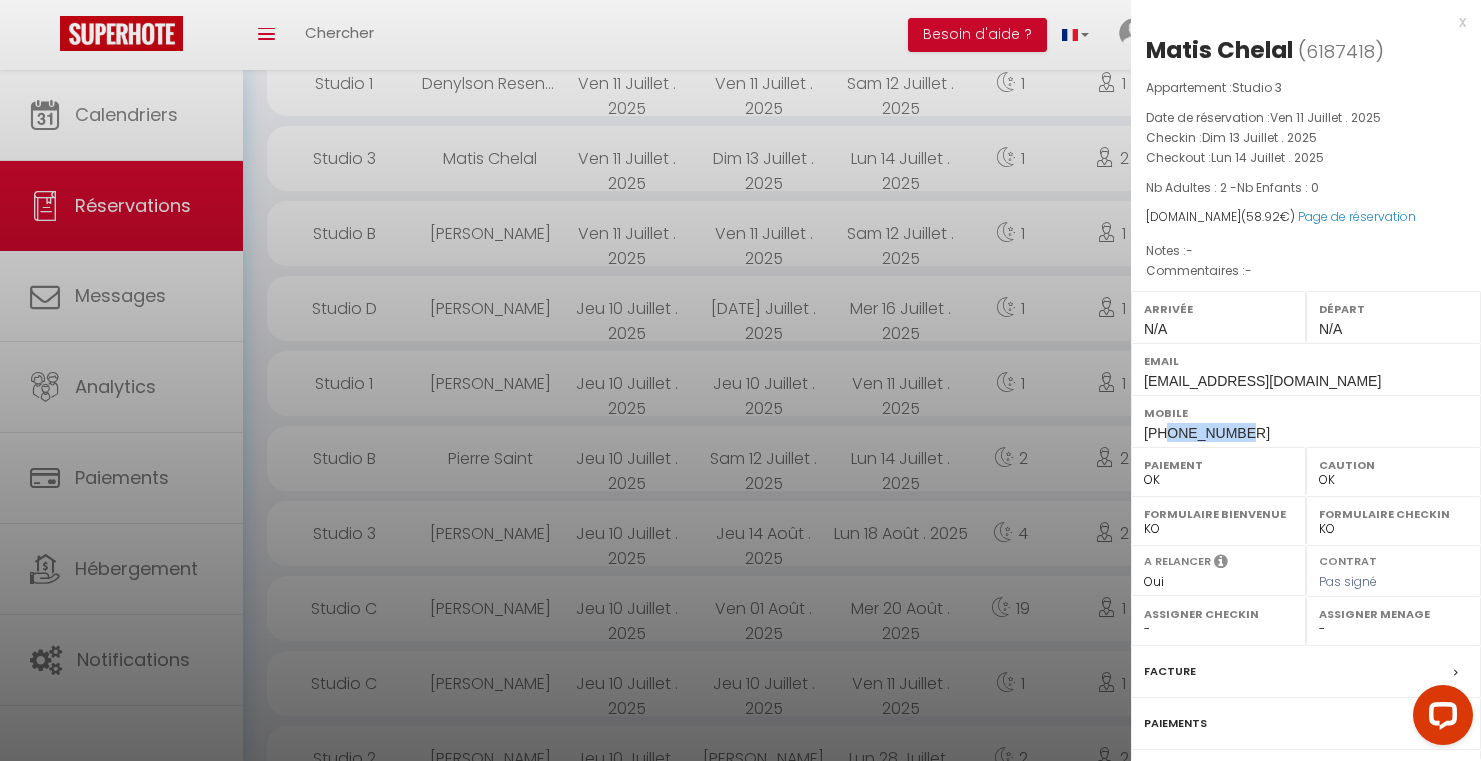 drag, startPoint x: 1250, startPoint y: 444, endPoint x: 1168, endPoint y: 438, distance: 82.219215 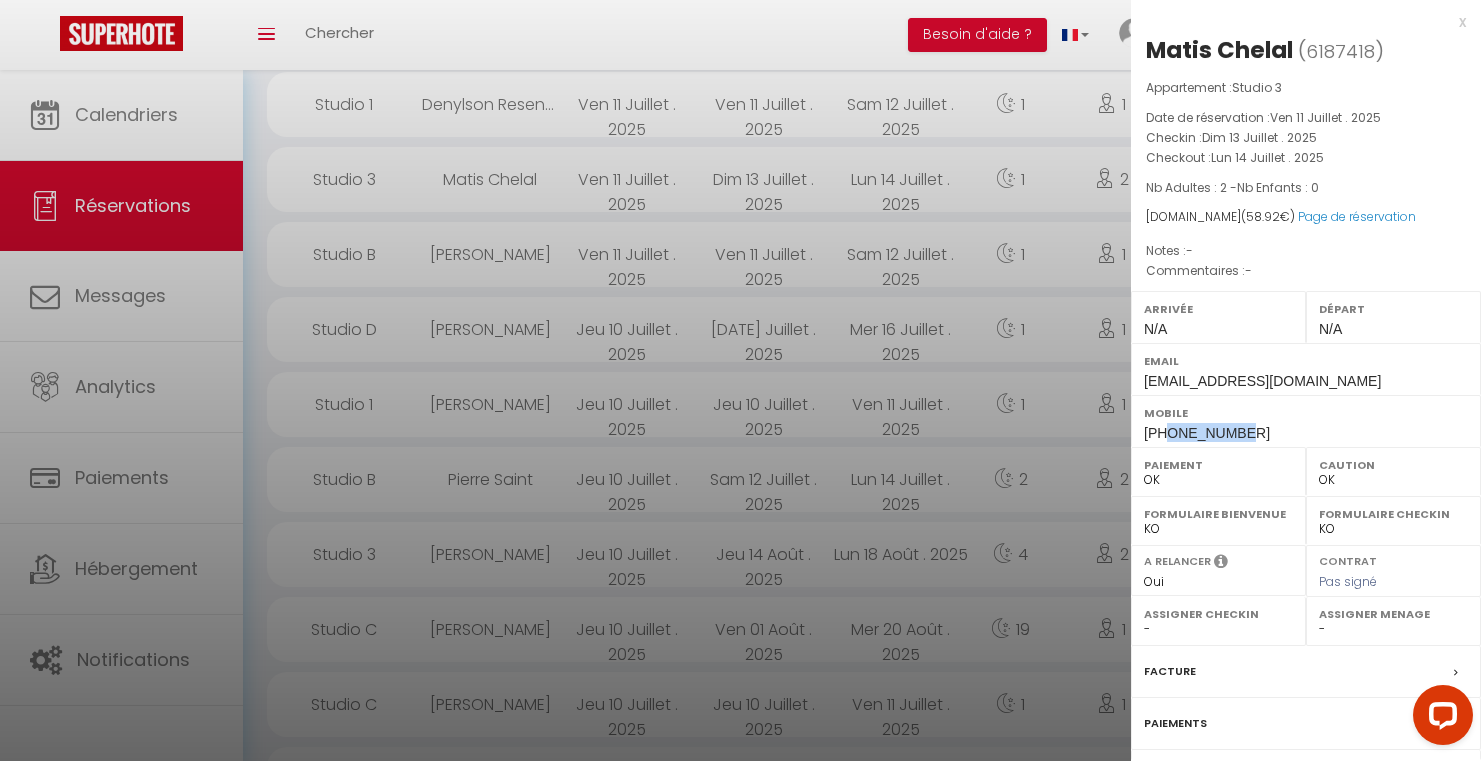 scroll, scrollTop: 738, scrollLeft: 0, axis: vertical 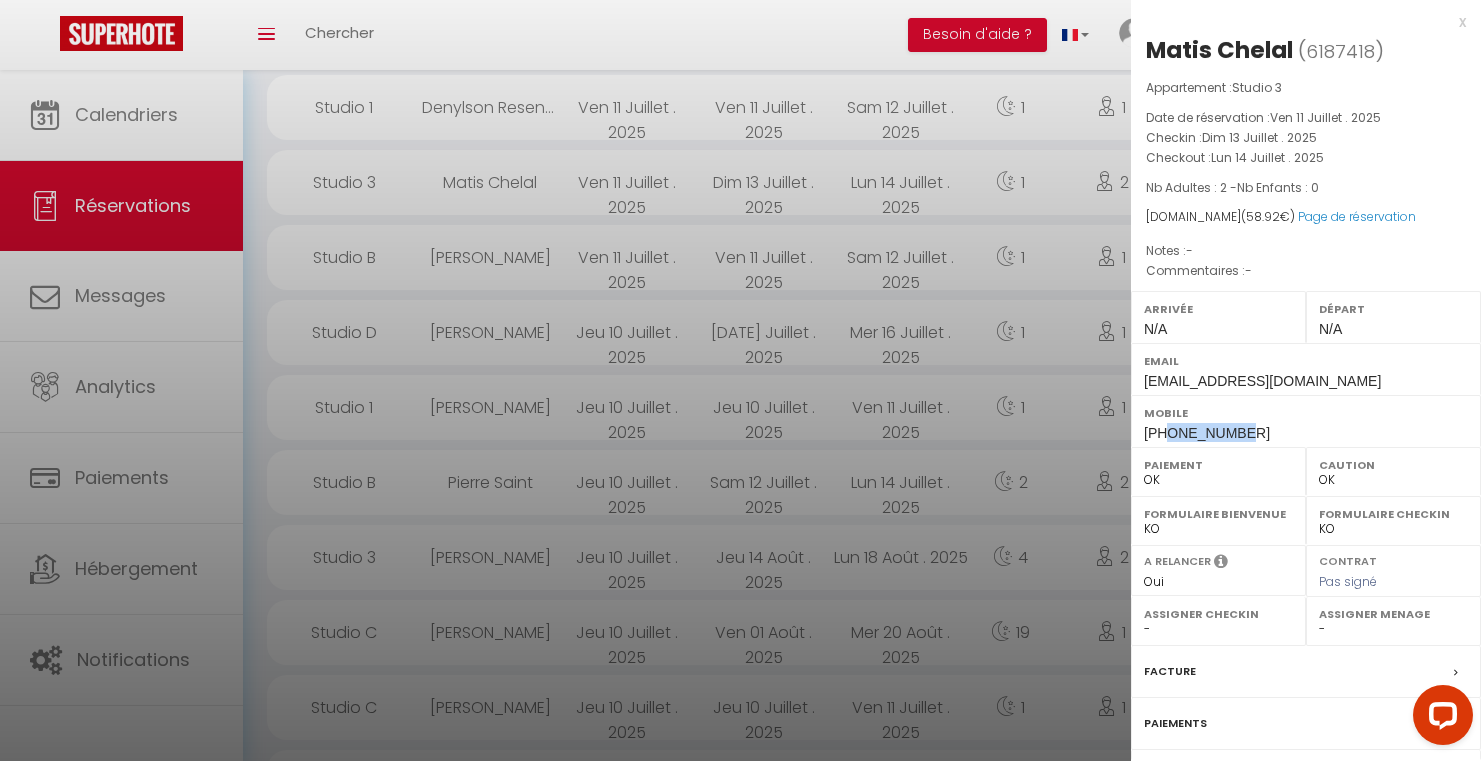 click at bounding box center [740, 380] 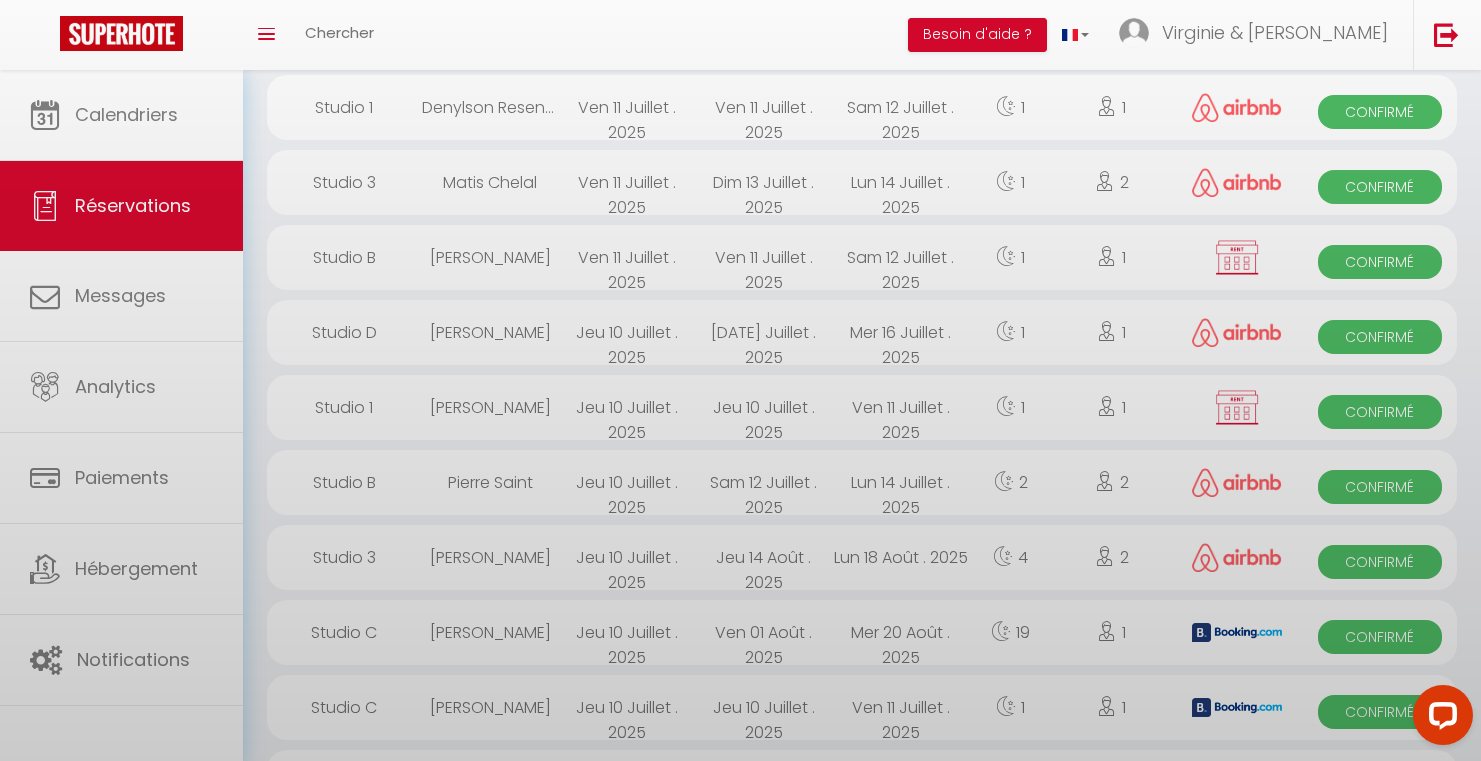 click on "[PERSON_NAME]" at bounding box center [490, 107] 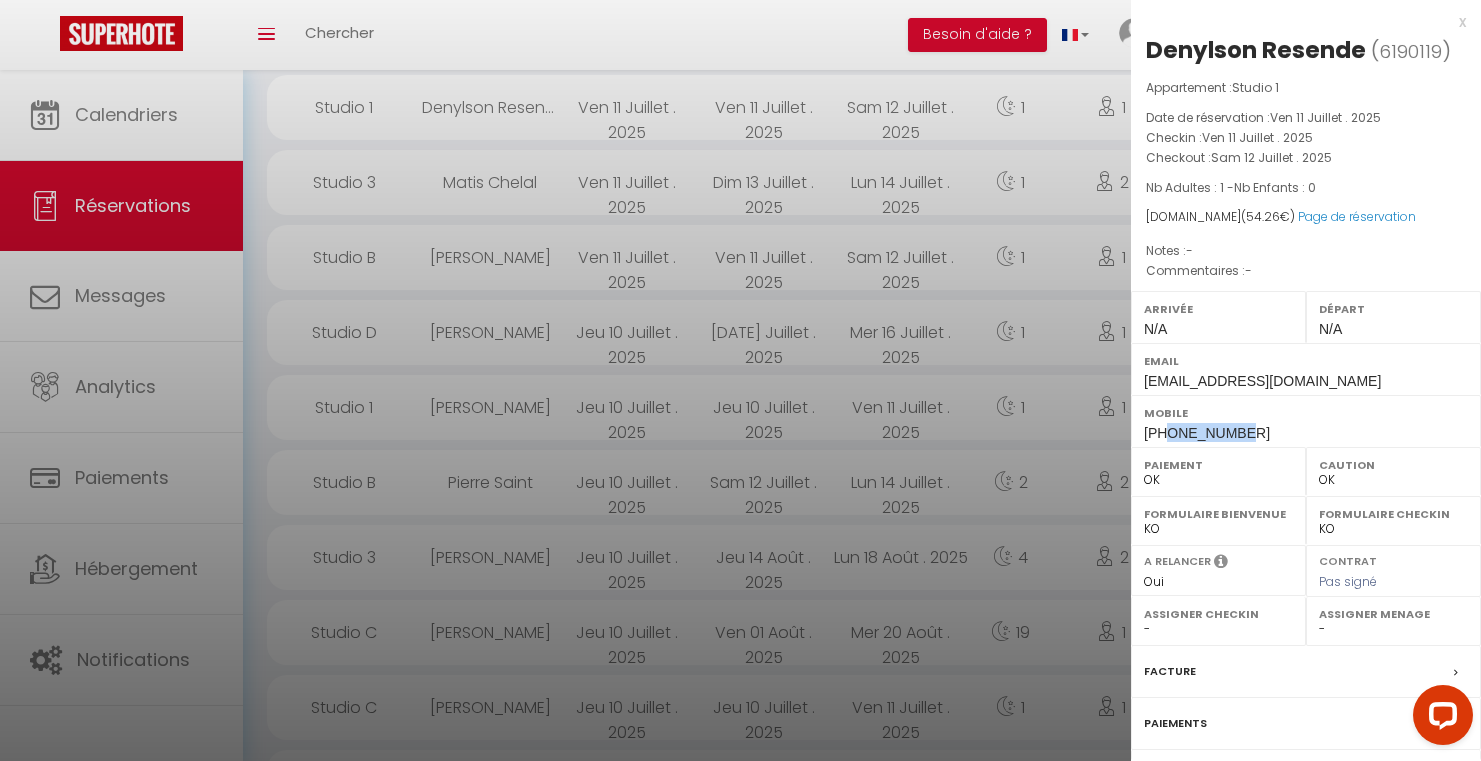drag, startPoint x: 1246, startPoint y: 431, endPoint x: 1166, endPoint y: 436, distance: 80.1561 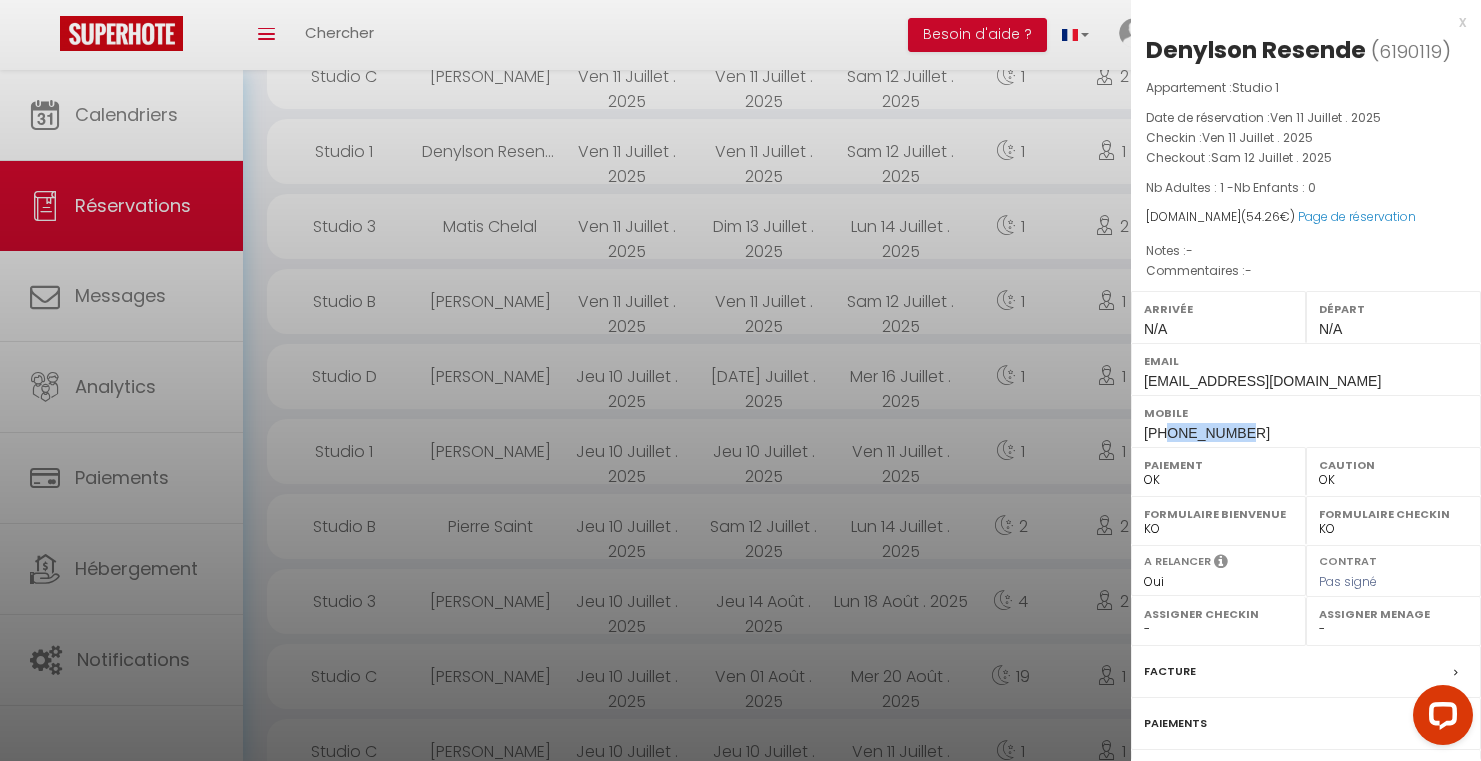 scroll, scrollTop: 672, scrollLeft: 0, axis: vertical 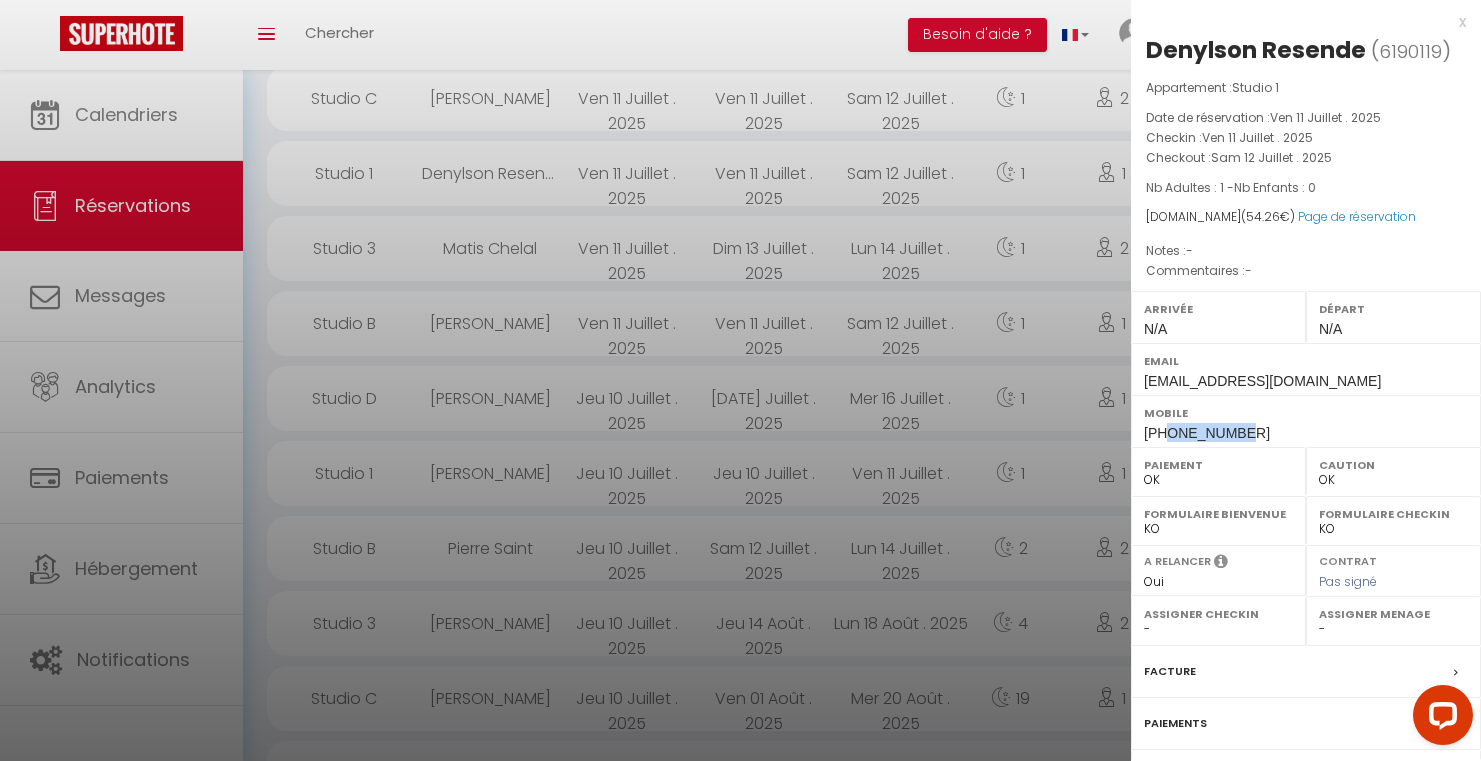 click at bounding box center [740, 380] 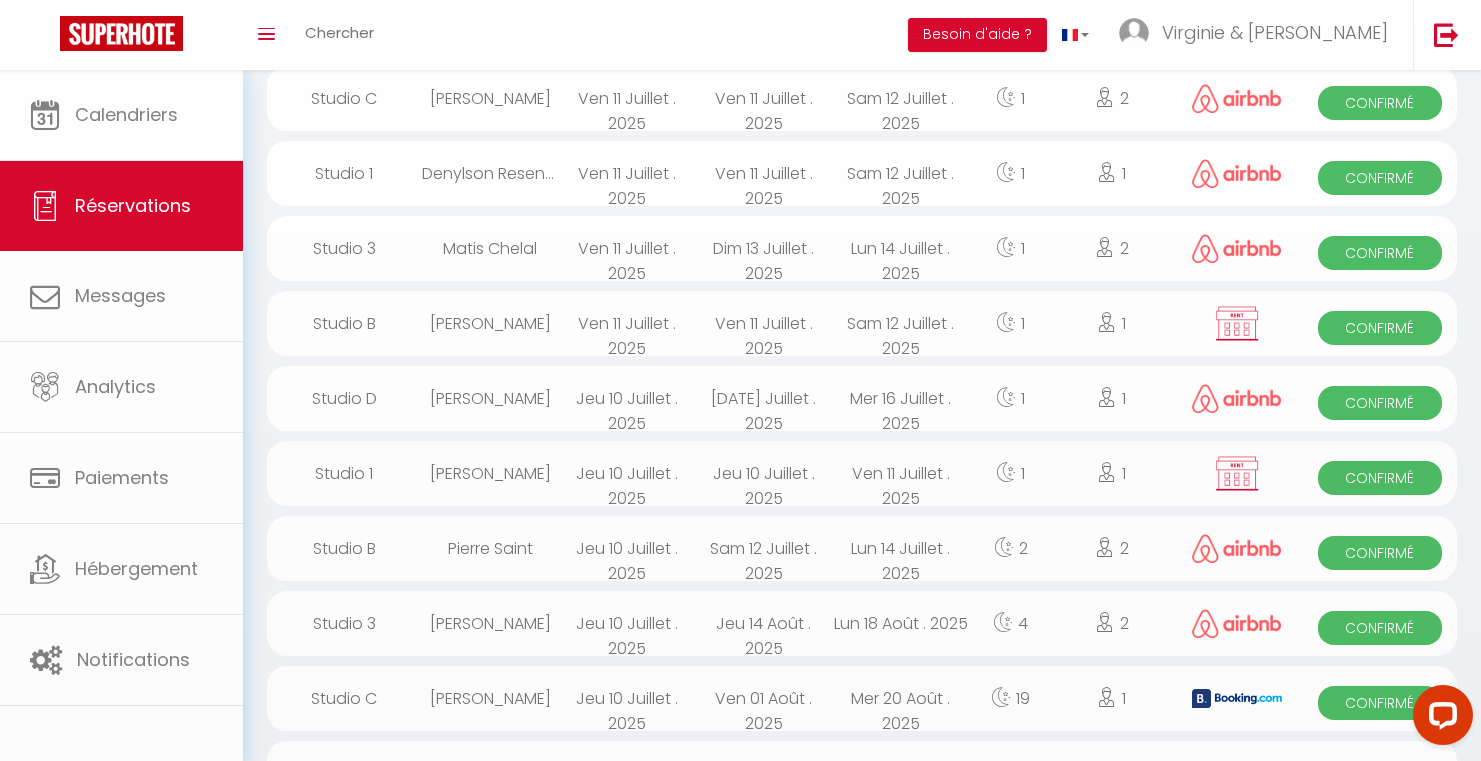 click on "Coaching SuperHote ce soir à 18h00, pour participer:  https://us02web.zoom.us/j/4667554618?pwd=QUhUTnBqenhNTG1HazhBOFJXWjRYUT09   ×     Toggle navigation       Toggle Search     Toggle menubar     Chercher   BUTTON
Besoin d'aide ?
Virginie & Daniel   Paramètres        Équipe     Résultat de la recherche   Aucun résultat     Calendriers     Réservations     Messages     Analytics      Paiements     Hébergement     Notifications                 Résultat de la recherche   Id   Appart   Voyageur    Checkin   Checkout   Nuits   Pers.   Plateforme   Statut     Résultat de la recherche   Aucun résultat         Bookings         Tous les statuts   Annulé   Confirmé   Non Confirmé   Tout sauf annulé   No Show   Request
Filtrer par hébergement
Maloca' Robretières
Studio 1
Studio 2" at bounding box center (740, 1421) 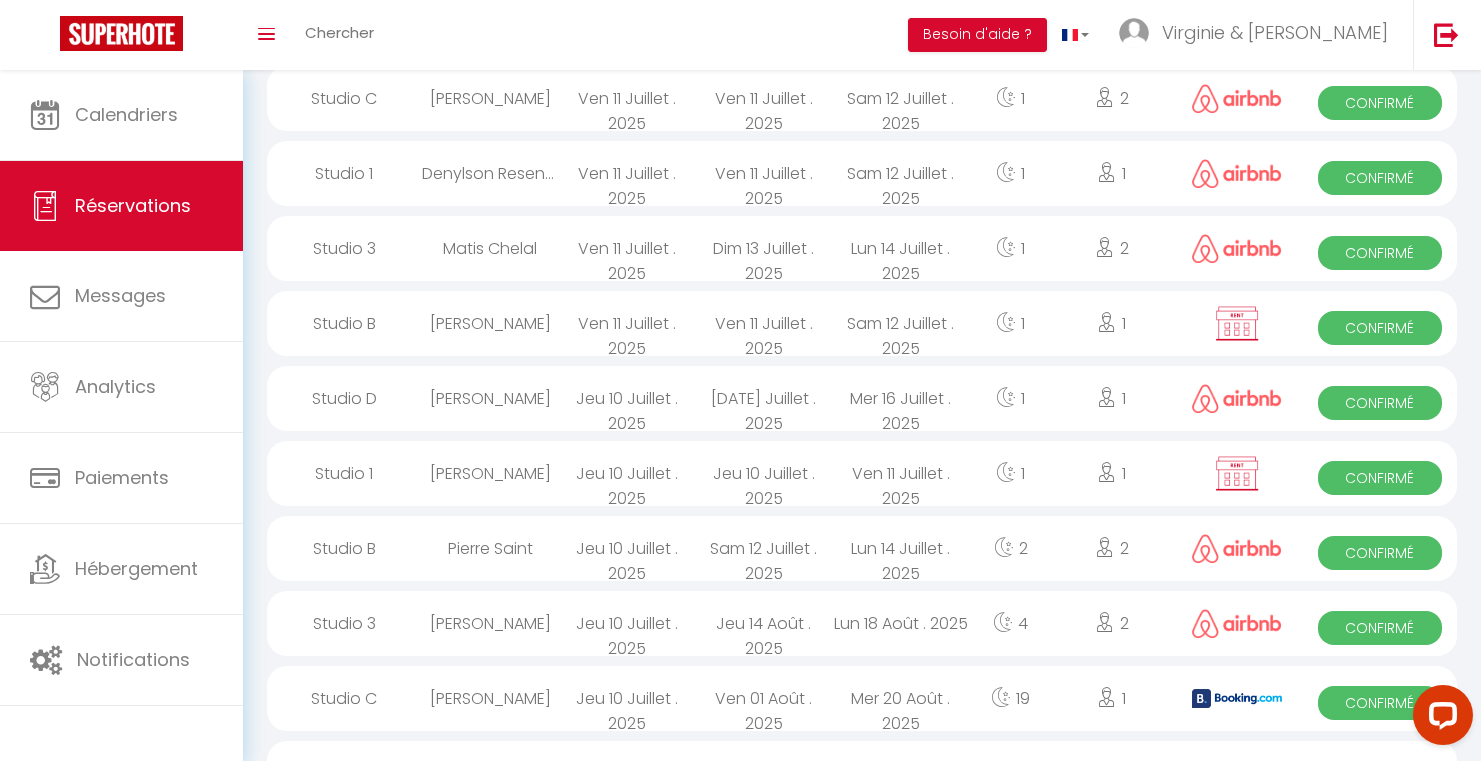 click on "[PERSON_NAME]" at bounding box center (490, 98) 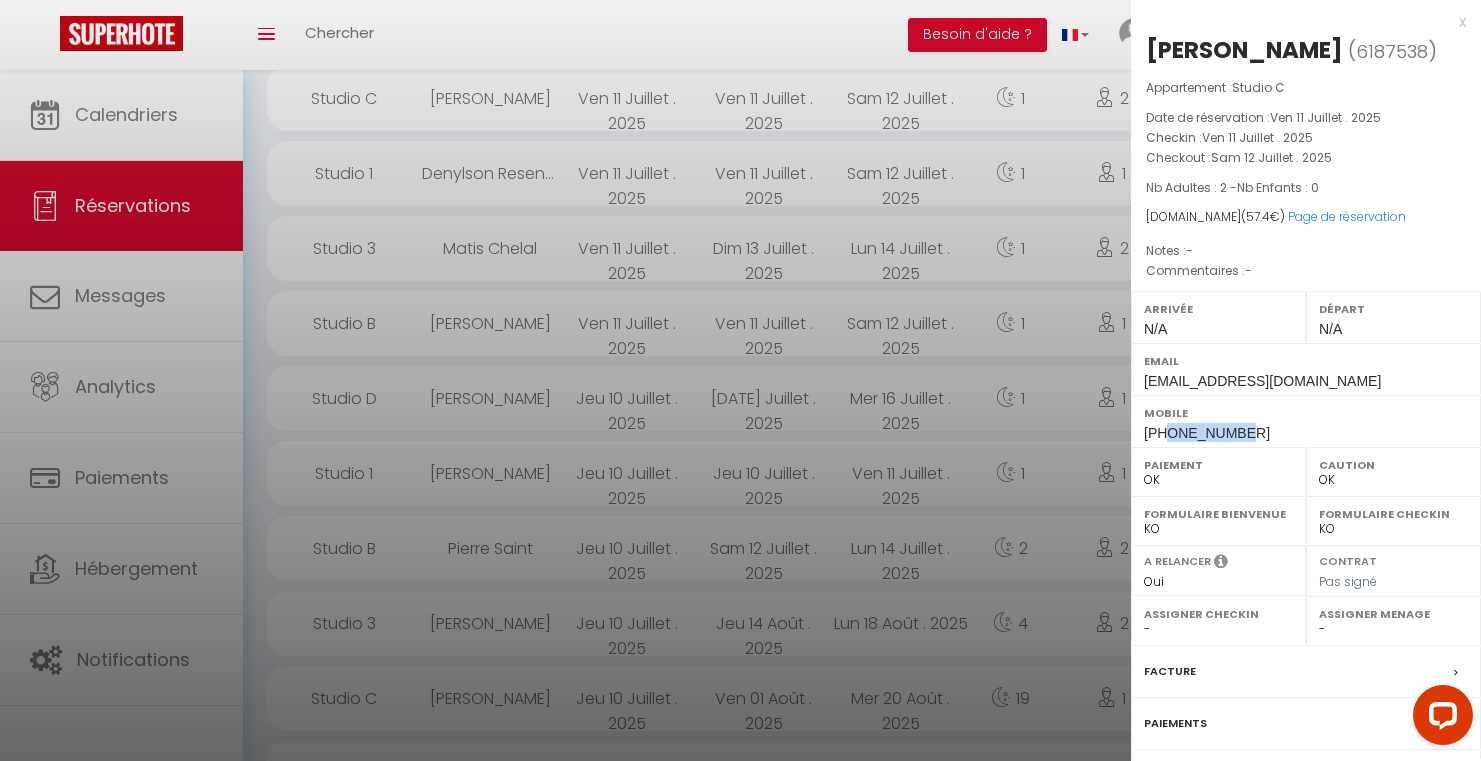 drag, startPoint x: 1245, startPoint y: 433, endPoint x: 1167, endPoint y: 435, distance: 78.025635 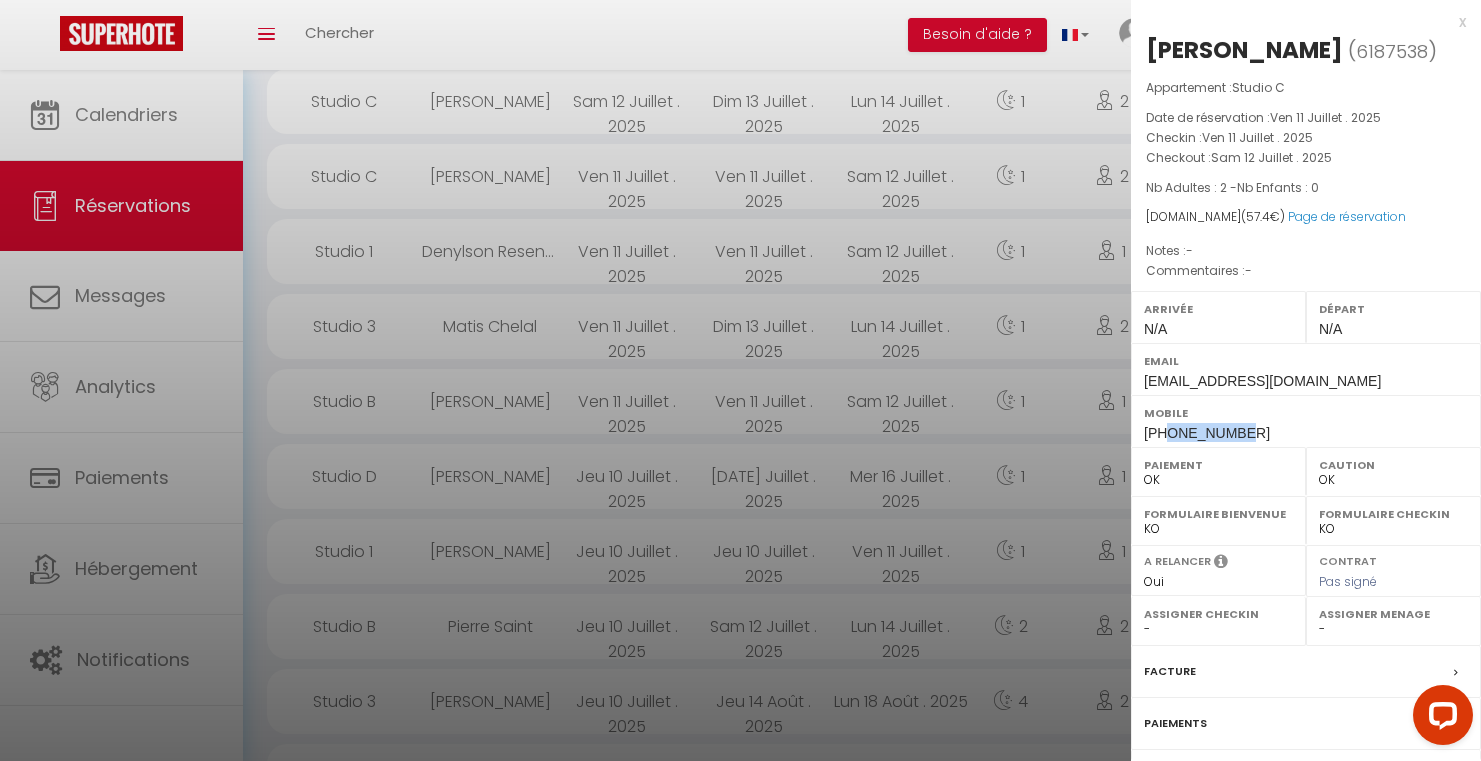 scroll, scrollTop: 565, scrollLeft: 0, axis: vertical 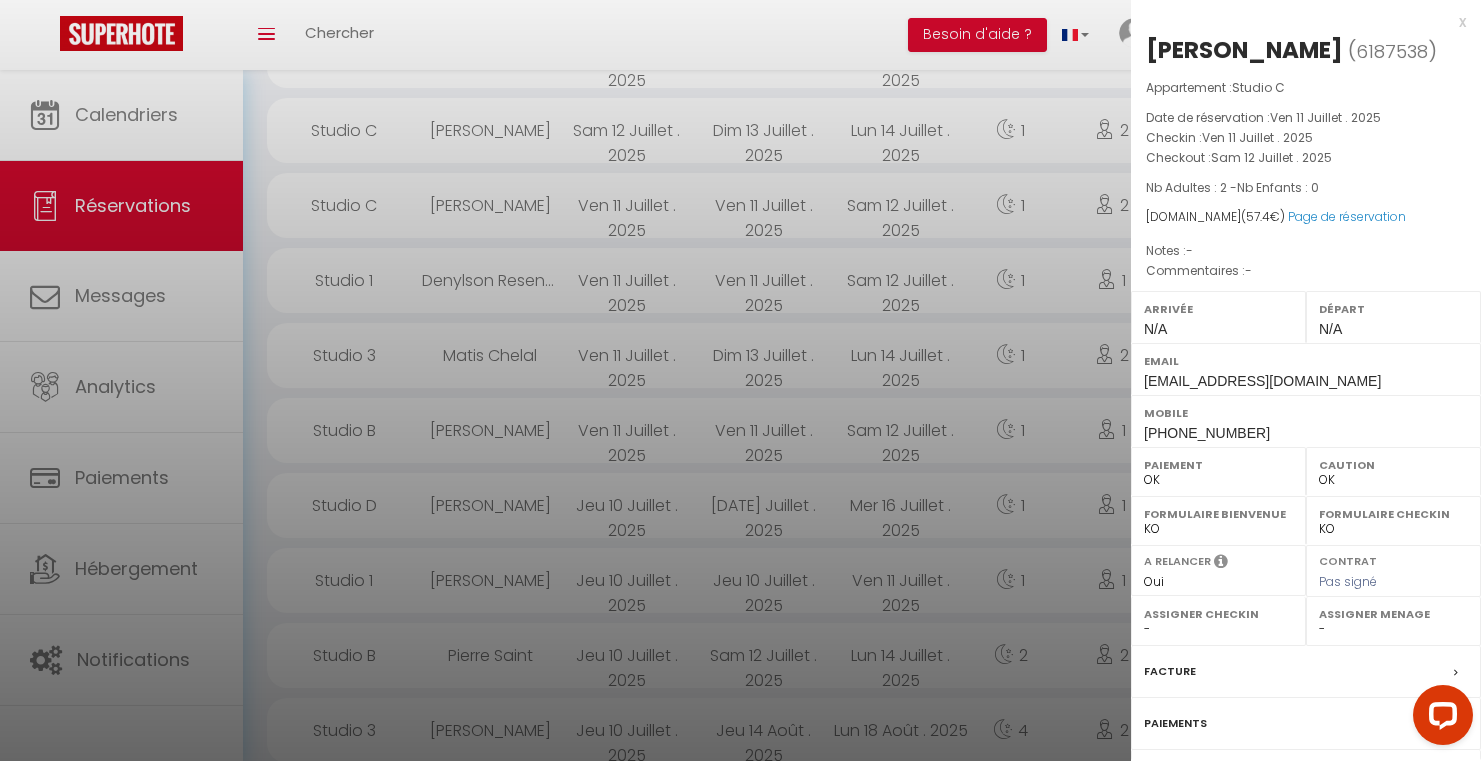 click at bounding box center (740, 380) 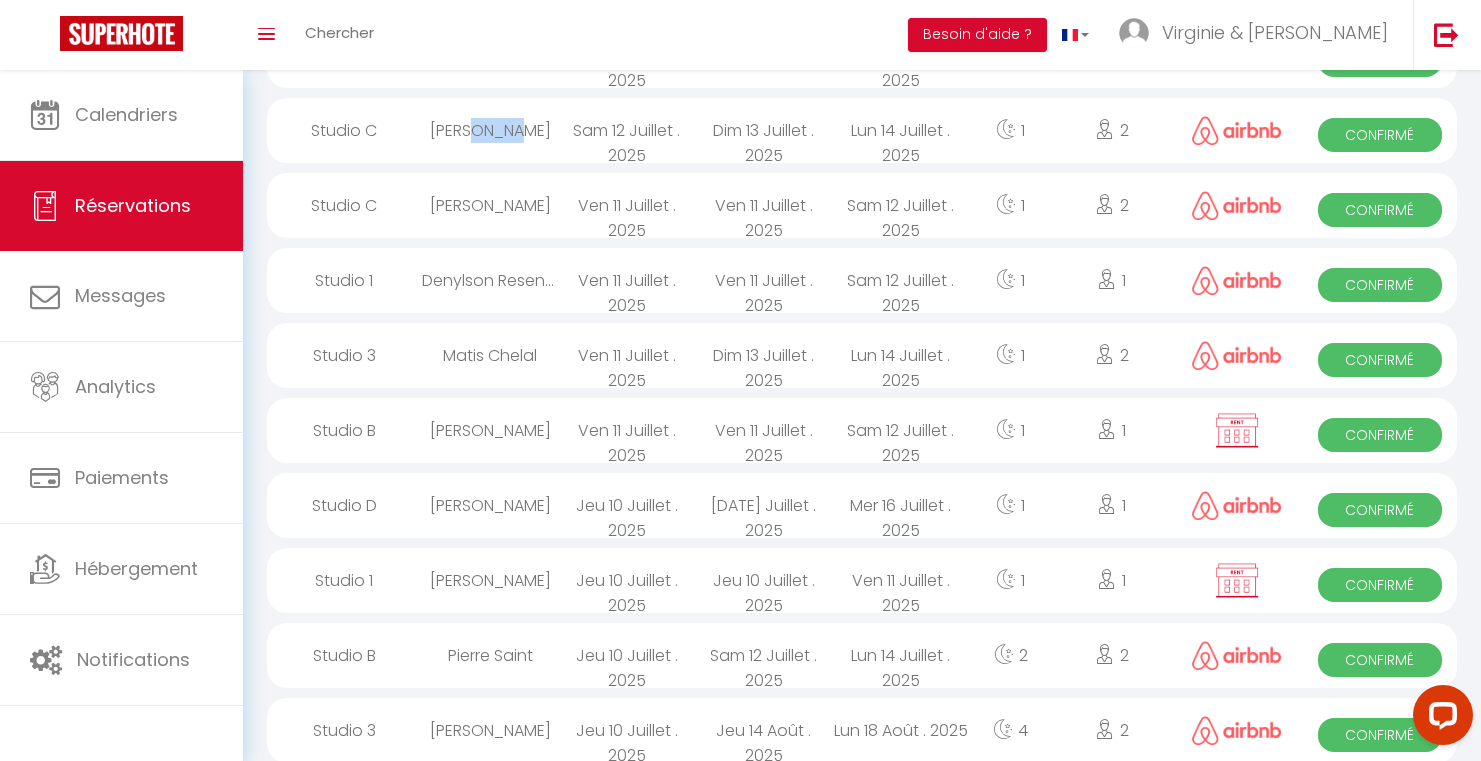 click on "[PERSON_NAME]" at bounding box center (490, 130) 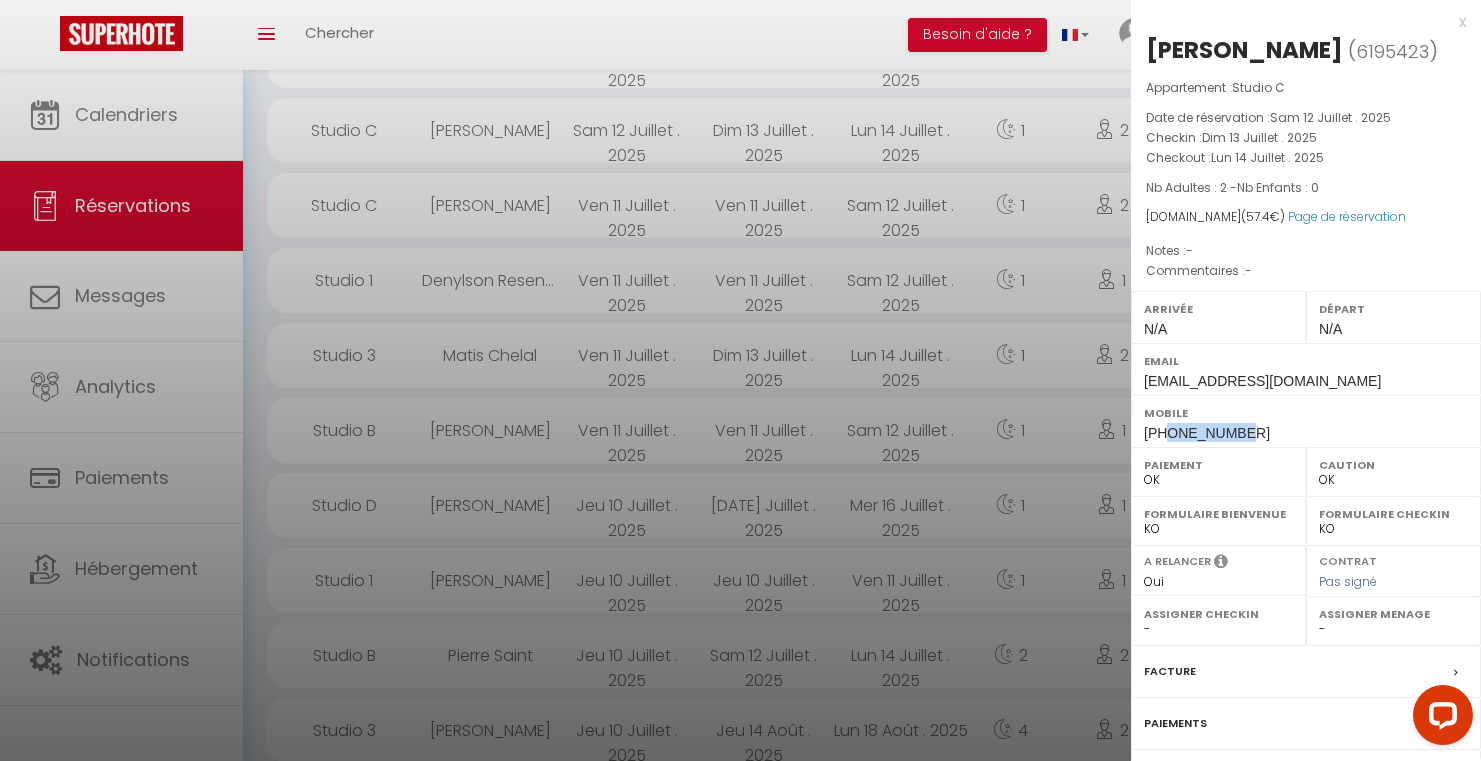 drag, startPoint x: 1255, startPoint y: 437, endPoint x: 1168, endPoint y: 436, distance: 87.005745 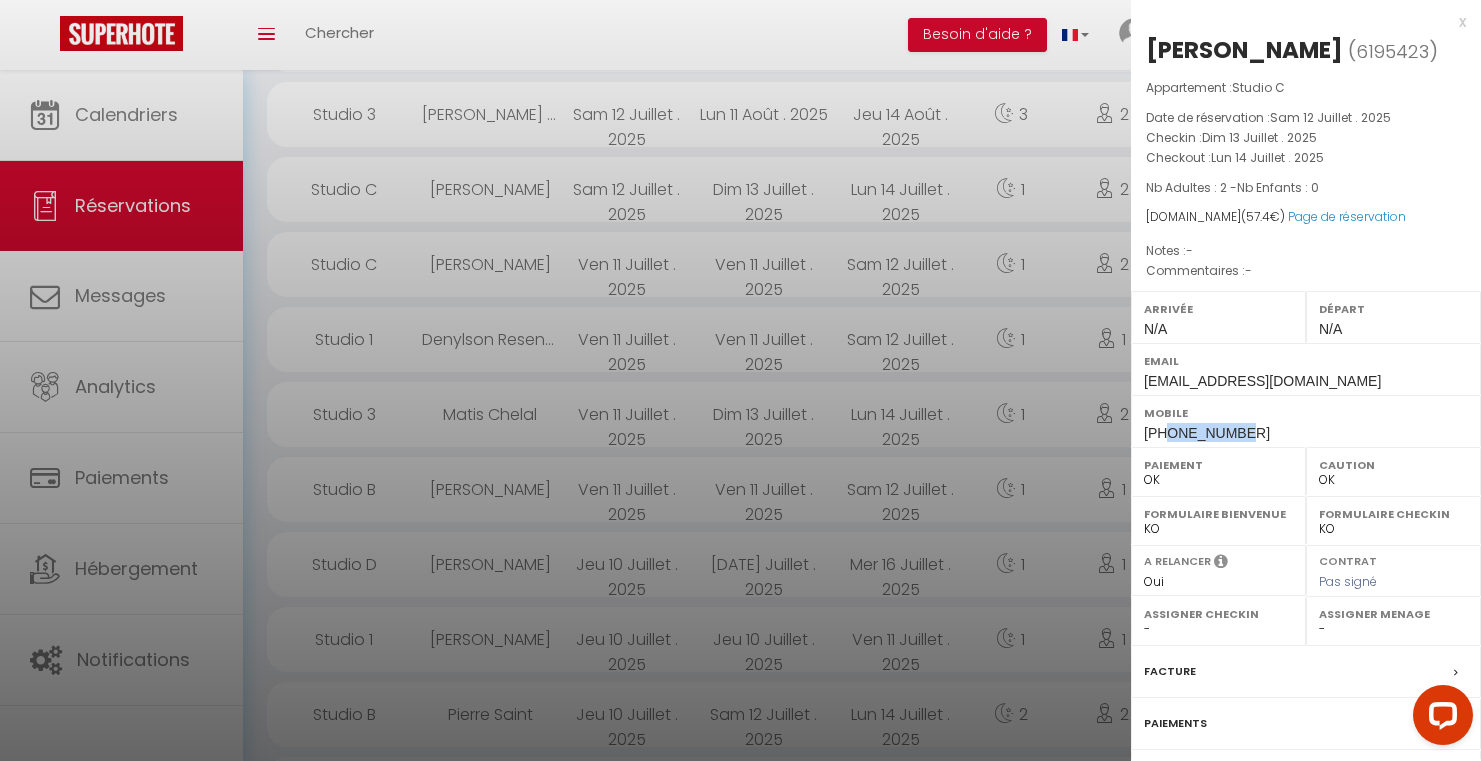 scroll, scrollTop: 498, scrollLeft: 0, axis: vertical 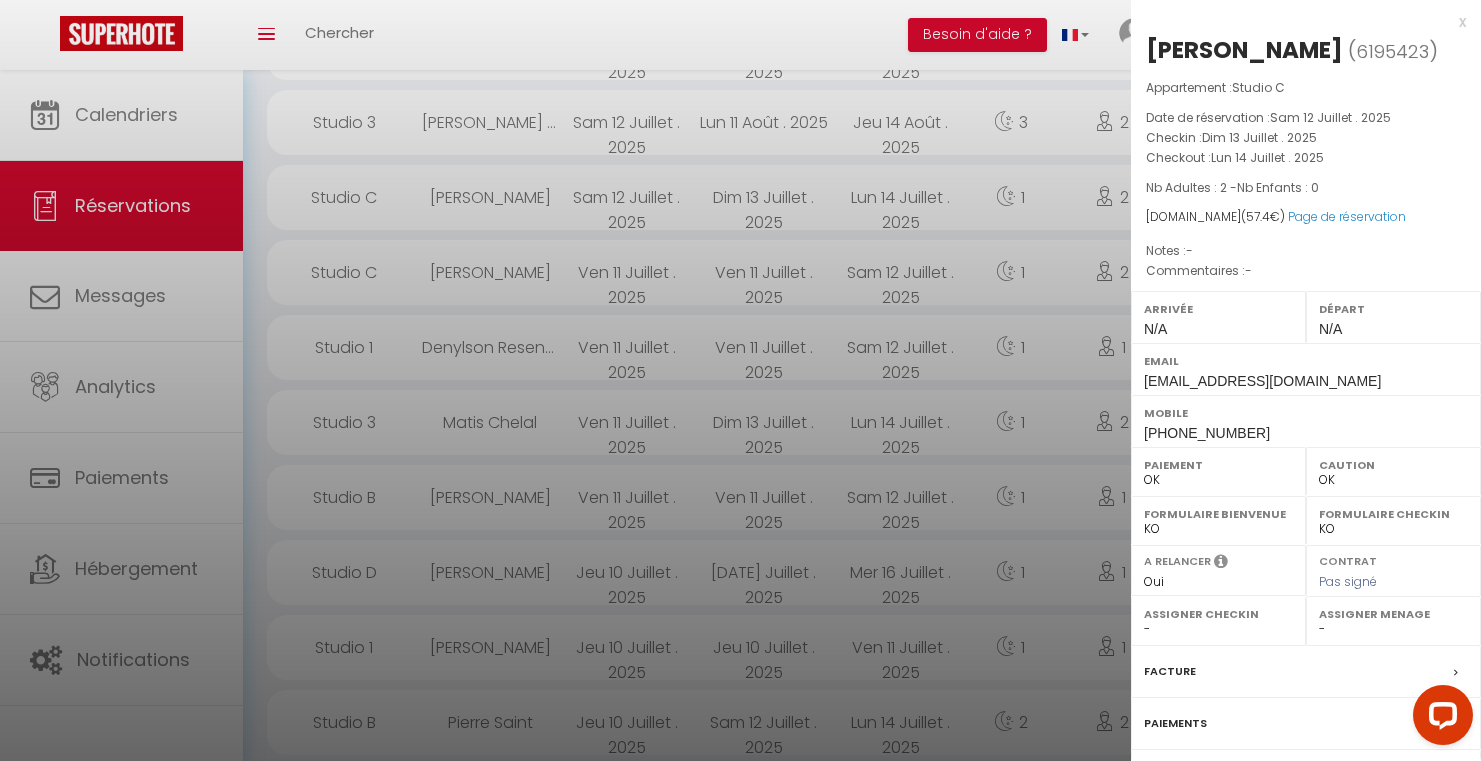 click at bounding box center [740, 380] 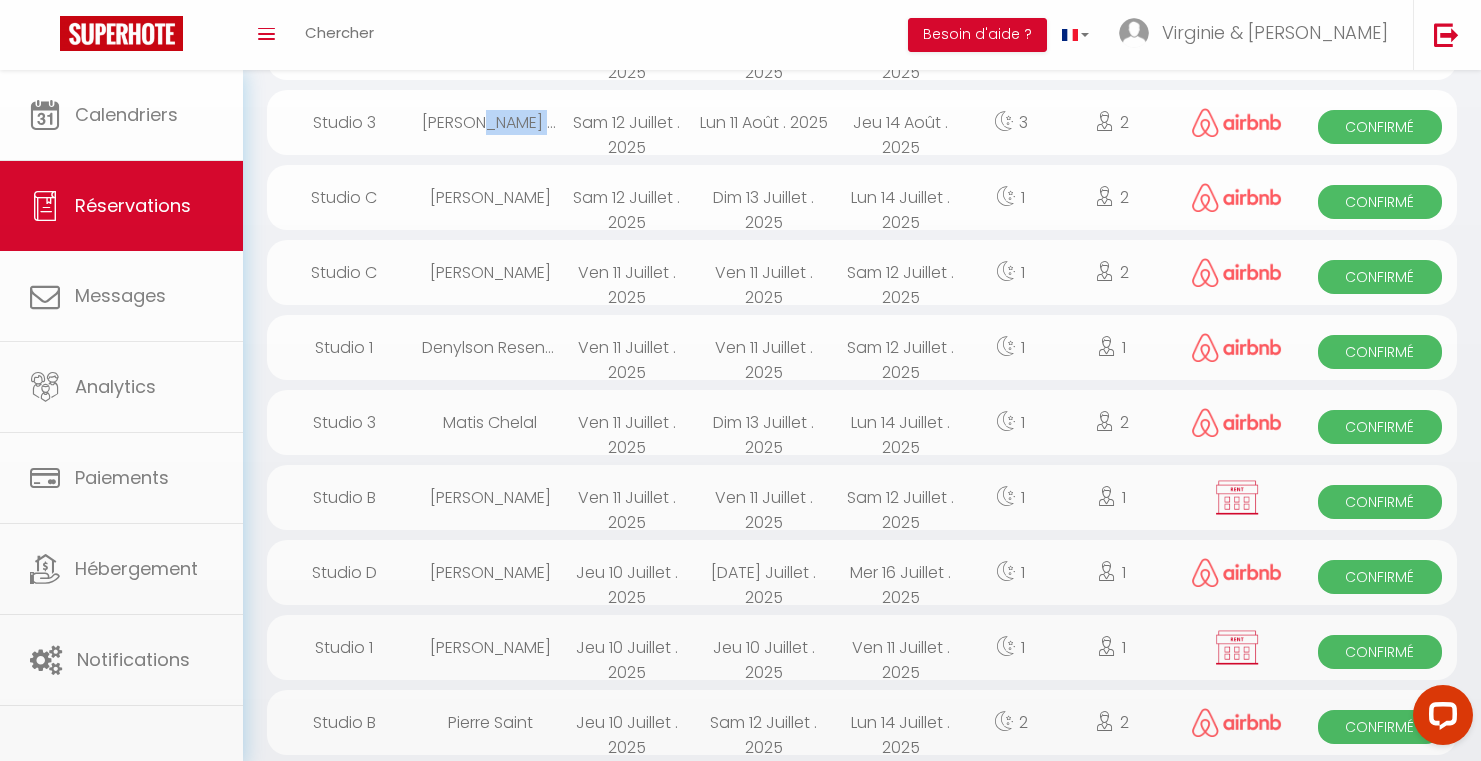click on "Oceane Rouleau" at bounding box center [490, 122] 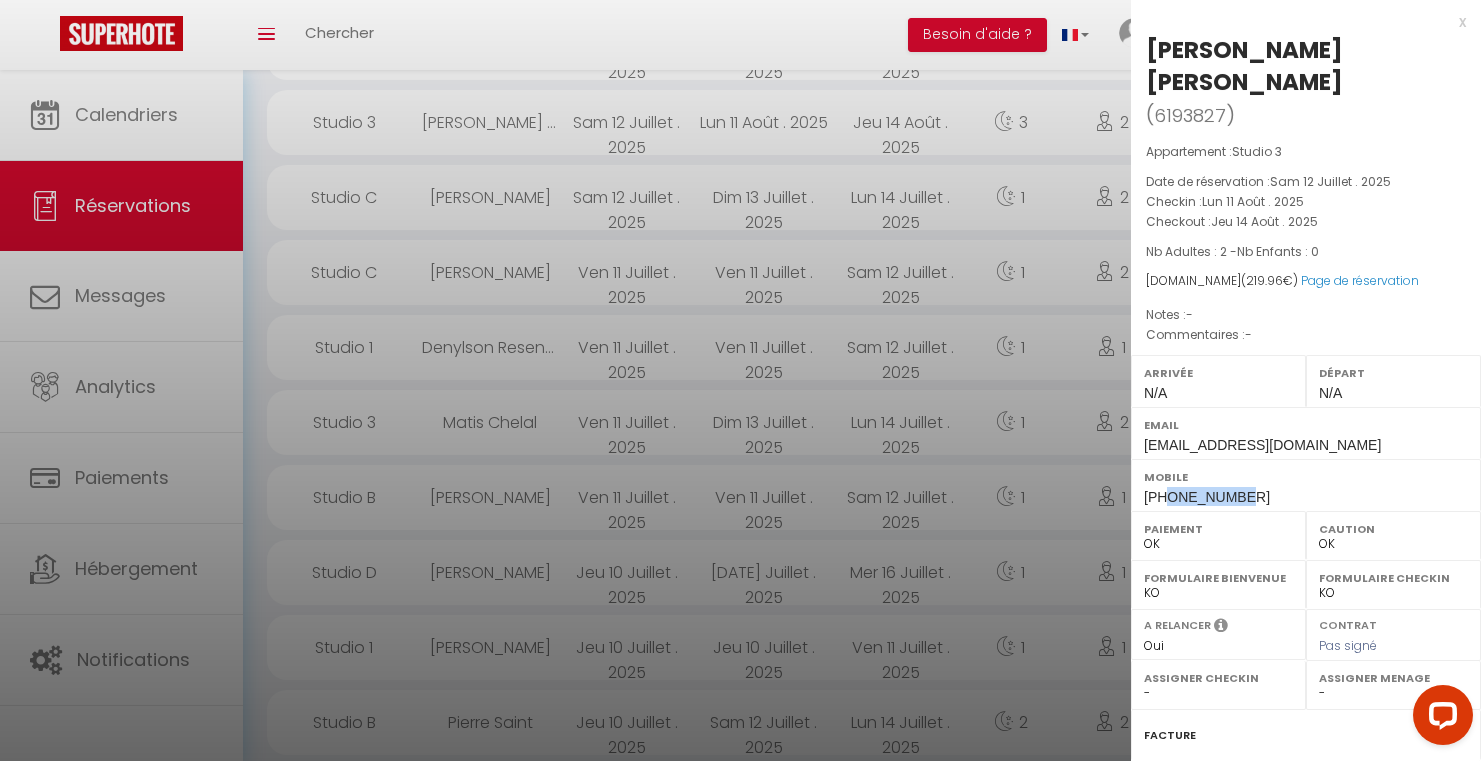 drag, startPoint x: 1249, startPoint y: 441, endPoint x: 1165, endPoint y: 430, distance: 84.71718 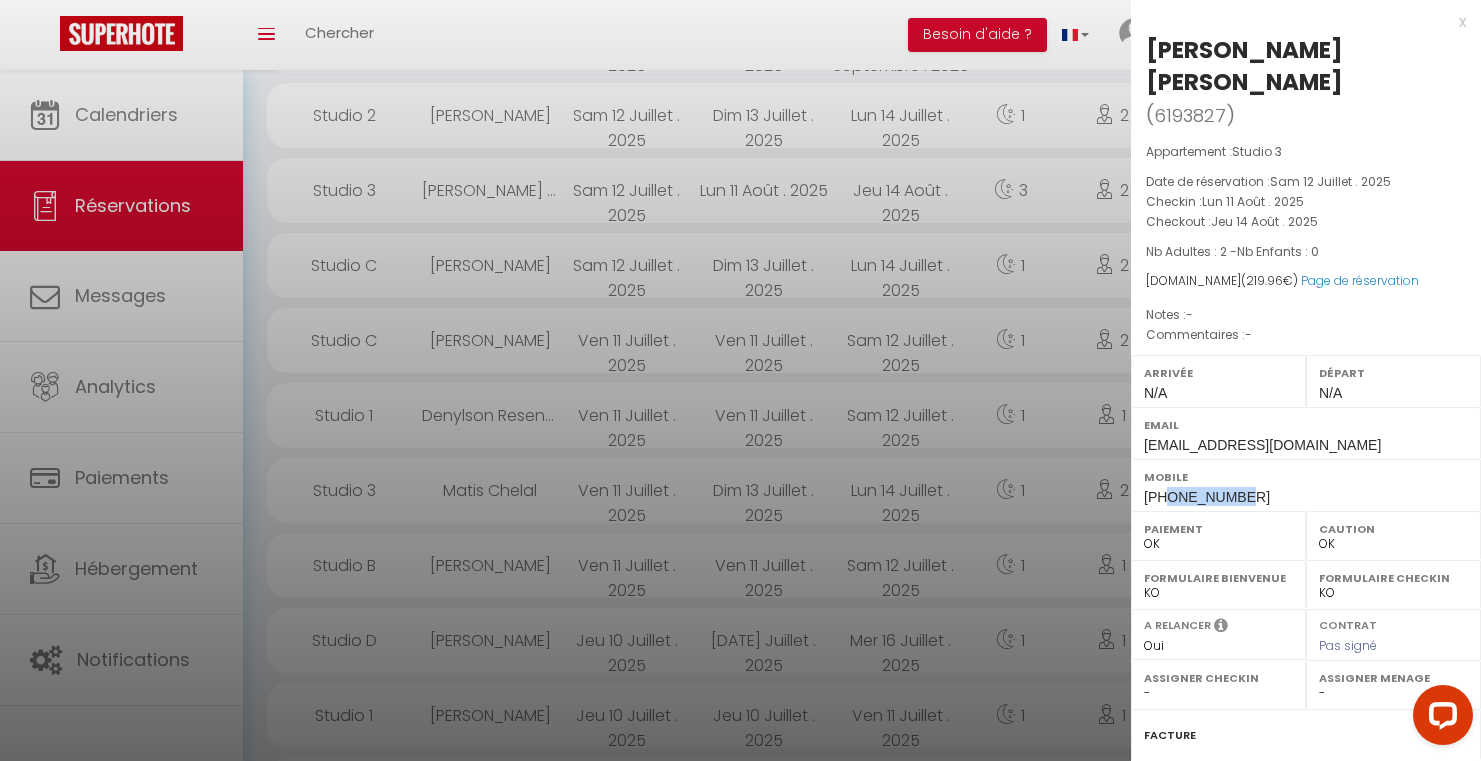 scroll, scrollTop: 428, scrollLeft: 0, axis: vertical 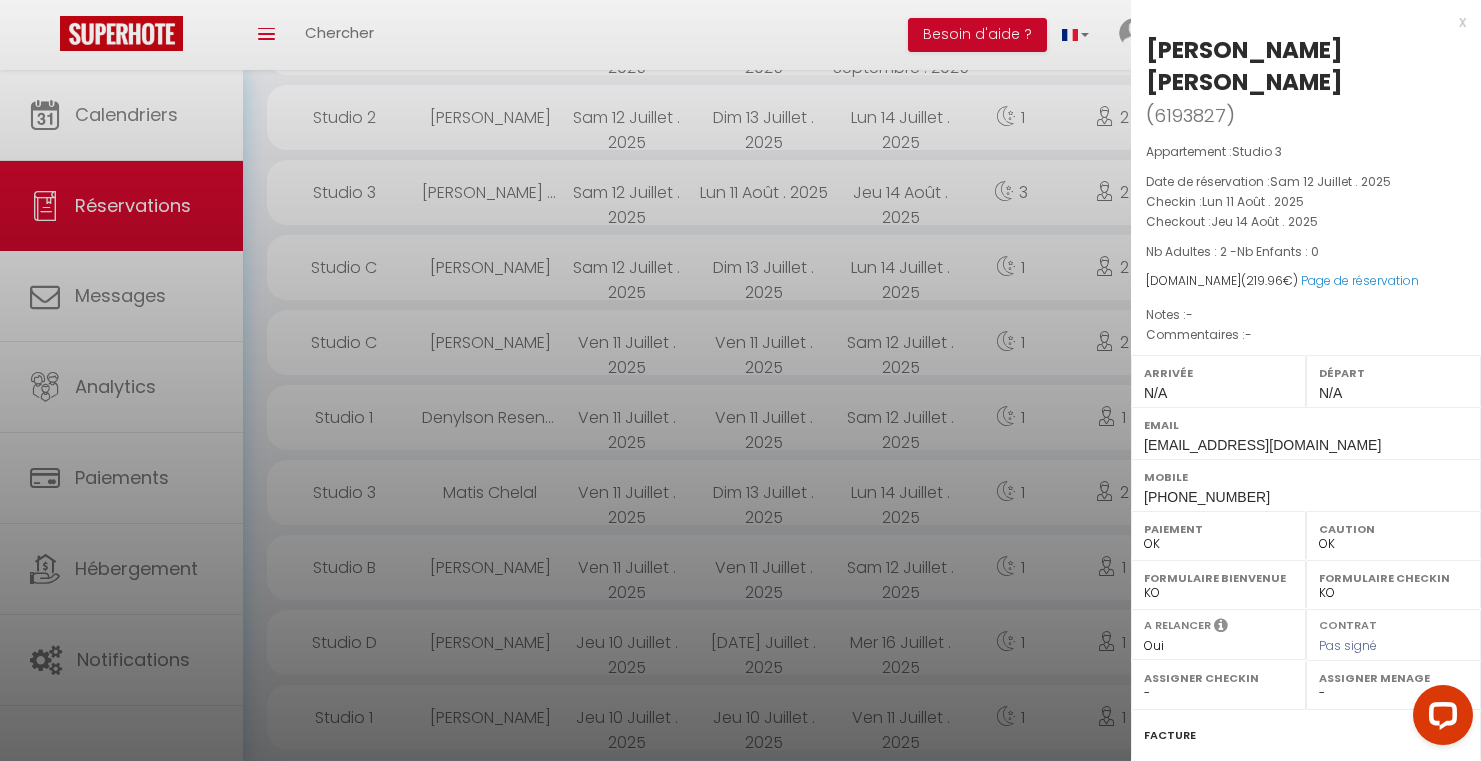 click at bounding box center (740, 380) 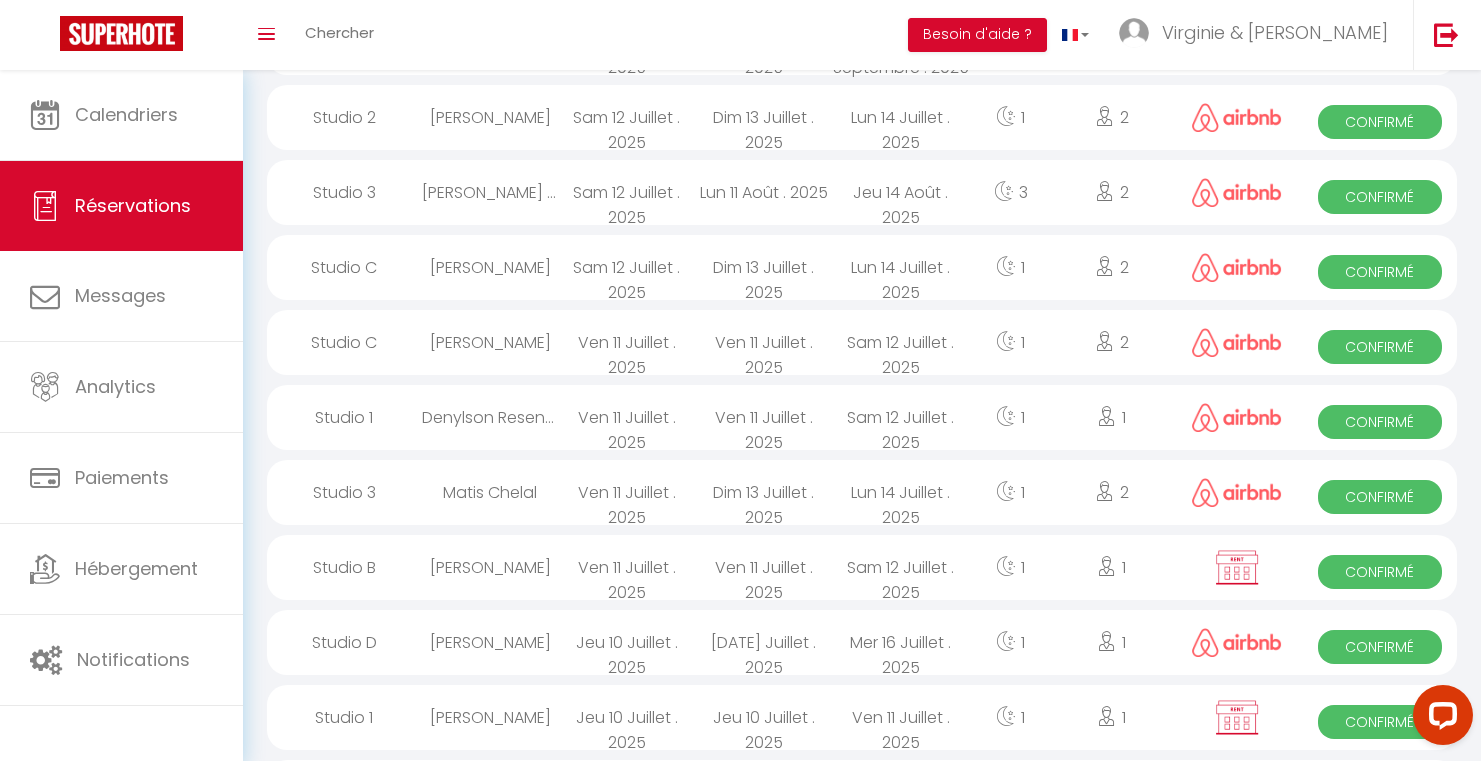 click on "[PERSON_NAME]" at bounding box center [490, 117] 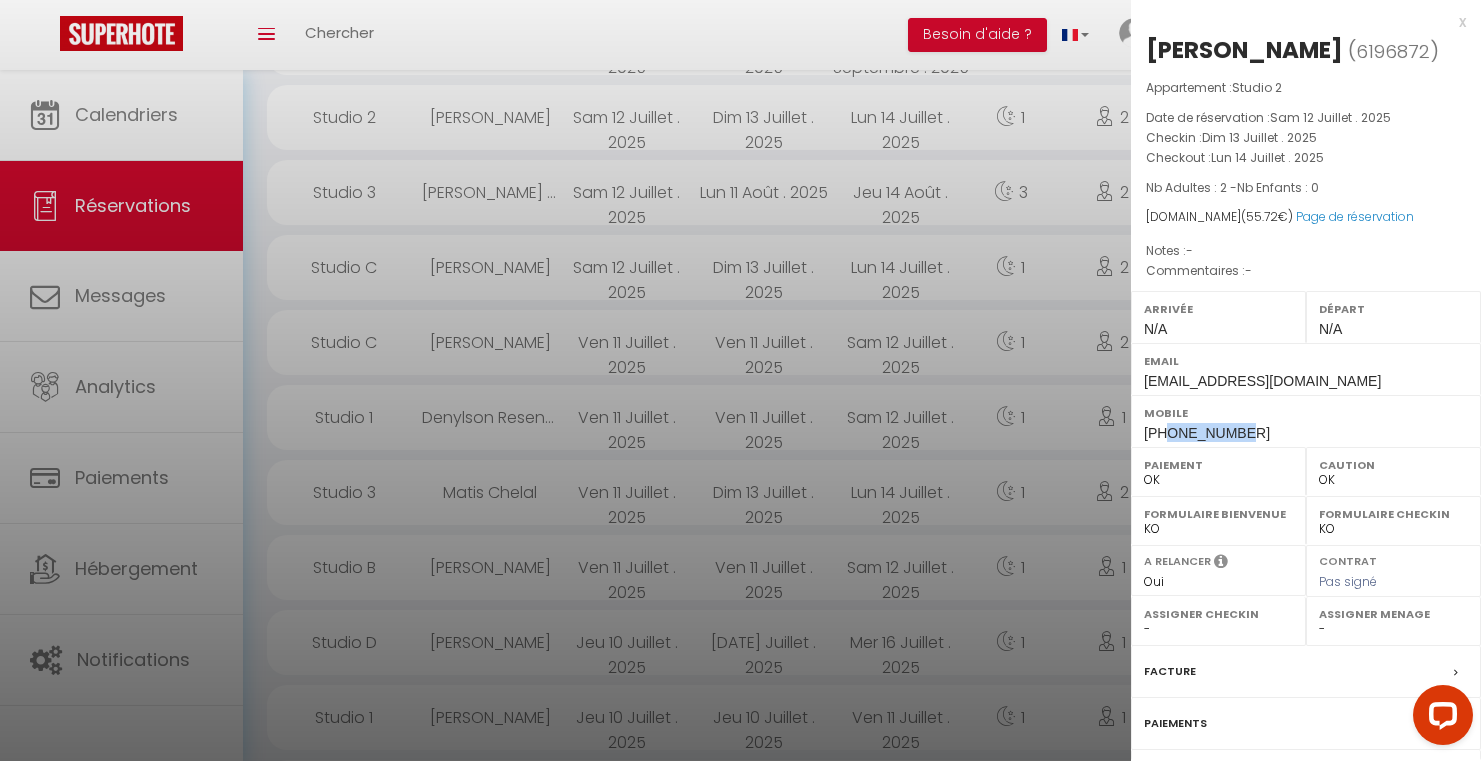 drag, startPoint x: 1259, startPoint y: 436, endPoint x: 1167, endPoint y: 438, distance: 92.021736 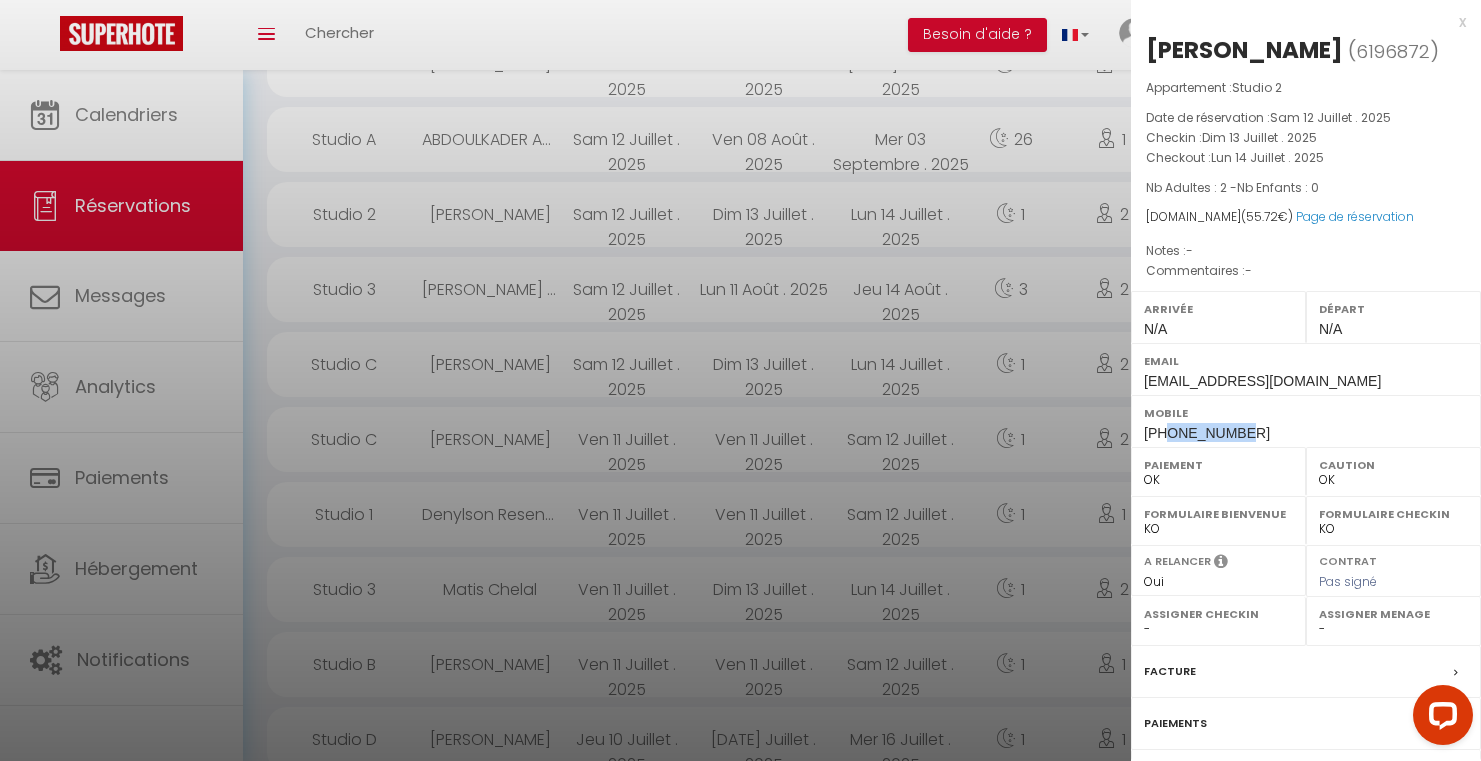 scroll, scrollTop: 329, scrollLeft: 0, axis: vertical 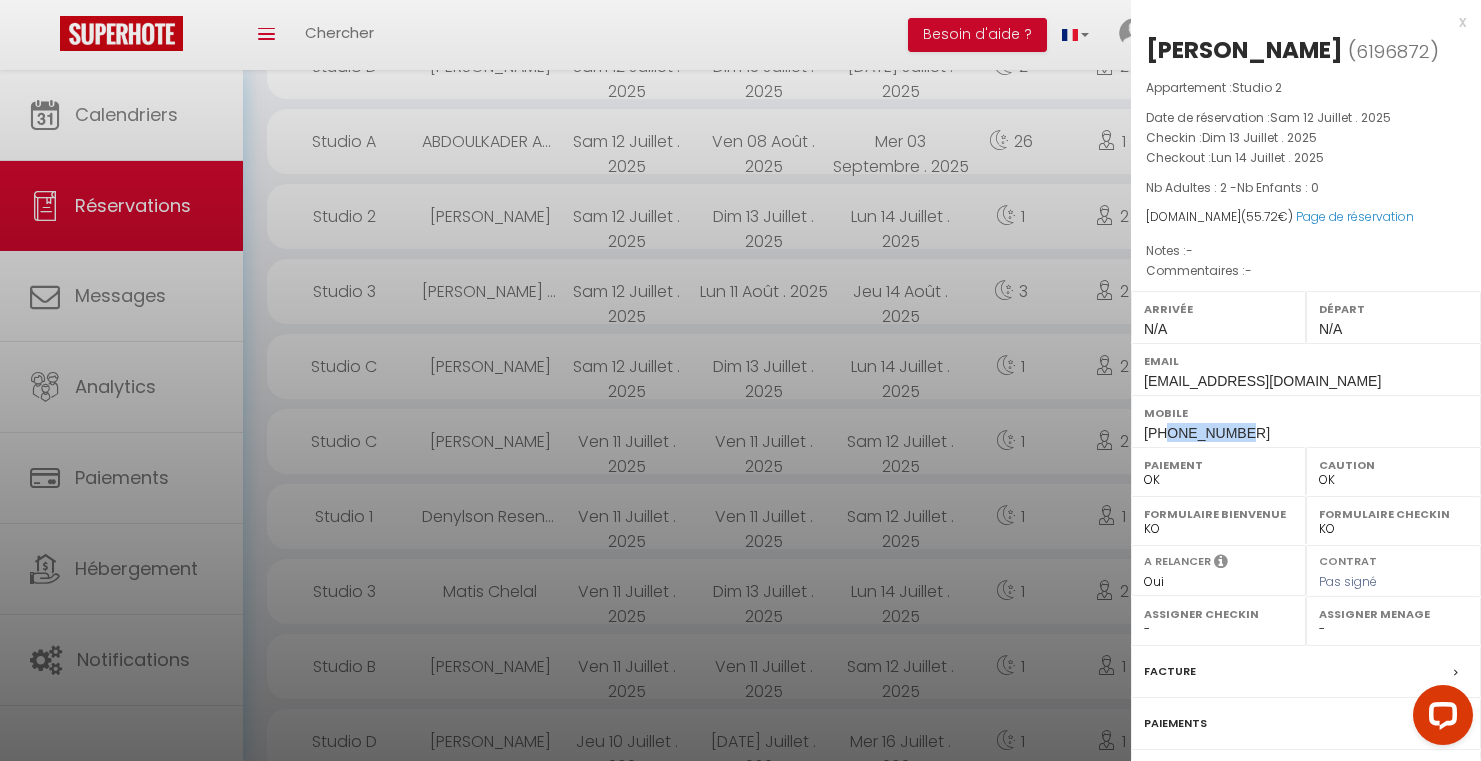 click at bounding box center [740, 380] 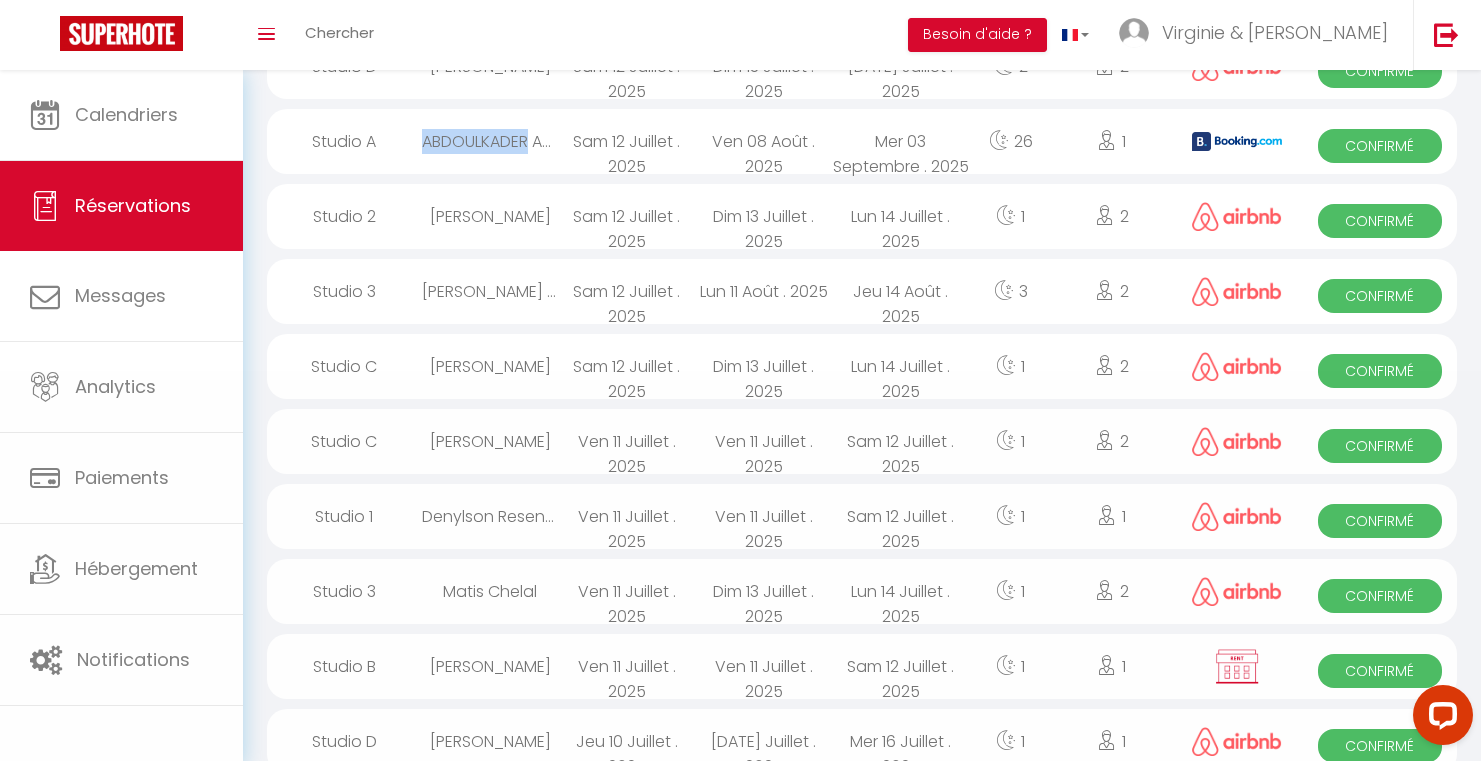 click on "ABDOULKADER ASSOWE BOUH" at bounding box center (490, 141) 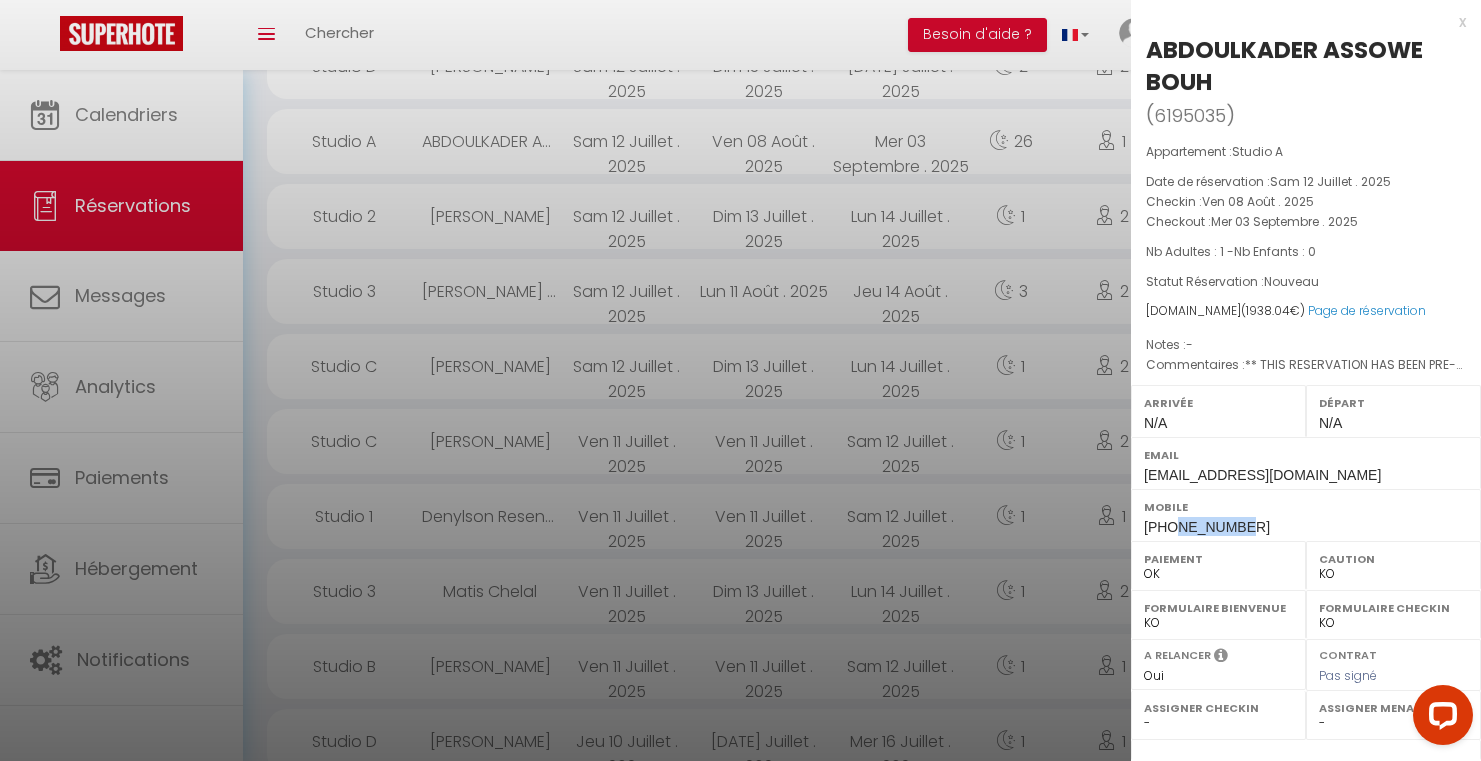 drag, startPoint x: 1266, startPoint y: 530, endPoint x: 1175, endPoint y: 528, distance: 91.02197 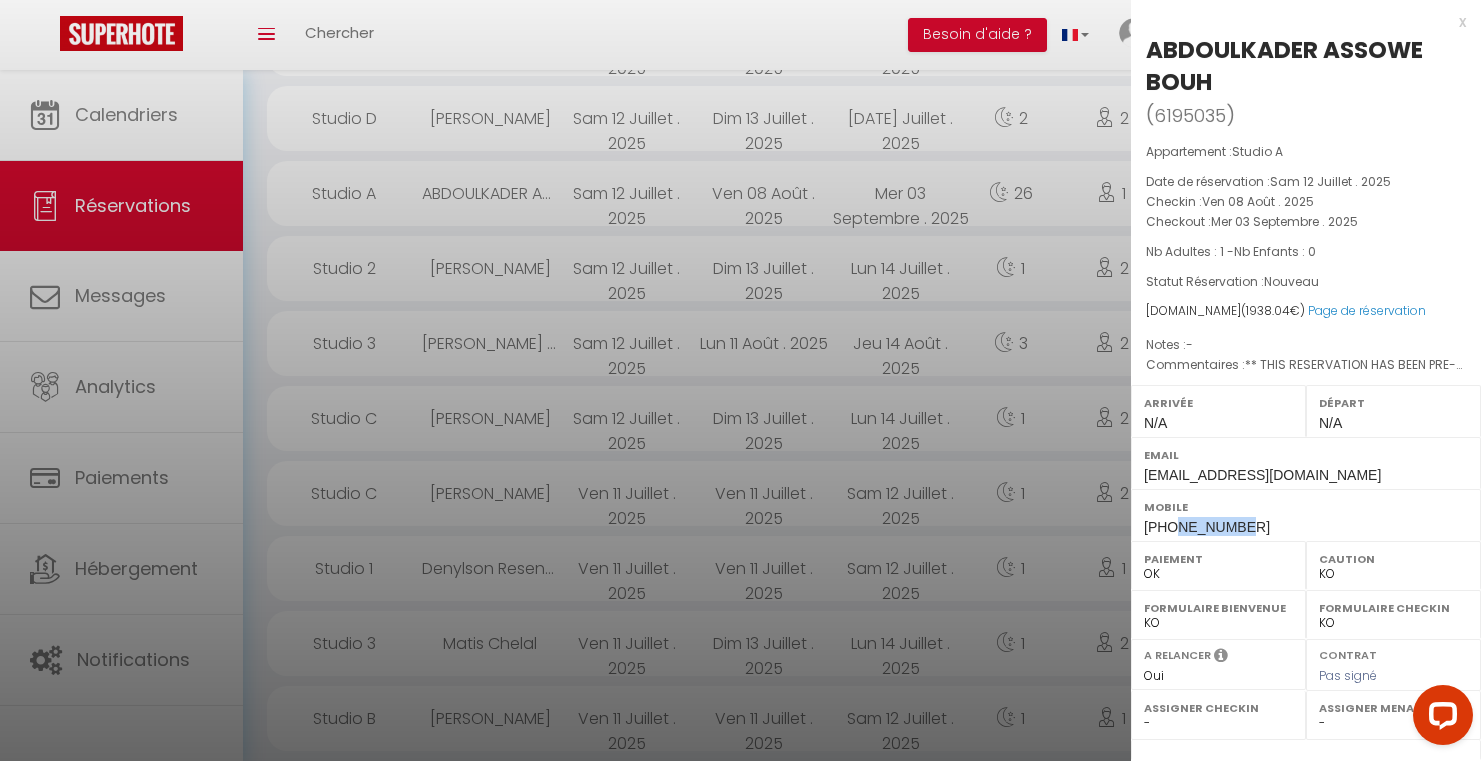 scroll, scrollTop: 275, scrollLeft: 0, axis: vertical 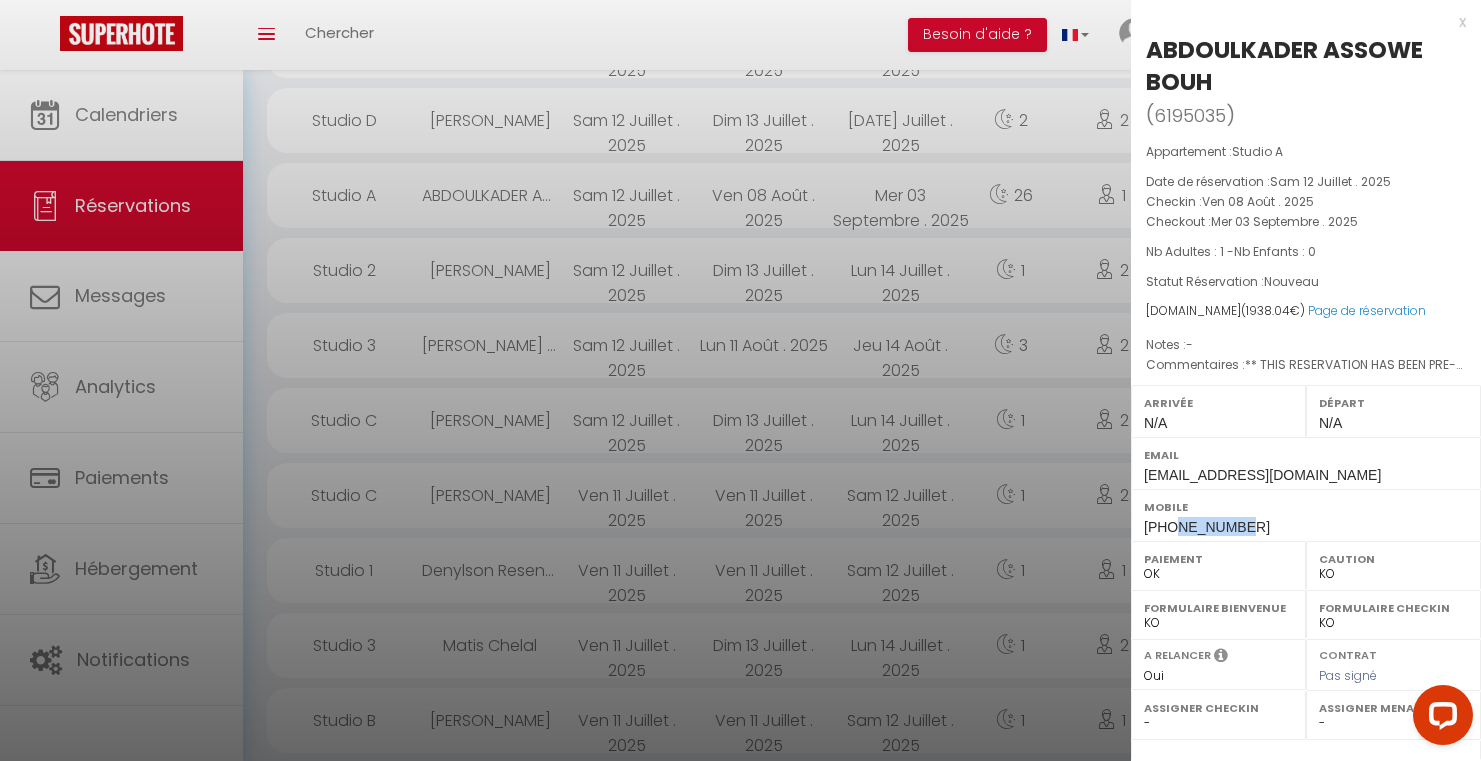 click at bounding box center (740, 380) 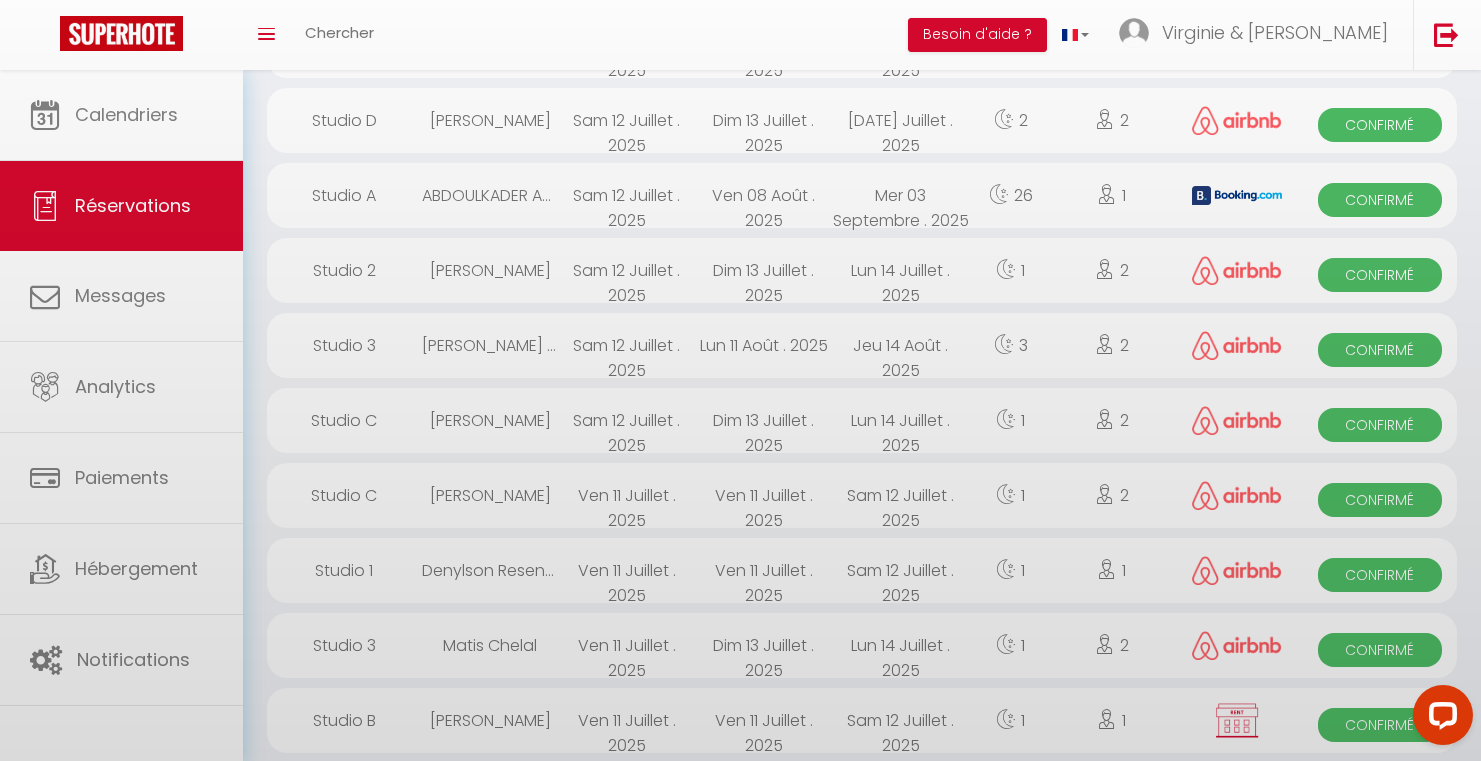 click on "[PERSON_NAME]" at bounding box center (490, 120) 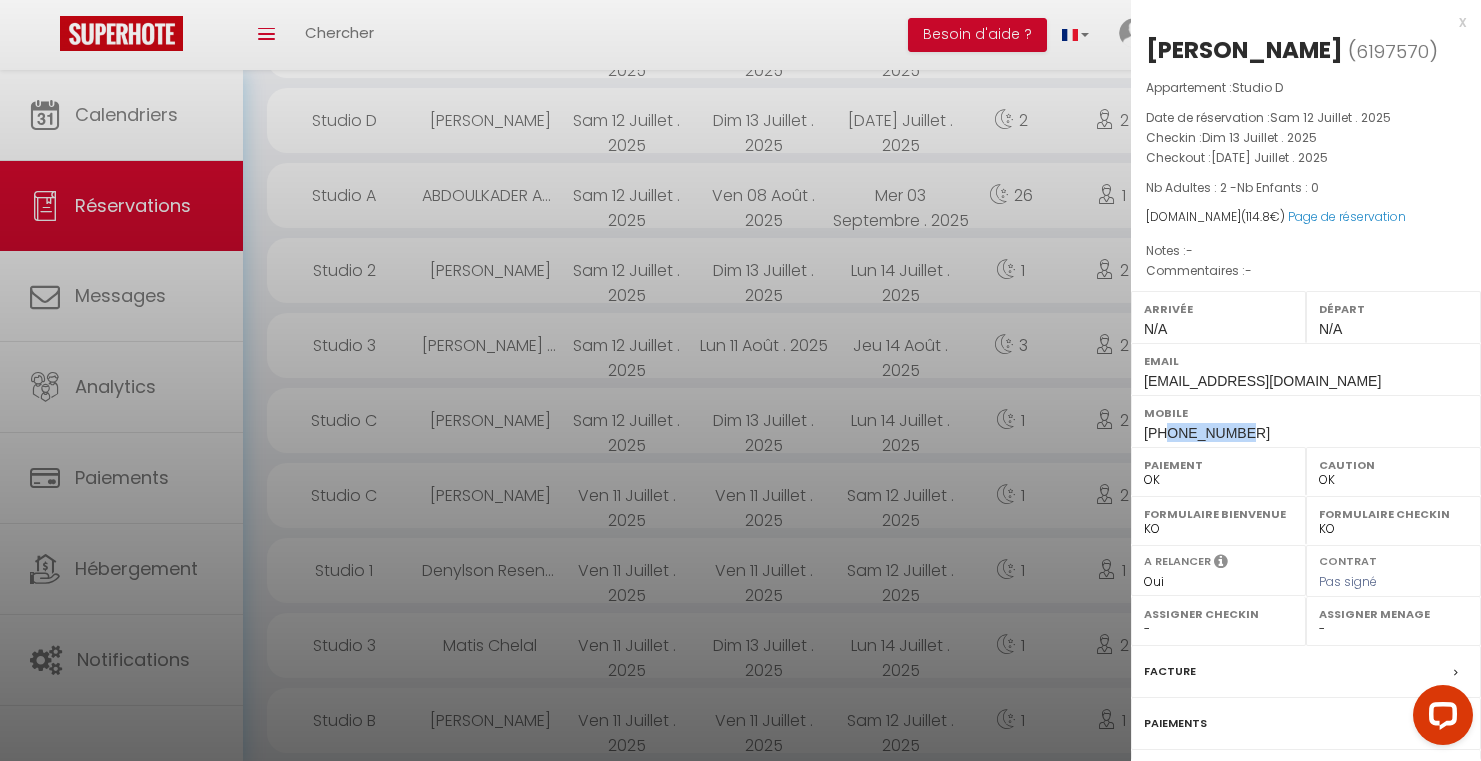 drag, startPoint x: 1259, startPoint y: 440, endPoint x: 1168, endPoint y: 432, distance: 91.350975 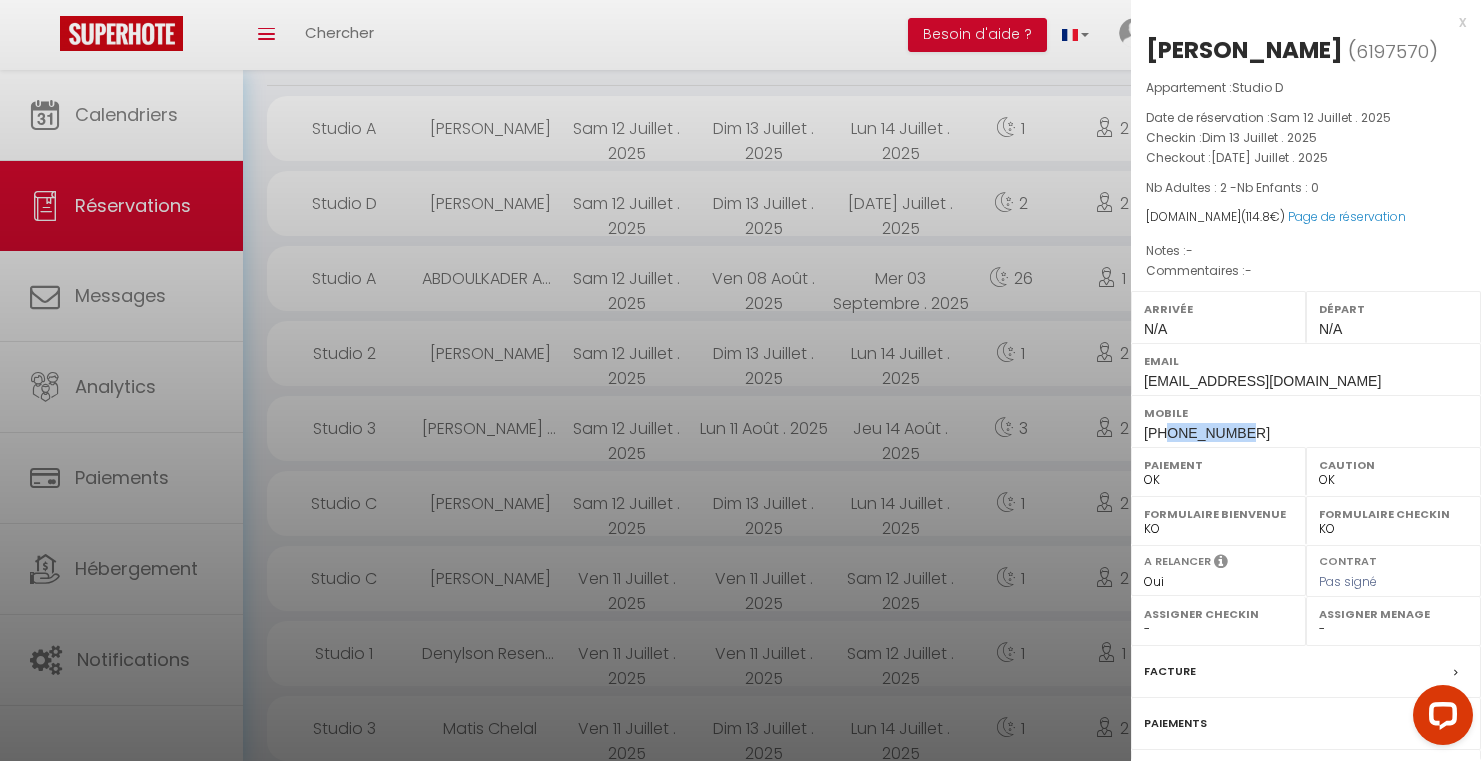 scroll, scrollTop: 190, scrollLeft: 0, axis: vertical 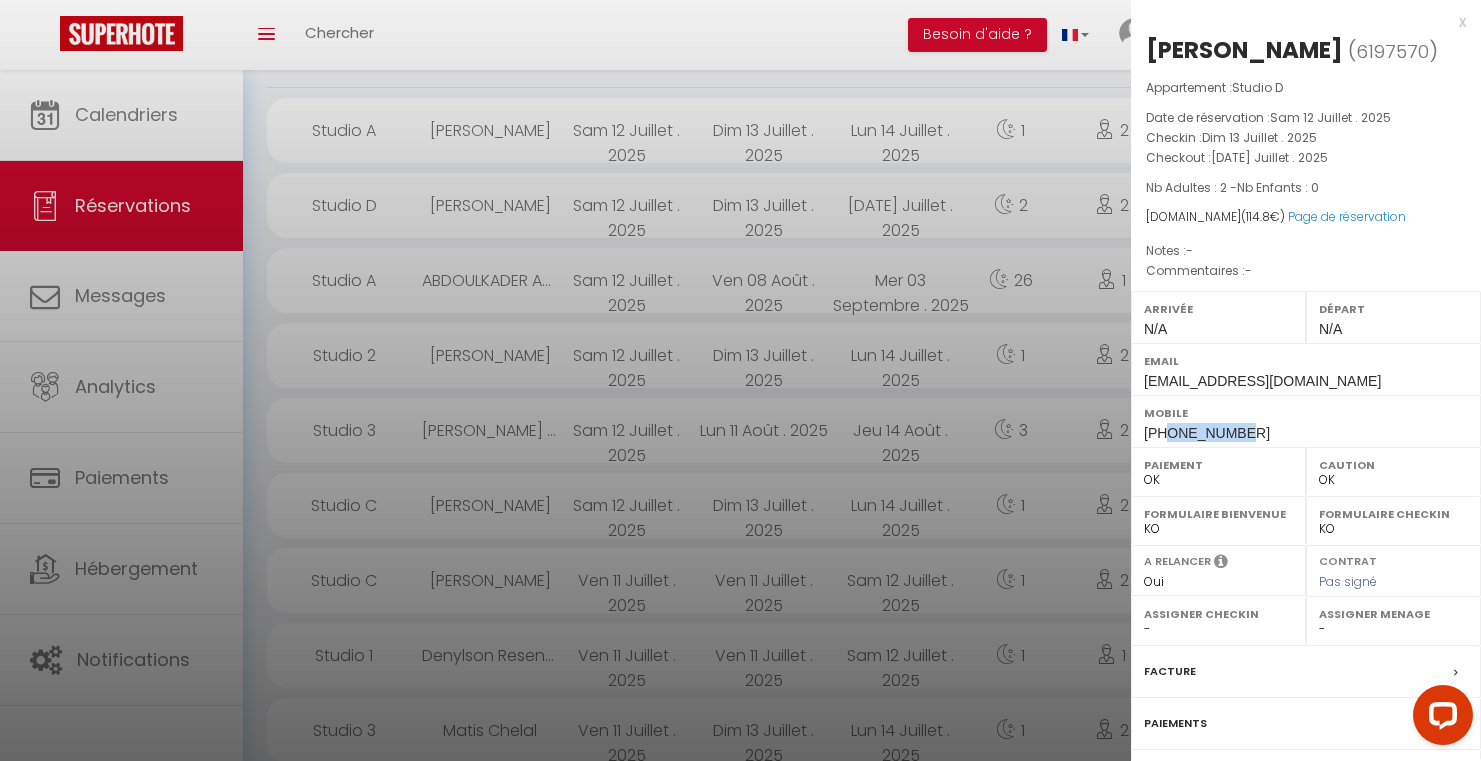 click at bounding box center (740, 380) 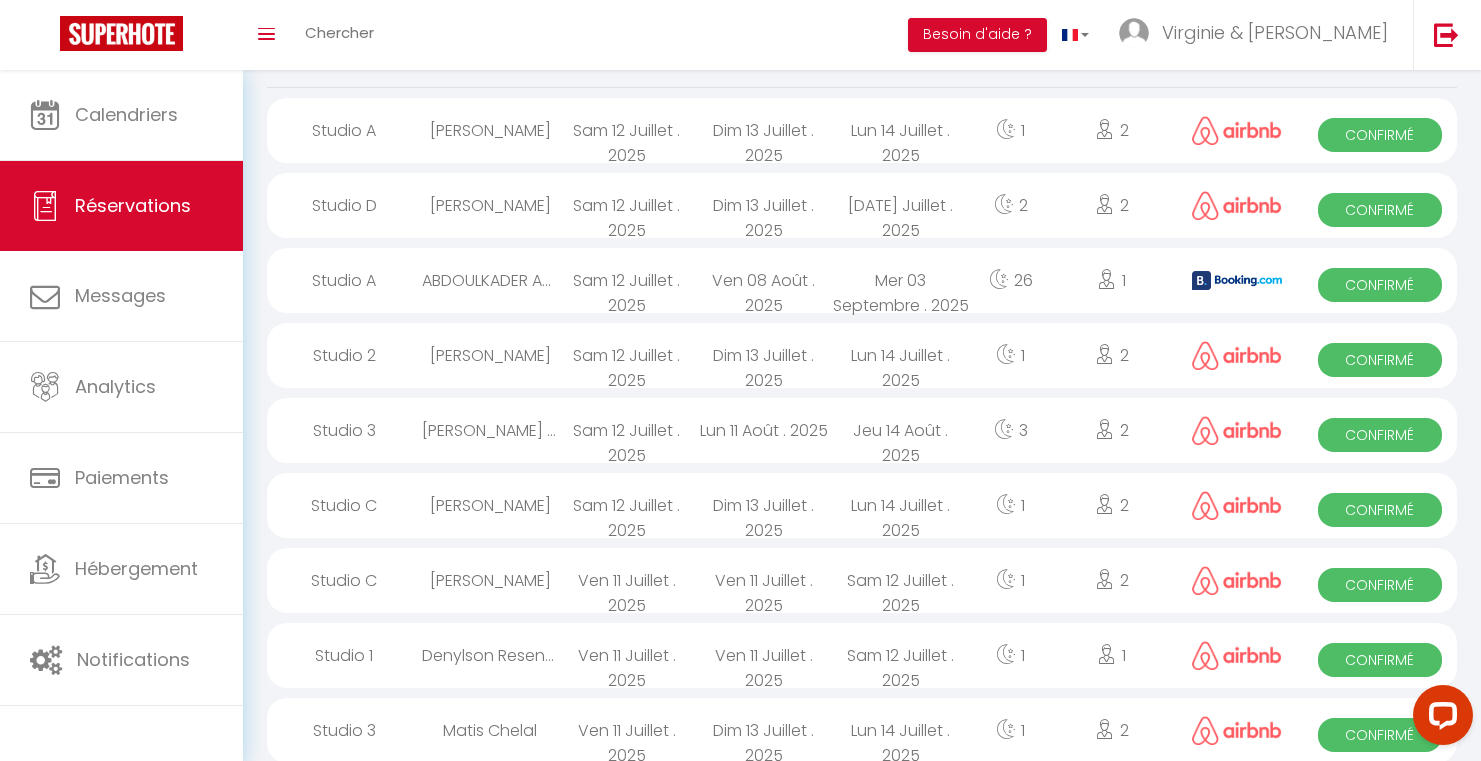 click on "[PERSON_NAME]" at bounding box center [490, 130] 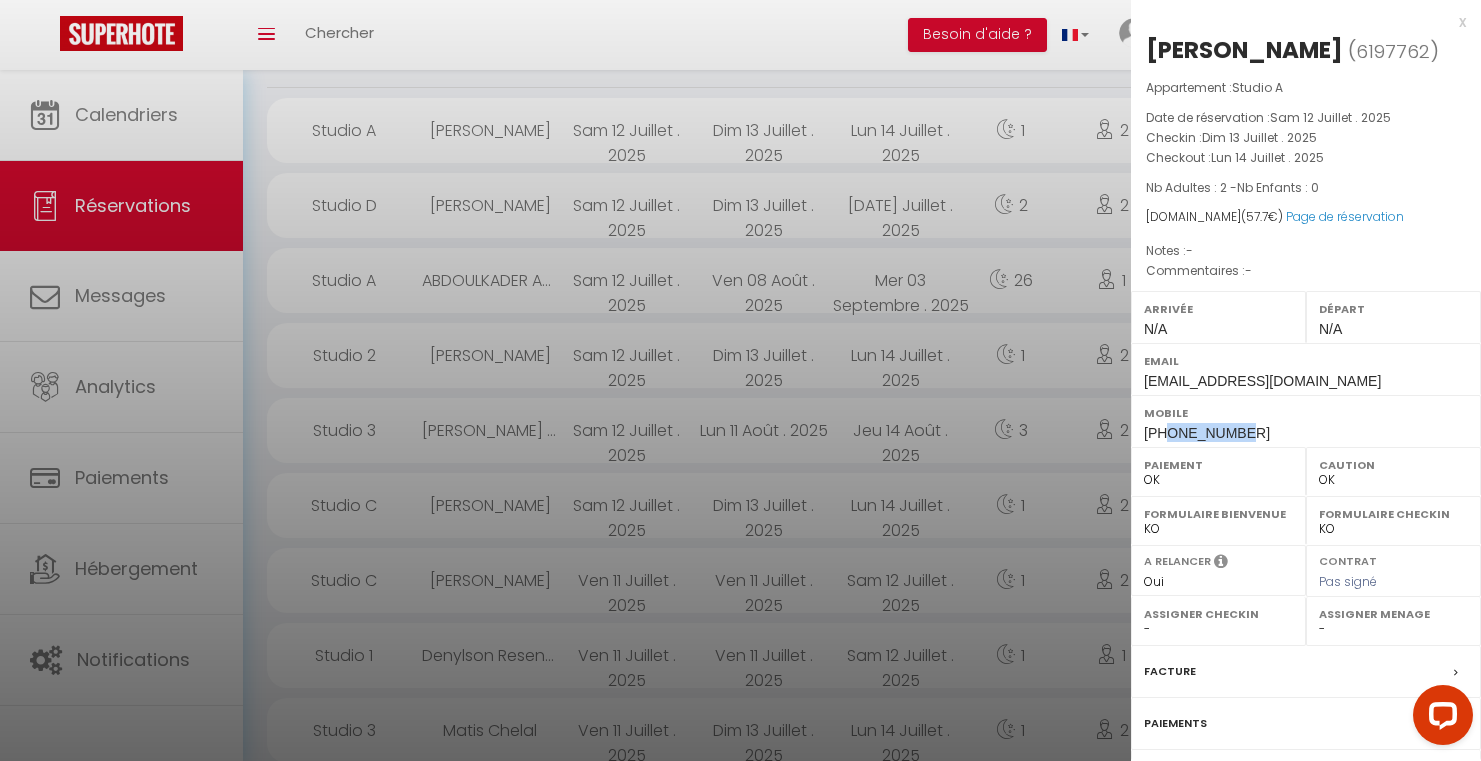 drag, startPoint x: 1256, startPoint y: 438, endPoint x: 1165, endPoint y: 437, distance: 91.00549 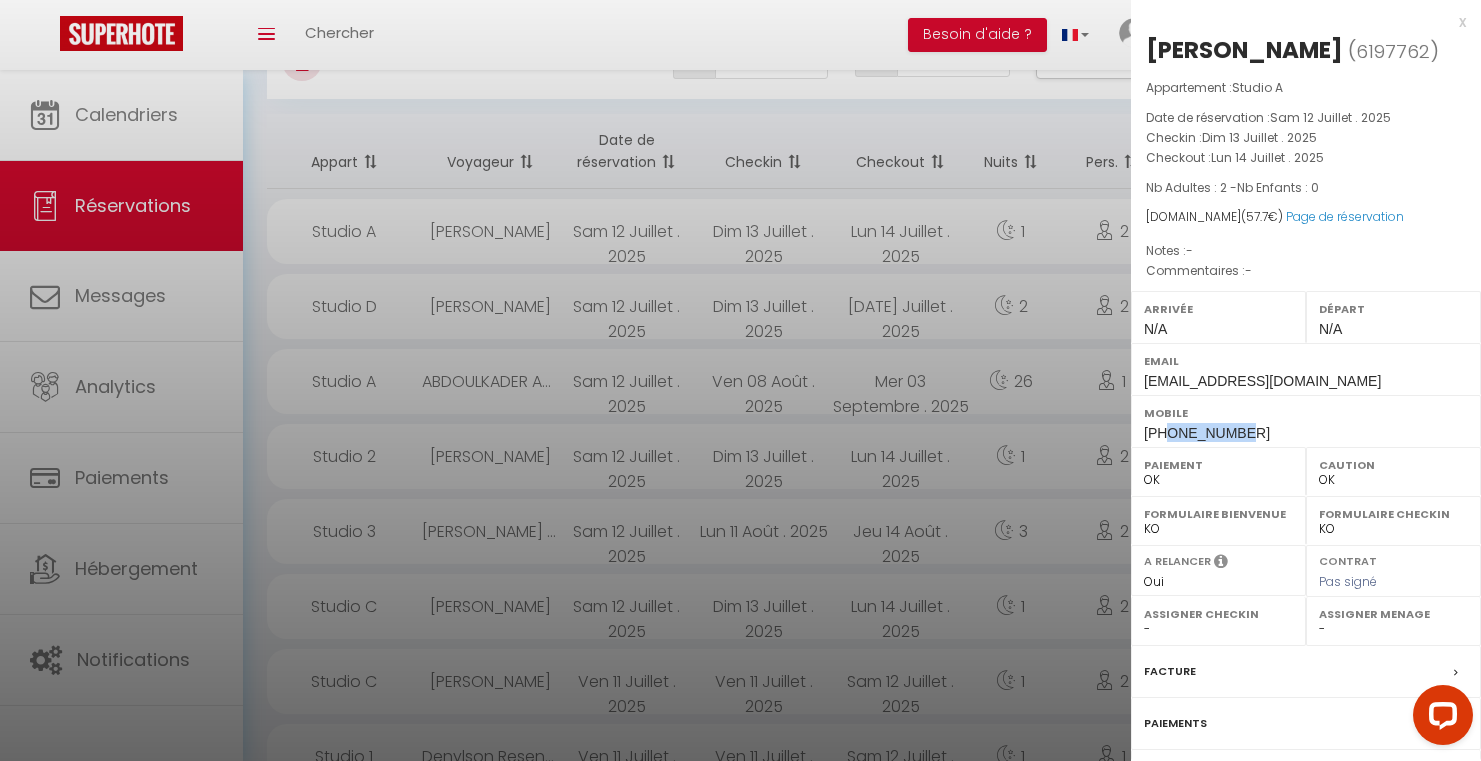 scroll, scrollTop: 104, scrollLeft: 0, axis: vertical 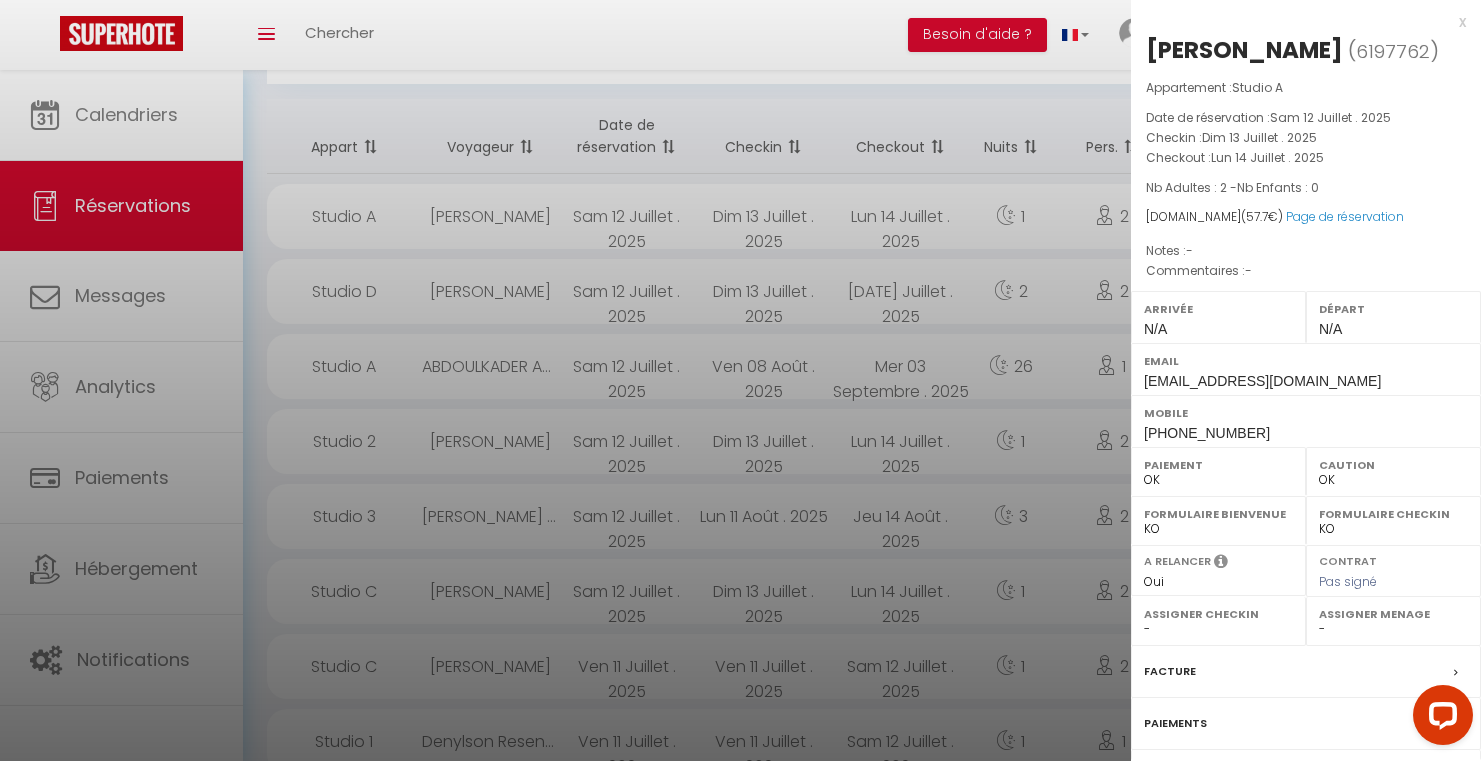 click on "x" at bounding box center [1298, 22] 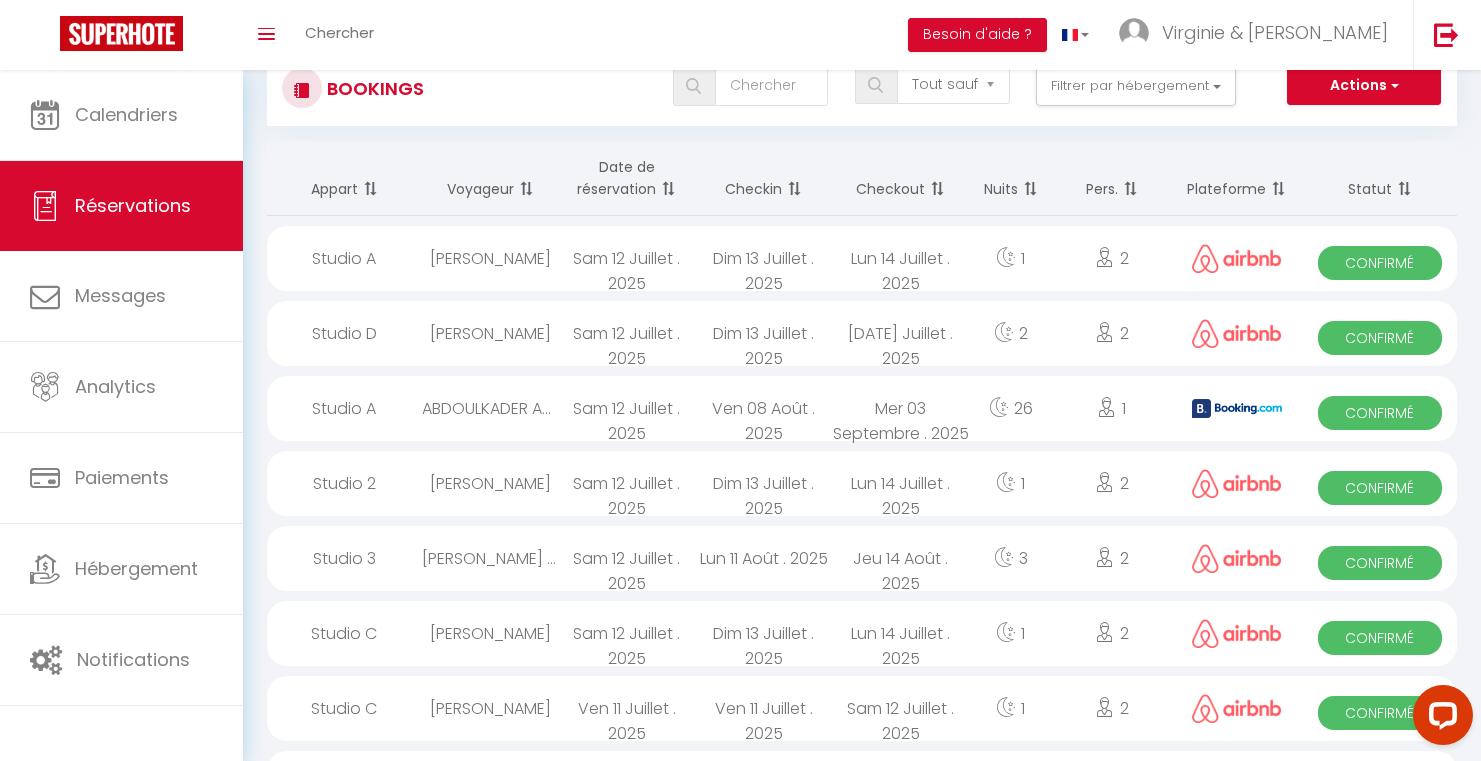 scroll, scrollTop: 0, scrollLeft: 0, axis: both 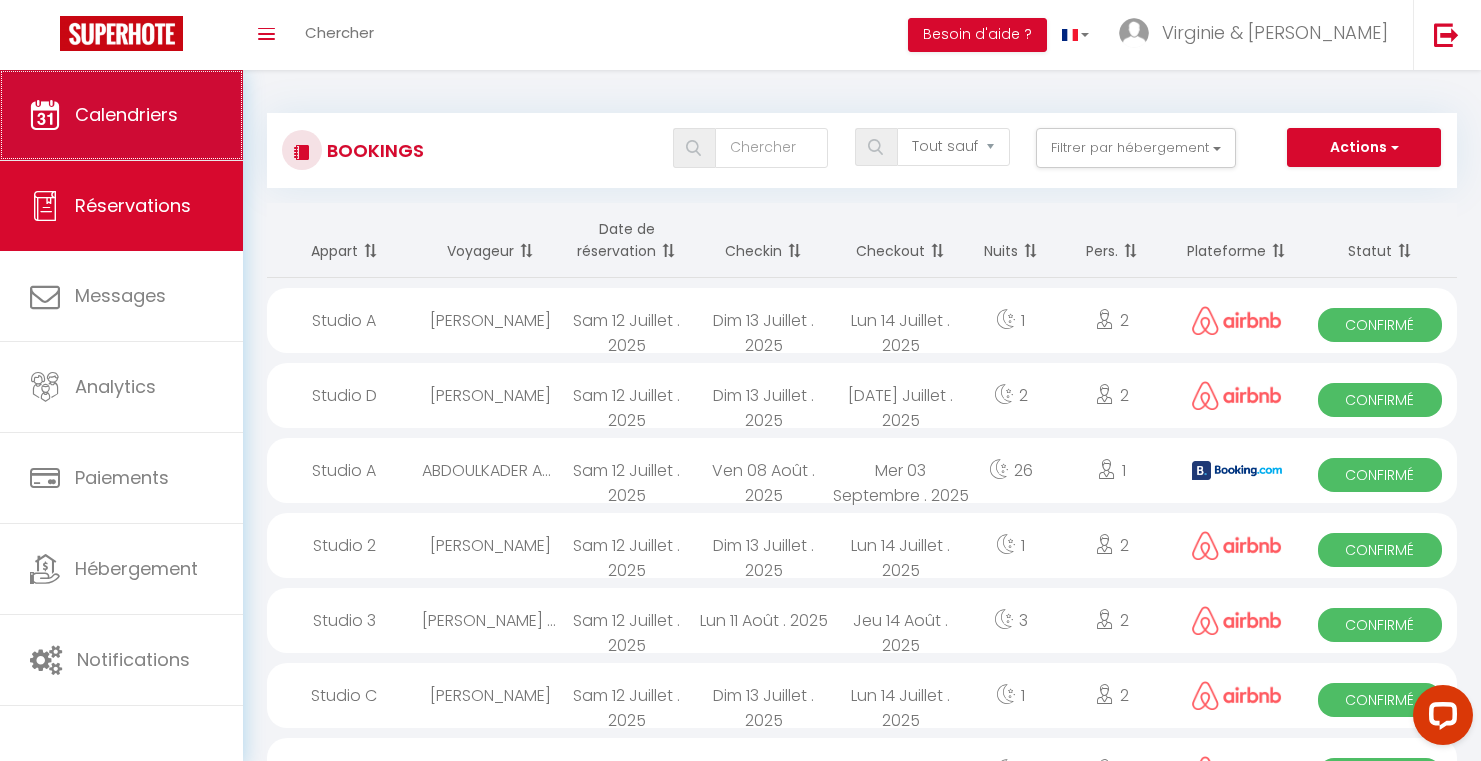 click on "Calendriers" at bounding box center [126, 114] 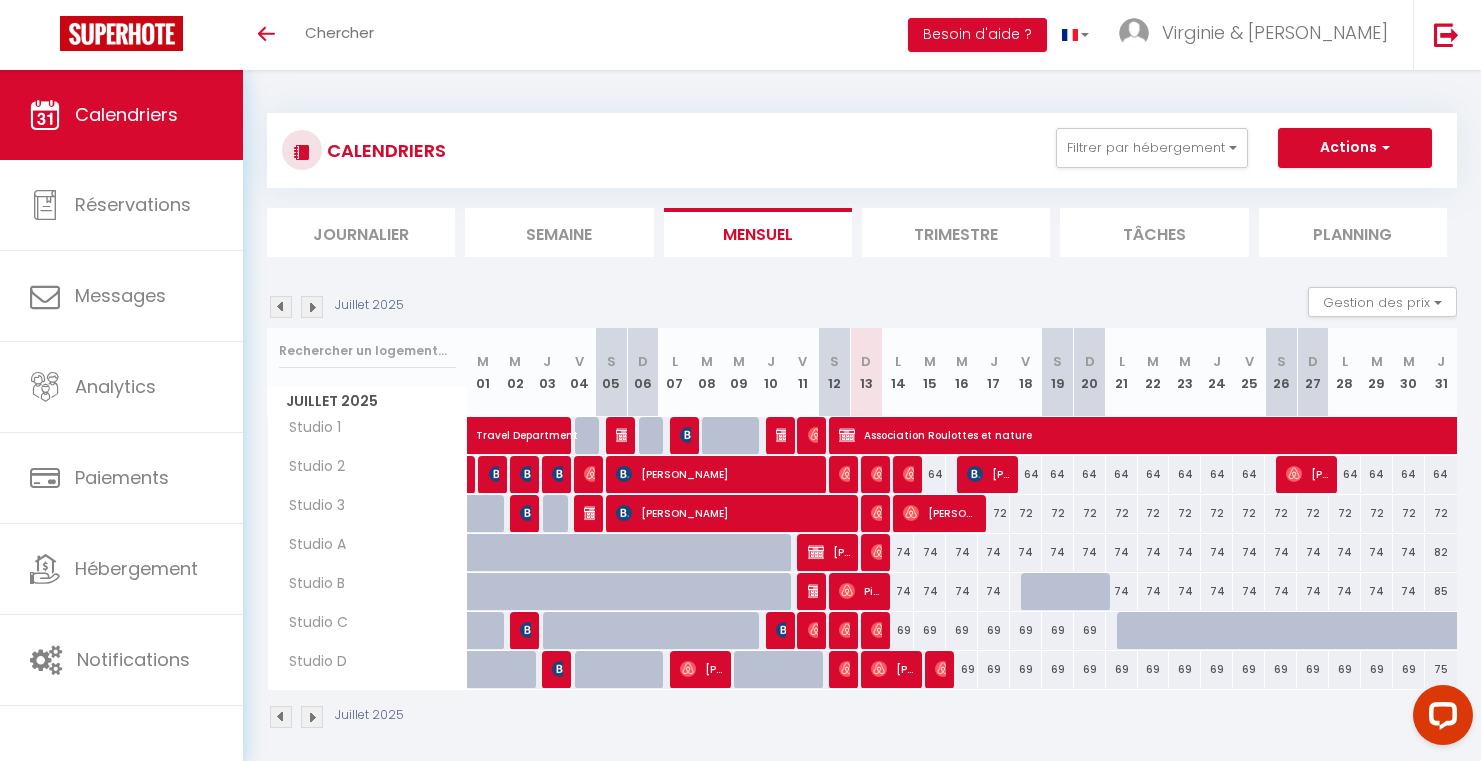 scroll, scrollTop: 0, scrollLeft: 0, axis: both 